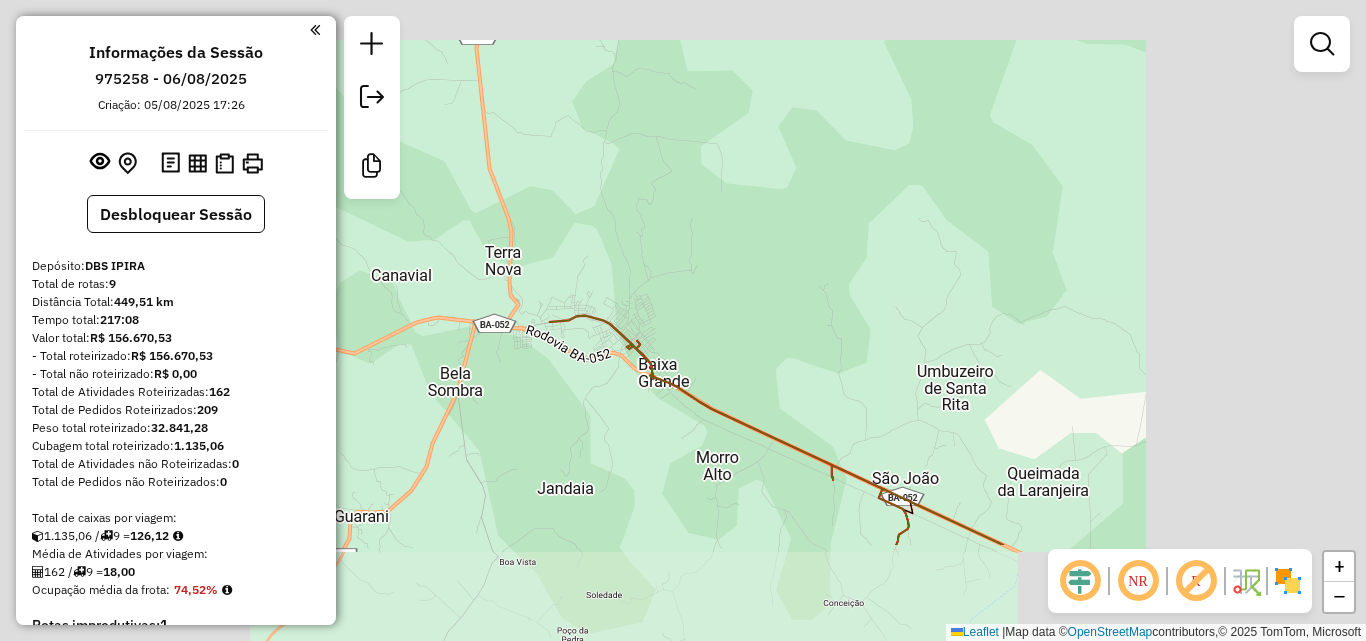 click on "Janela de atendimento Grade de atendimento Capacidade Transportadoras Veículos Cliente Pedidos  Rotas Selecione os dias de semana para filtrar as janelas de atendimento  Seg   Ter   Qua   Qui   Sex   Sáb   Dom  Informe o período da janela de atendimento: De: Até:  Filtrar exatamente a janela do cliente  Considerar janela de atendimento padrão  Selecione os dias de semana para filtrar as grades de atendimento  Seg   Ter   Qua   Qui   Sex   Sáb   Dom   Considerar clientes sem dia de atendimento cadastrado  Clientes fora do dia de atendimento selecionado Filtrar as atividades entre os valores definidos abaixo:  Peso mínimo:  ****  Peso máximo:  ****  Cubagem mínima:   Cubagem máxima:   De:   Até:  Filtrar as atividades entre o tempo de atendimento definido abaixo:  De:   Até:   Considerar capacidade total dos clientes não roteirizados Transportadora: Selecione um ou mais itens Tipo de veículo: Selecione um ou mais itens Veículo: Selecione um ou mais itens Motorista: Selecione um ou mais itens De:" 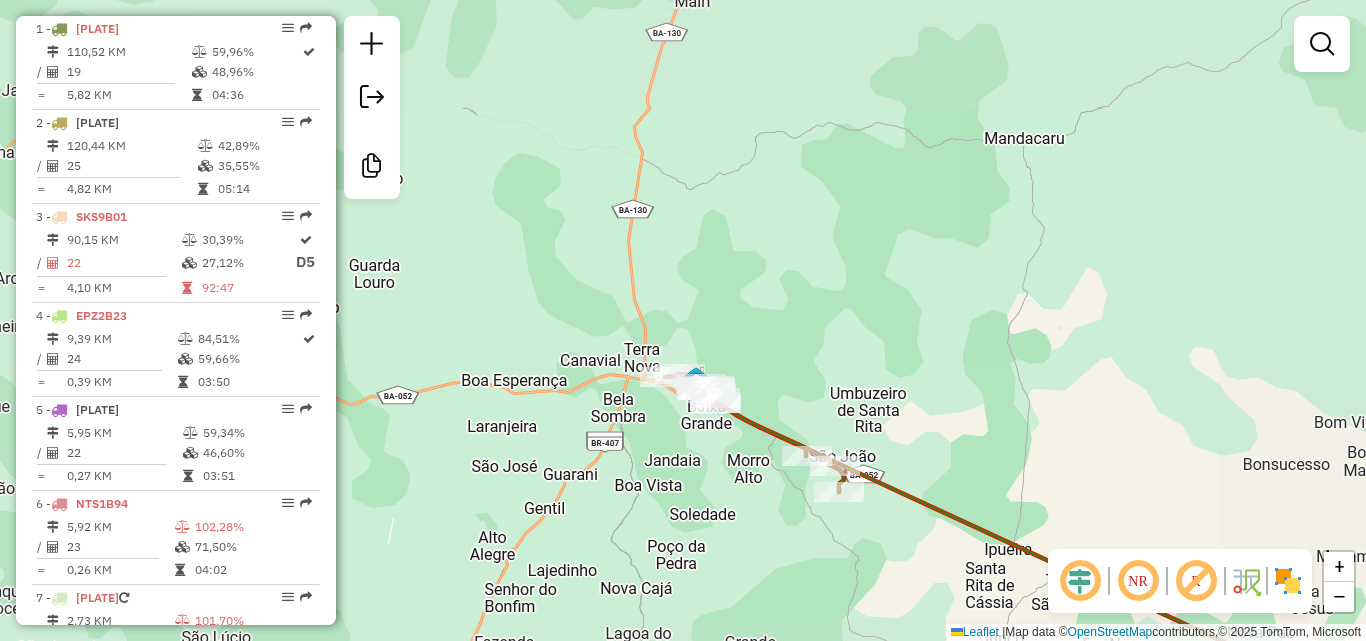 drag, startPoint x: 730, startPoint y: 584, endPoint x: 647, endPoint y: 439, distance: 167.07483 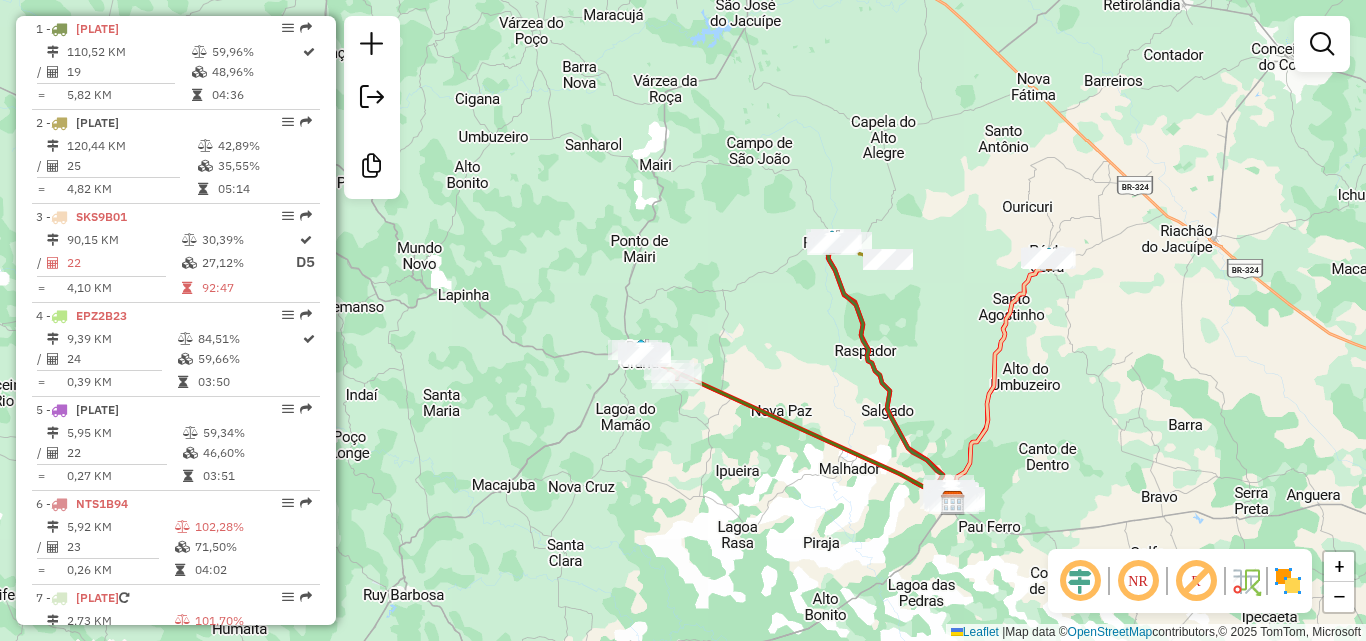 drag, startPoint x: 715, startPoint y: 509, endPoint x: 677, endPoint y: 412, distance: 104.177734 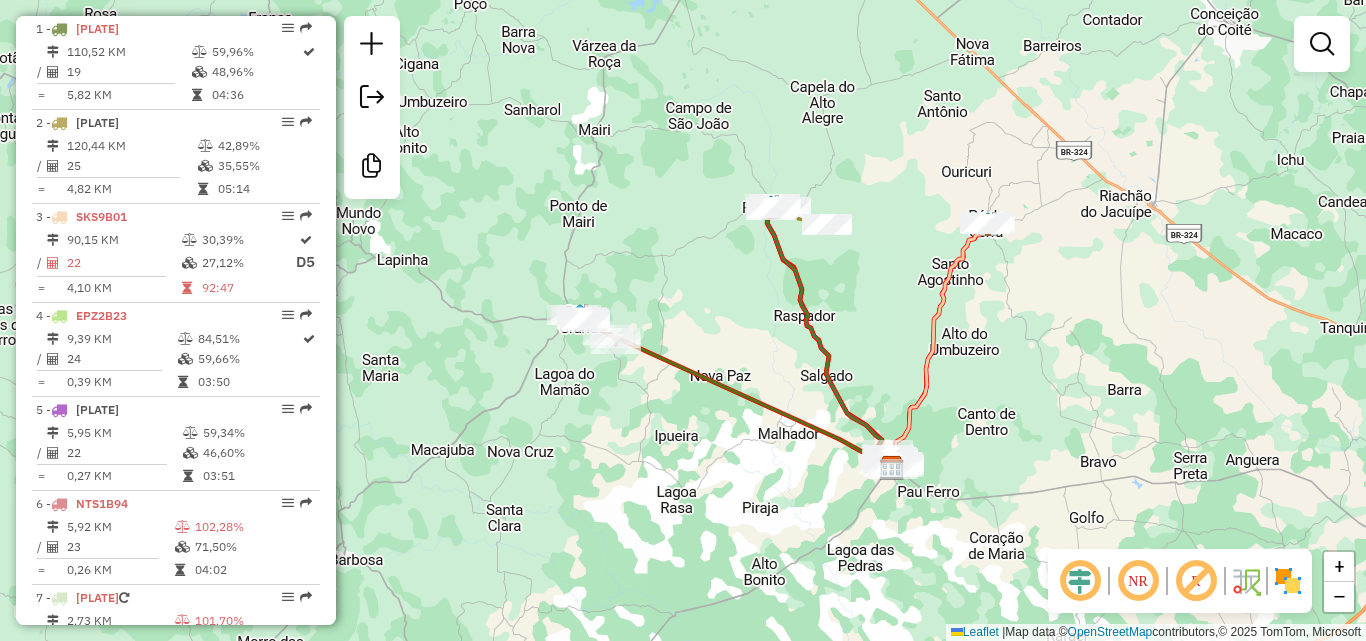 drag, startPoint x: 693, startPoint y: 420, endPoint x: 542, endPoint y: 441, distance: 152.45328 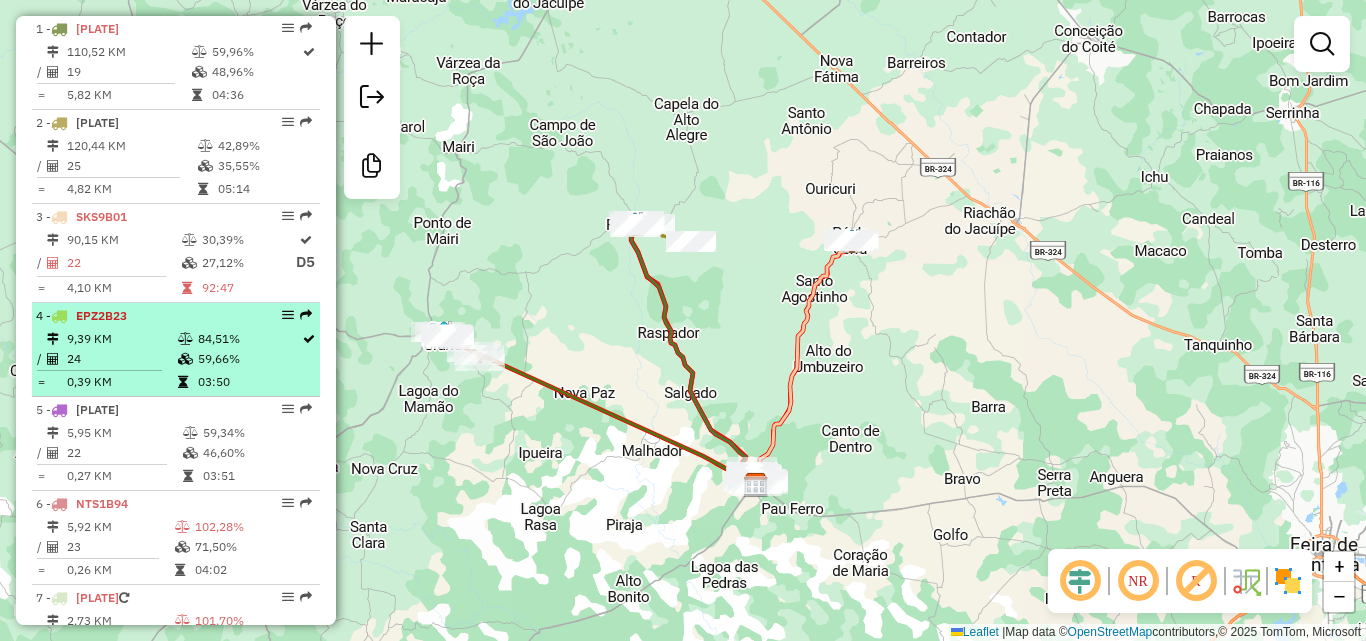 click on "9,39 KM" at bounding box center [121, 339] 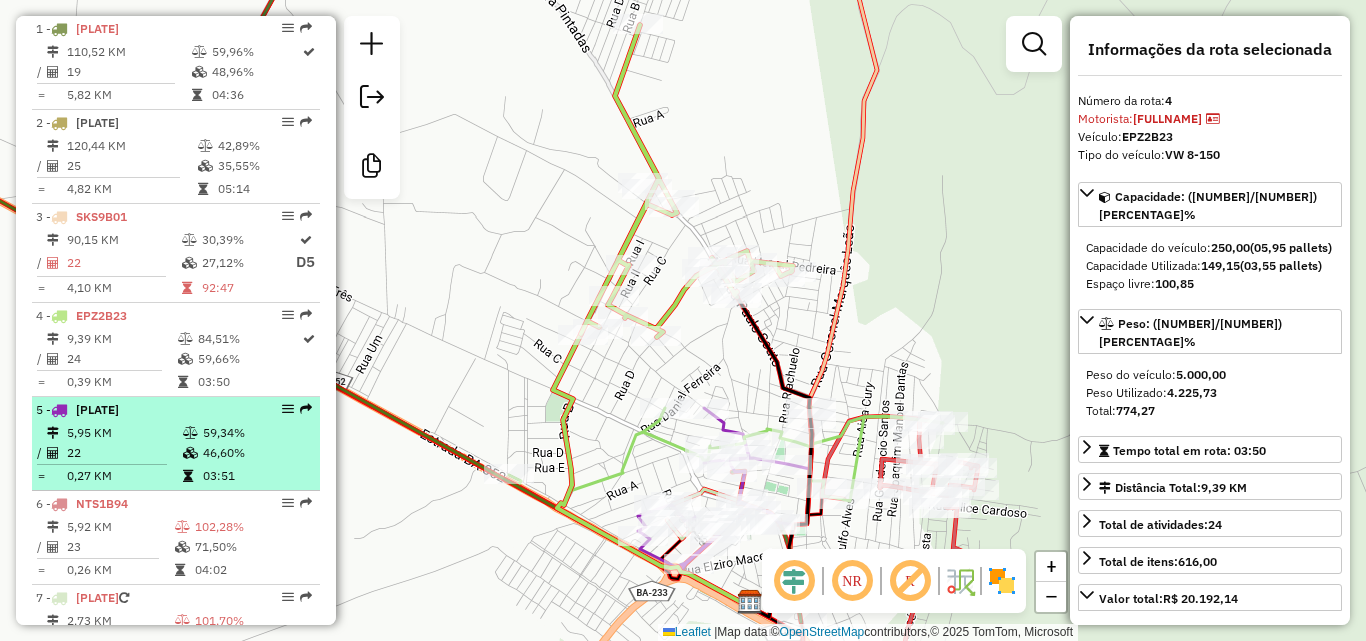 click on "5 -       SKE8B69   5,95 KM   59,34%  /  22   46,60%     =  0,27 KM   03:51" at bounding box center [176, 444] 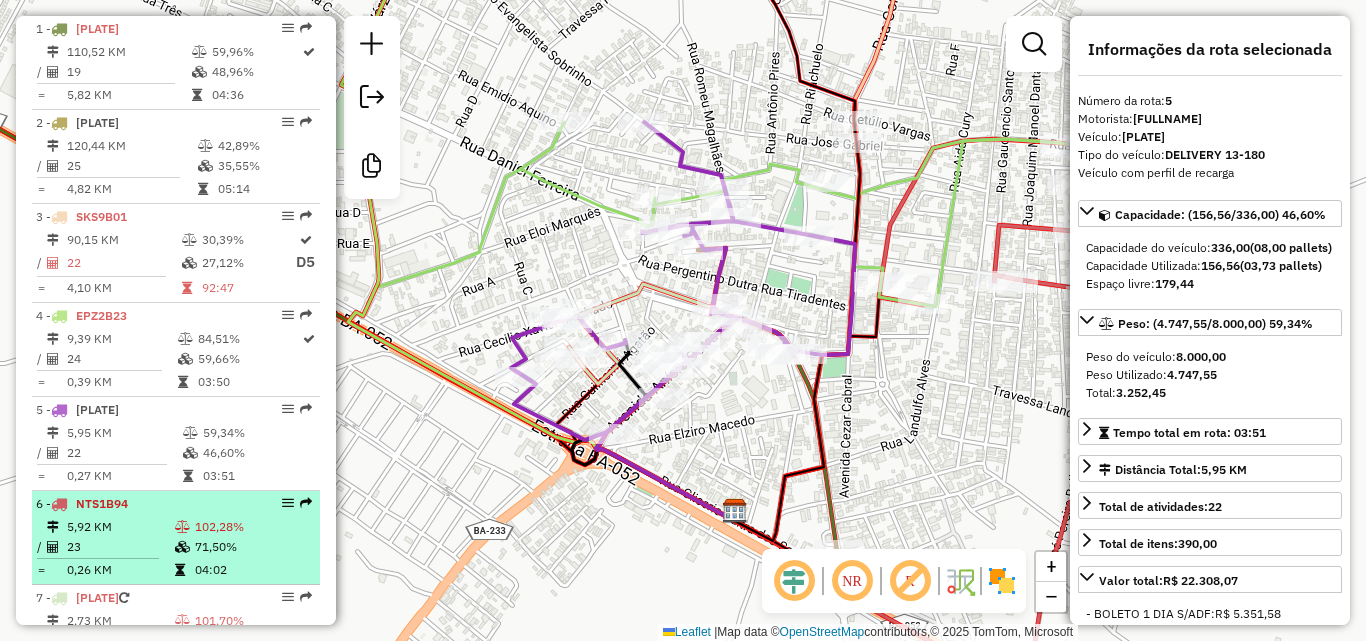 click on "6 -       NTS1B94" at bounding box center [142, 504] 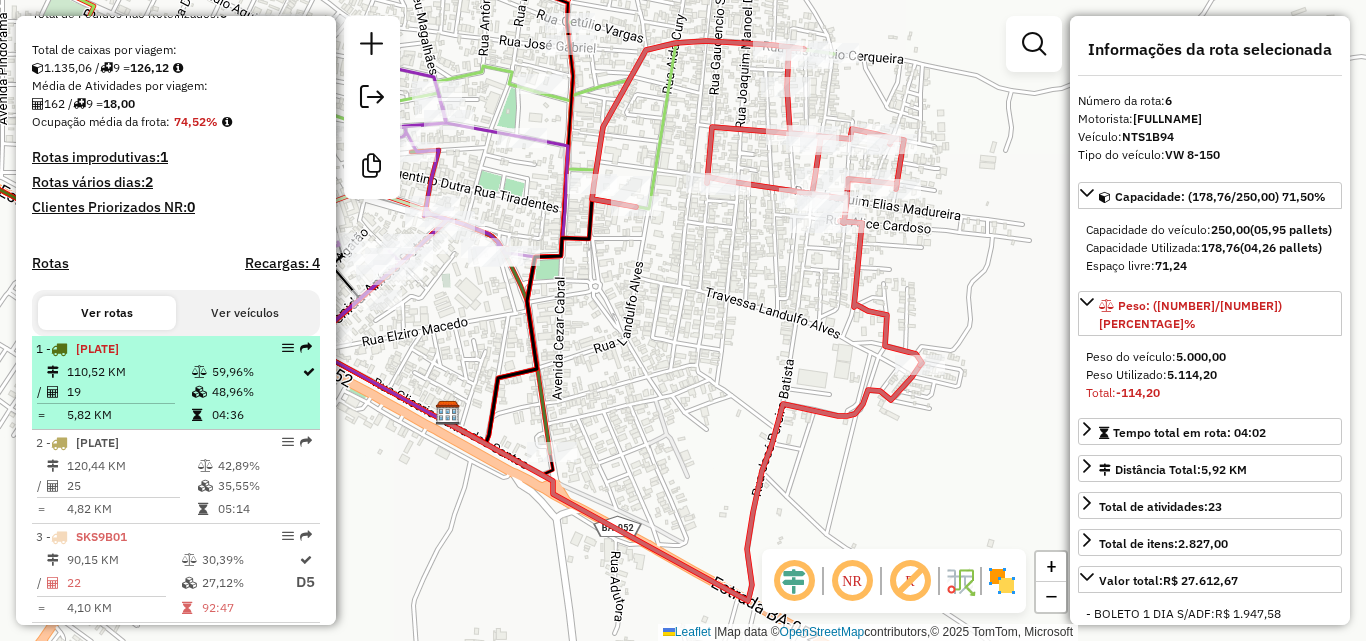 scroll, scrollTop: 568, scrollLeft: 0, axis: vertical 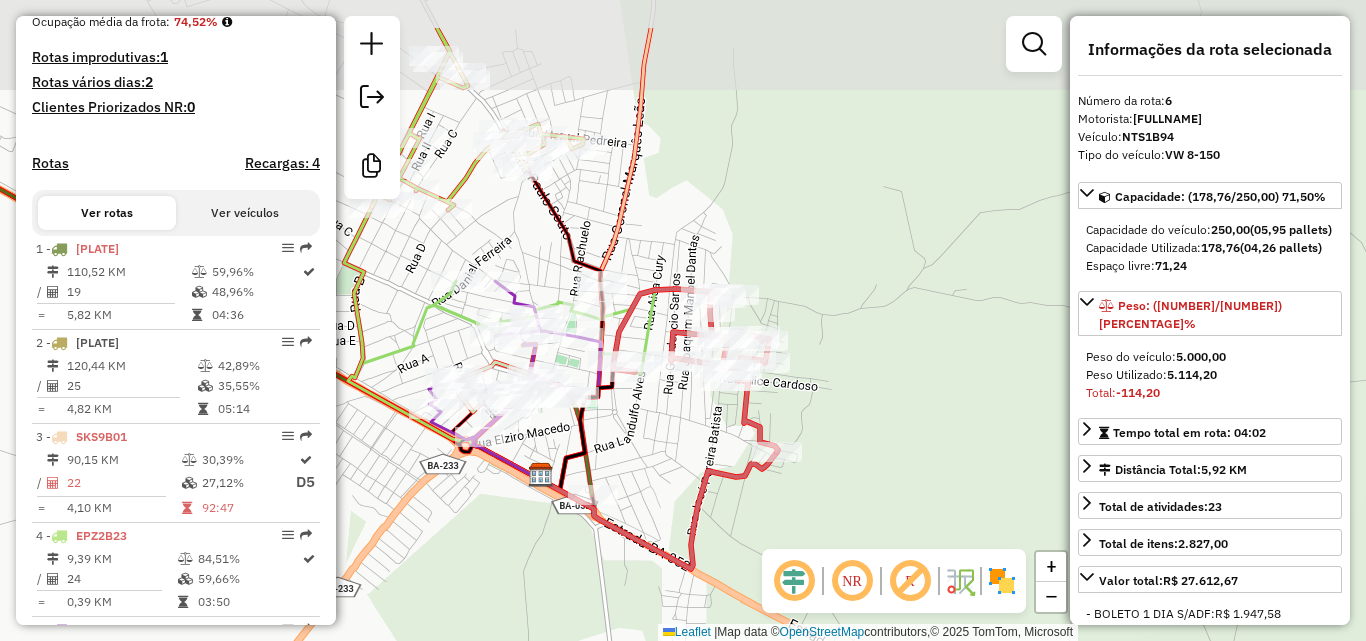 drag, startPoint x: 737, startPoint y: 297, endPoint x: 895, endPoint y: 389, distance: 182.83325 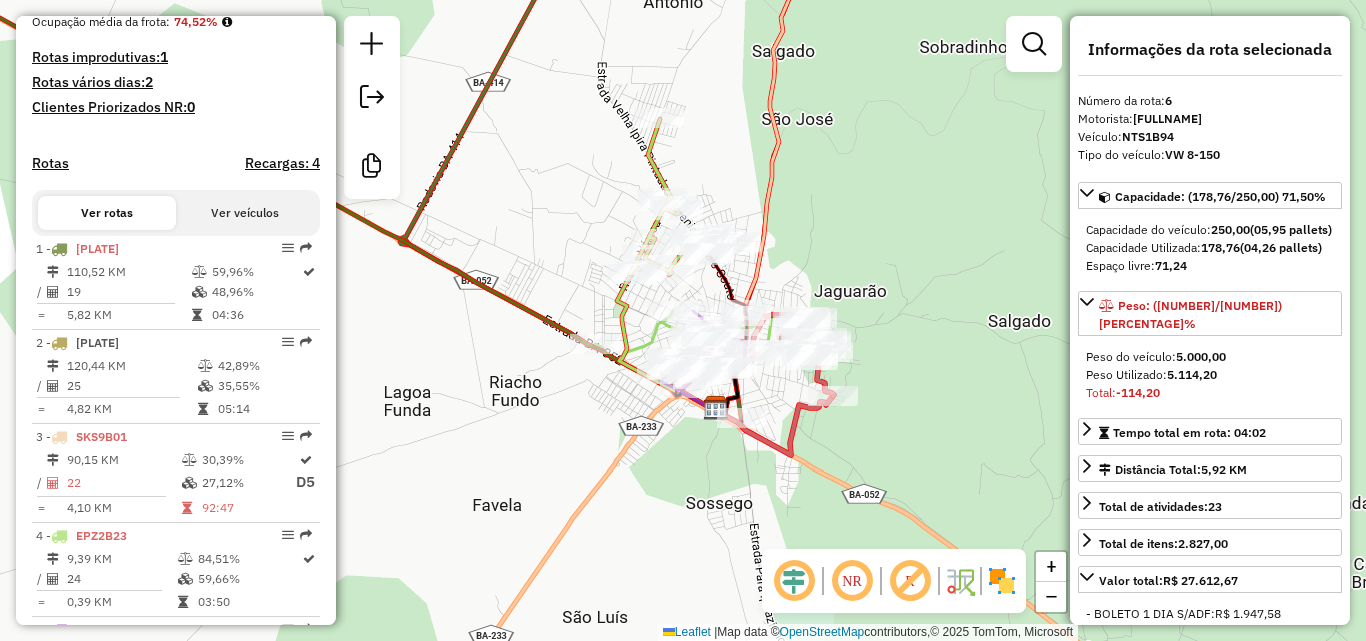 drag, startPoint x: 804, startPoint y: 219, endPoint x: 861, endPoint y: 262, distance: 71.40028 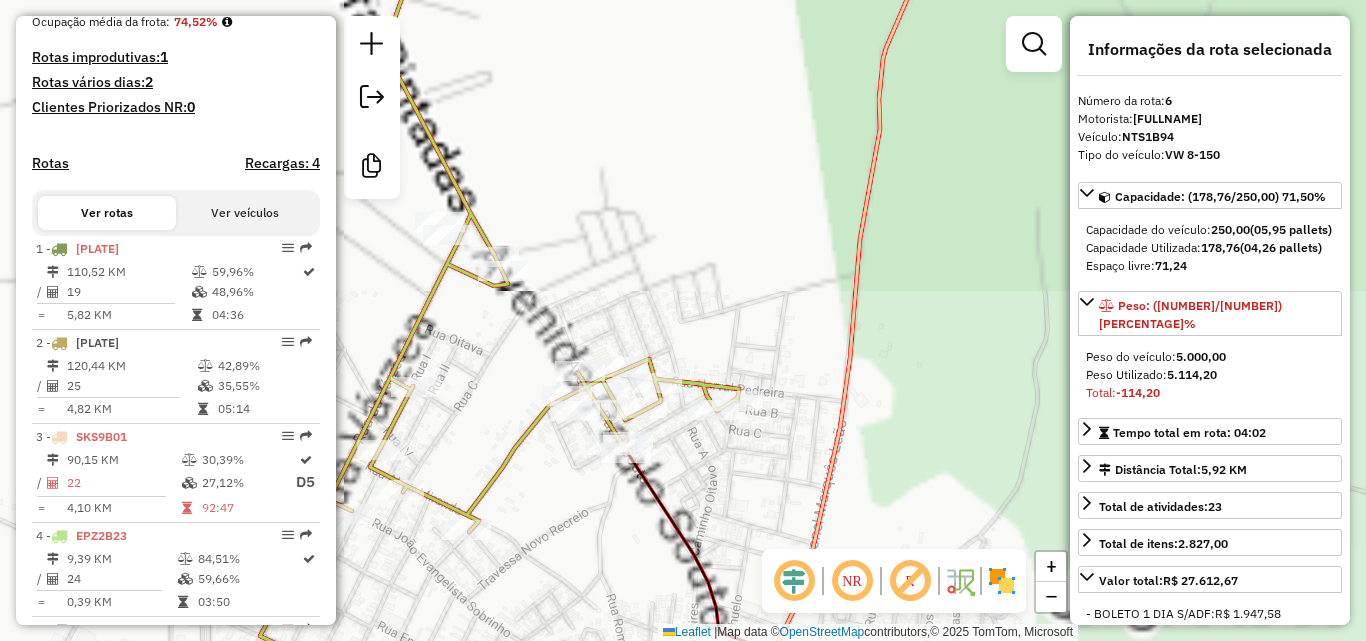 drag, startPoint x: 824, startPoint y: 316, endPoint x: 857, endPoint y: 207, distance: 113.88591 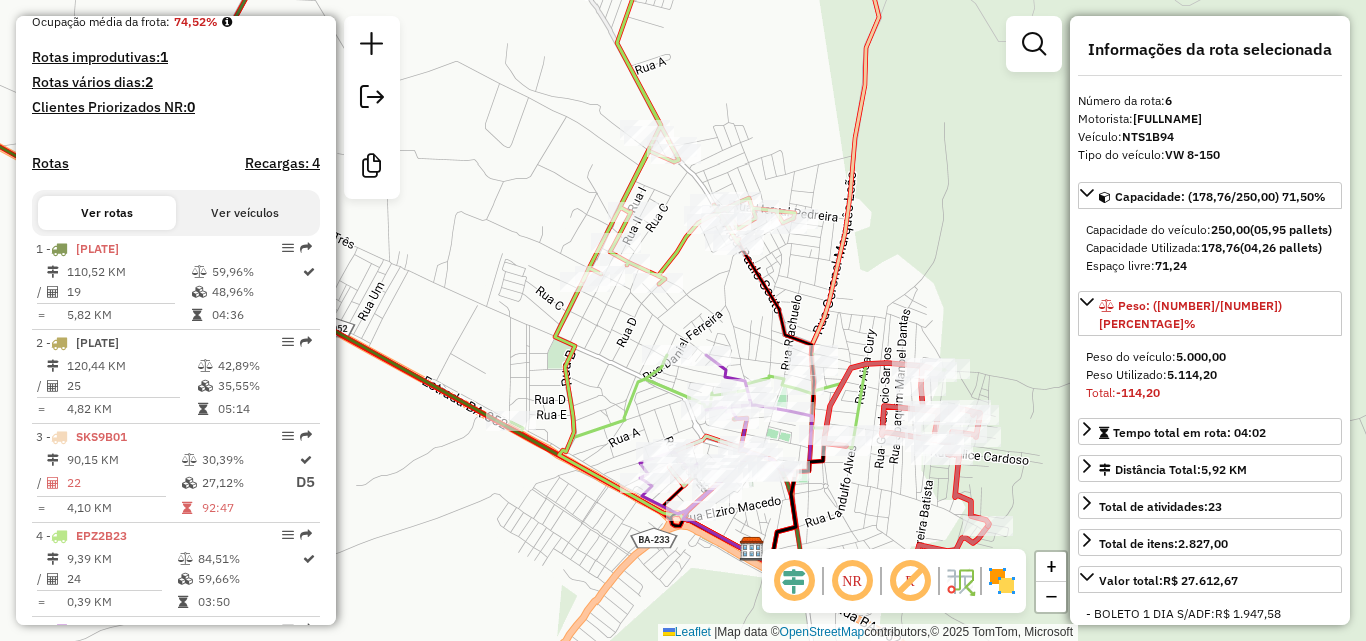 drag, startPoint x: 819, startPoint y: 329, endPoint x: 828, endPoint y: 290, distance: 40.024994 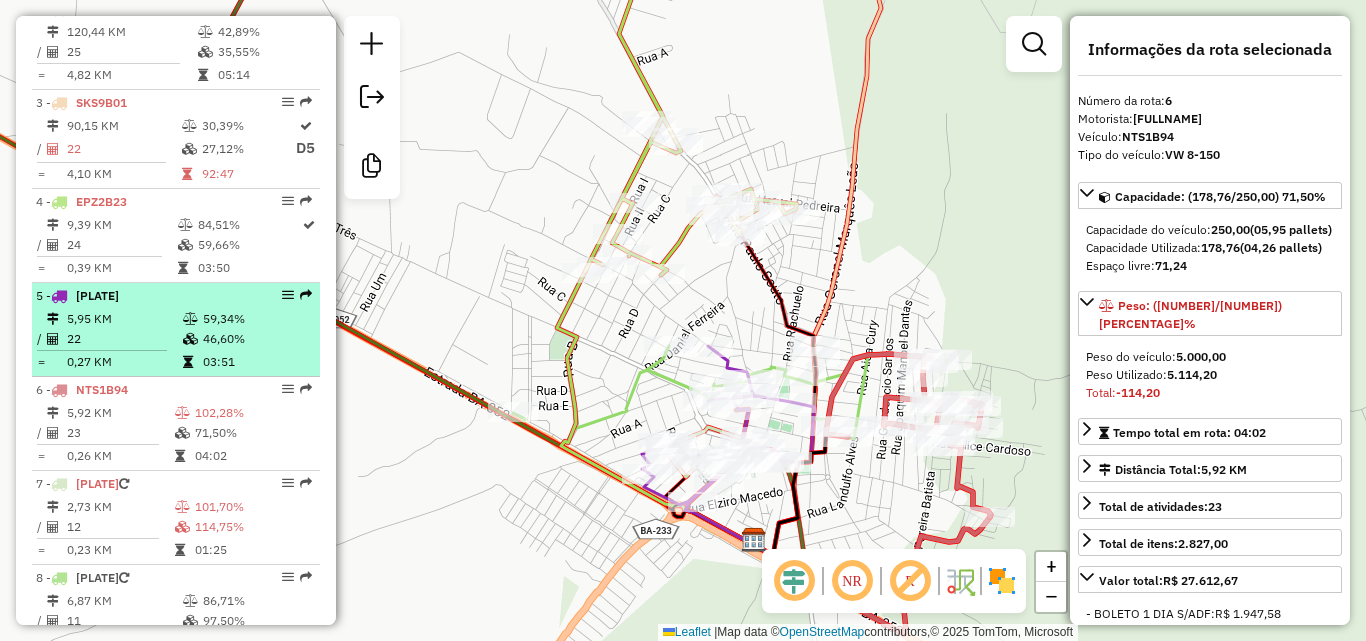 scroll, scrollTop: 868, scrollLeft: 0, axis: vertical 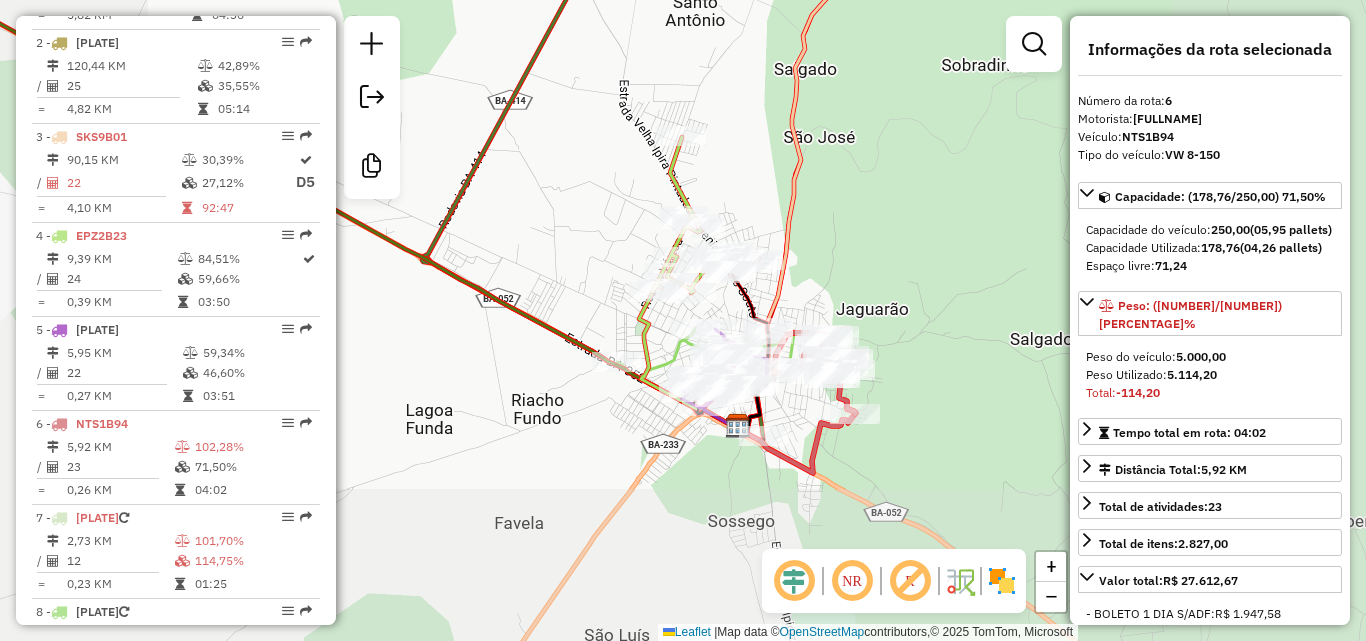 click on "Rota 4 - Placa EPZ2B23  1036 - Supermercado Santa C Rota 4 - Placa EPZ2B23  389 - BAR ZE CUMBUCA Janela de atendimento Grade de atendimento Capacidade Transportadoras Veículos Cliente Pedidos  Rotas Selecione os dias de semana para filtrar as janelas de atendimento  Seg   Ter   Qua   Qui   Sex   Sáb   Dom  Informe o período da janela de atendimento: De: Até:  Filtrar exatamente a janela do cliente  Considerar janela de atendimento padrão  Selecione os dias de semana para filtrar as grades de atendimento  Seg   Ter   Qua   Qui   Sex   Sáb   Dom   Considerar clientes sem dia de atendimento cadastrado  Clientes fora do dia de atendimento selecionado Filtrar as atividades entre os valores definidos abaixo:  Peso mínimo:  ****  Peso máximo:  ****  Cubagem mínima:   Cubagem máxima:   De:   Até:  Filtrar as atividades entre o tempo de atendimento definido abaixo:  De:   Até:   Considerar capacidade total dos clientes não roteirizados Transportadora: Selecione um ou mais itens Tipo de veículo: Veículo:" 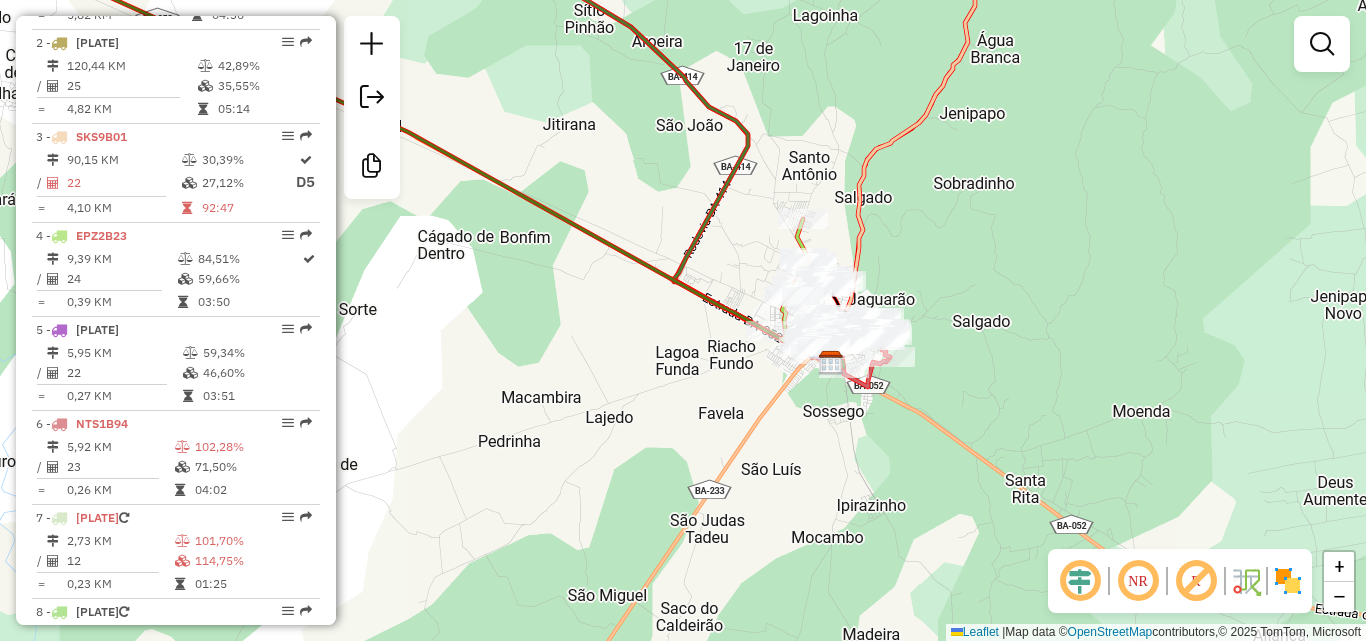 drag, startPoint x: 869, startPoint y: 196, endPoint x: 913, endPoint y: 322, distance: 133.46161 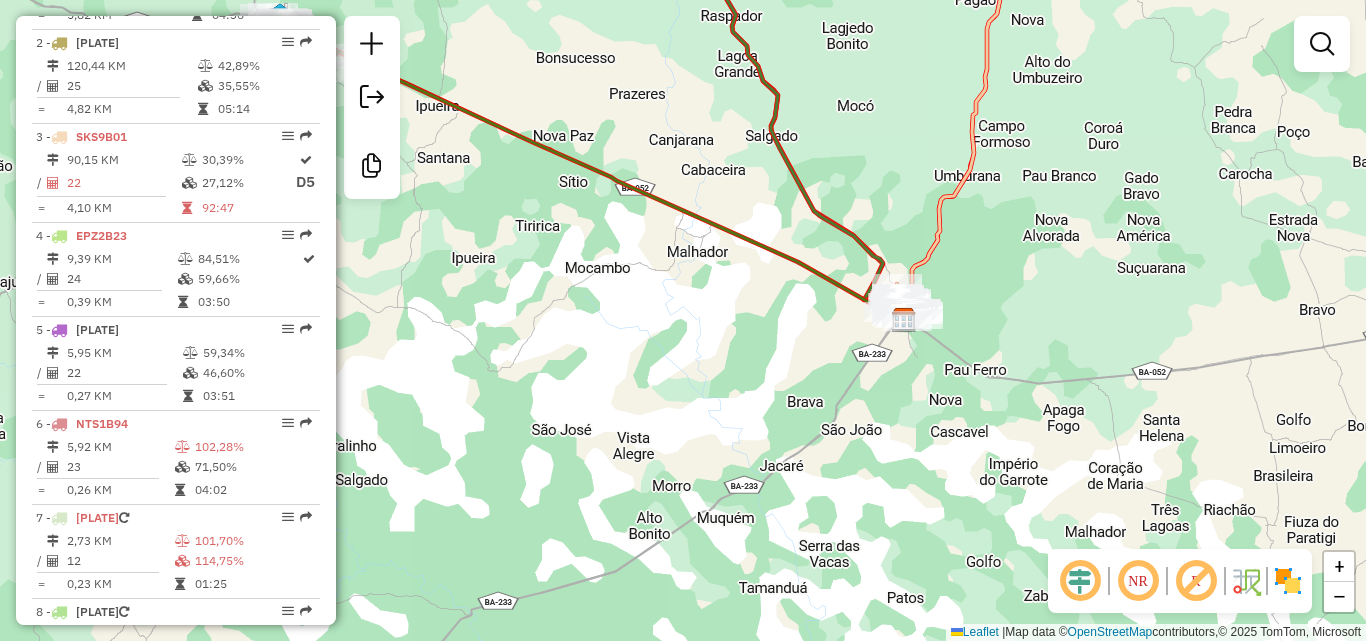 drag, startPoint x: 949, startPoint y: 233, endPoint x: 950, endPoint y: 354, distance: 121.004135 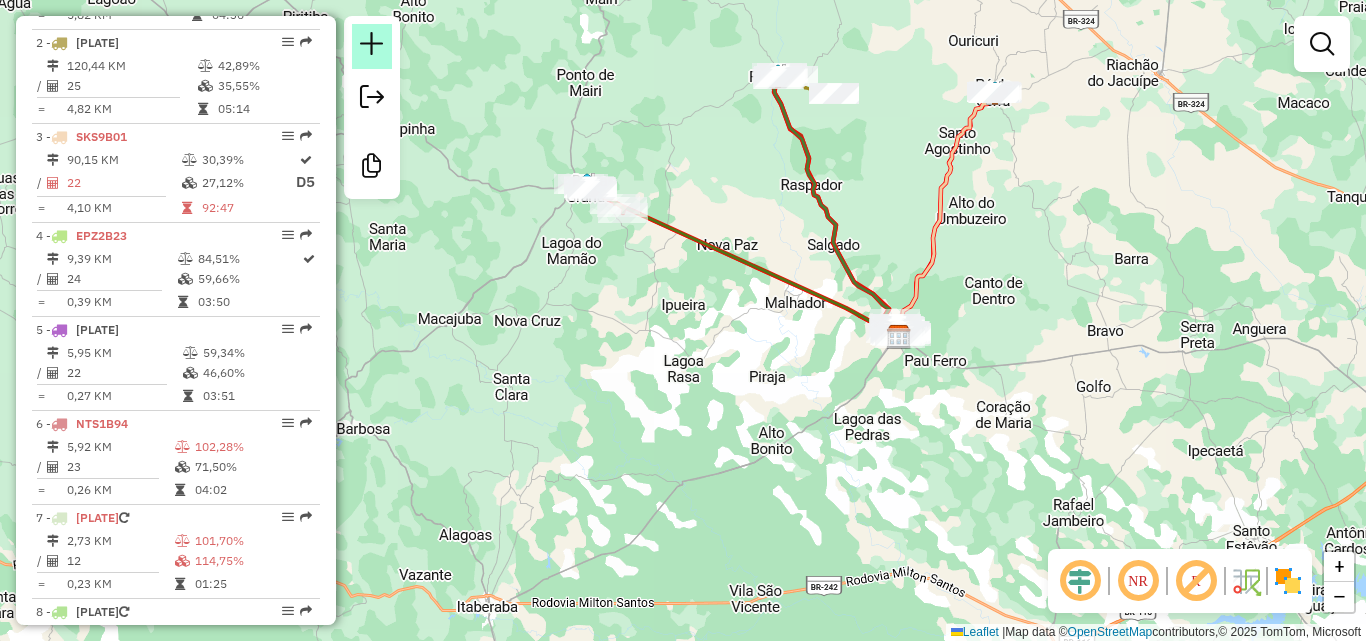 click 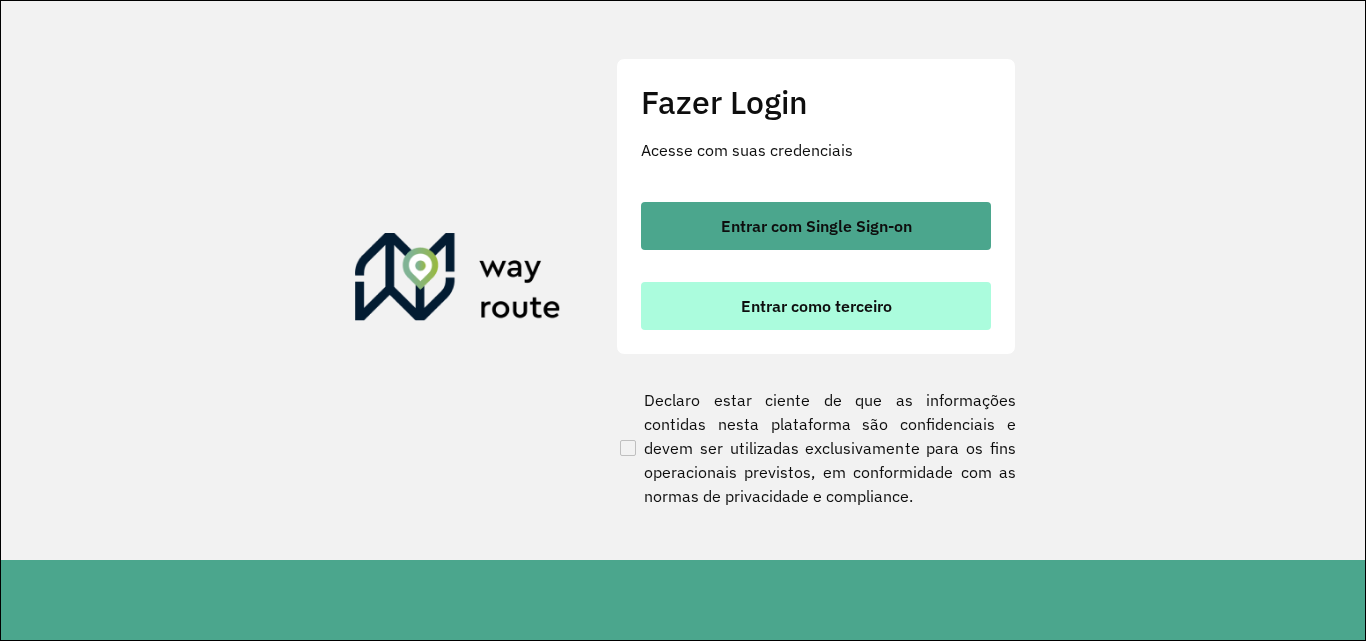 click on "Entrar como terceiro" at bounding box center [816, 306] 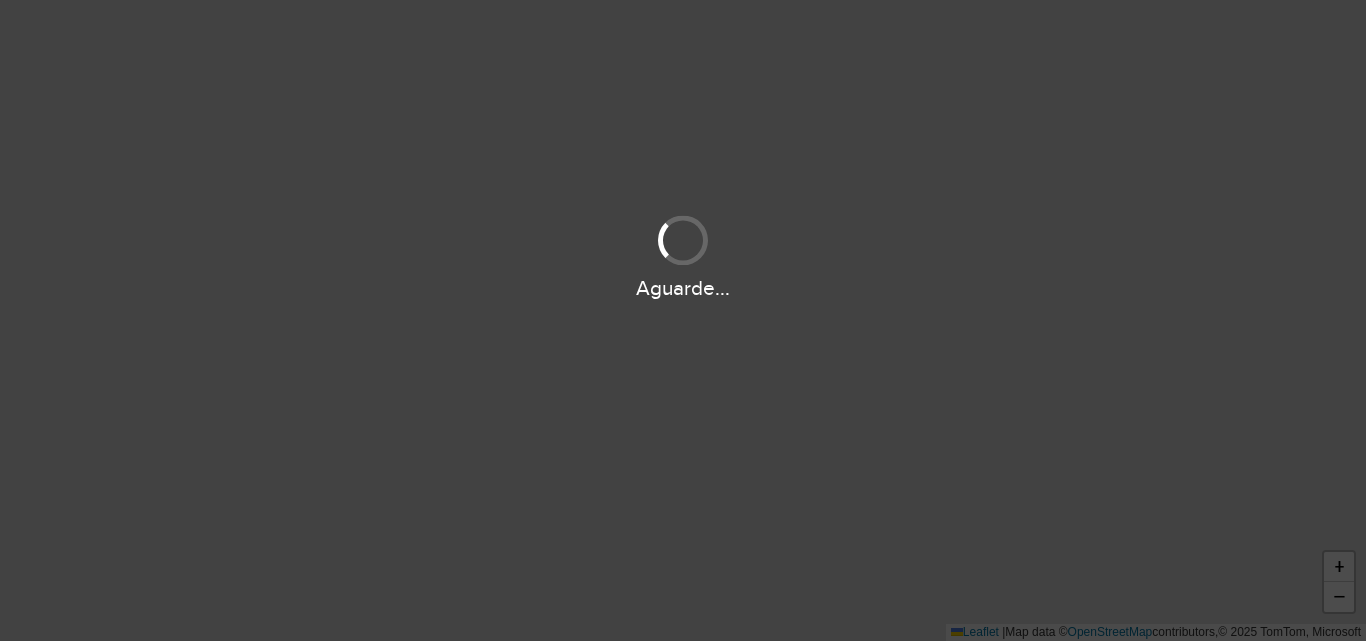 scroll, scrollTop: 0, scrollLeft: 0, axis: both 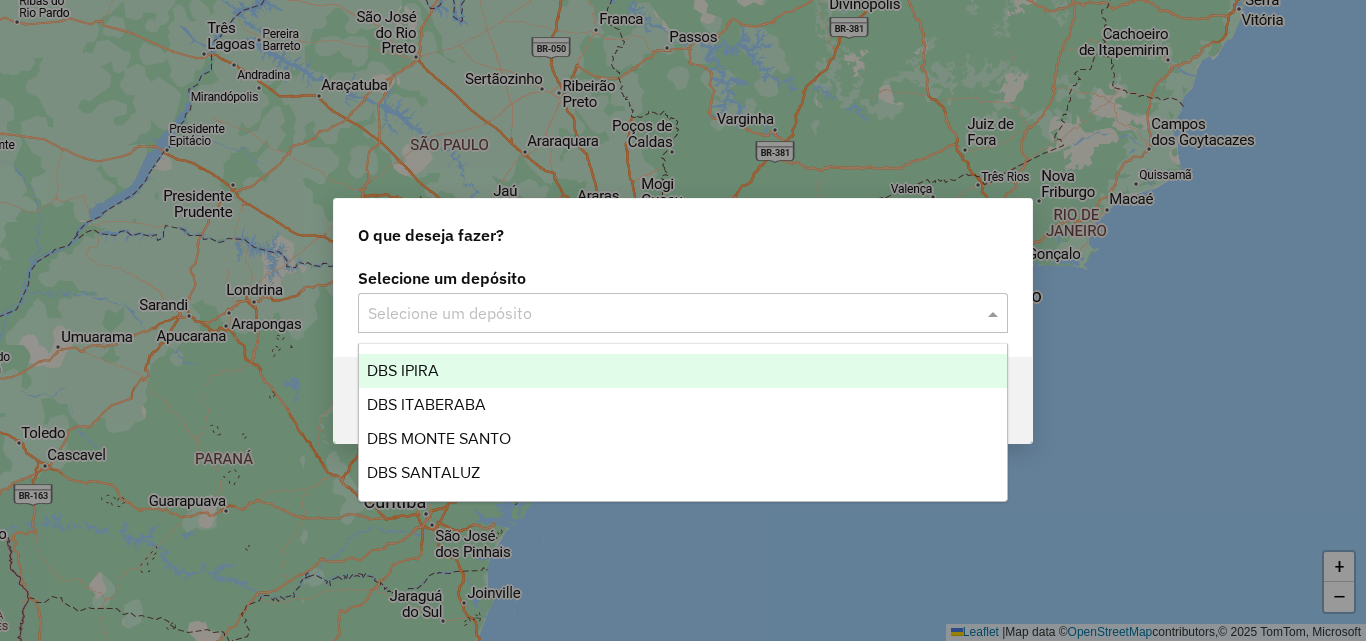 click 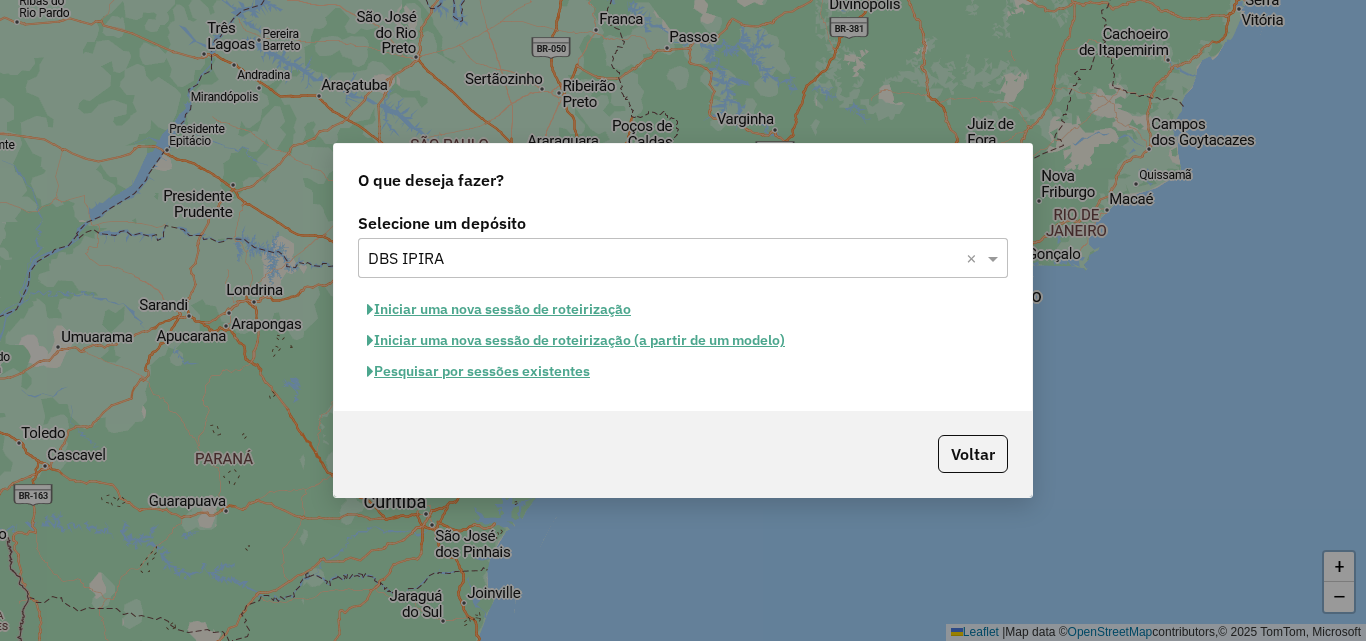 click on "Iniciar uma nova sessão de roteirização" 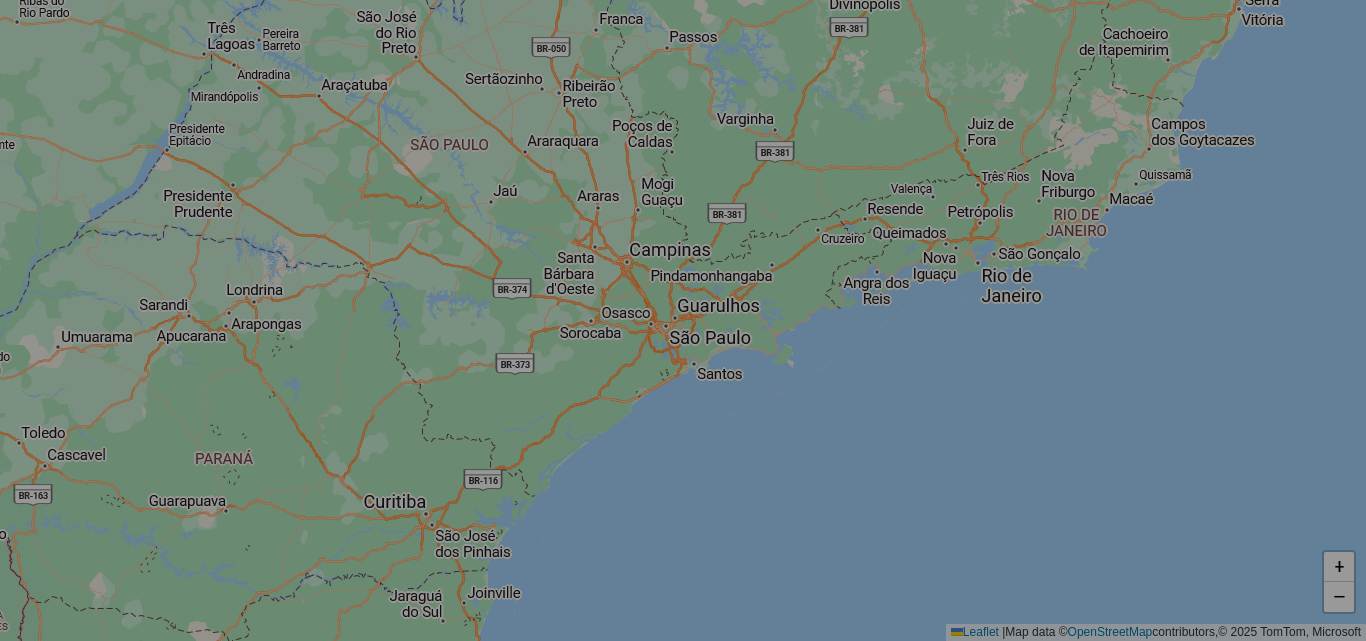 select on "*" 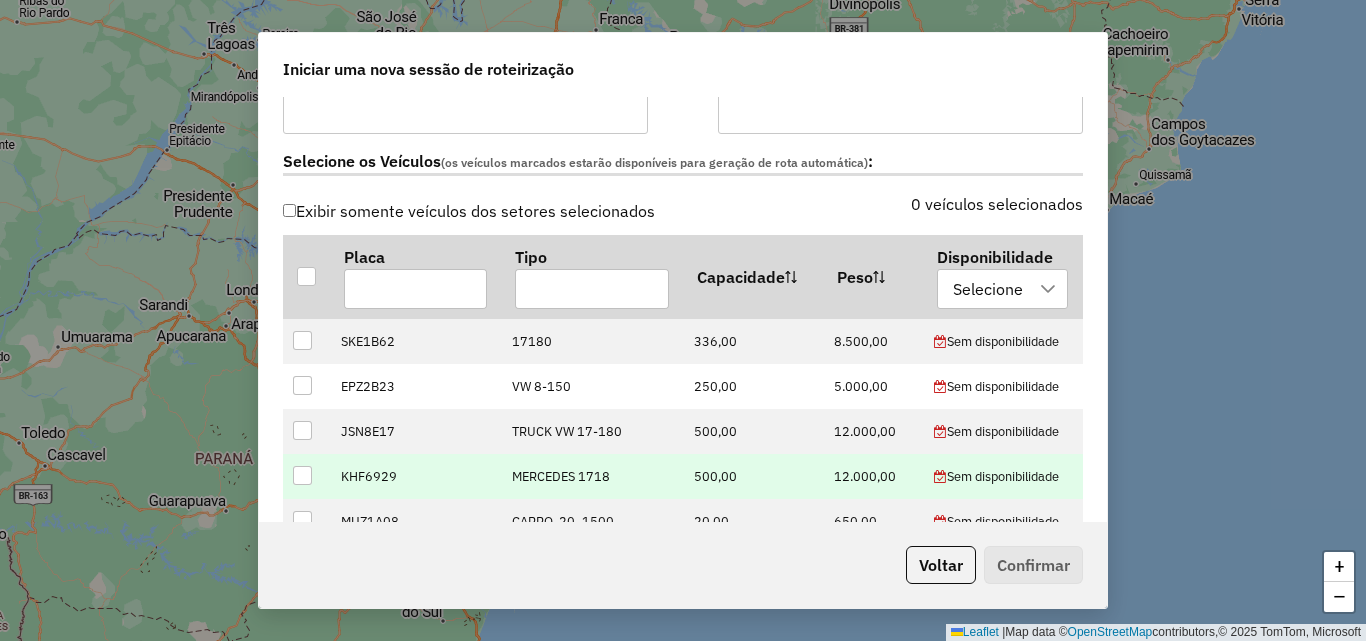 scroll, scrollTop: 700, scrollLeft: 0, axis: vertical 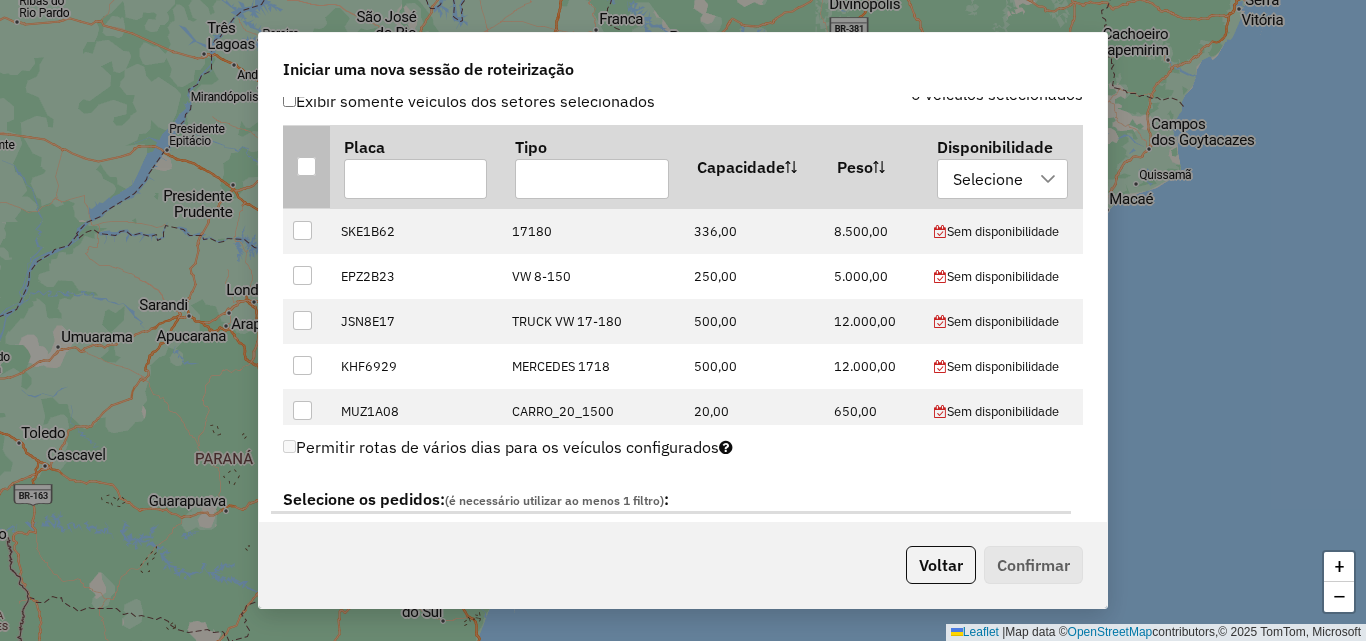 click at bounding box center (306, 166) 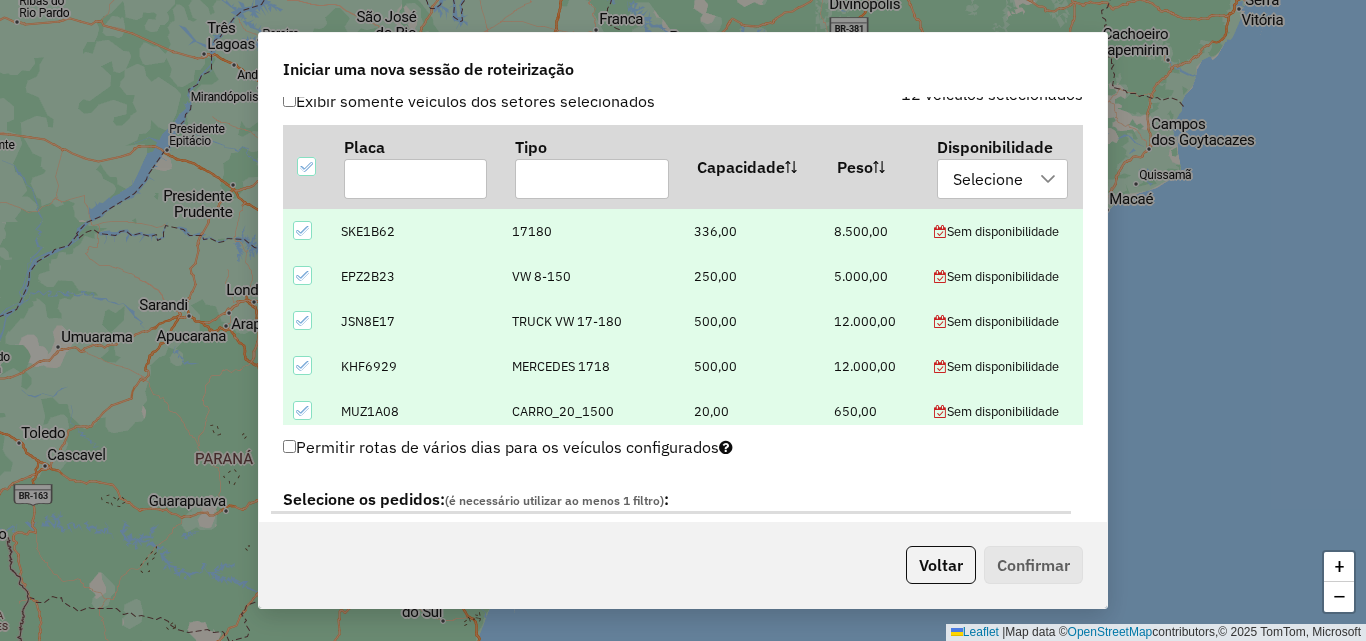 scroll, scrollTop: 324, scrollLeft: 0, axis: vertical 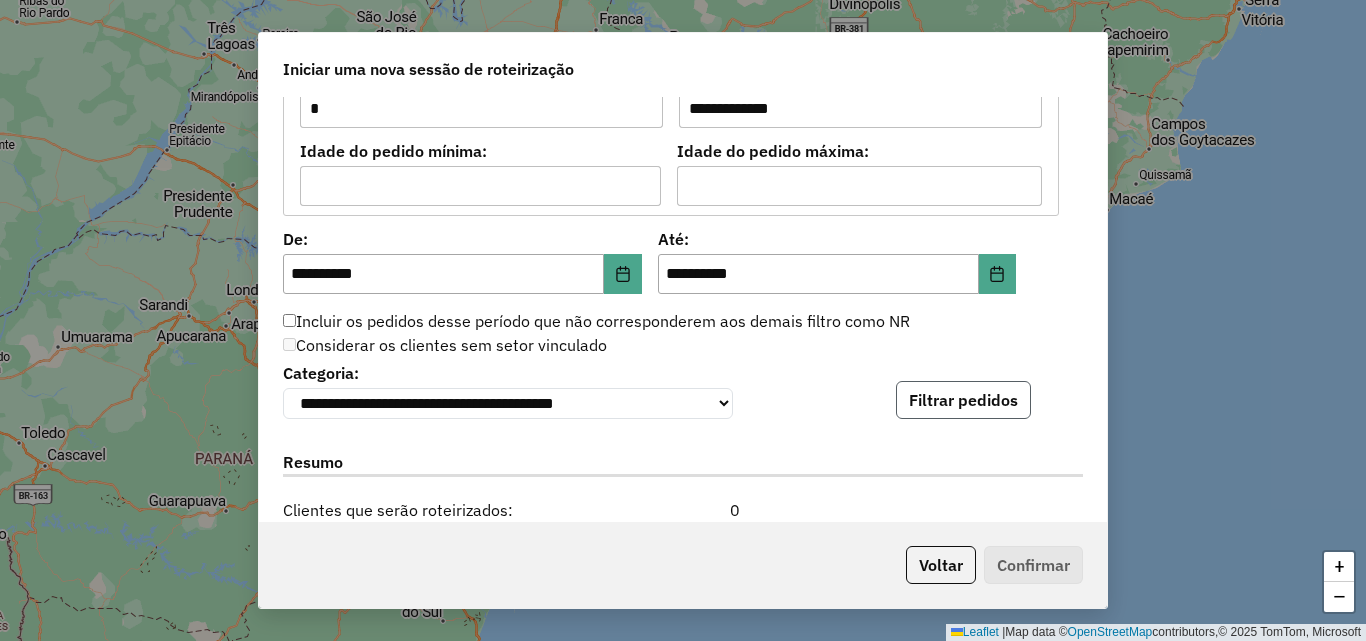 click on "Filtrar pedidos" 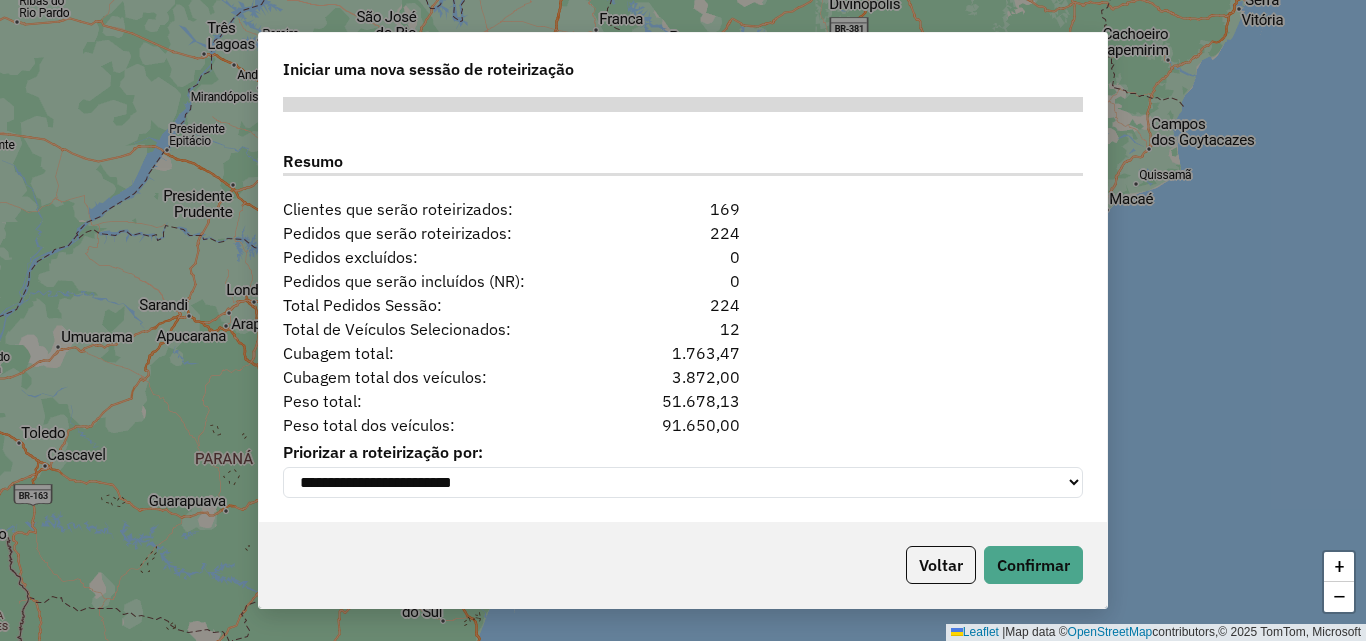scroll, scrollTop: 2524, scrollLeft: 0, axis: vertical 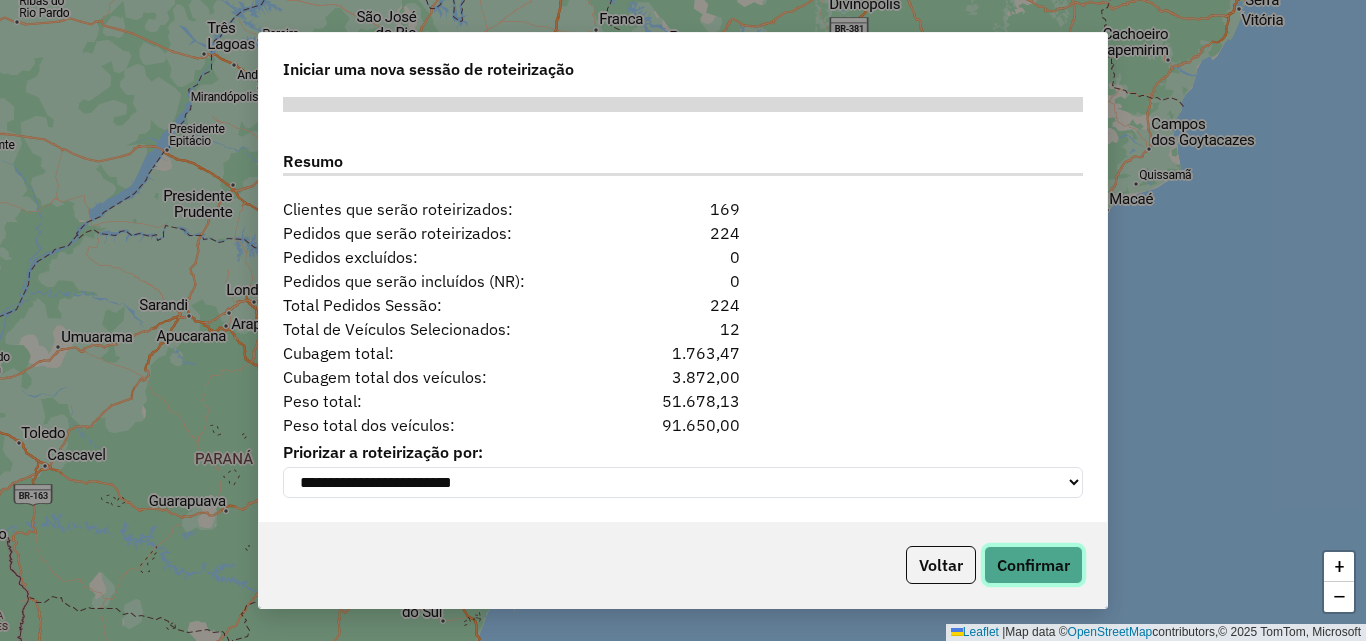 click on "Confirmar" 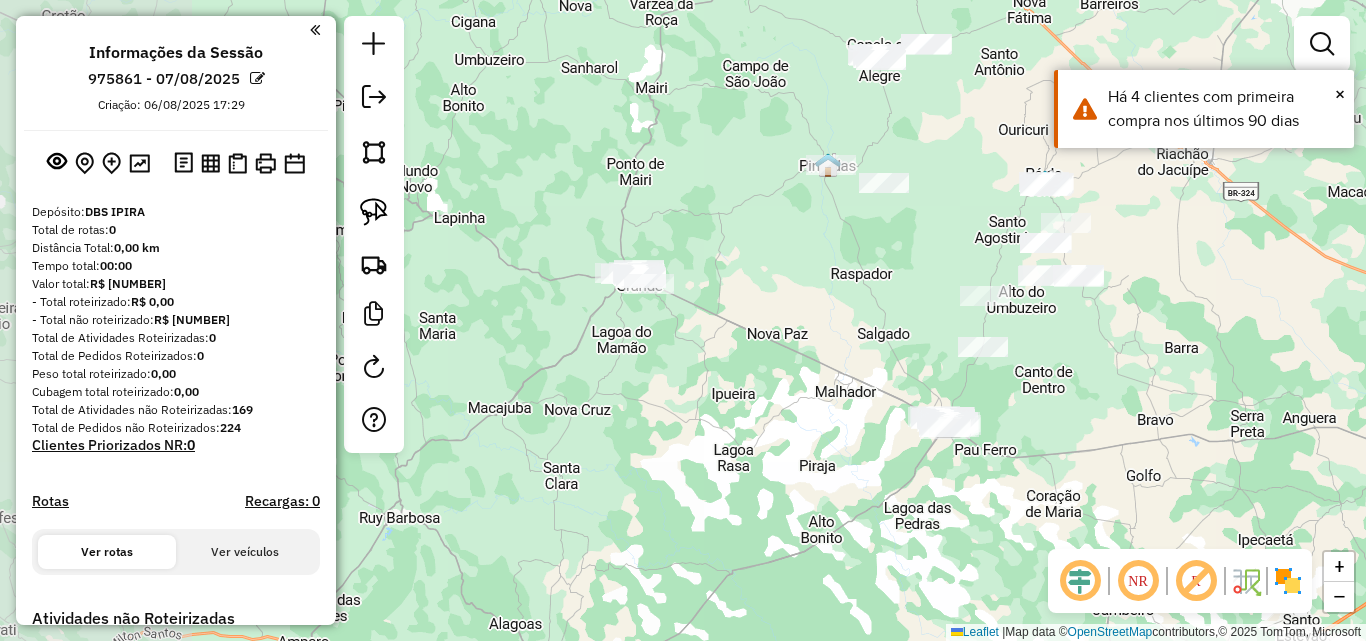 drag, startPoint x: 590, startPoint y: 222, endPoint x: 711, endPoint y: 312, distance: 150.8012 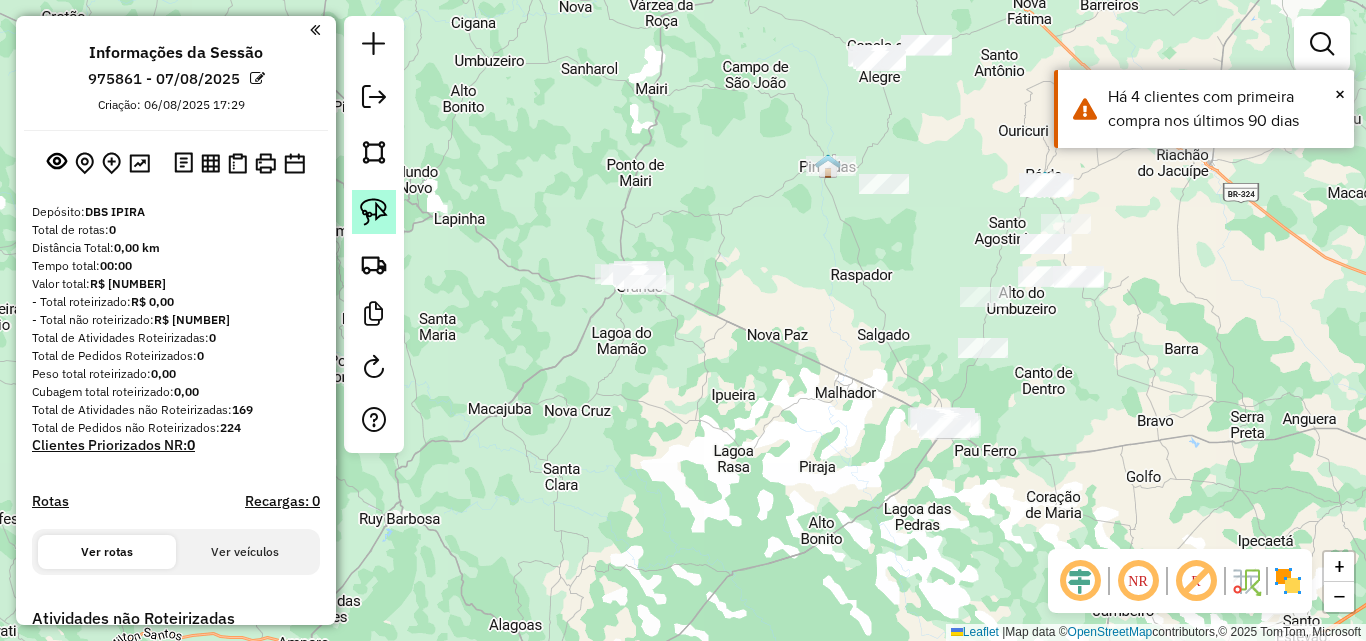 click 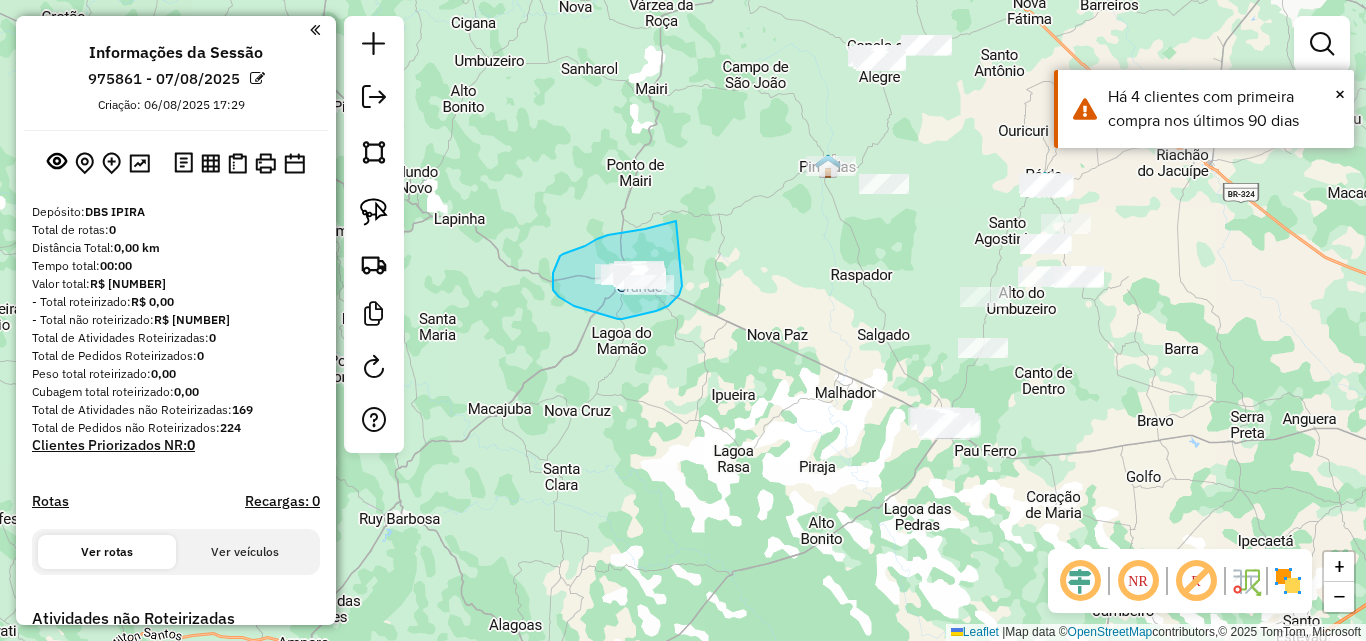 drag, startPoint x: 676, startPoint y: 221, endPoint x: 682, endPoint y: 284, distance: 63.28507 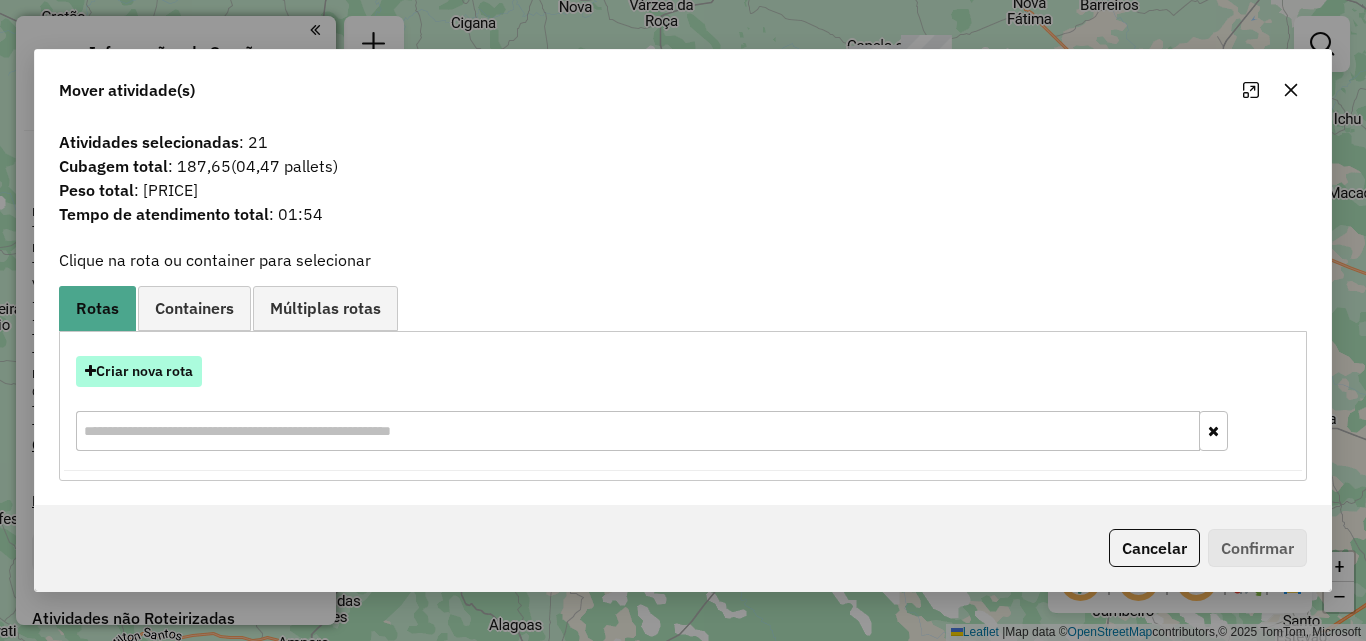 click on "Criar nova rota" at bounding box center [139, 371] 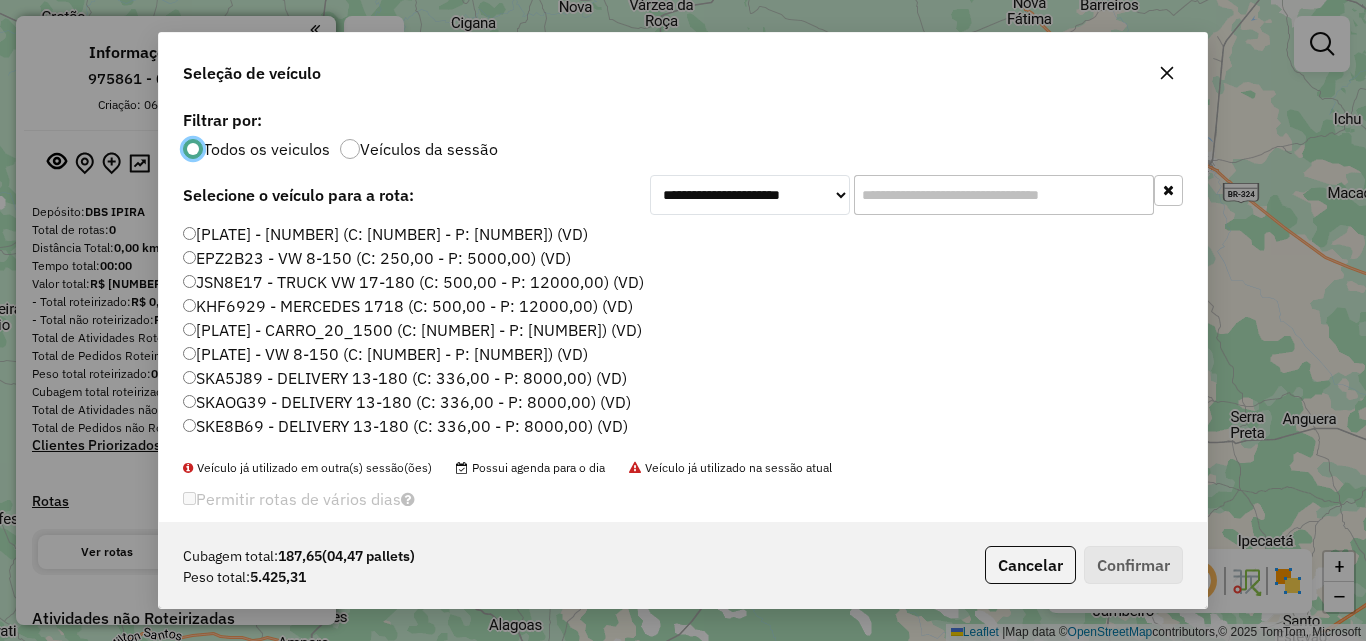 scroll, scrollTop: 11, scrollLeft: 6, axis: both 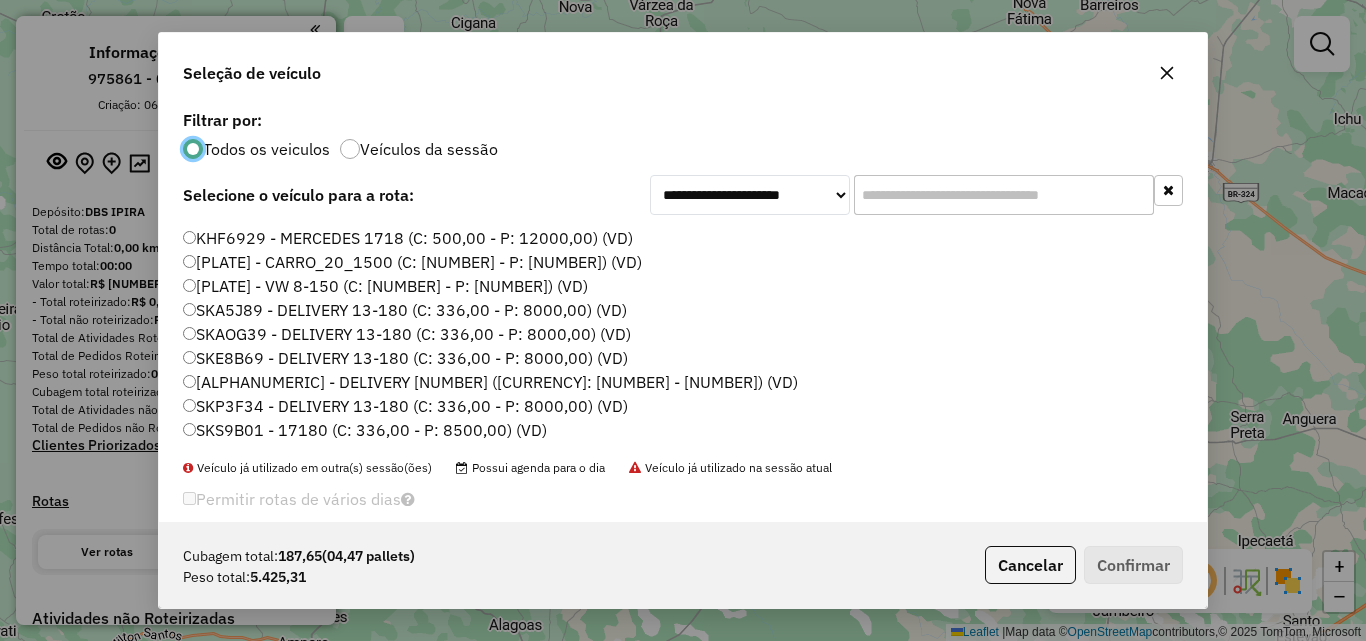 click on "[ALPHANUMERIC] - DELIVERY [NUMBER] ([CURRENCY]: [NUMBER] - [NUMBER]) (VD)" 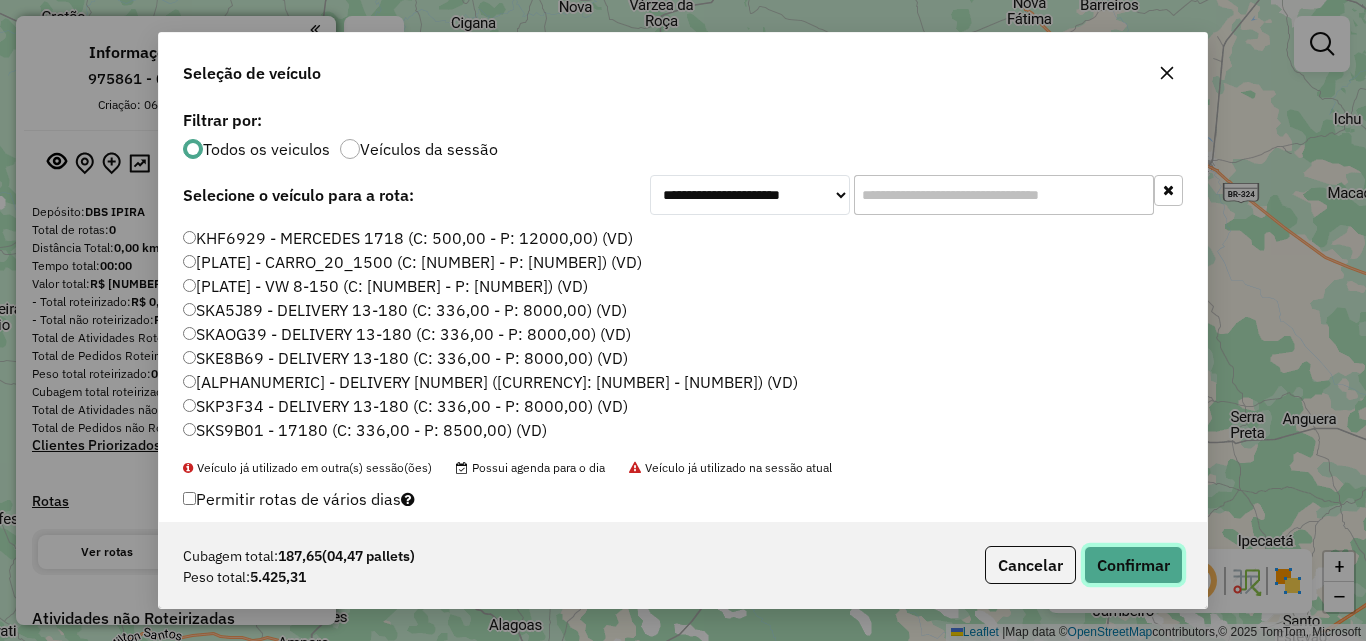 click on "Confirmar" 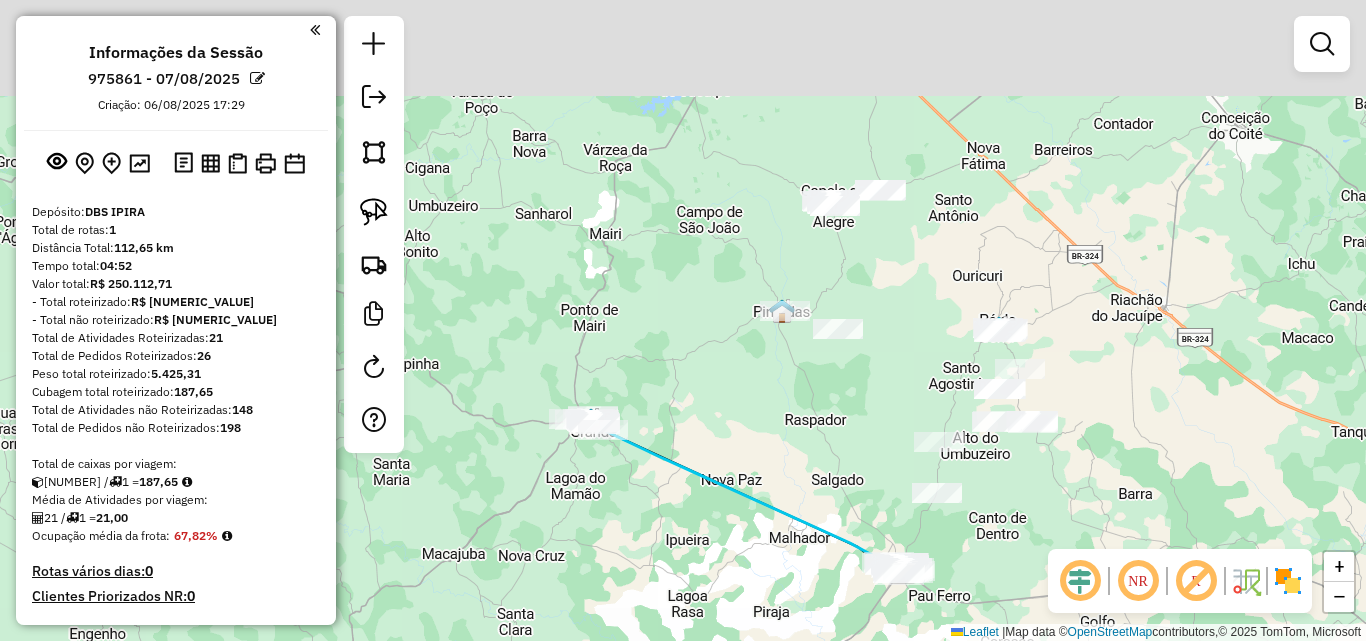 drag, startPoint x: 854, startPoint y: 253, endPoint x: 794, endPoint y: 427, distance: 184.05434 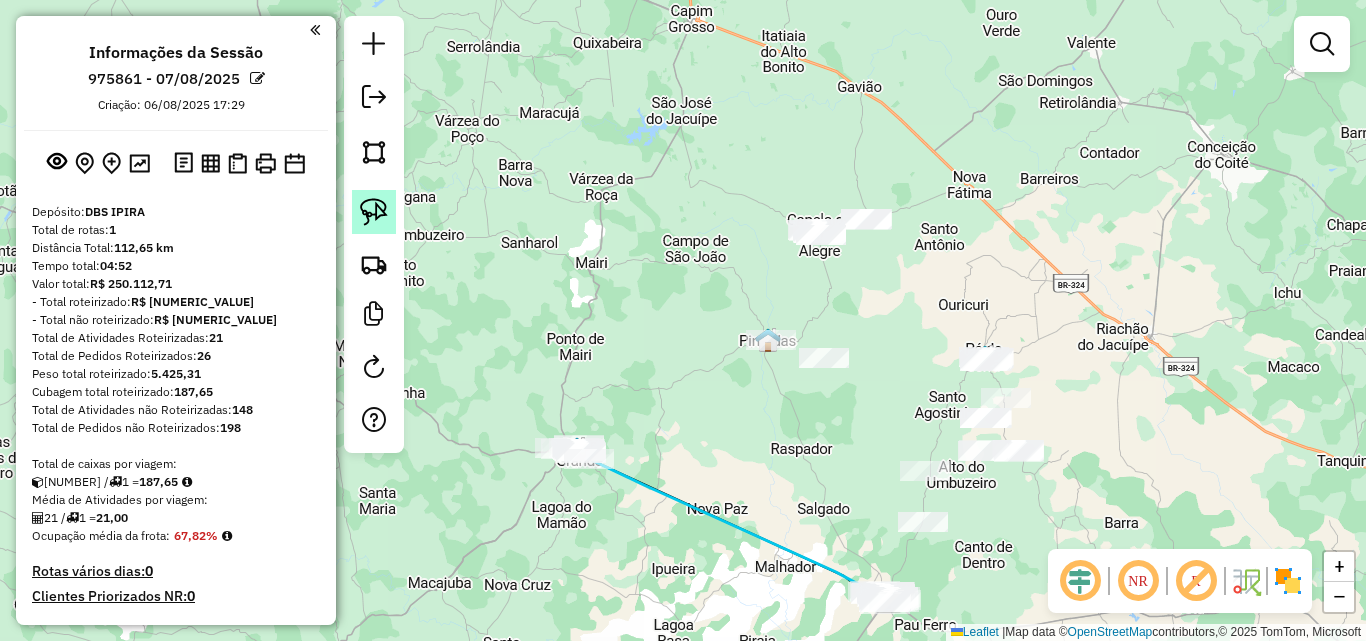 click 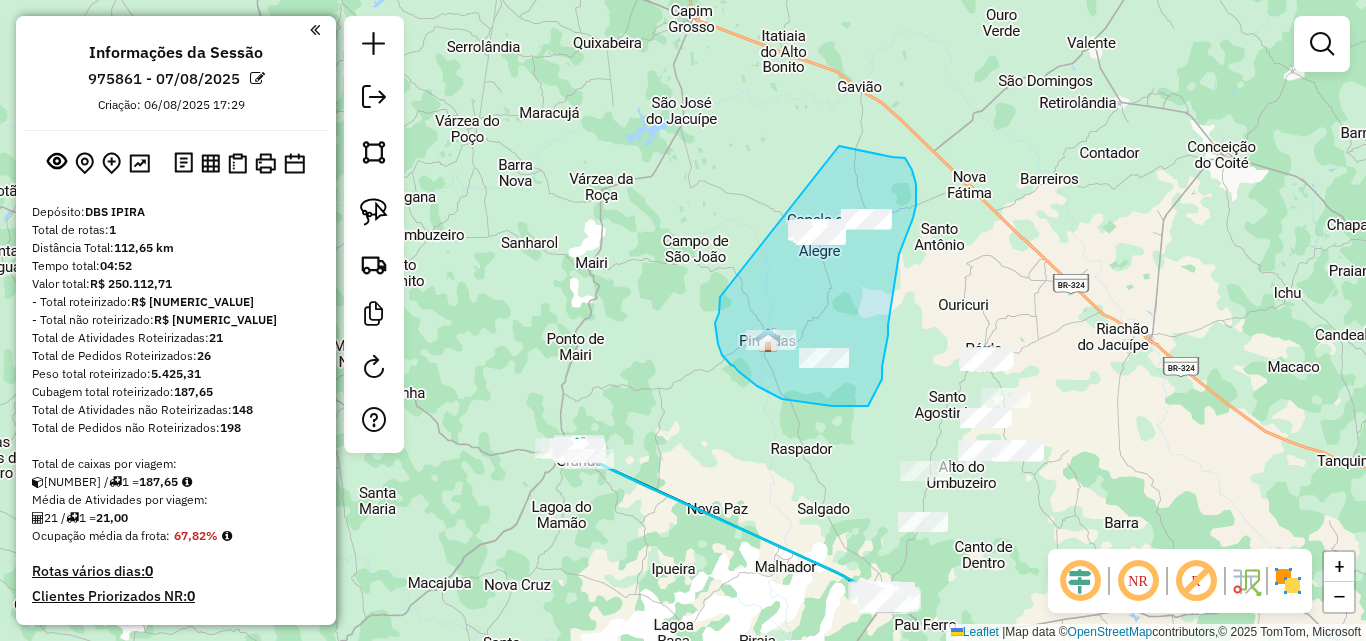 drag, startPoint x: 717, startPoint y: 316, endPoint x: 837, endPoint y: 146, distance: 208.08652 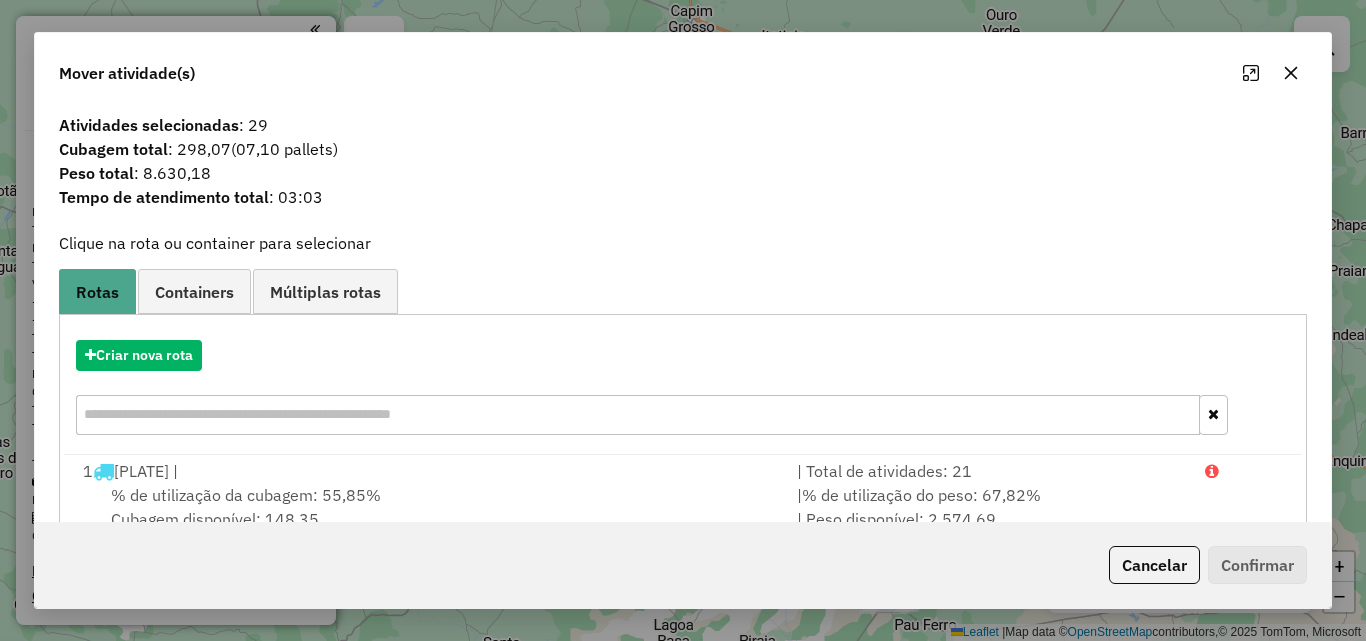 click 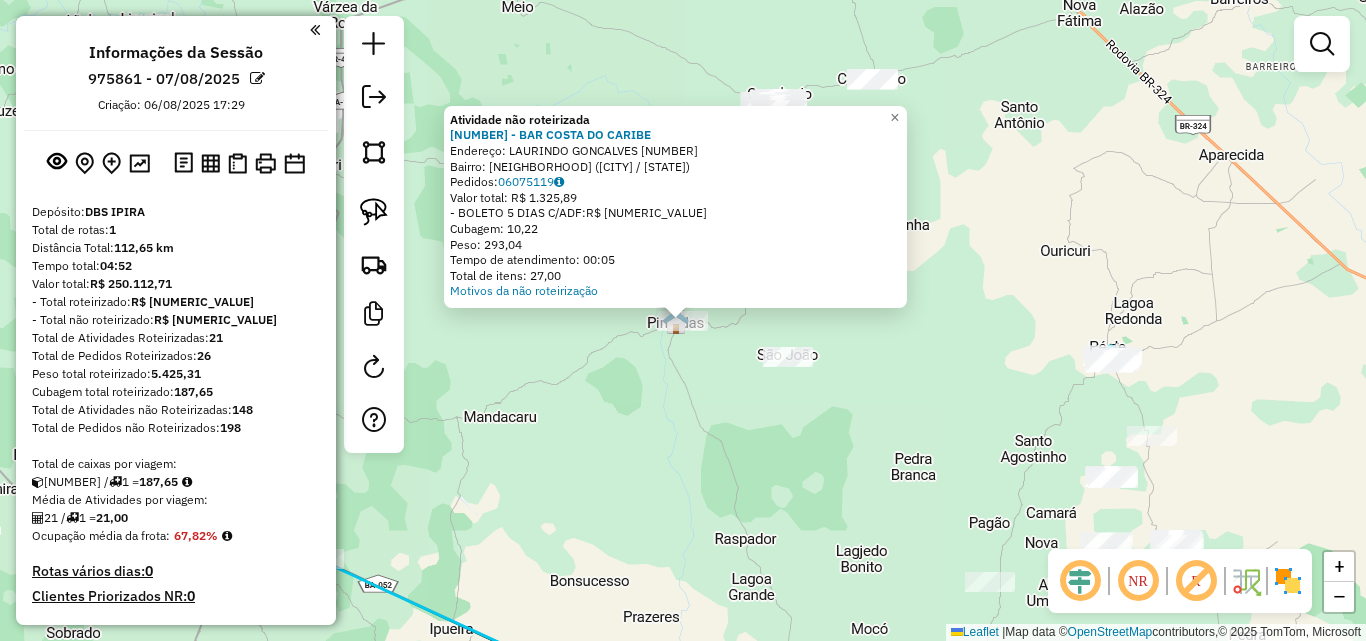 click 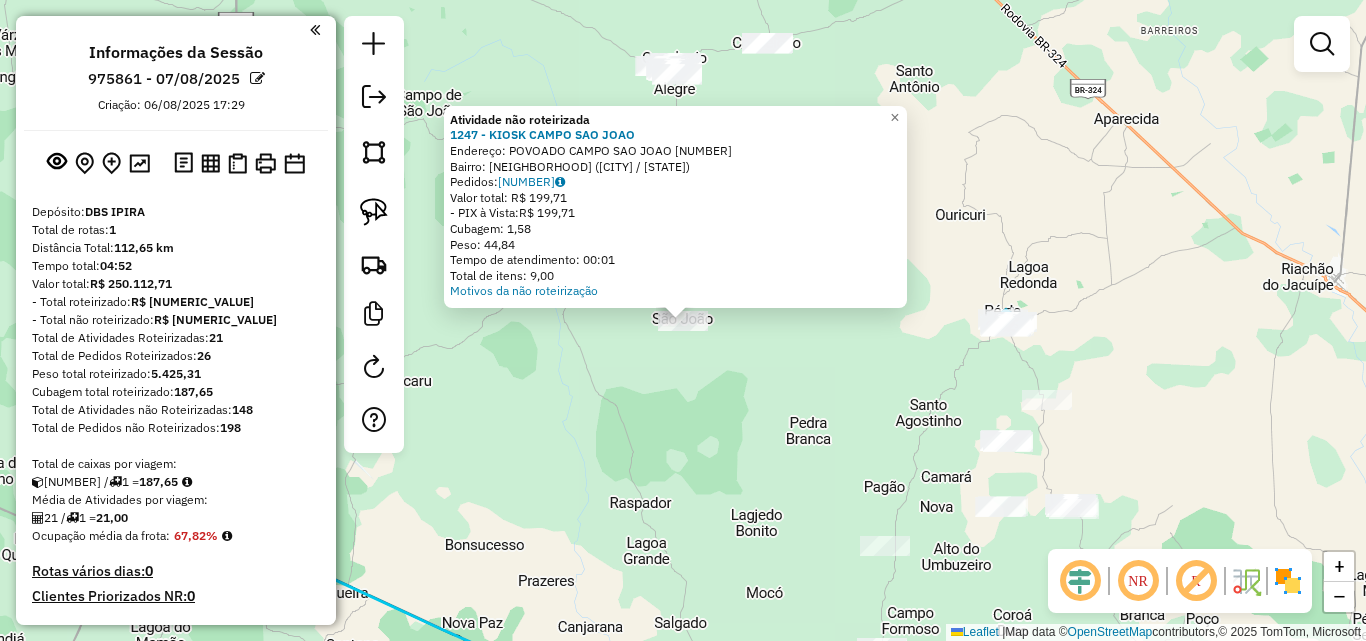 click on "Atividade não roteirizada 1247 - KIOSK CAMPO SAO JOAO Endereço: POVOADO CAMPO SAO JOAO 12 Bairro: Centro (PINTADAS / BA) Pedidos: 06075129 Valor total: R$ 199,71 - PIX à Vista: R$ 199,71 Cubagem: 1,58 Peso: 44,84 Tempo de atendimento: 00:01 Total de itens: 9,00 Motivos da não roteirização × Janela de atendimento Grade de atendimento Capacidade Transportadoras Veículos Cliente Pedidos Rotas Selecione os dias de semana para filtrar as janelas de atendimento Seg Ter Qua Qui Sex Sáb Dom Informe o período da janela de atendimento: De: Até: Filtrar exatamente a janela do cliente Considerar janela de atendimento padrão Selecione os dias de semana para filtrar as grades de atendimento Seg Ter Qua Qui Sex Sáb Dom Considerar clientes sem dia de atendimento cadastrado Clientes fora do dia de atendimento selecionado Filtrar as atividades entre os valores definidos abaixo: Peso mínimo: Peso máximo: Cubagem mínima: Cubagem máxima: De: Até:" 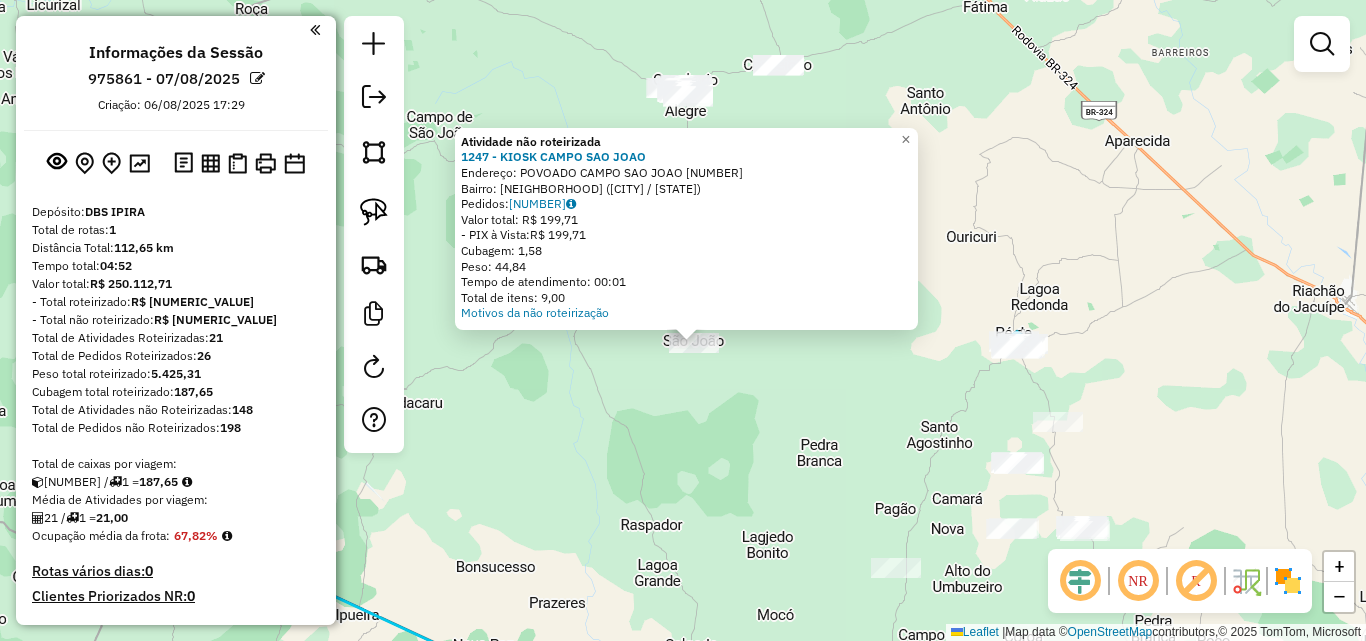 click on "Atividade não roteirizada 1247 - KIOSK CAMPO SAO JOAO Endereço: POVOADO CAMPO SAO JOAO 12 Bairro: Centro (PINTADAS / BA) Pedidos: 06075129 Valor total: R$ 199,71 - PIX à Vista: R$ 199,71 Cubagem: 1,58 Peso: 44,84 Tempo de atendimento: 00:01 Total de itens: 9,00 Motivos da não roteirização × Janela de atendimento Grade de atendimento Capacidade Transportadoras Veículos Cliente Pedidos Rotas Selecione os dias de semana para filtrar as janelas de atendimento Seg Ter Qua Qui Sex Sáb Dom Informe o período da janela de atendimento: De: Até: Filtrar exatamente a janela do cliente Considerar janela de atendimento padrão Selecione os dias de semana para filtrar as grades de atendimento Seg Ter Qua Qui Sex Sáb Dom Considerar clientes sem dia de atendimento cadastrado Clientes fora do dia de atendimento selecionado Filtrar as atividades entre os valores definidos abaixo: Peso mínimo: Peso máximo: Cubagem mínima: Cubagem máxima: De: Até:" 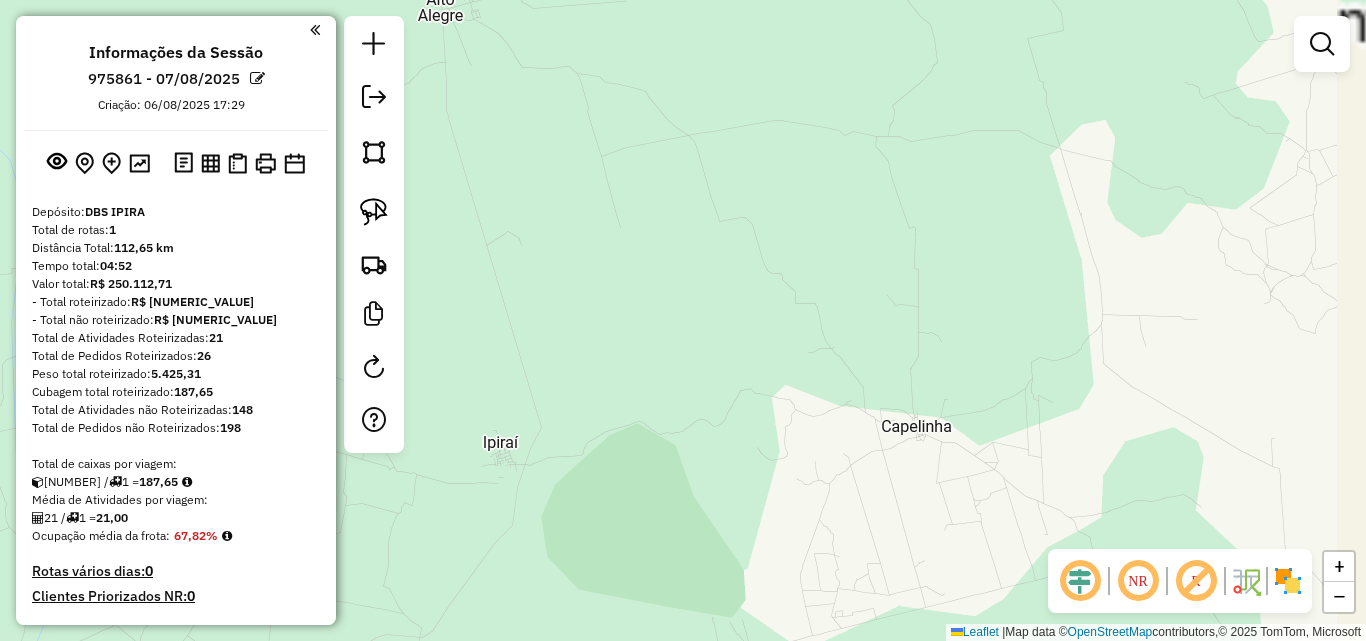 drag, startPoint x: 773, startPoint y: 173, endPoint x: 790, endPoint y: 364, distance: 191.75505 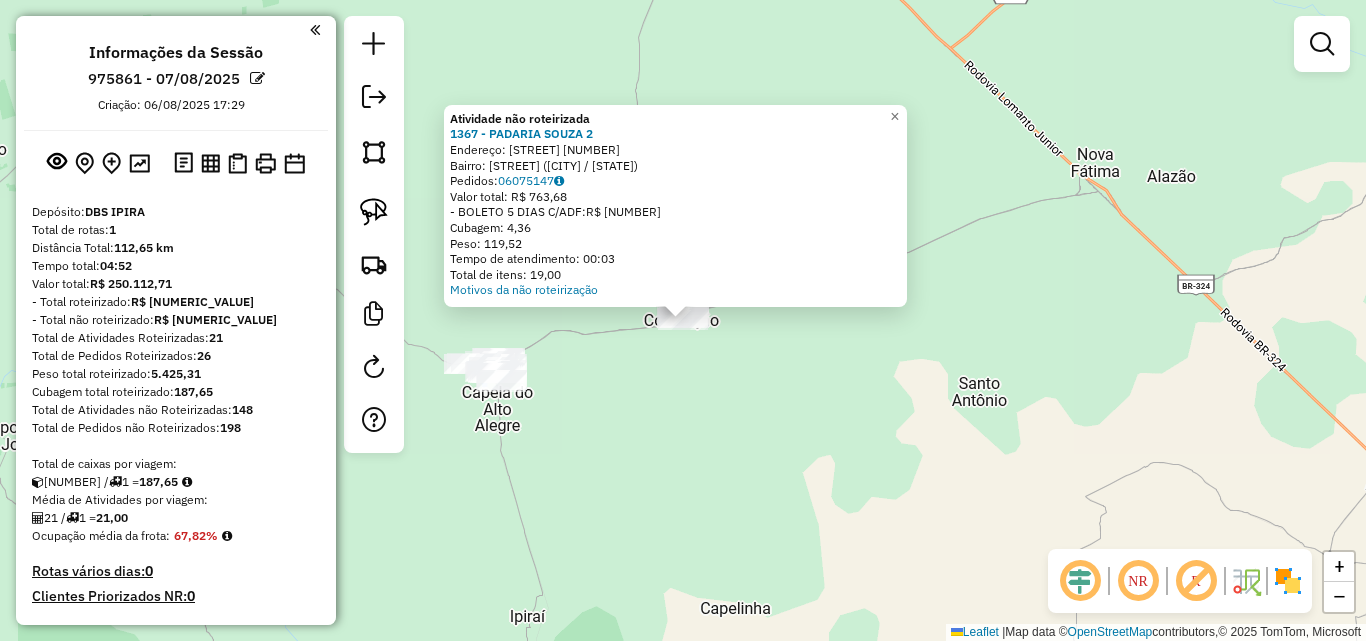 click on "Atividade não roteirizada [NUMBER] - PADARIA SOUZA 2  Endereço:  POVOADO [NAME] [NUMBER]   Bairro: [STREET] ([CITY] / [STATE])   Pedidos:  [NUMBER]   Valor total: R$ [NUMBER], [NUMBER]   - BOLETO 5 DIAS C/ADF:  R$ [NUMBER], [NUMBER]   Cubagem: [NUMBER]   Peso: [NUMBER]   Tempo de atendimento: 00:03   Total de itens: [NUMBER]  Motivos da não roteirização × Janela de atendimento Grade de atendimento Capacidade Transportadoras Veículos Cliente Pedidos  Rotas Selecione os dias de semana para filtrar as janelas de atendimento  Seg   Ter   Qua   Qui   Sex   Sáb   Dom   Considerar janela de atendimento padrão  Selecione os dias de semana para filtrar as grades de atendimento  Seg   Ter   Qua   Qui   Sex   Sáb   Dom   Considerar clientes sem dia de atendimento cadastrado  Clientes fora do dia de atendimento selecionado Filtrar as atividades entre os valores definidos abaixo:  Peso mínimo:   Peso máximo:   Cubagem mínima:   Cubagem máxima:" 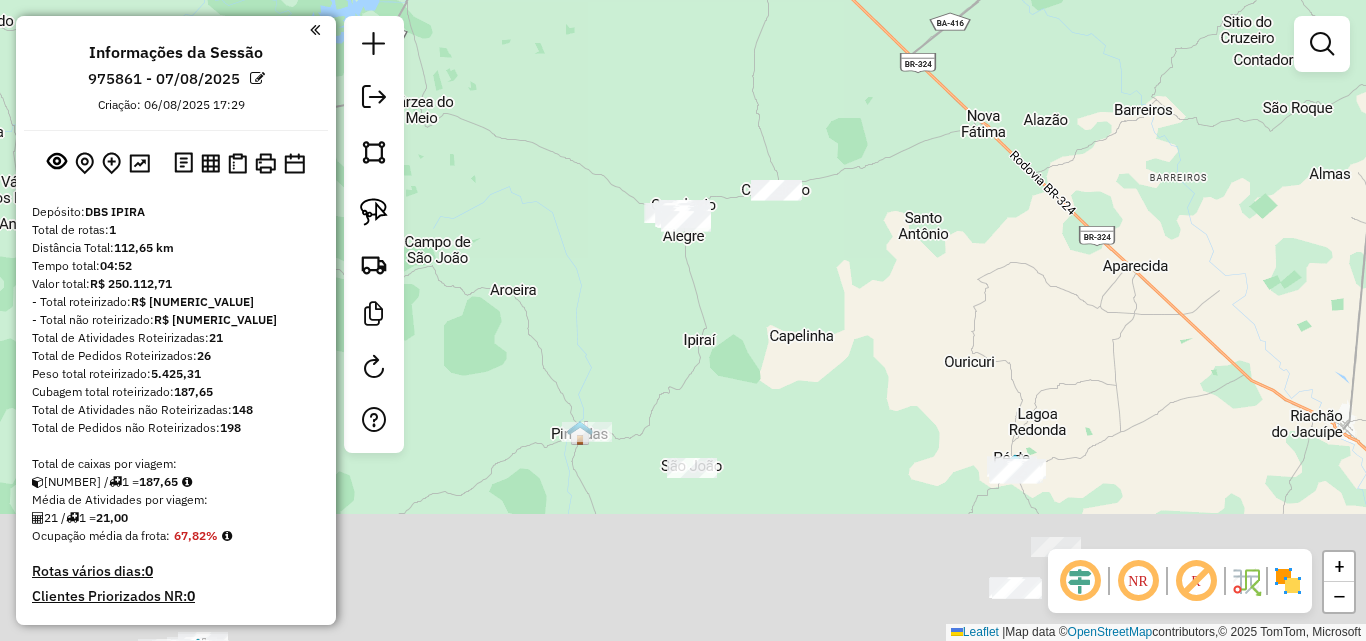 drag, startPoint x: 735, startPoint y: 448, endPoint x: 812, endPoint y: 243, distance: 218.98402 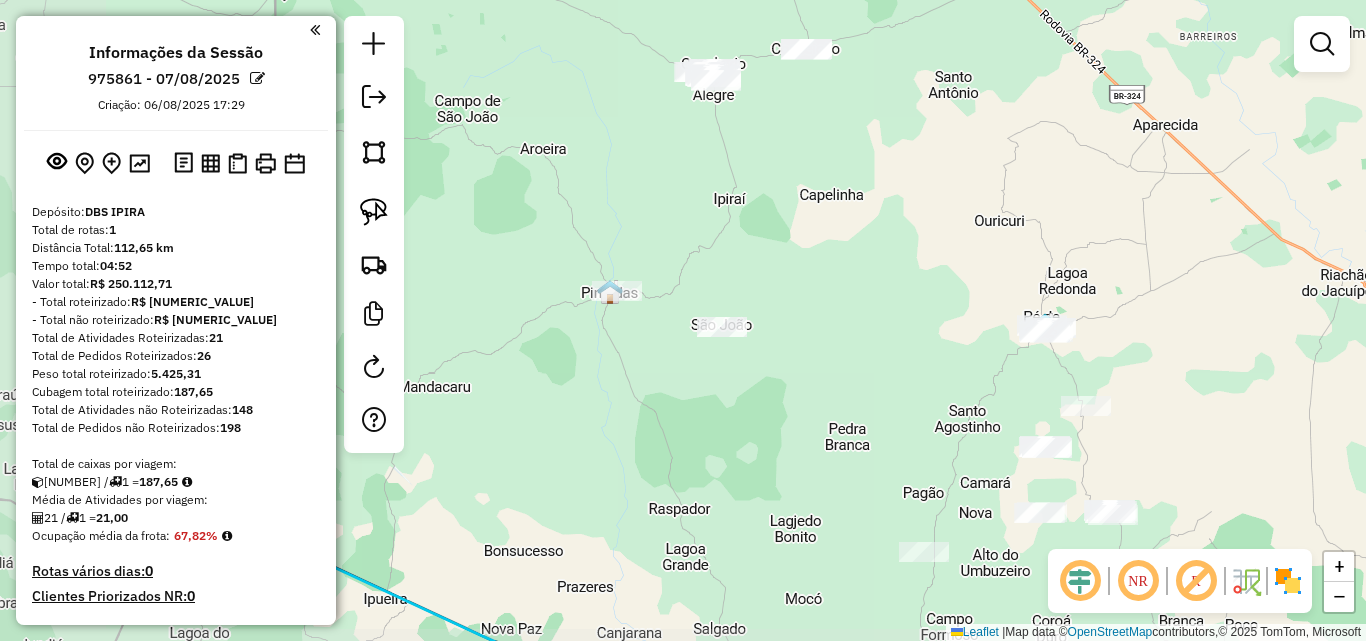 drag, startPoint x: 572, startPoint y: 248, endPoint x: 647, endPoint y: 227, distance: 77.88453 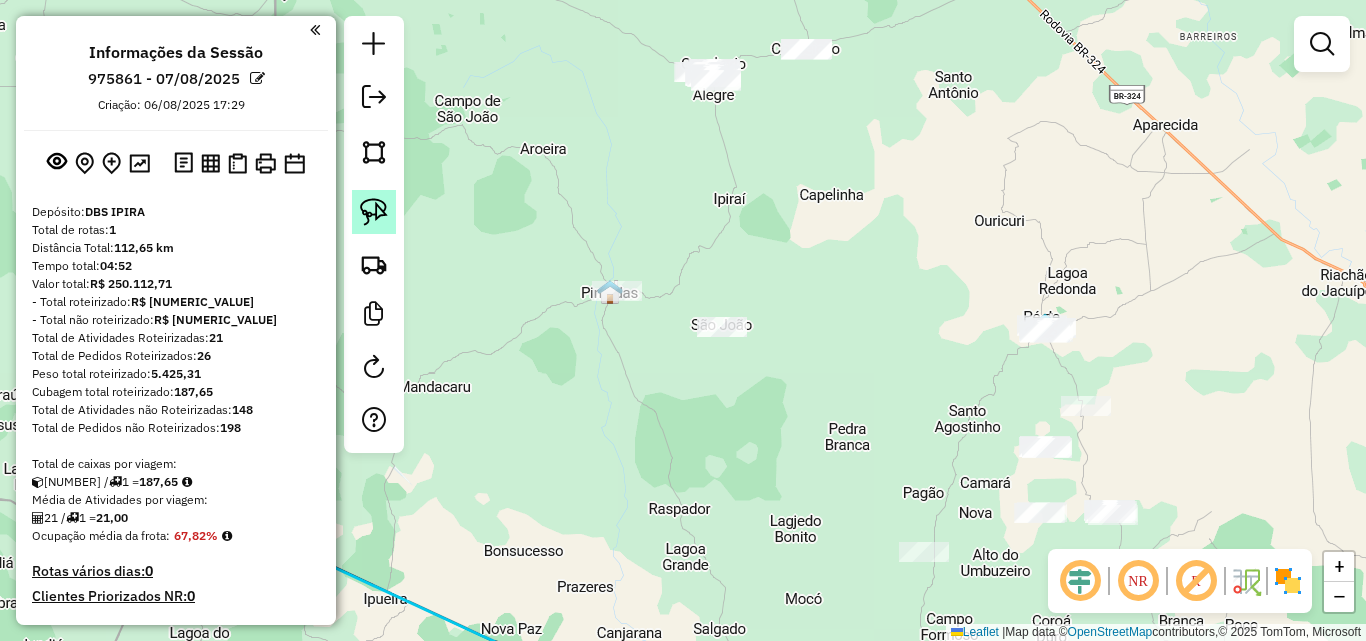 click 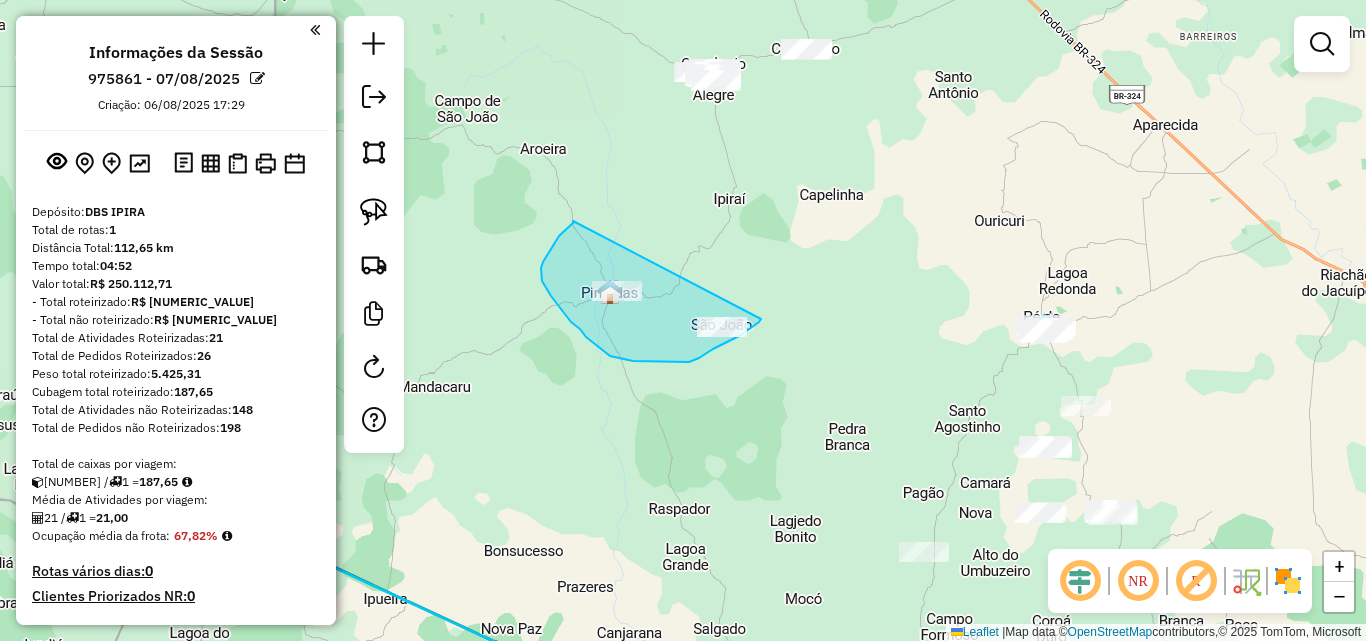 drag, startPoint x: 573, startPoint y: 221, endPoint x: 771, endPoint y: 303, distance: 214.30818 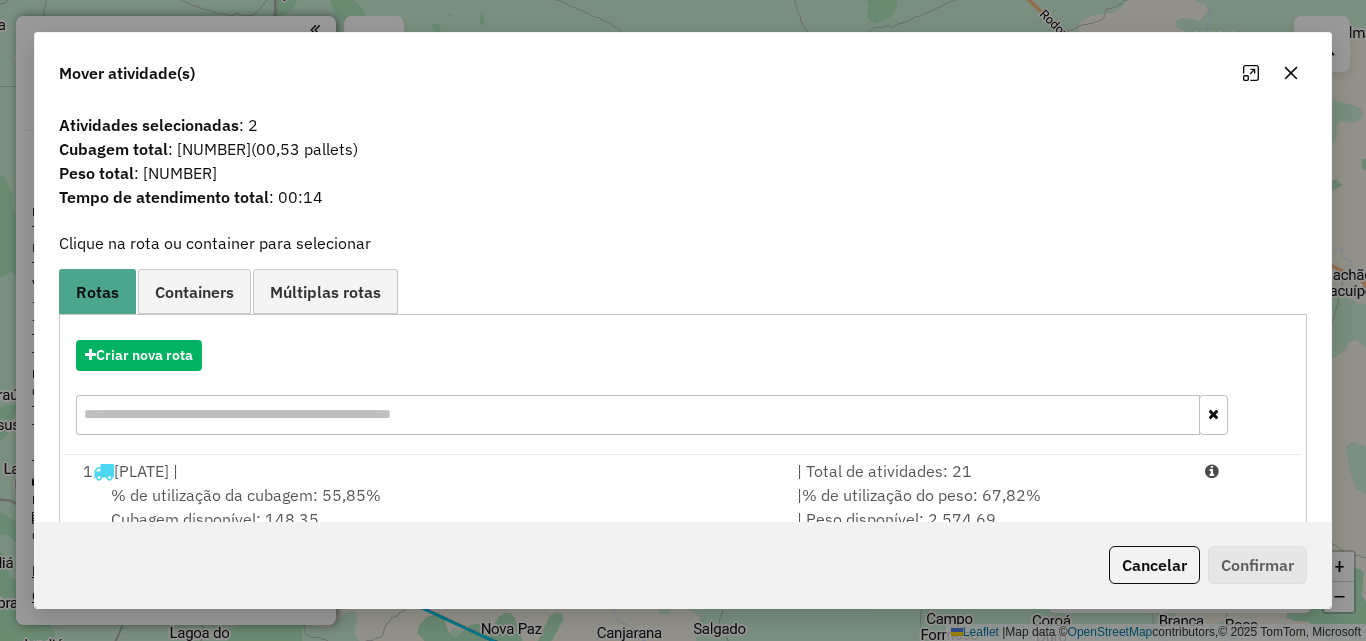 click 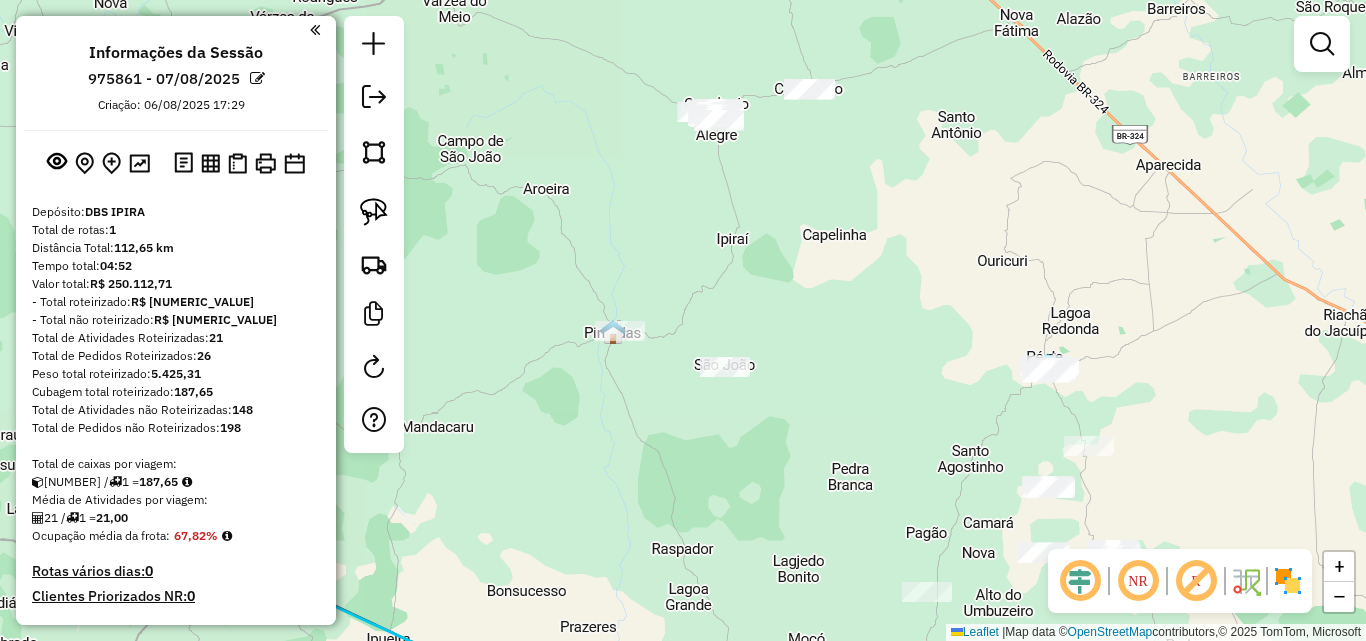 drag, startPoint x: 980, startPoint y: 148, endPoint x: 985, endPoint y: 191, distance: 43.289722 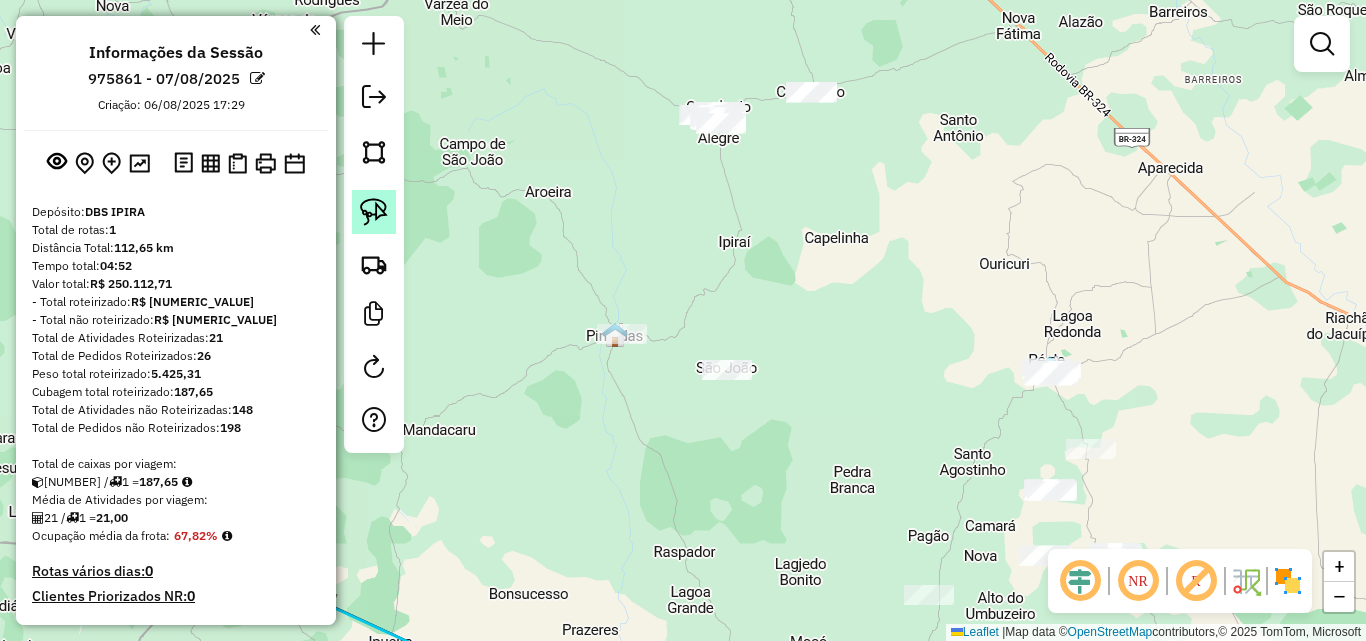click 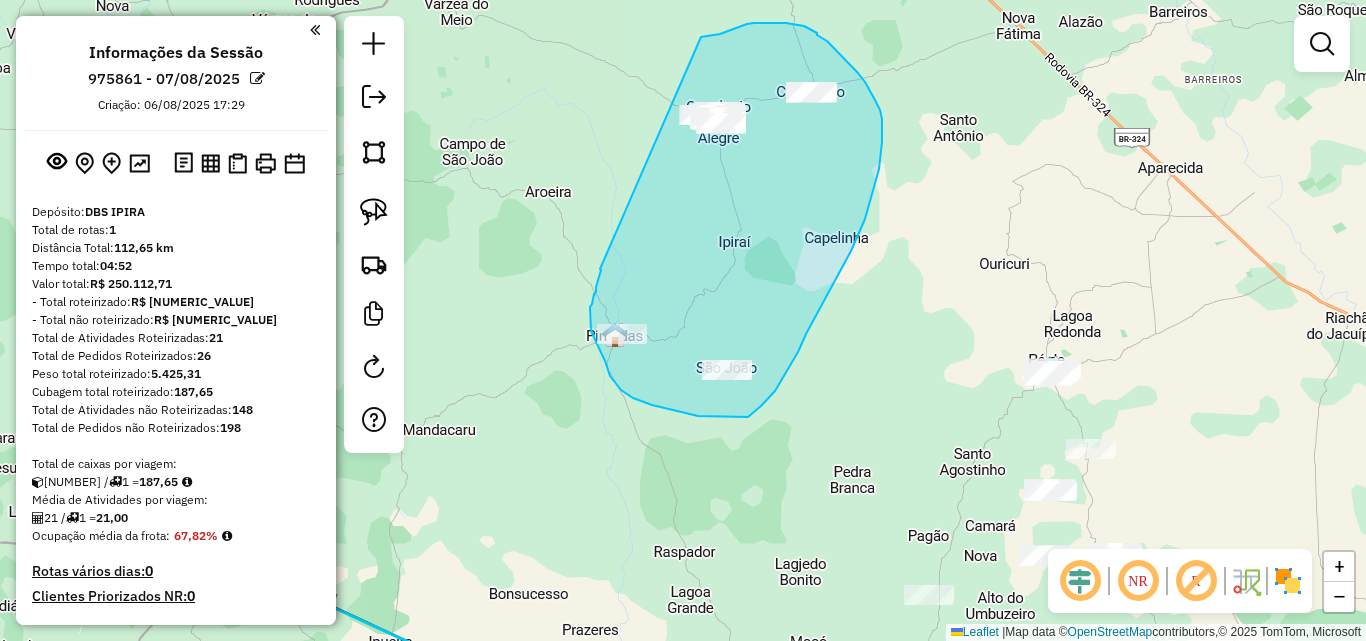 drag, startPoint x: 600, startPoint y: 269, endPoint x: 701, endPoint y: 37, distance: 253.03162 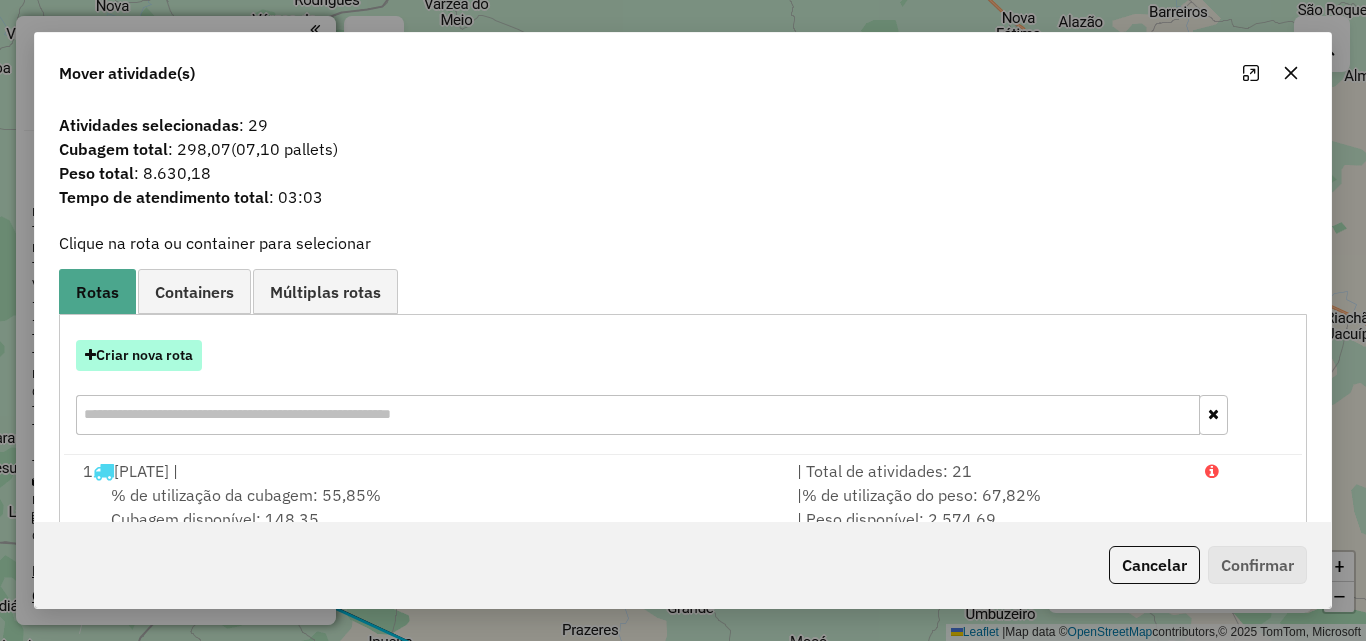 click on "Criar nova rota" at bounding box center [139, 355] 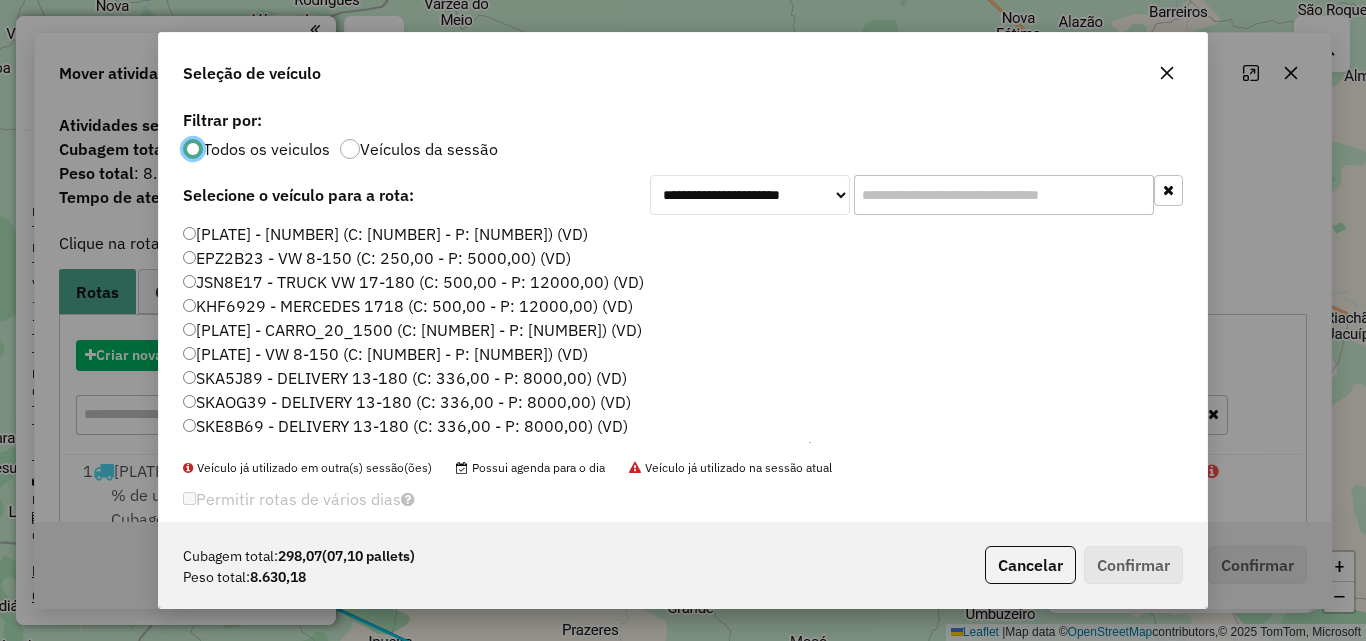 scroll, scrollTop: 11, scrollLeft: 6, axis: both 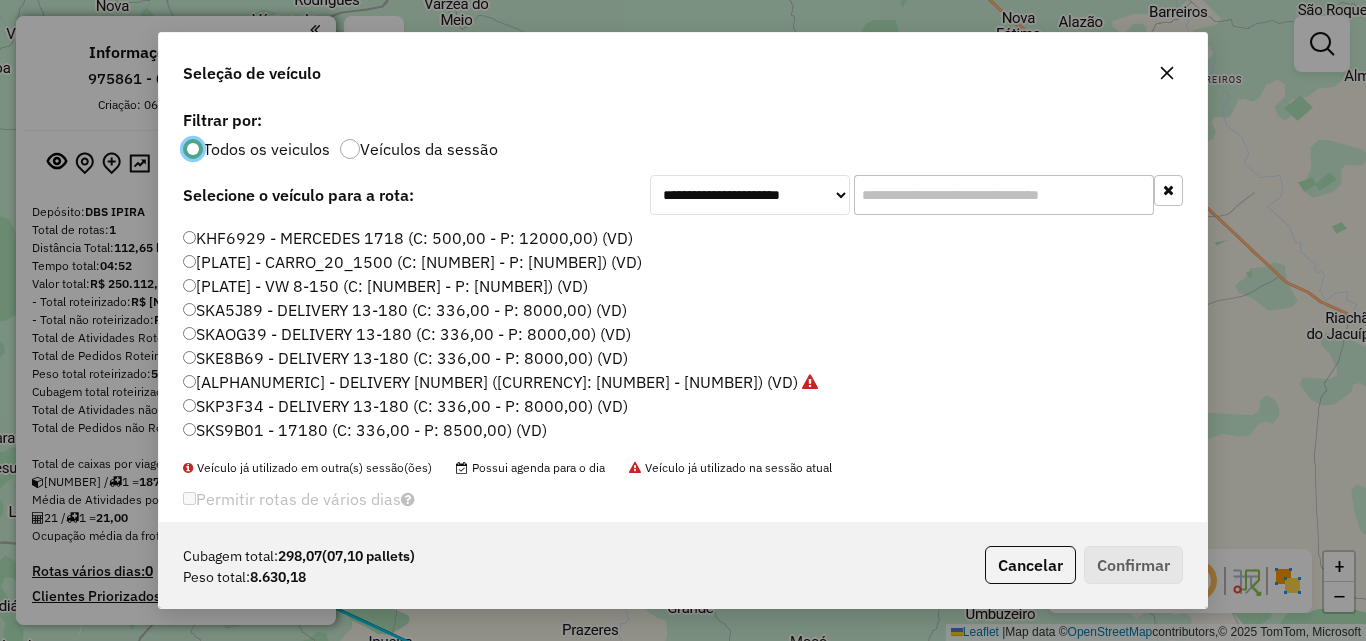 click on "SKP3F34 - DELIVERY 13-180 (C: 336,00 - P: 8000,00) (VD)" 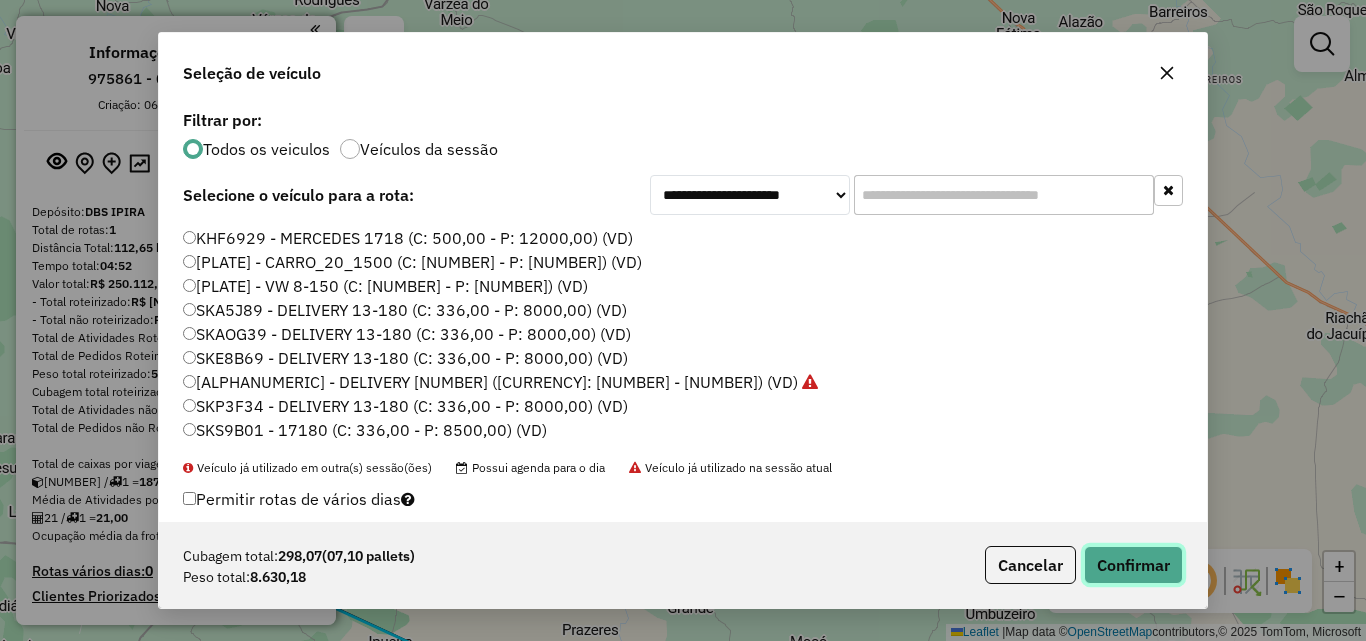 click on "Confirmar" 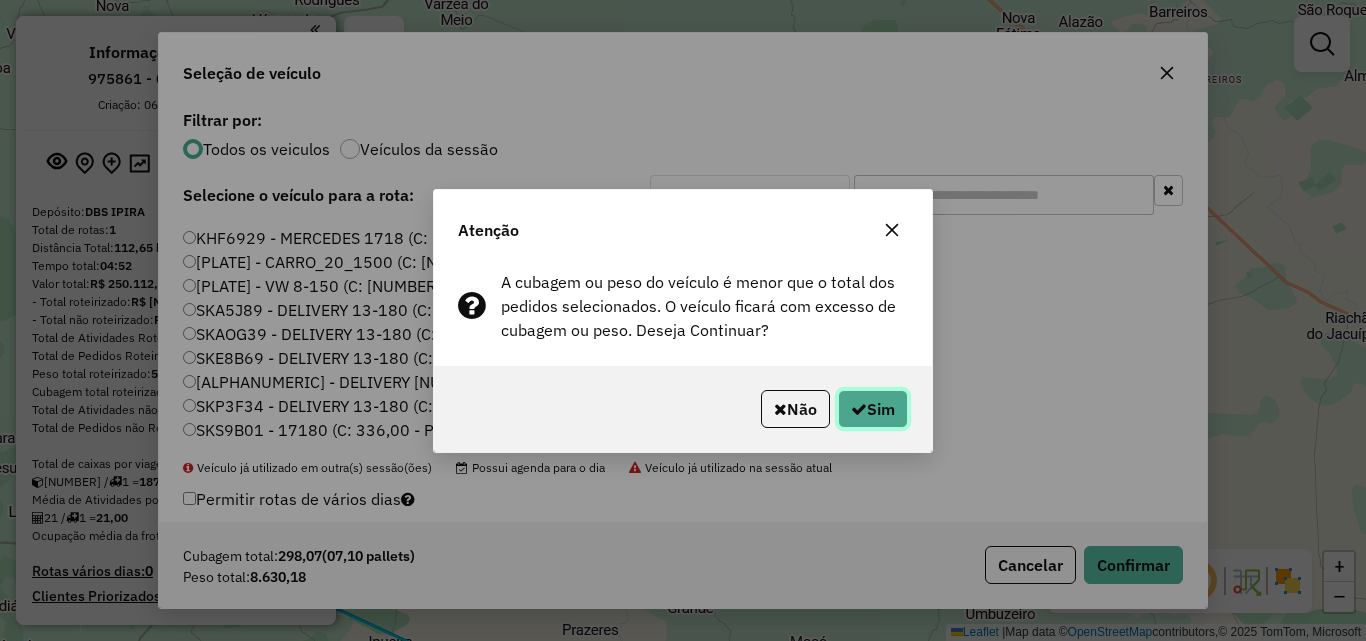 click on "Sim" 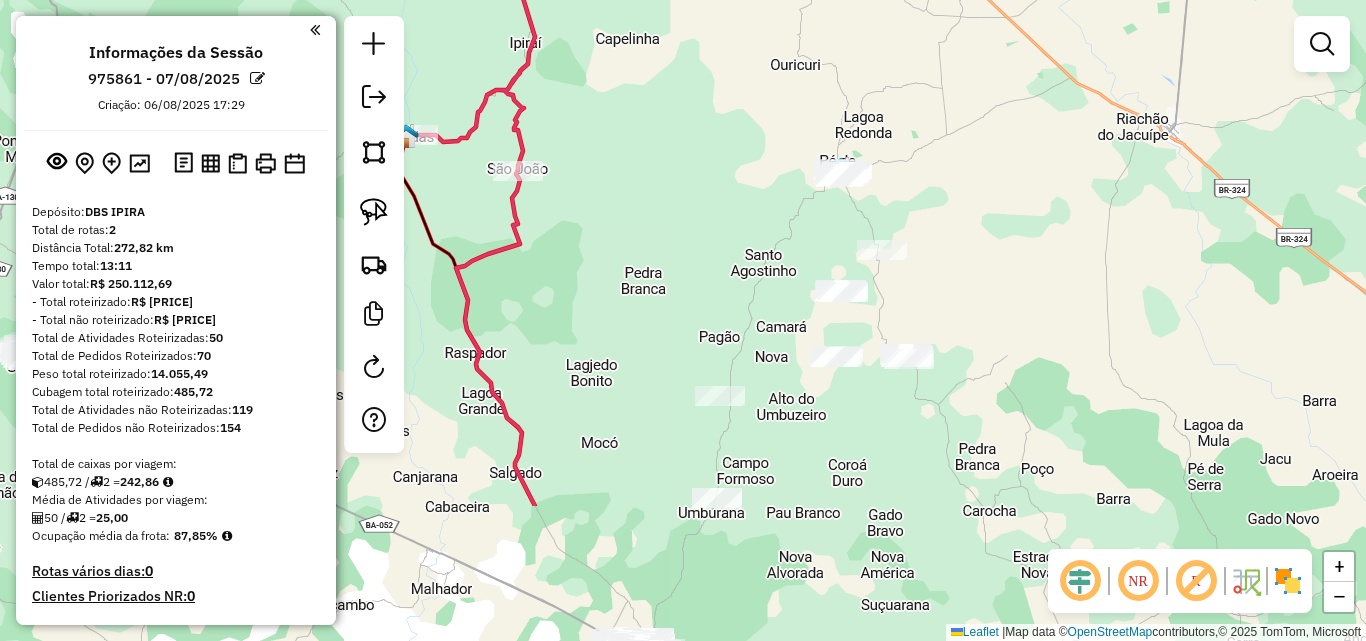 drag, startPoint x: 913, startPoint y: 309, endPoint x: 700, endPoint y: 112, distance: 290.13446 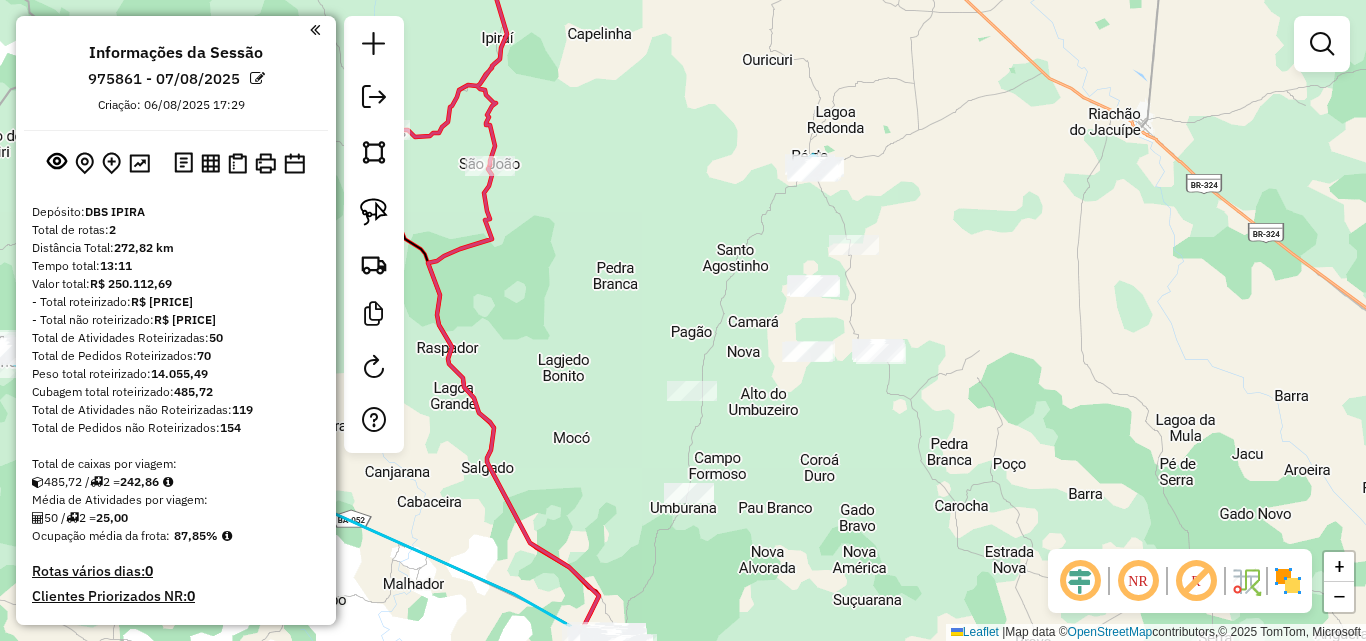 drag, startPoint x: 798, startPoint y: 390, endPoint x: 788, endPoint y: 448, distance: 58.855755 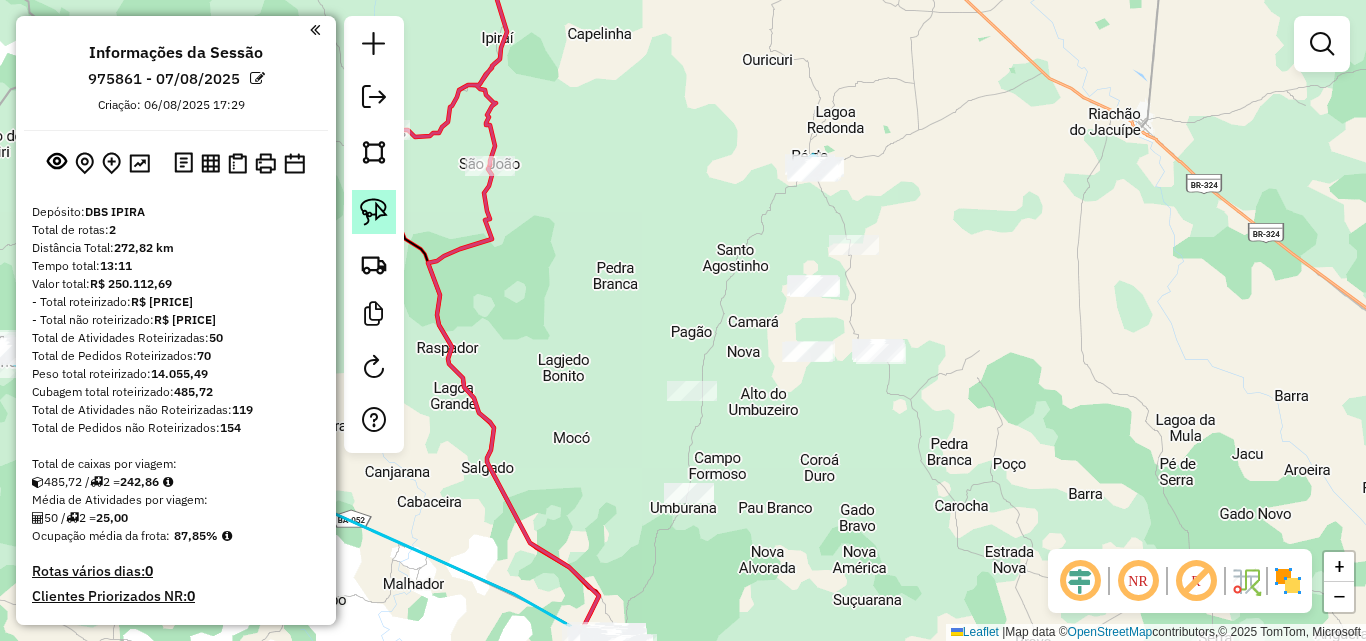 click 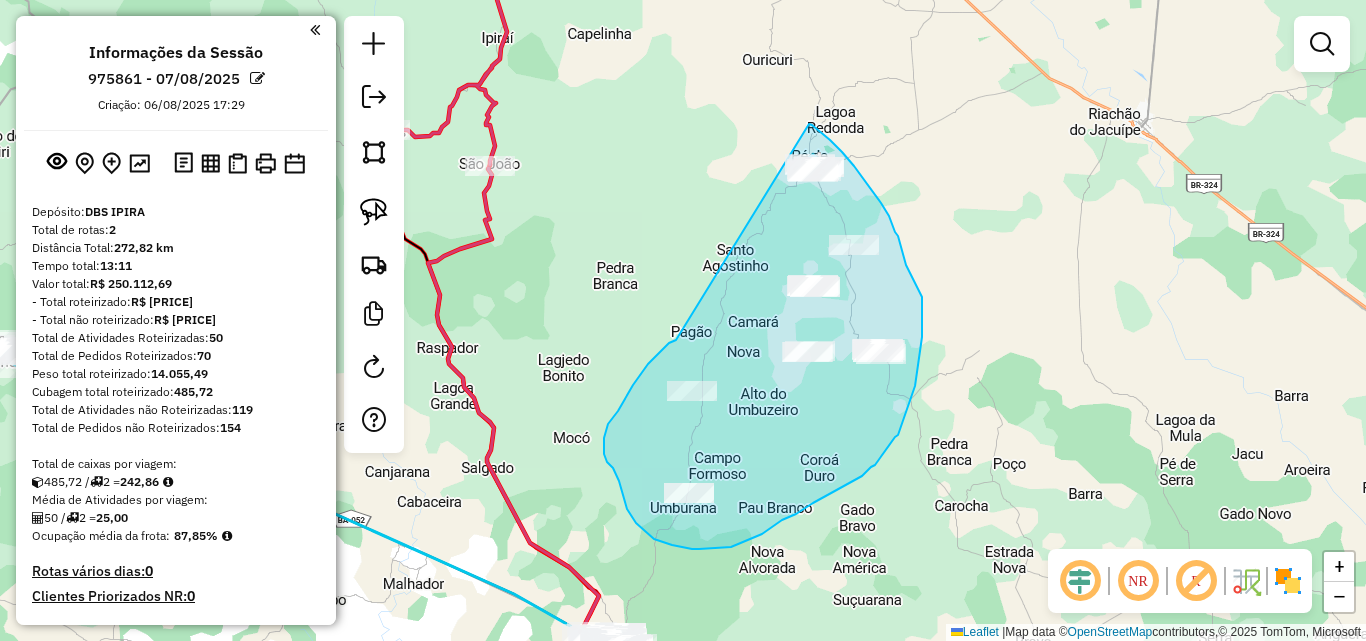 drag, startPoint x: 676, startPoint y: 340, endPoint x: 807, endPoint y: 124, distance: 252.62027 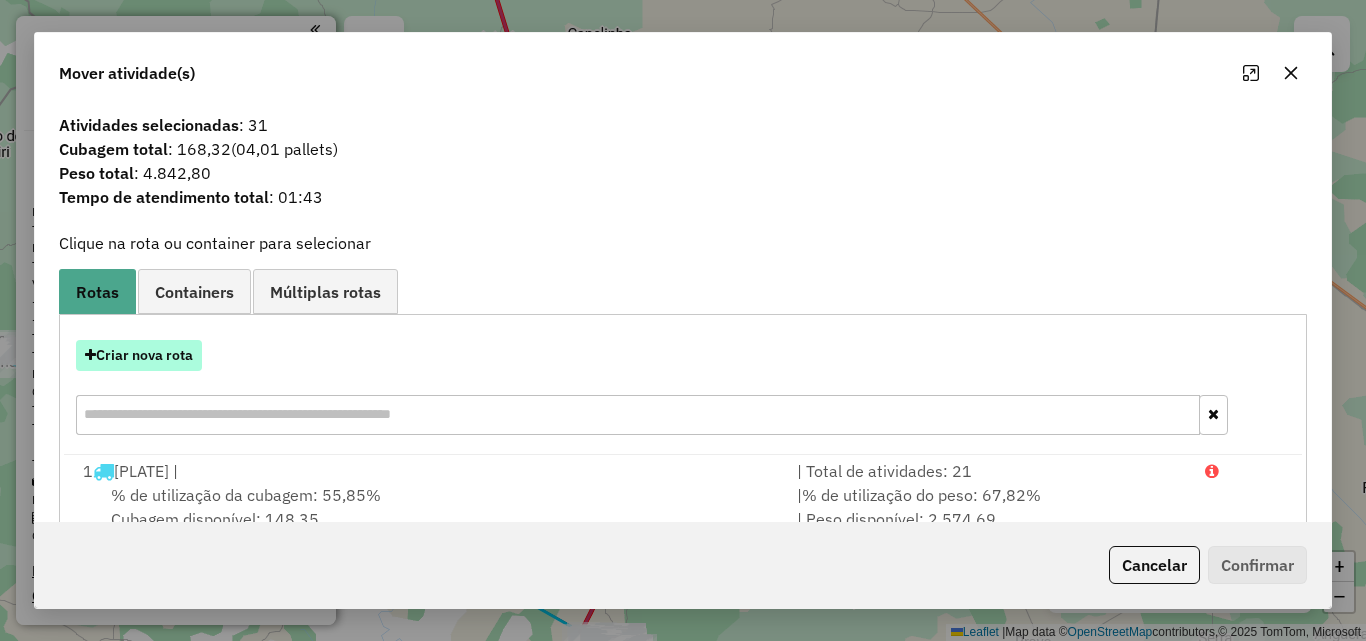 click on "Criar nova rota" at bounding box center [139, 355] 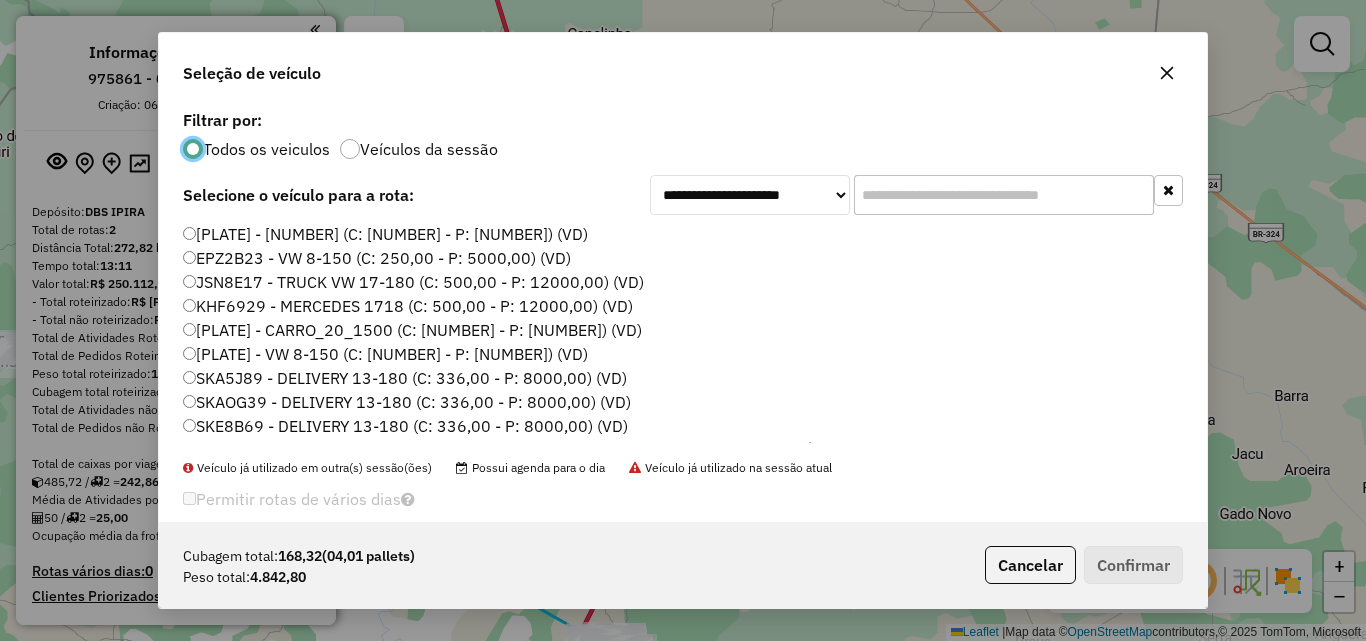 scroll, scrollTop: 11, scrollLeft: 6, axis: both 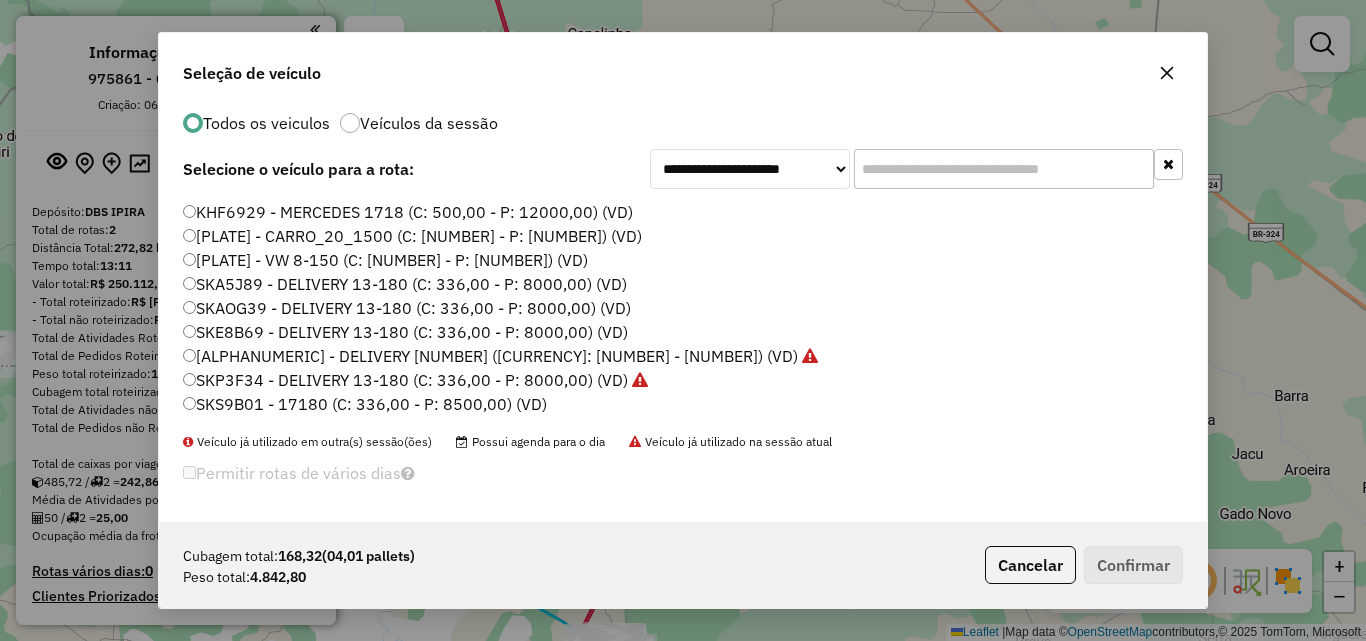 click on "SKS9B01 - 17180 (C: 336,00 - P: 8500,00) (VD)" 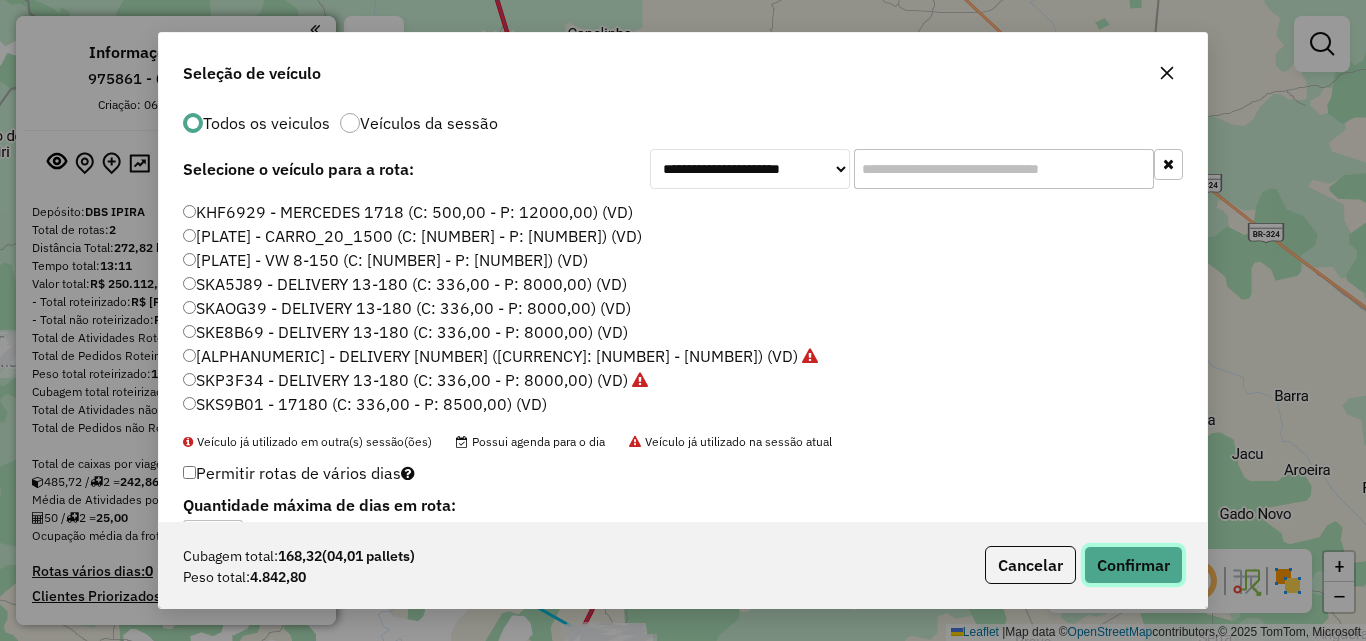 drag, startPoint x: 1167, startPoint y: 575, endPoint x: 1157, endPoint y: 576, distance: 10.049875 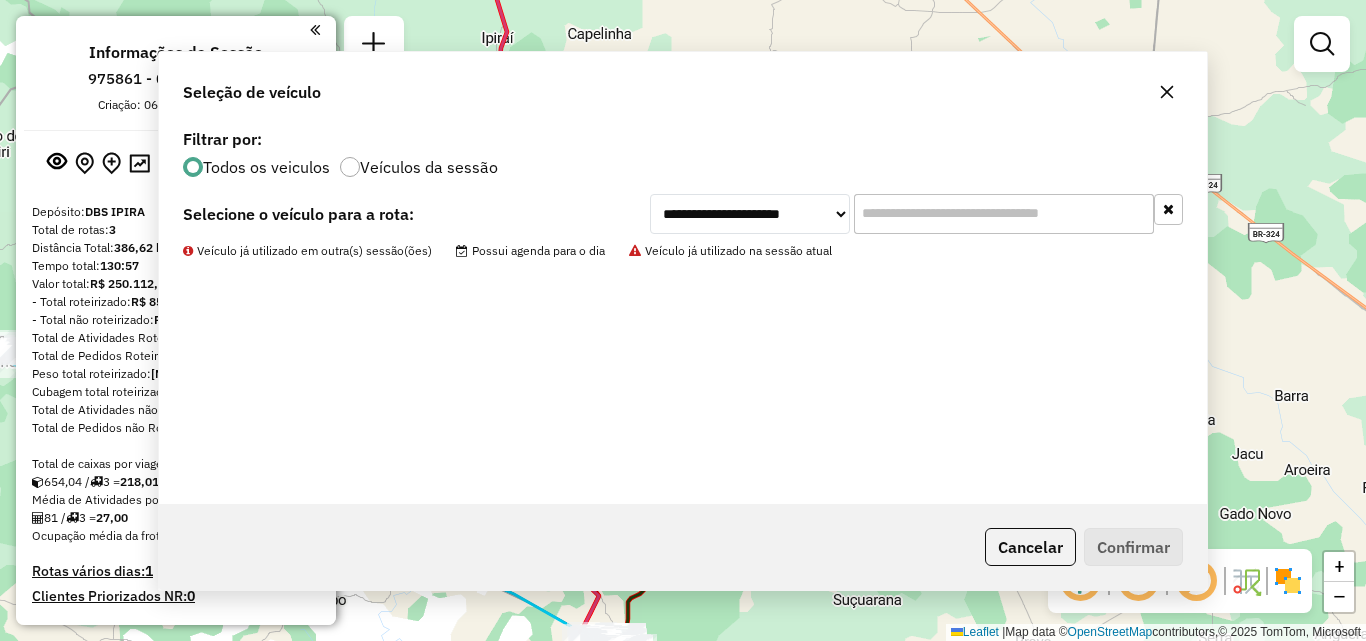 scroll, scrollTop: 0, scrollLeft: 0, axis: both 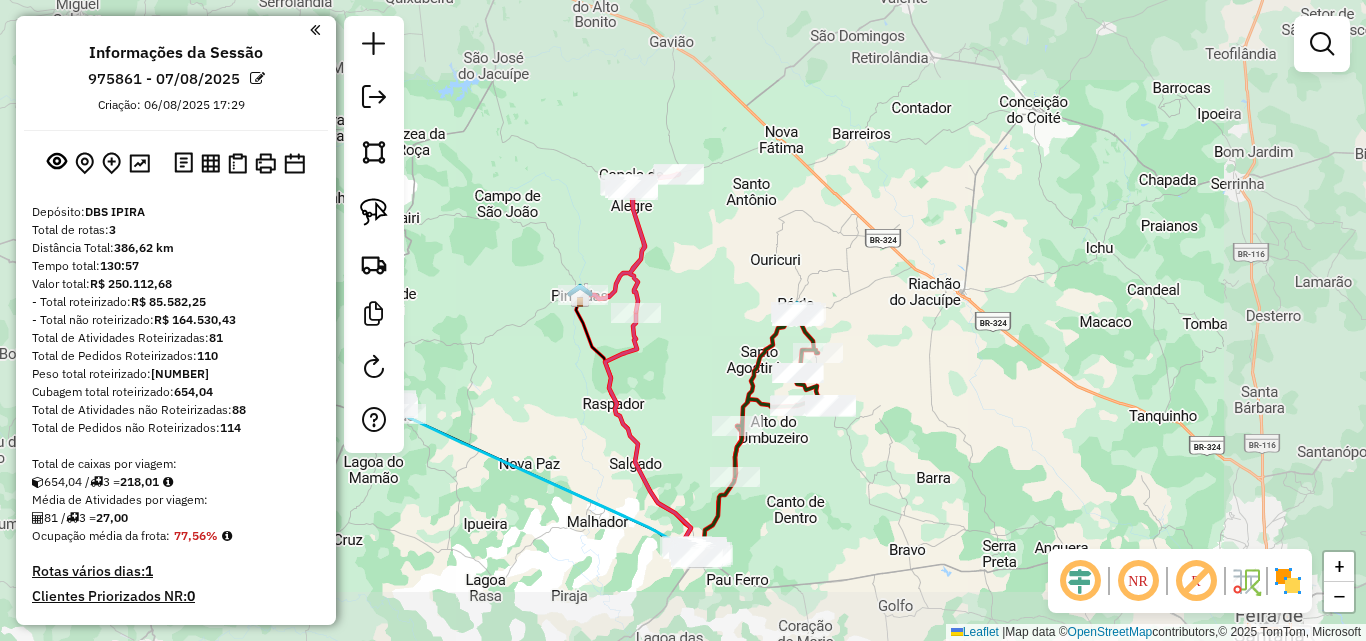 drag, startPoint x: 779, startPoint y: 479, endPoint x: 874, endPoint y: 402, distance: 122.28655 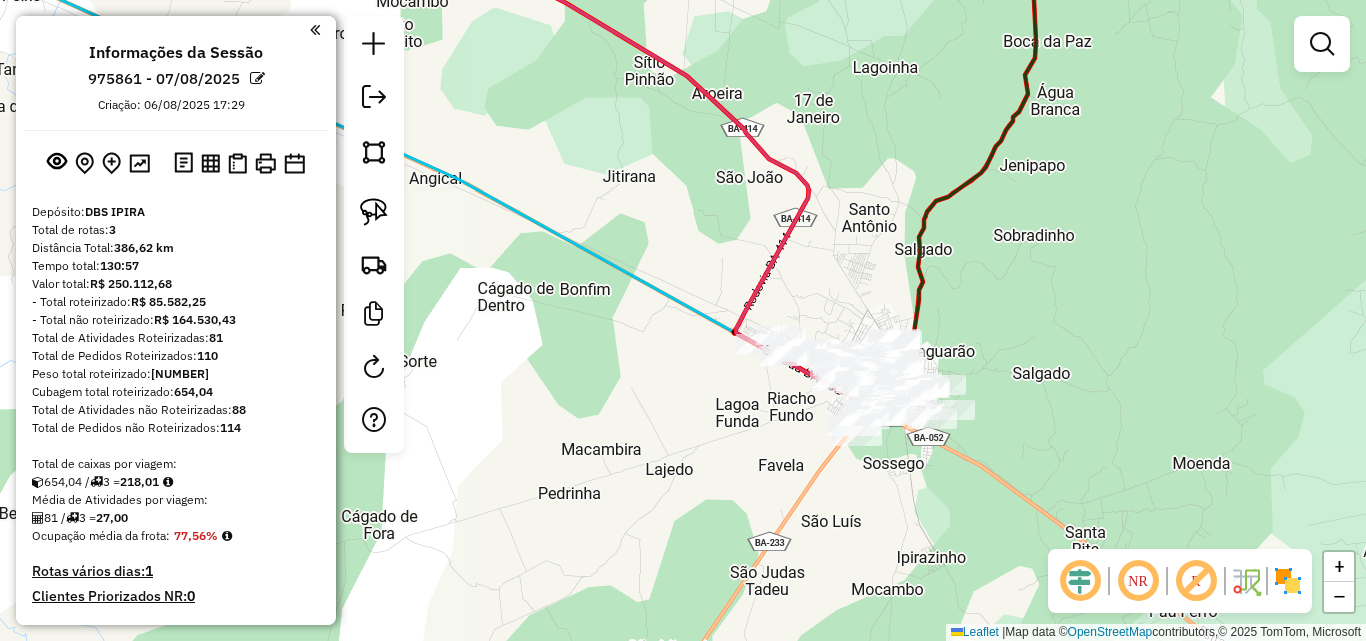 drag, startPoint x: 775, startPoint y: 456, endPoint x: 627, endPoint y: 473, distance: 148.97314 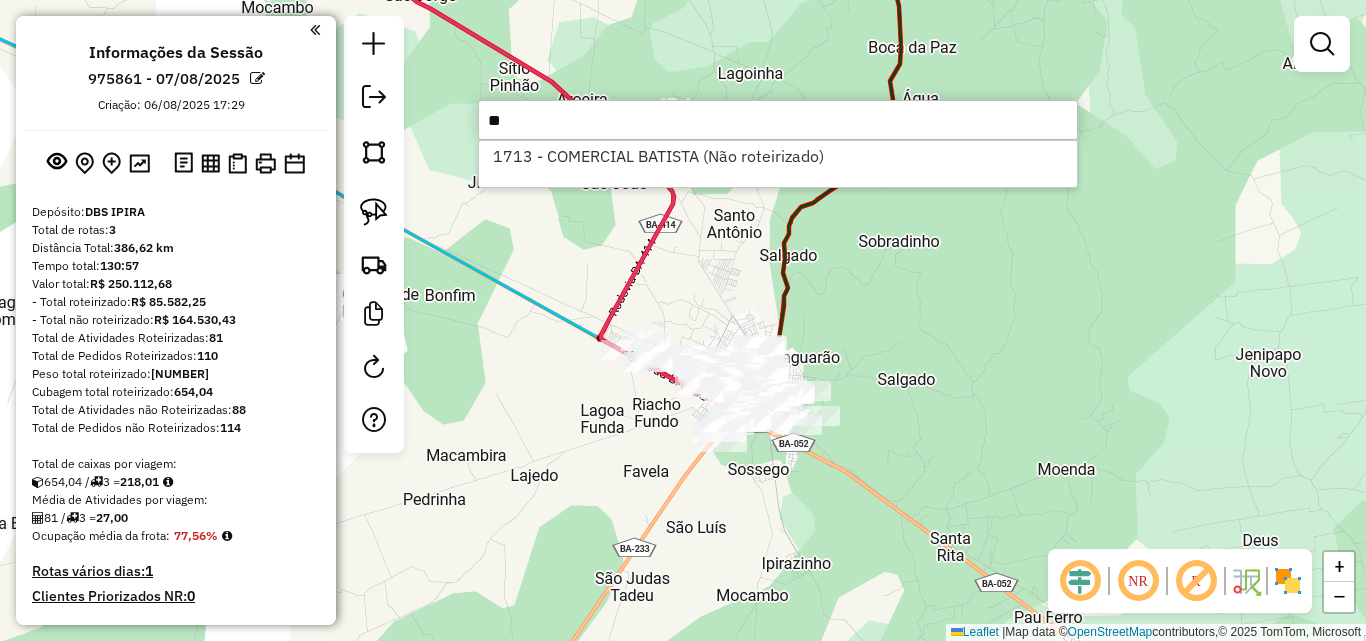 type on "*" 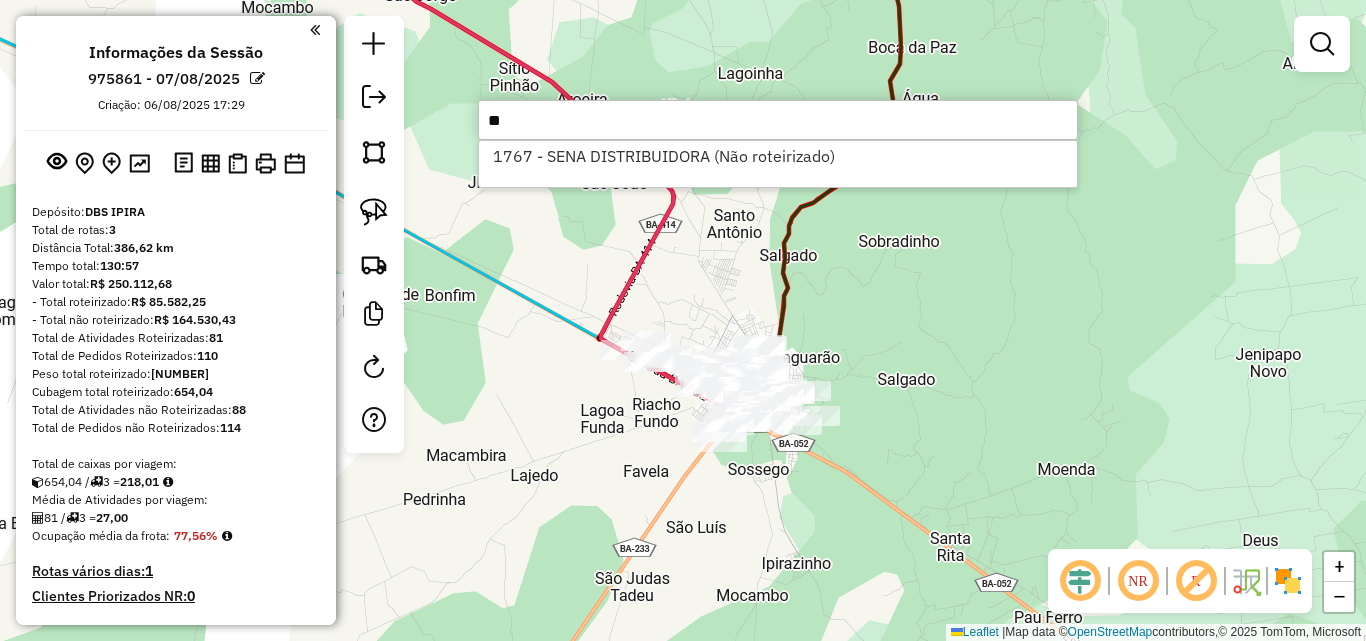 type on "*" 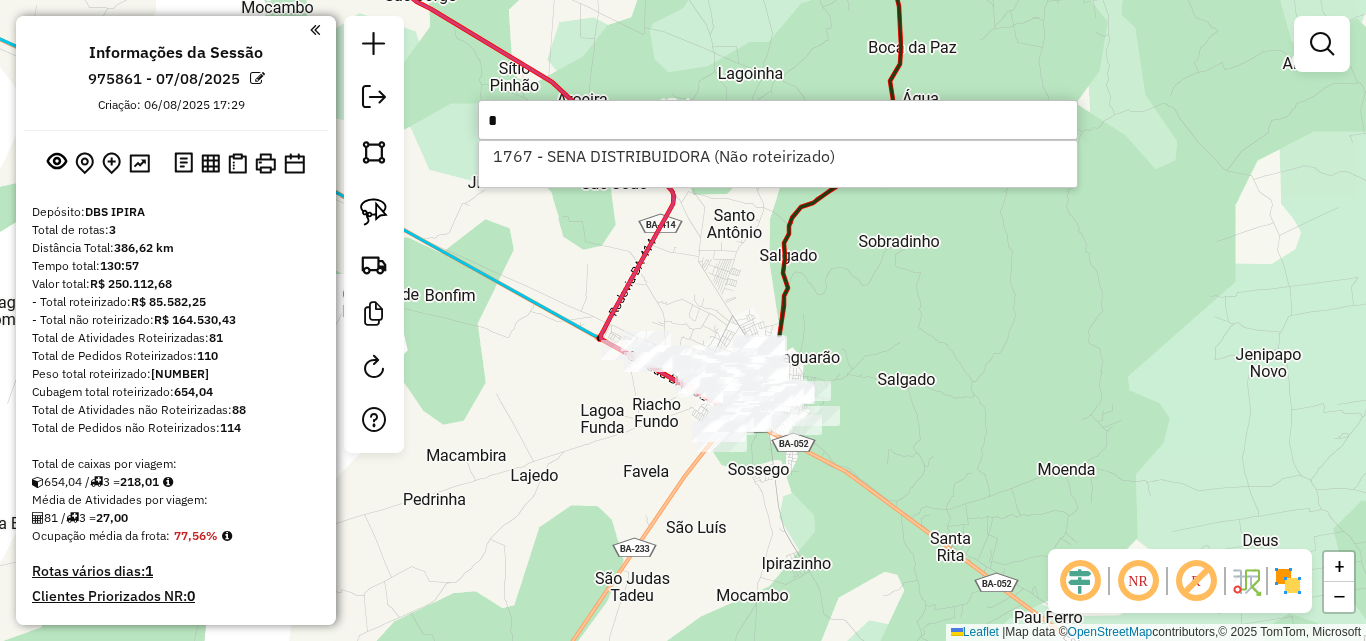 type 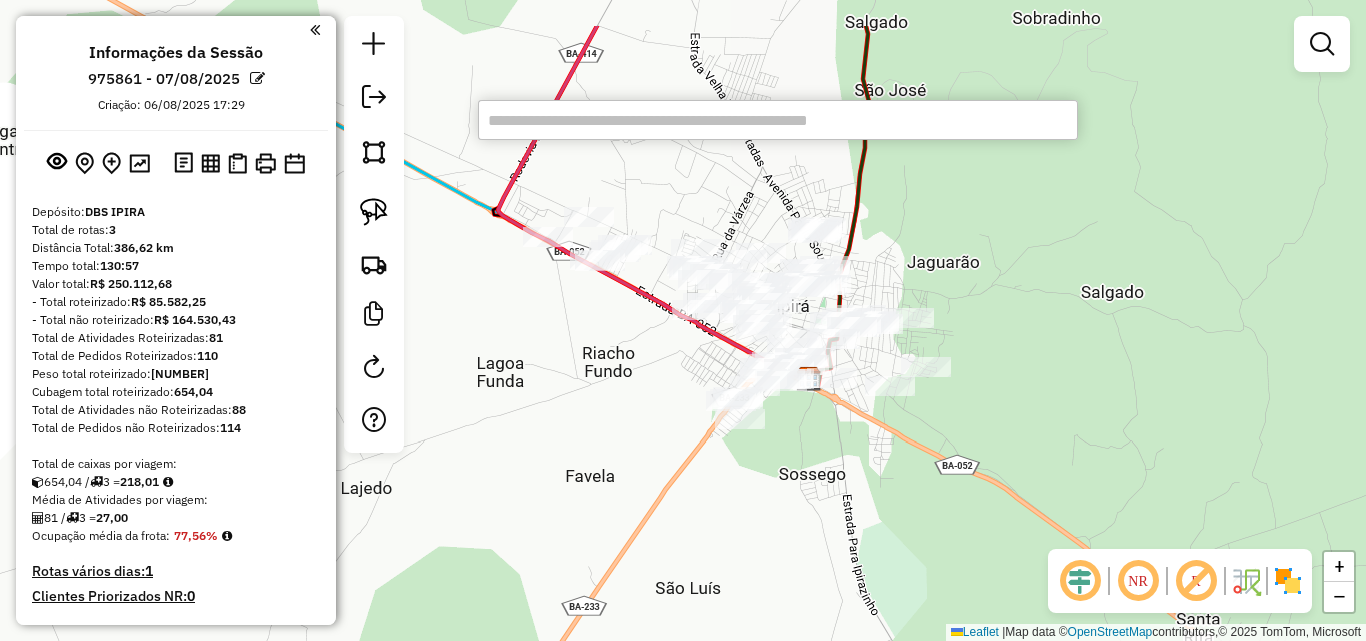drag, startPoint x: 722, startPoint y: 504, endPoint x: 722, endPoint y: 605, distance: 101 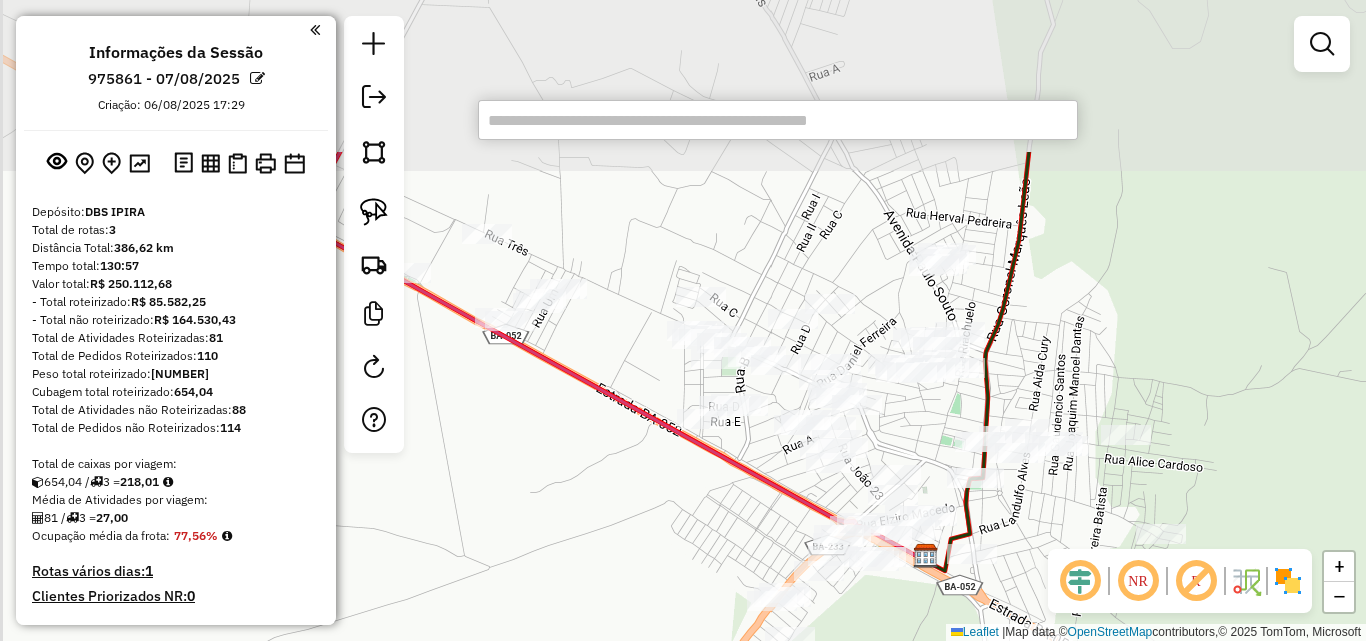 drag, startPoint x: 618, startPoint y: 470, endPoint x: 649, endPoint y: 660, distance: 192.51234 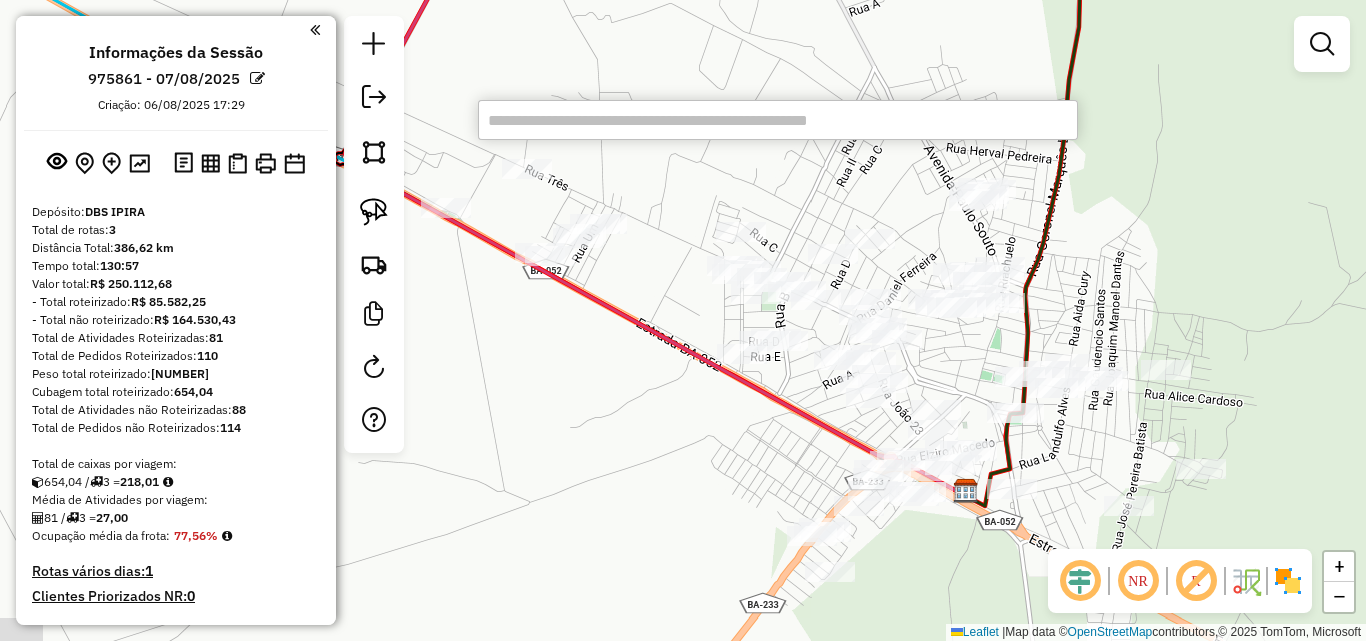 drag, startPoint x: 628, startPoint y: 615, endPoint x: 672, endPoint y: 542, distance: 85.23497 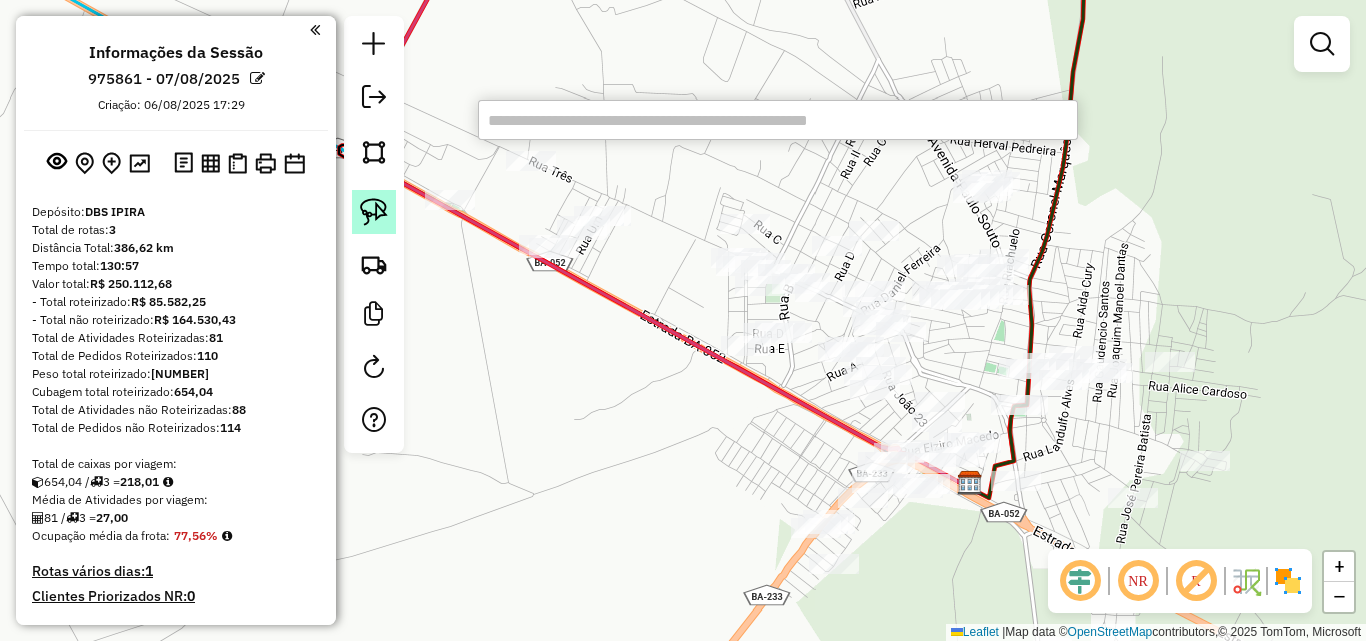 click 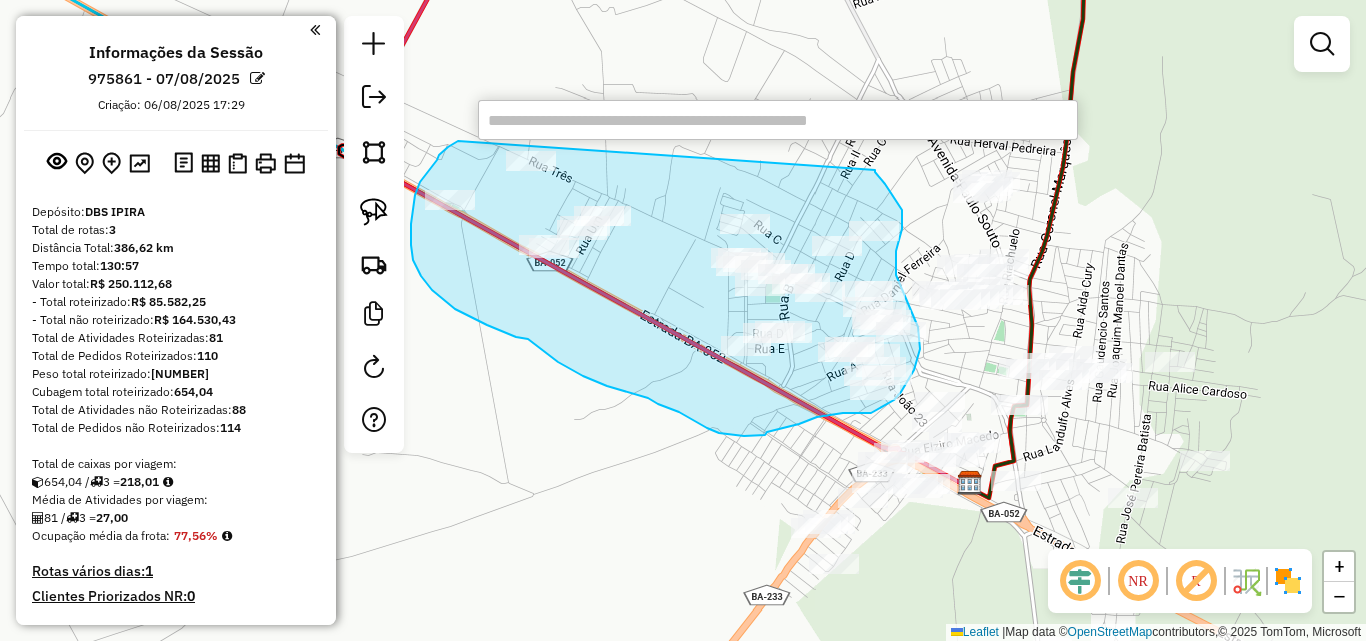 drag, startPoint x: 458, startPoint y: 141, endPoint x: 875, endPoint y: 170, distance: 418.00717 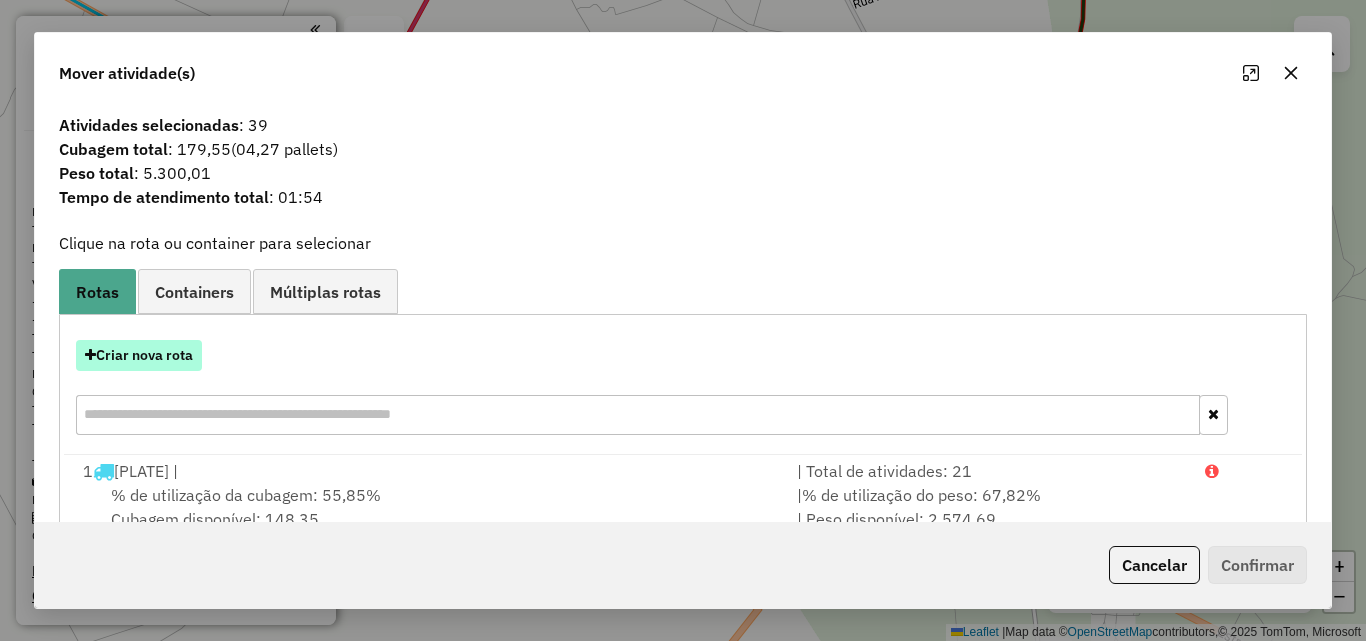 click on "Criar nova rota" at bounding box center (139, 355) 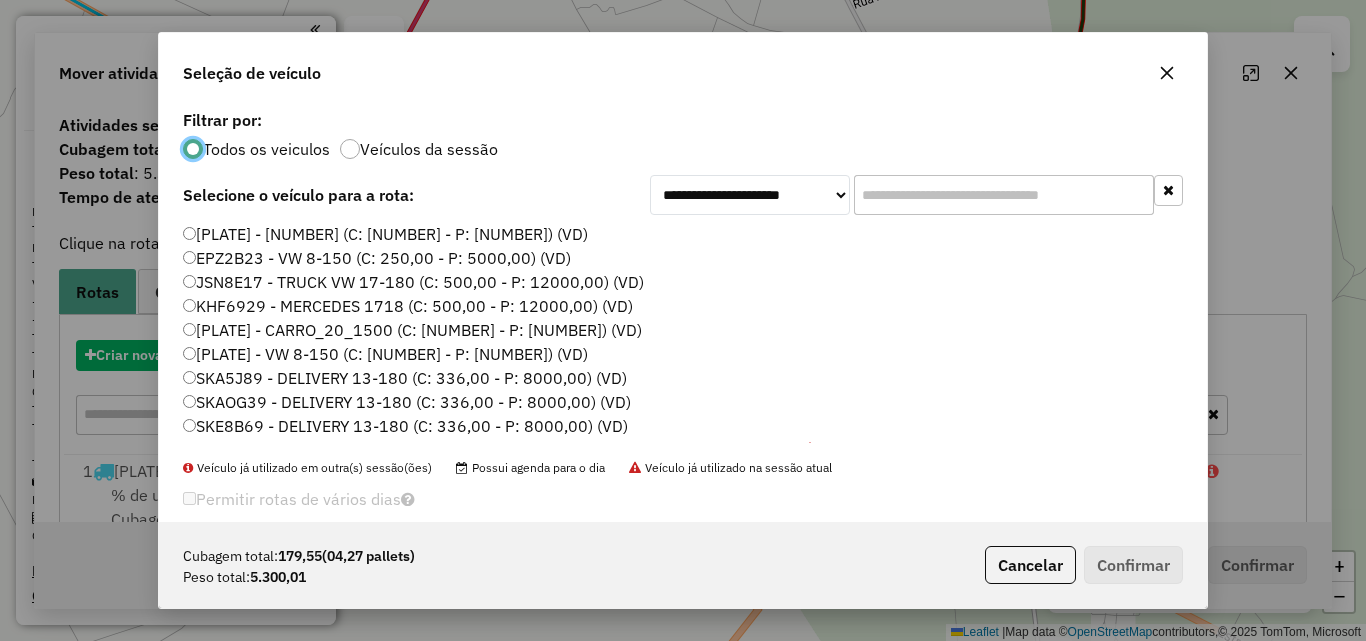 scroll, scrollTop: 11, scrollLeft: 6, axis: both 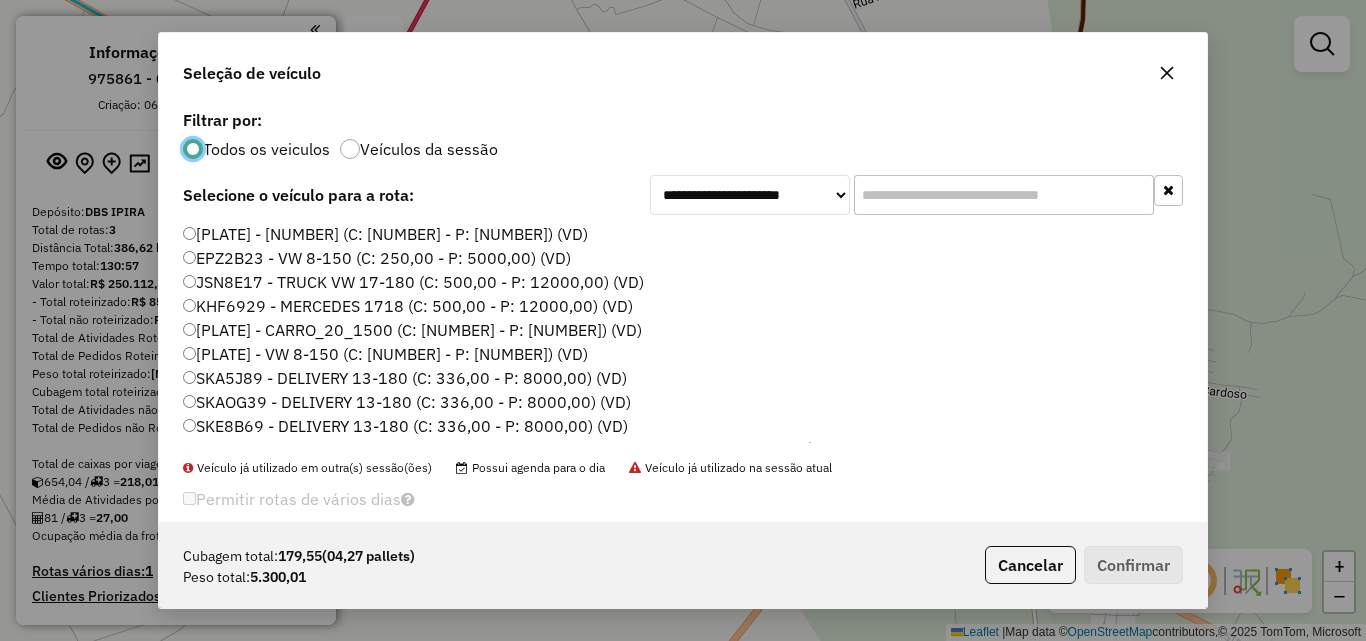 click on "EPZ2B23 - VW 8-150 (C: 250,00 - P: 5000,00) (VD)" 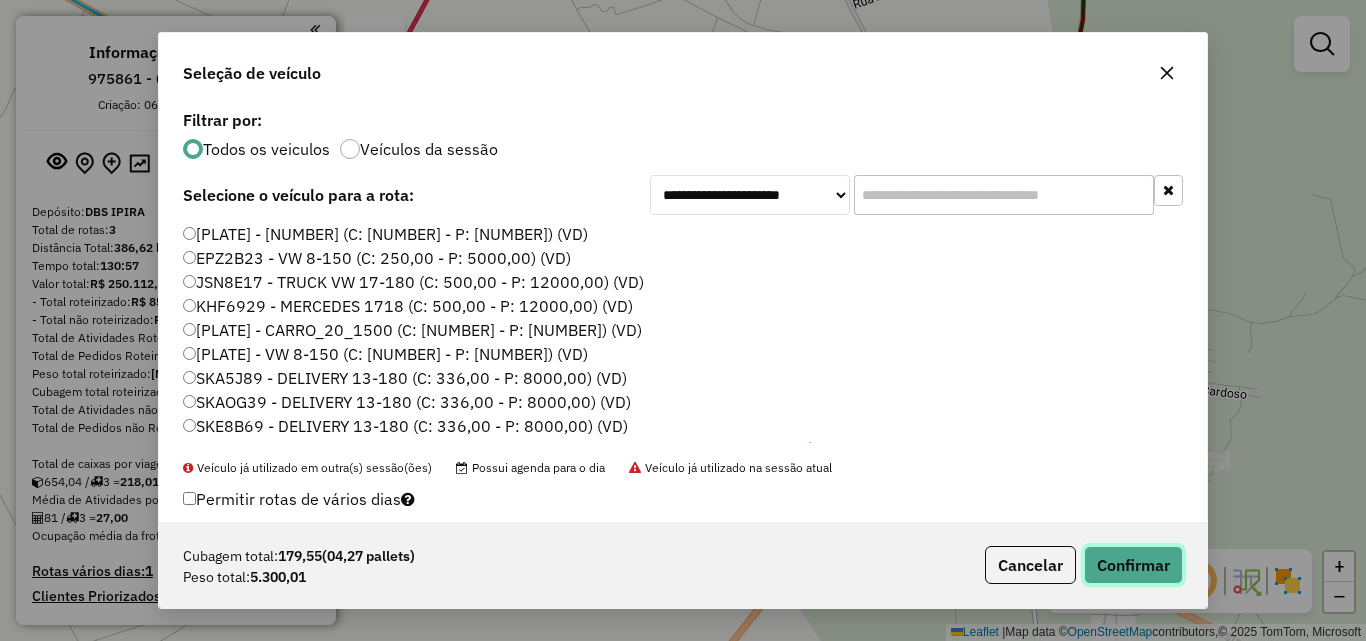 click on "Confirmar" 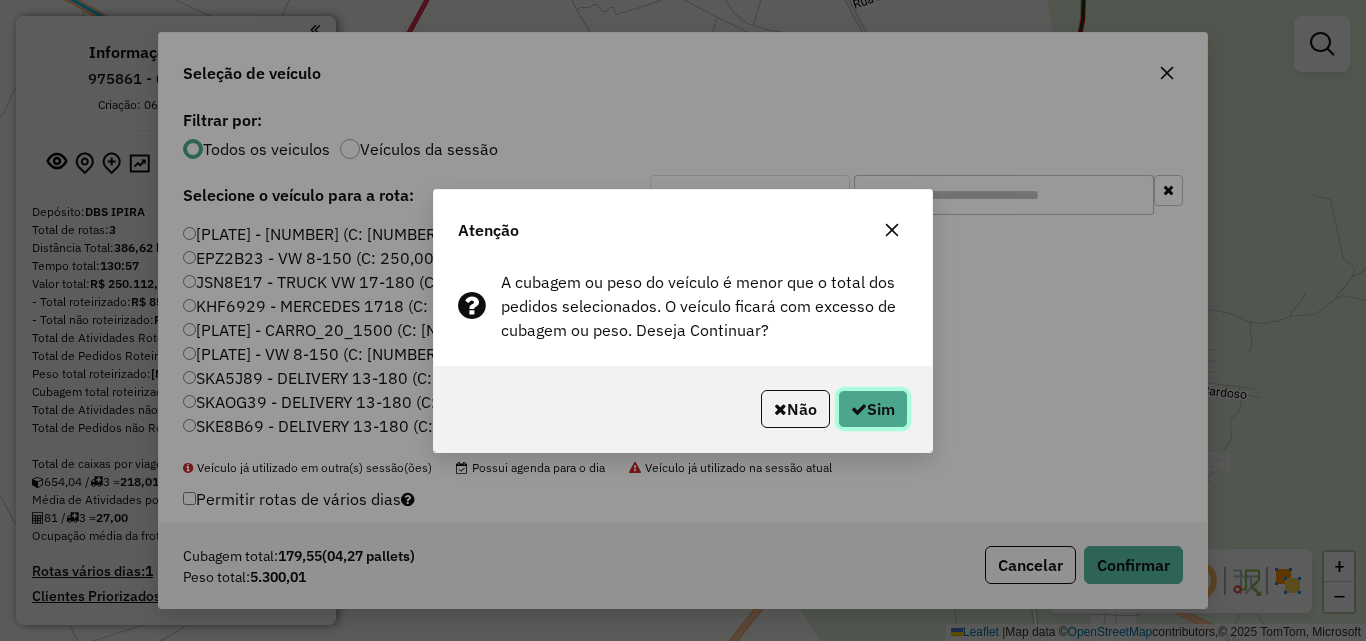 click on "Sim" 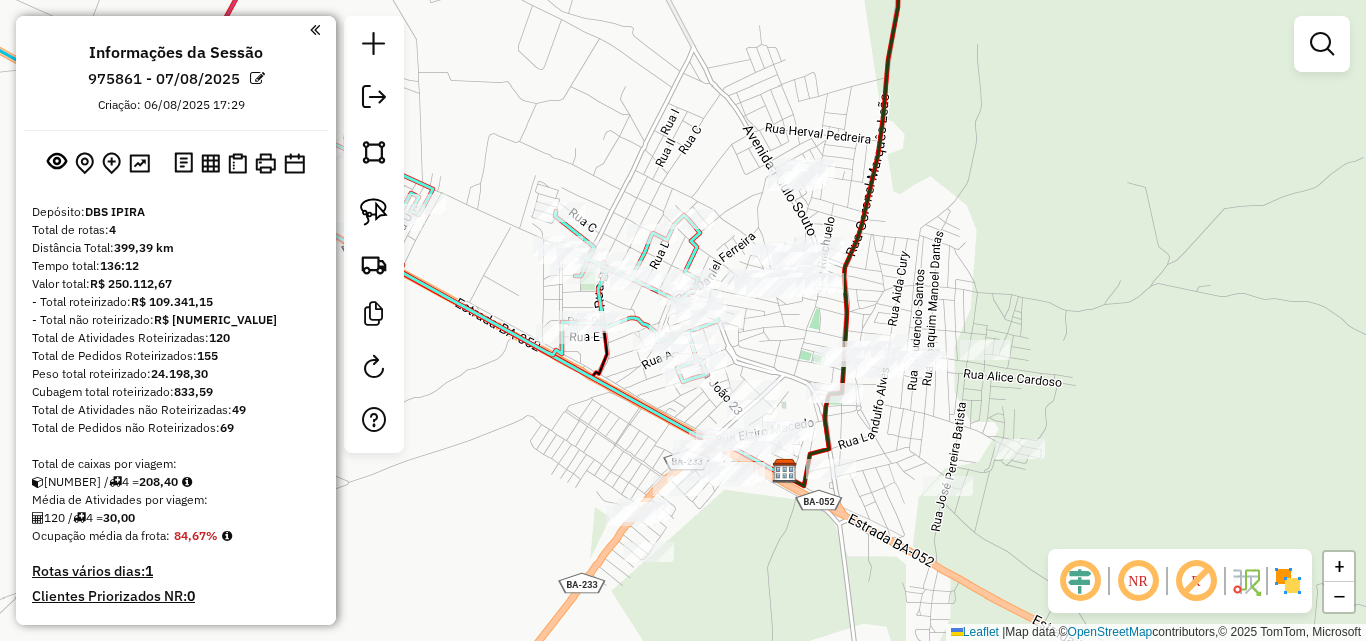 drag, startPoint x: 974, startPoint y: 362, endPoint x: 785, endPoint y: 348, distance: 189.5178 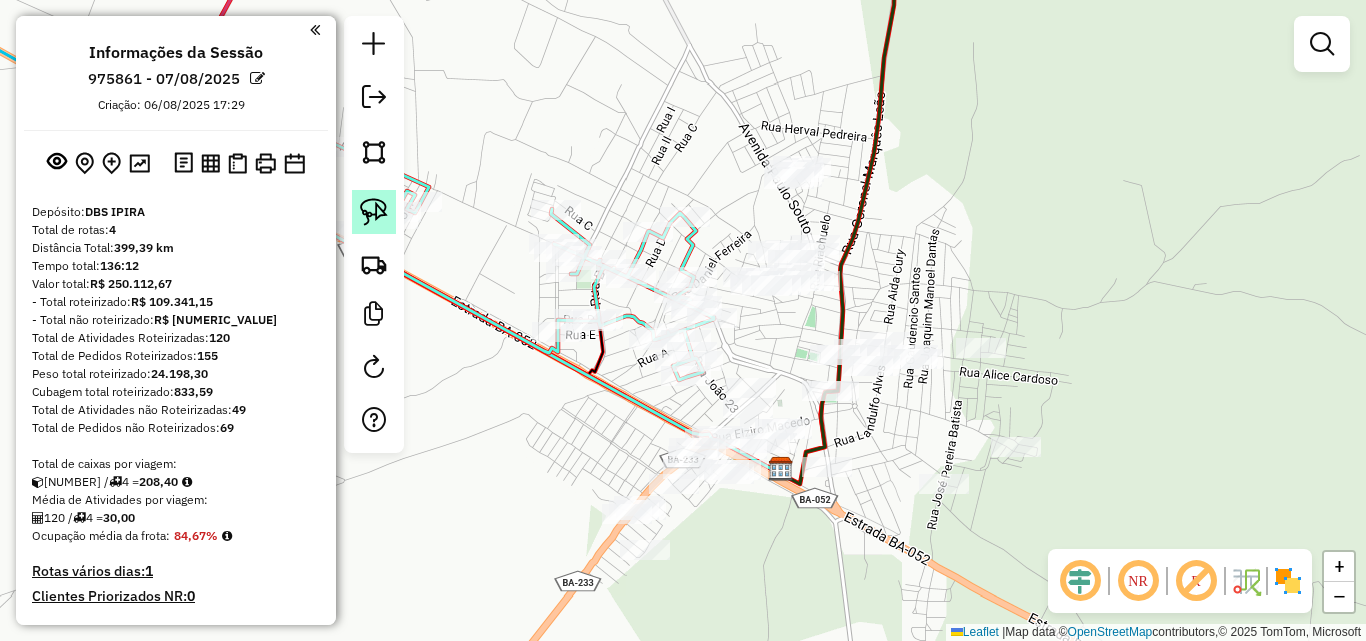 click 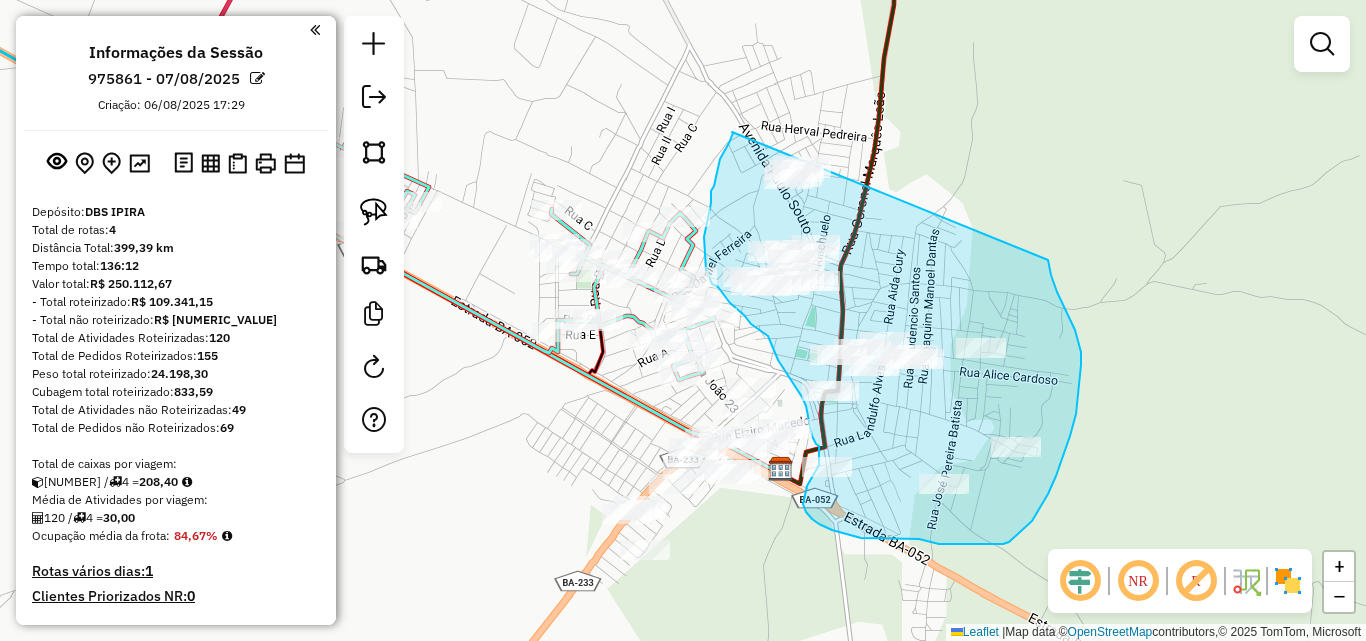 drag, startPoint x: 732, startPoint y: 132, endPoint x: 1043, endPoint y: 249, distance: 332.28 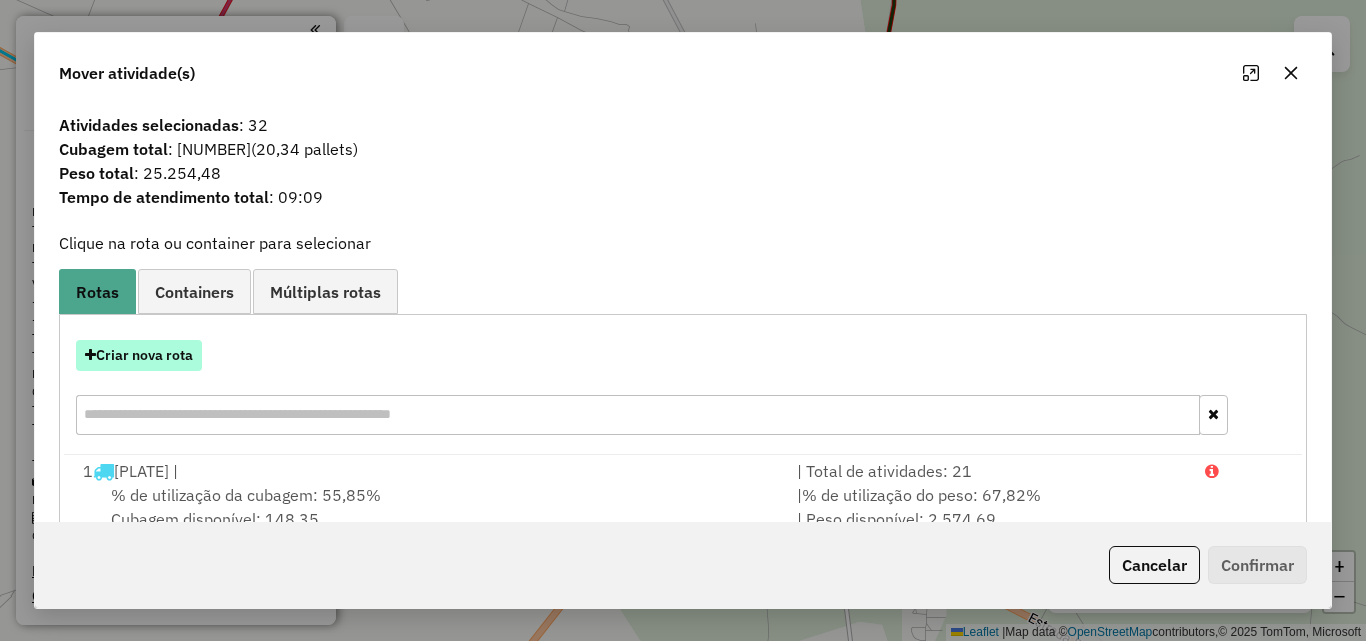 click on "Criar nova rota" at bounding box center [139, 355] 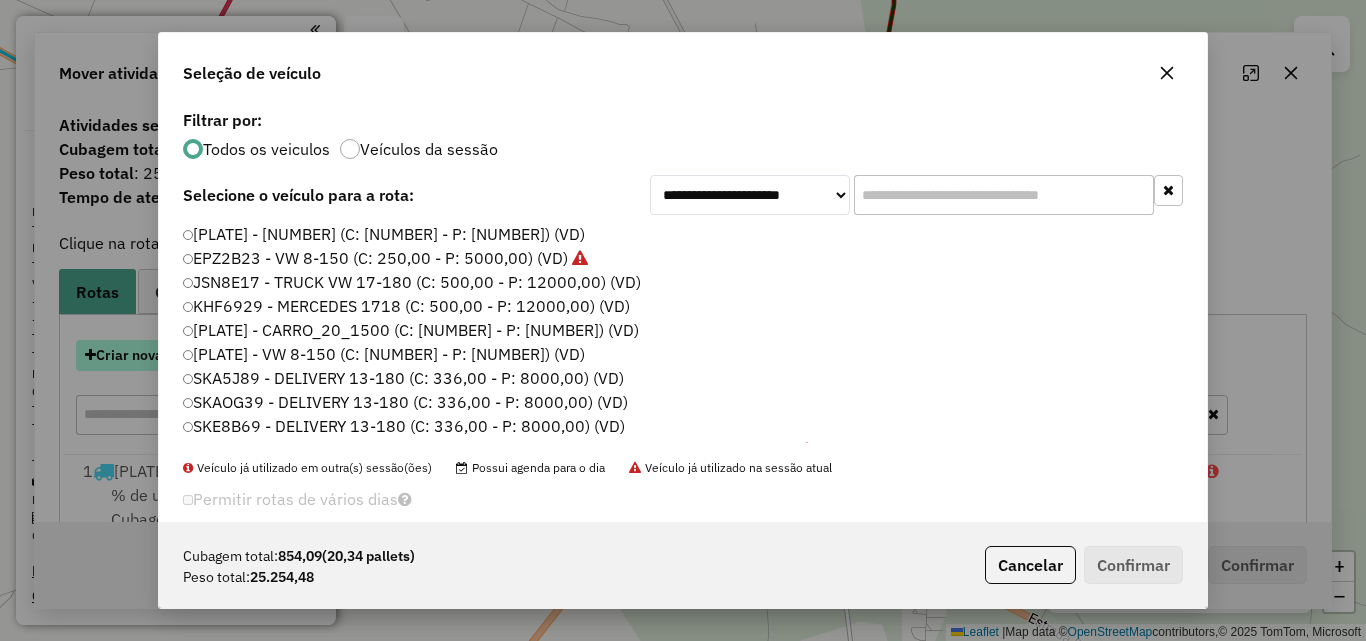 scroll, scrollTop: 11, scrollLeft: 6, axis: both 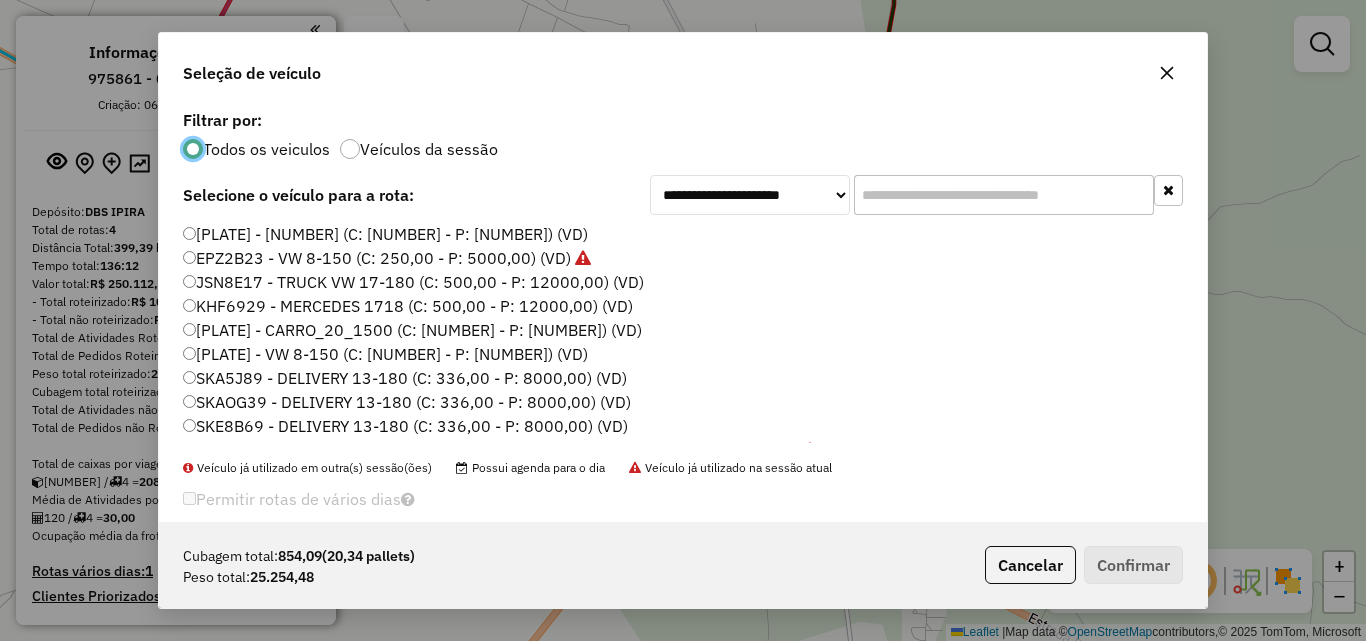 click 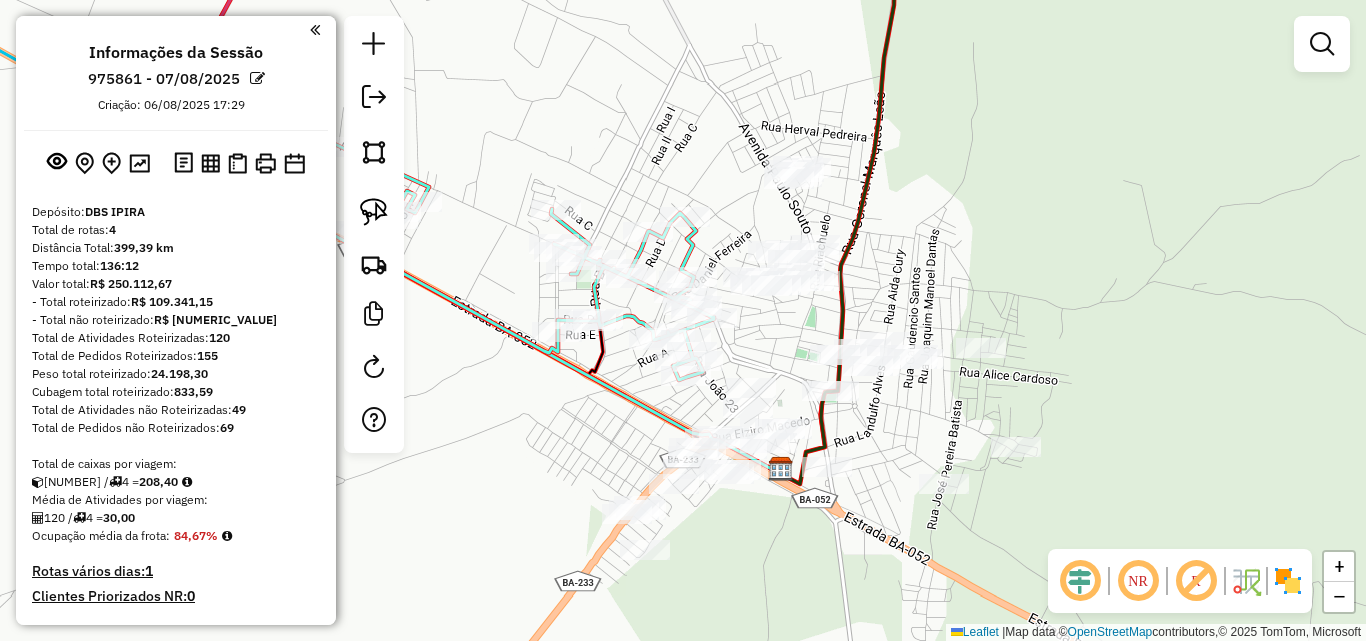 click on "Janela de atendimento Grade de atendimento Capacidade Transportadoras Veículos Cliente Pedidos  Rotas Selecione os dias de semana para filtrar as janelas de atendimento  Seg   Ter   Qua   Qui   Sex   Sáb   Dom  Informe o período da janela de atendimento: De: Até:  Filtrar exatamente a janela do cliente  Considerar janela de atendimento padrão  Selecione os dias de semana para filtrar as grades de atendimento  Seg   Ter   Qua   Qui   Sex   Sáb   Dom   Considerar clientes sem dia de atendimento cadastrado  Clientes fora do dia de atendimento selecionado Filtrar as atividades entre os valores definidos abaixo:  Peso mínimo:   Peso máximo:   Cubagem mínima:   Cubagem máxima:   De:   Até:  Filtrar as atividades entre o tempo de atendimento definido abaixo:  De:   Até:   Considerar capacidade total dos clientes não roteirizados Transportadora: Selecione um ou mais itens Tipo de veículo: Selecione um ou mais itens Veículo: Selecione um ou mais itens Motorista: Selecione um ou mais itens Nome: Rótulo:" 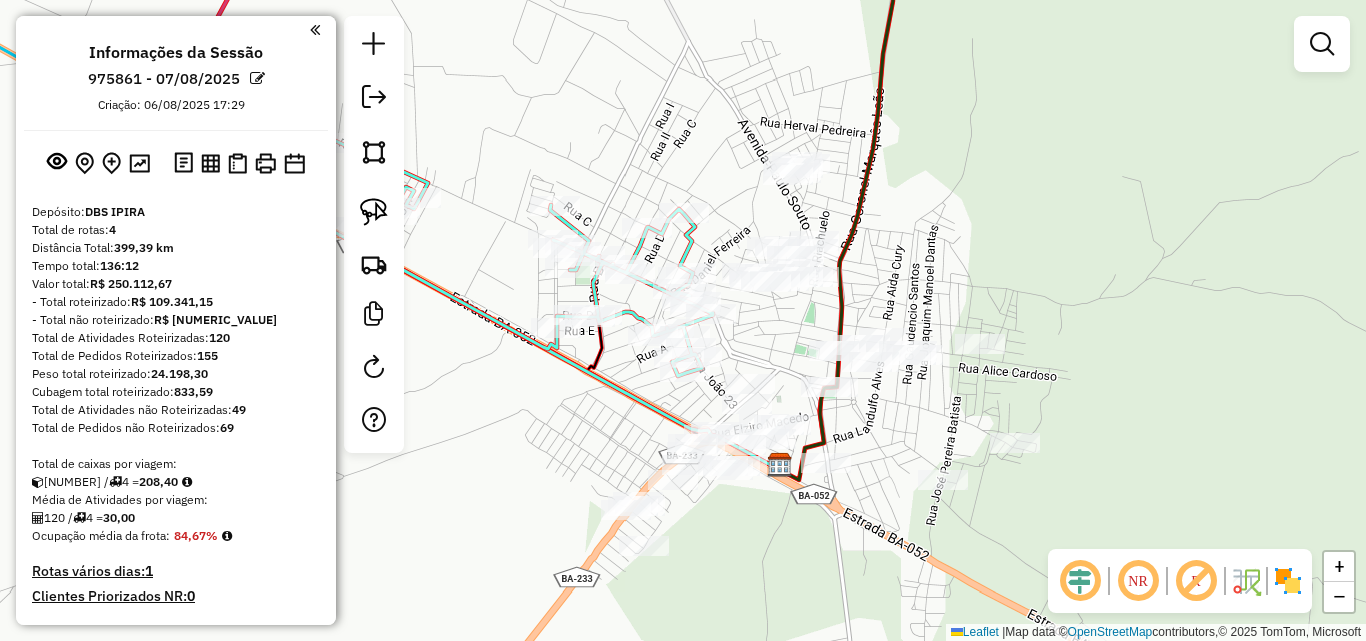 drag, startPoint x: 1021, startPoint y: 299, endPoint x: 1028, endPoint y: 286, distance: 14.764823 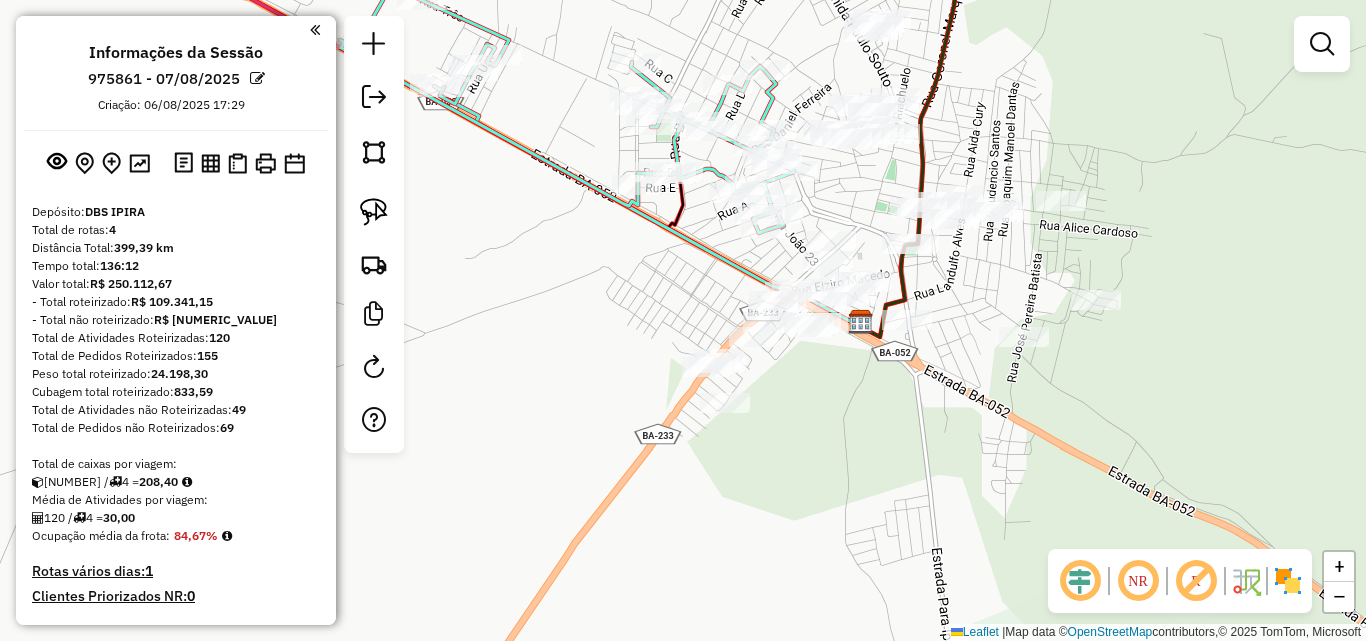 drag, startPoint x: 1037, startPoint y: 284, endPoint x: 1116, endPoint y: 151, distance: 154.69324 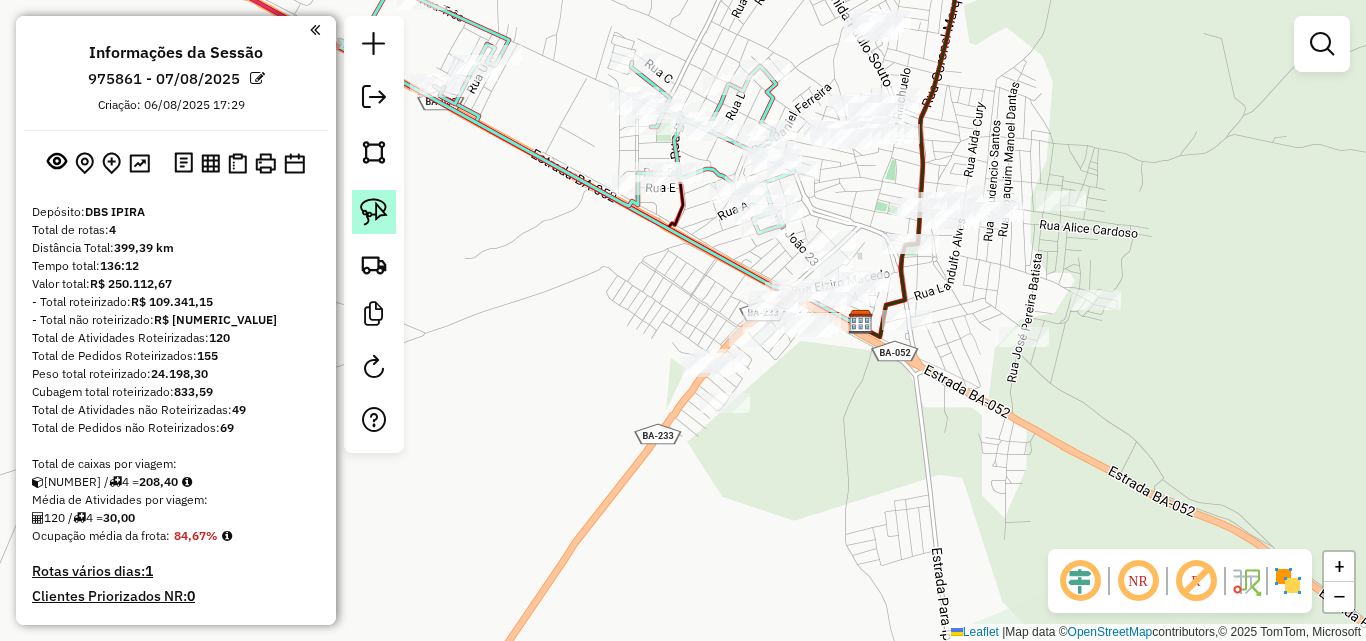 click 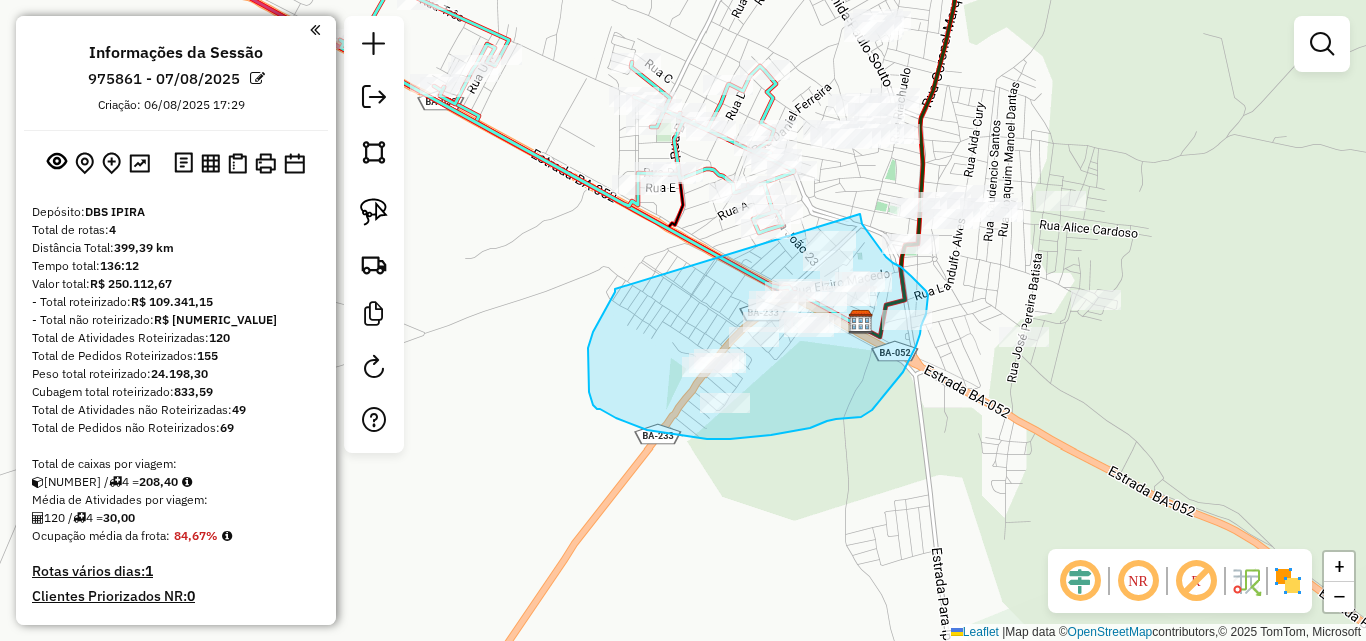 drag, startPoint x: 615, startPoint y: 289, endPoint x: 860, endPoint y: 214, distance: 256.22256 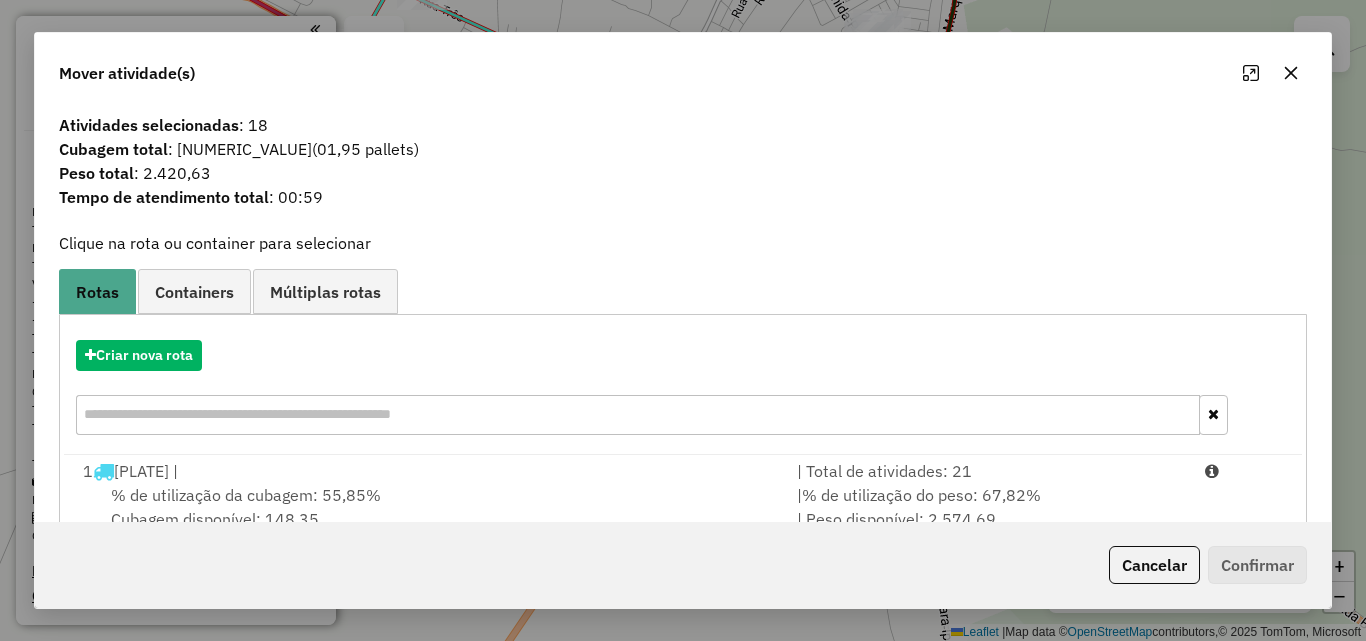 click on "Mover atividade(s)" 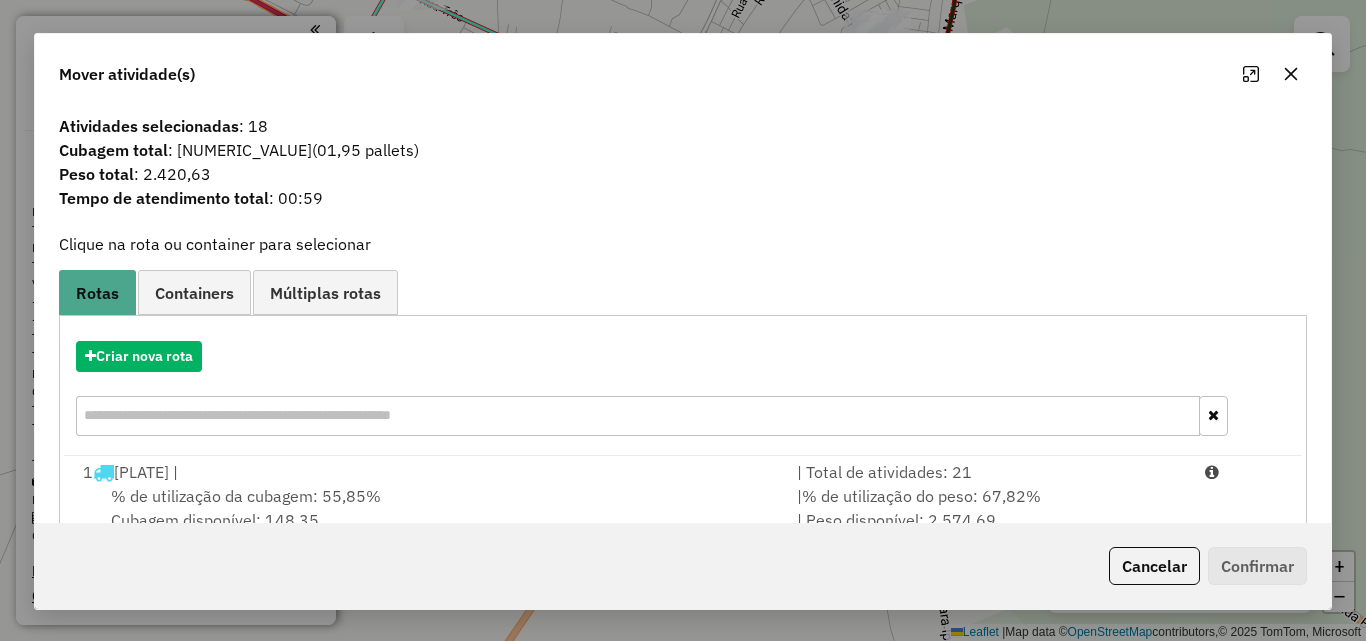 click 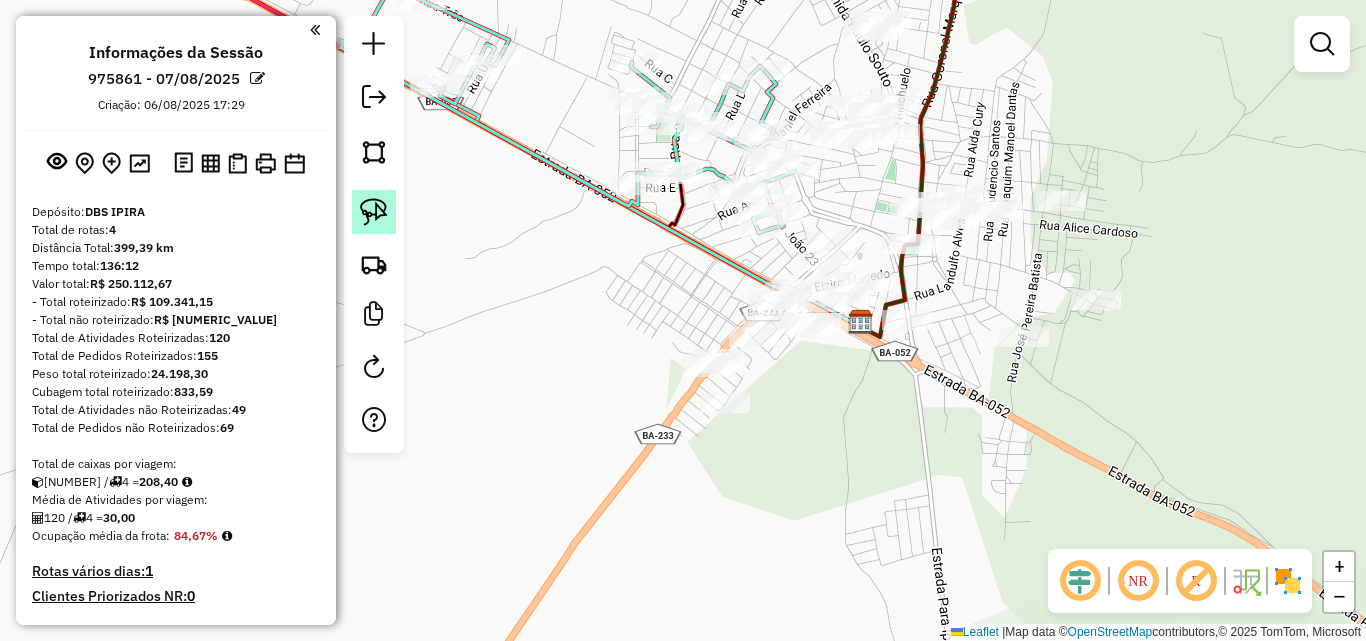 click 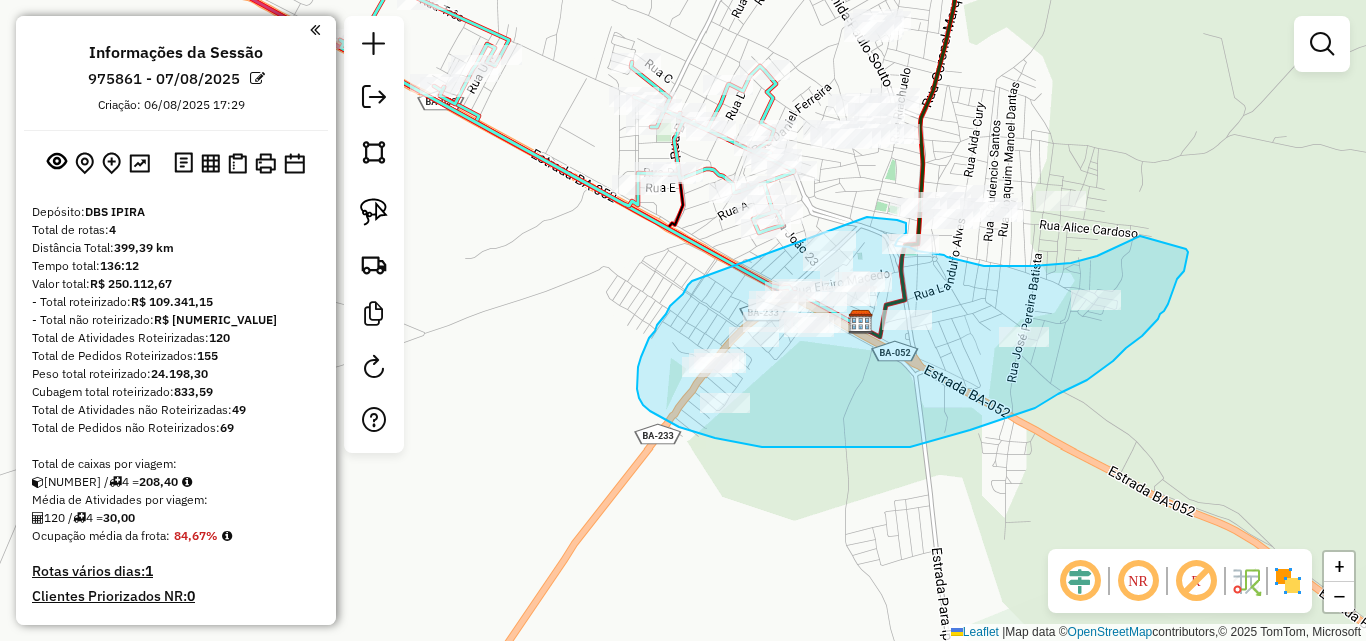 drag, startPoint x: 676, startPoint y: 300, endPoint x: 867, endPoint y: 217, distance: 208.25465 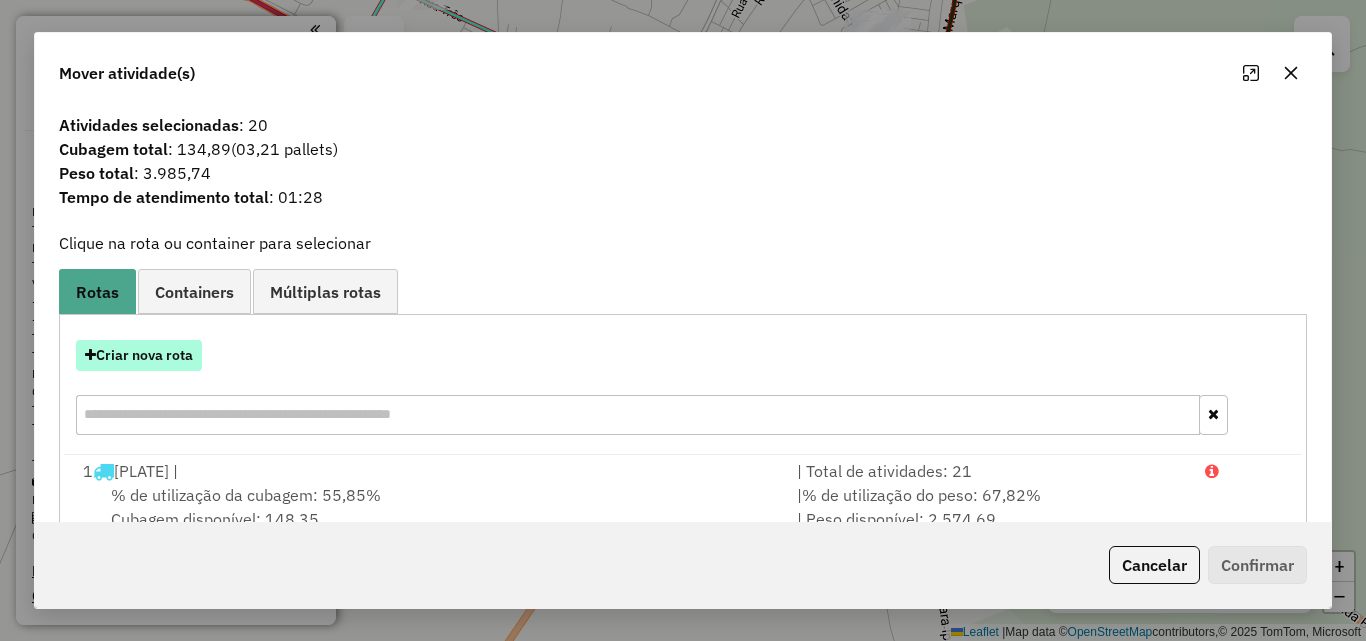 click on "Criar nova rota" at bounding box center (139, 355) 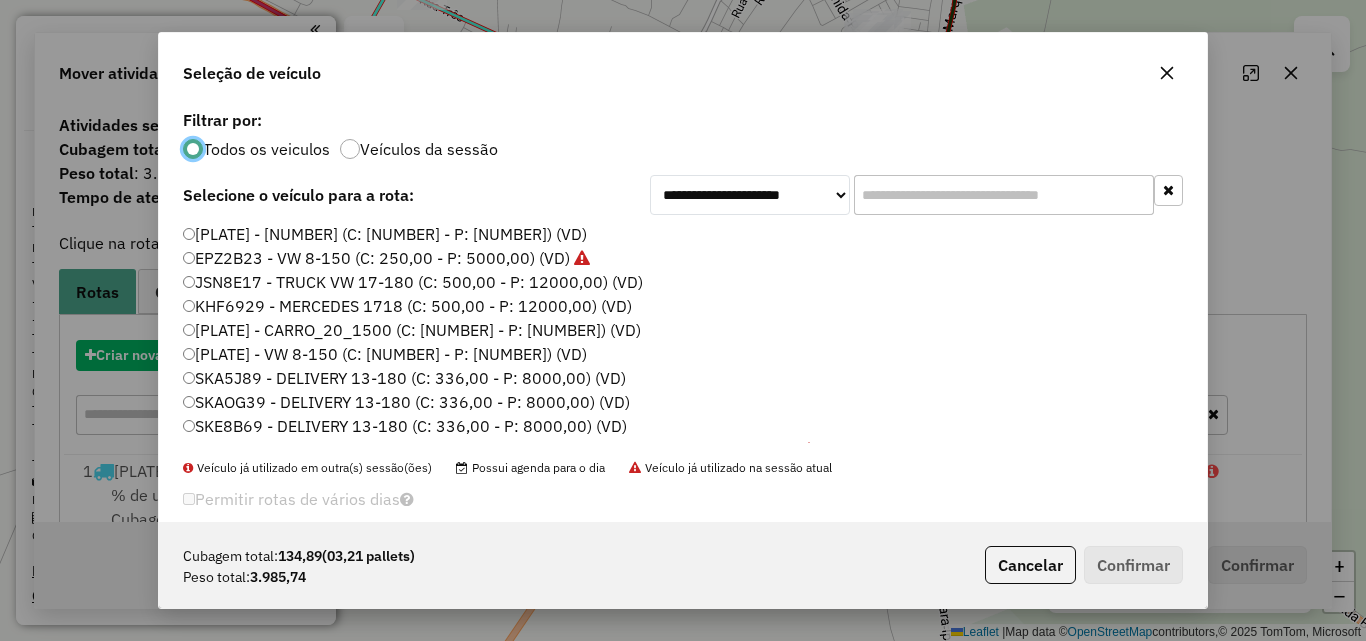 scroll, scrollTop: 11, scrollLeft: 6, axis: both 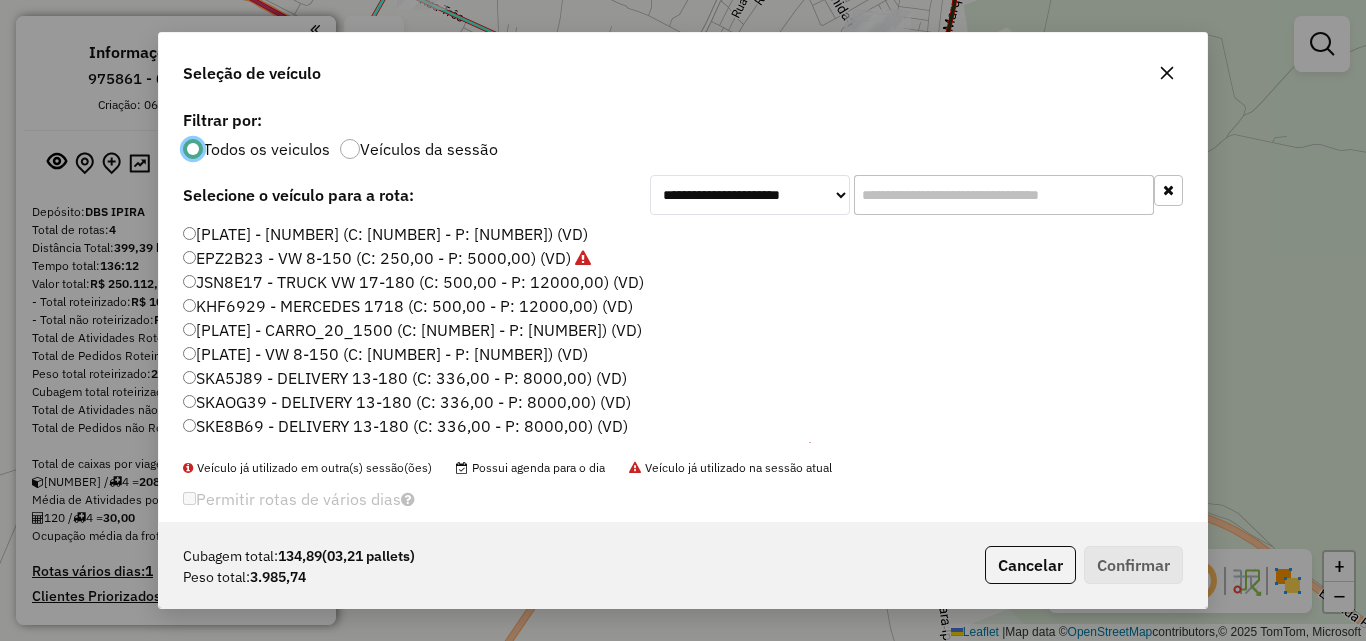 click on "[PLATE] - VW 8-150 (C: [NUMBER] - P: [NUMBER]) (VD)" 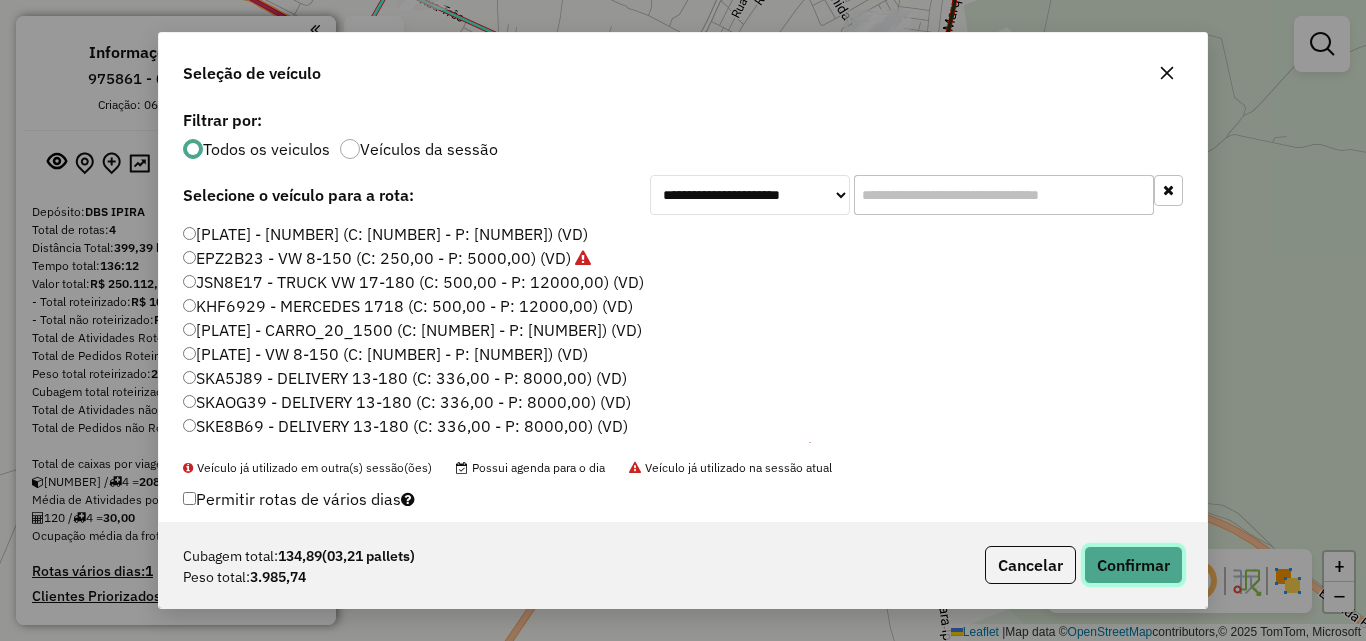 click on "Confirmar" 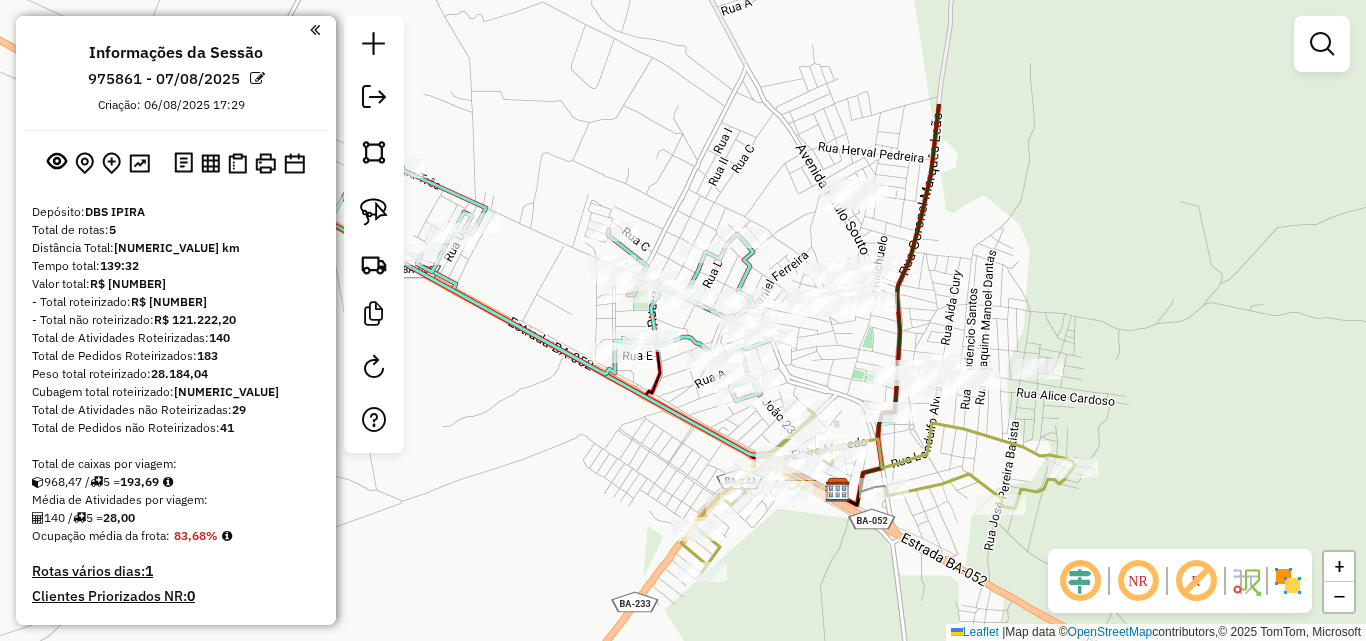 drag, startPoint x: 1130, startPoint y: 285, endPoint x: 1107, endPoint y: 453, distance: 169.5671 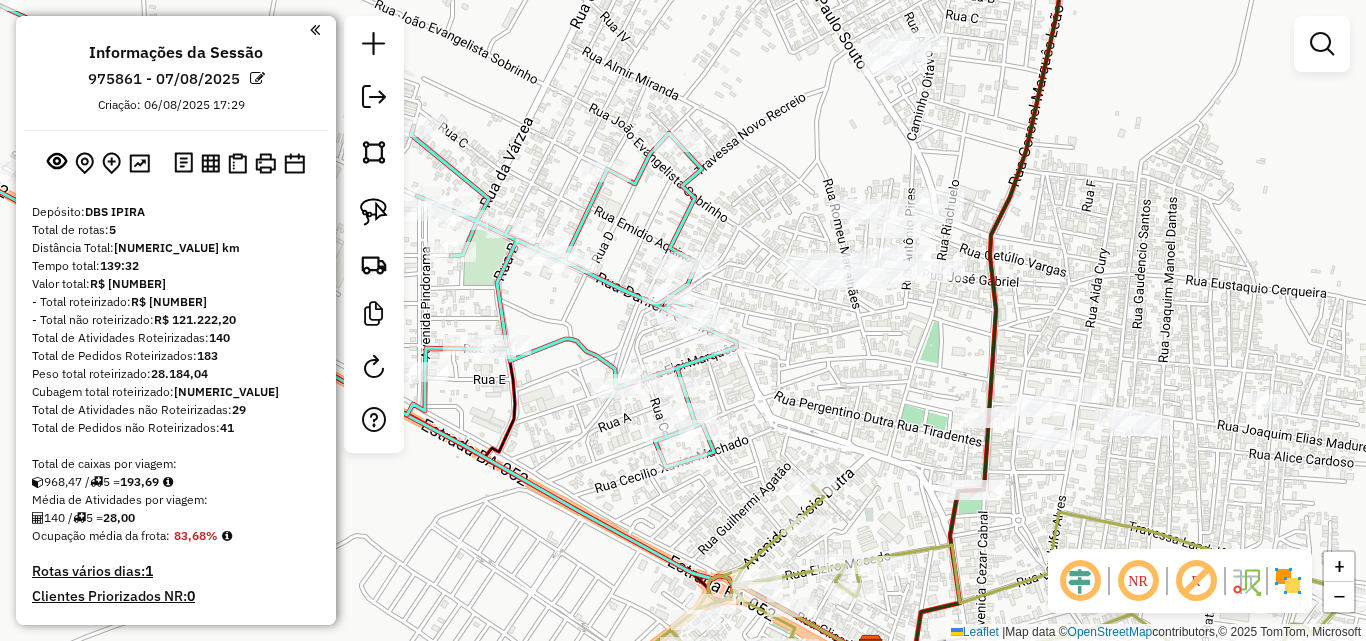 drag, startPoint x: 826, startPoint y: 342, endPoint x: 795, endPoint y: 348, distance: 31.575306 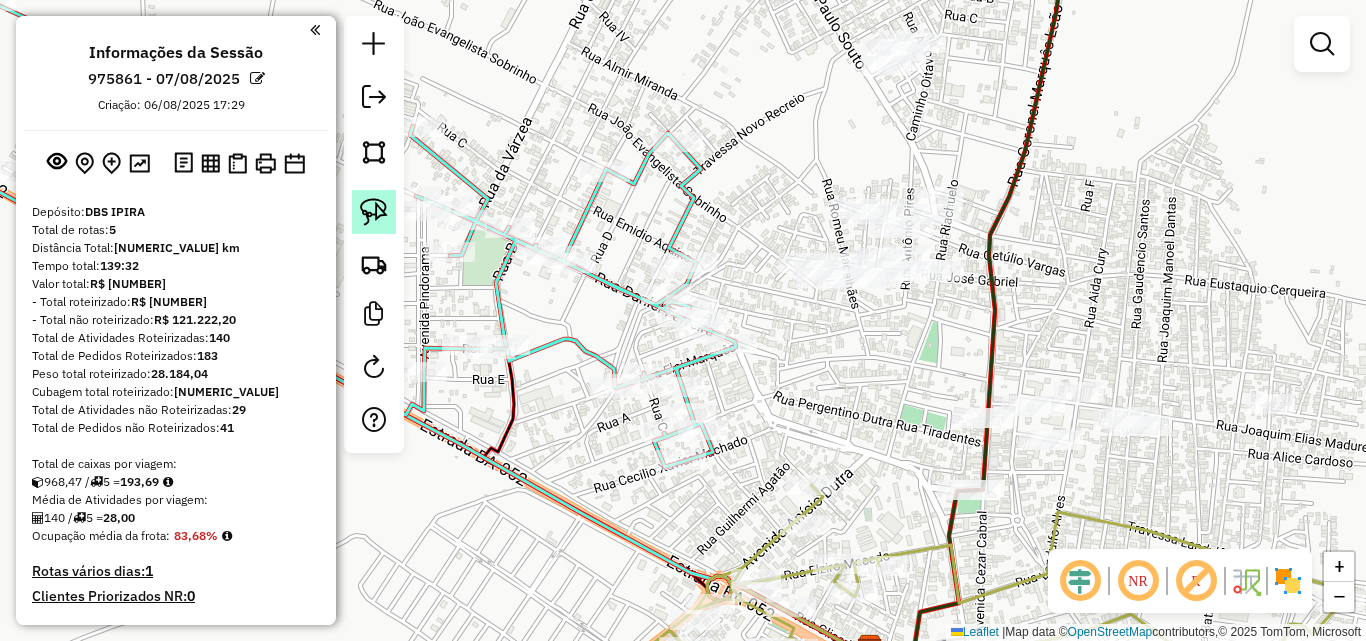 click 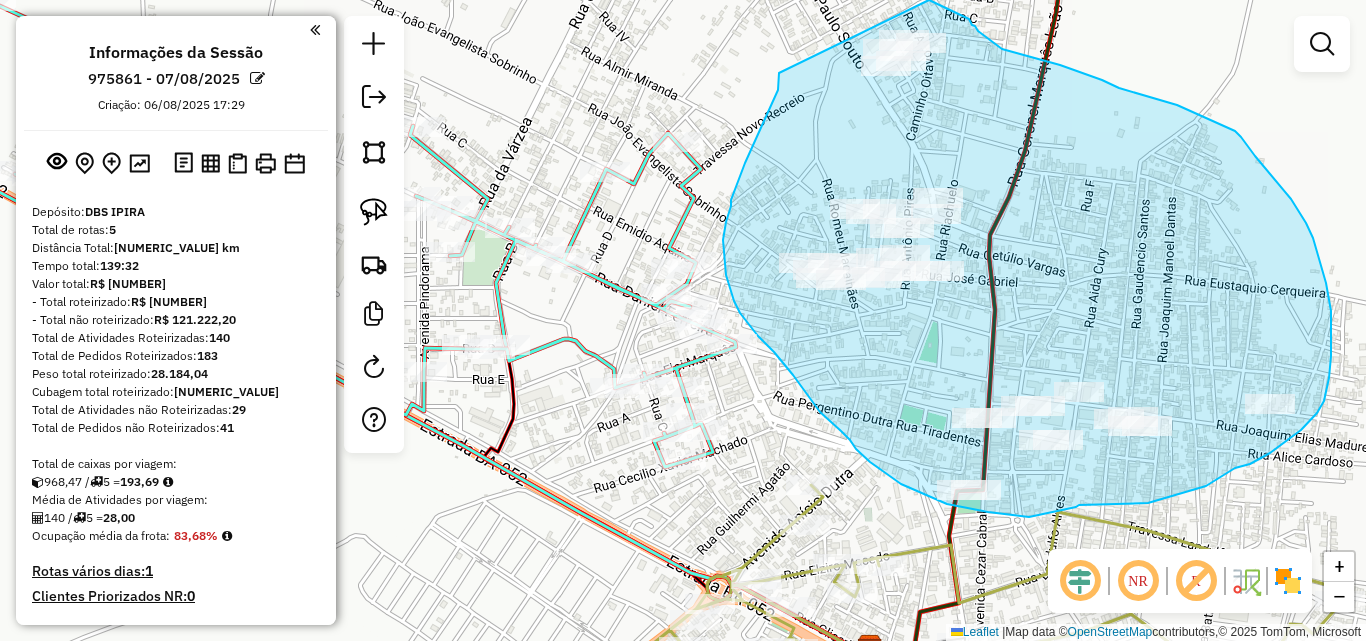 drag, startPoint x: 778, startPoint y: 88, endPoint x: 906, endPoint y: -6, distance: 158.80806 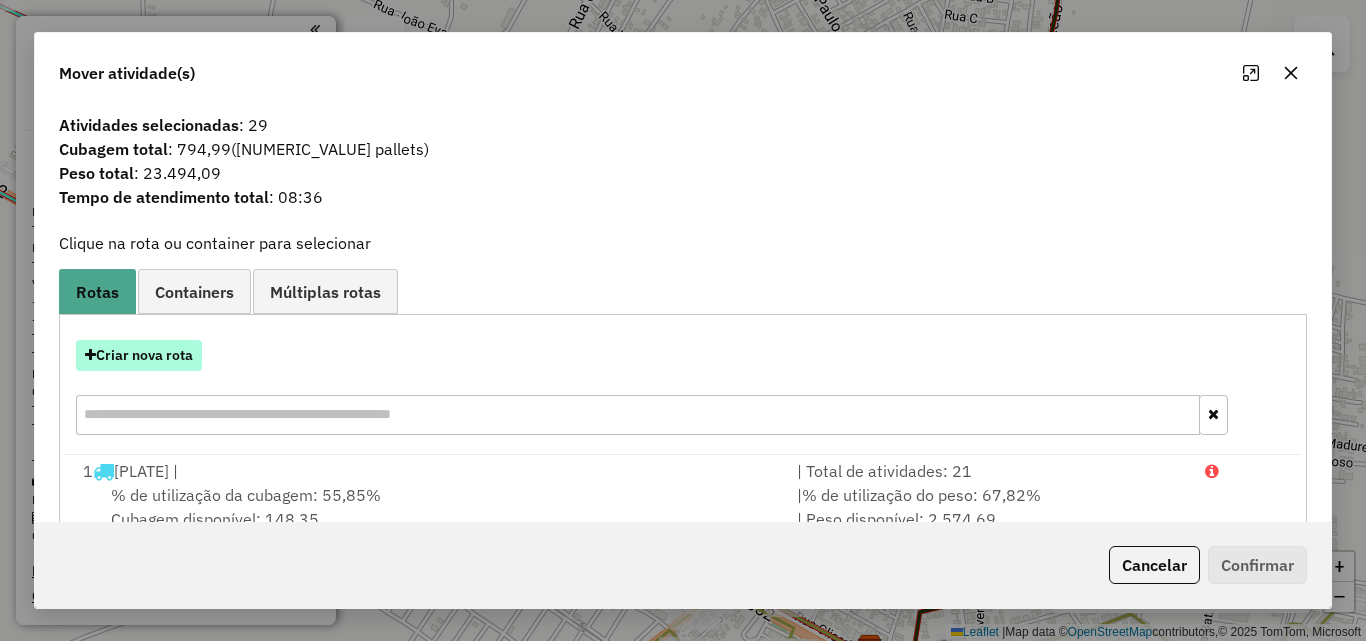 click on "Criar nova rota" at bounding box center (139, 355) 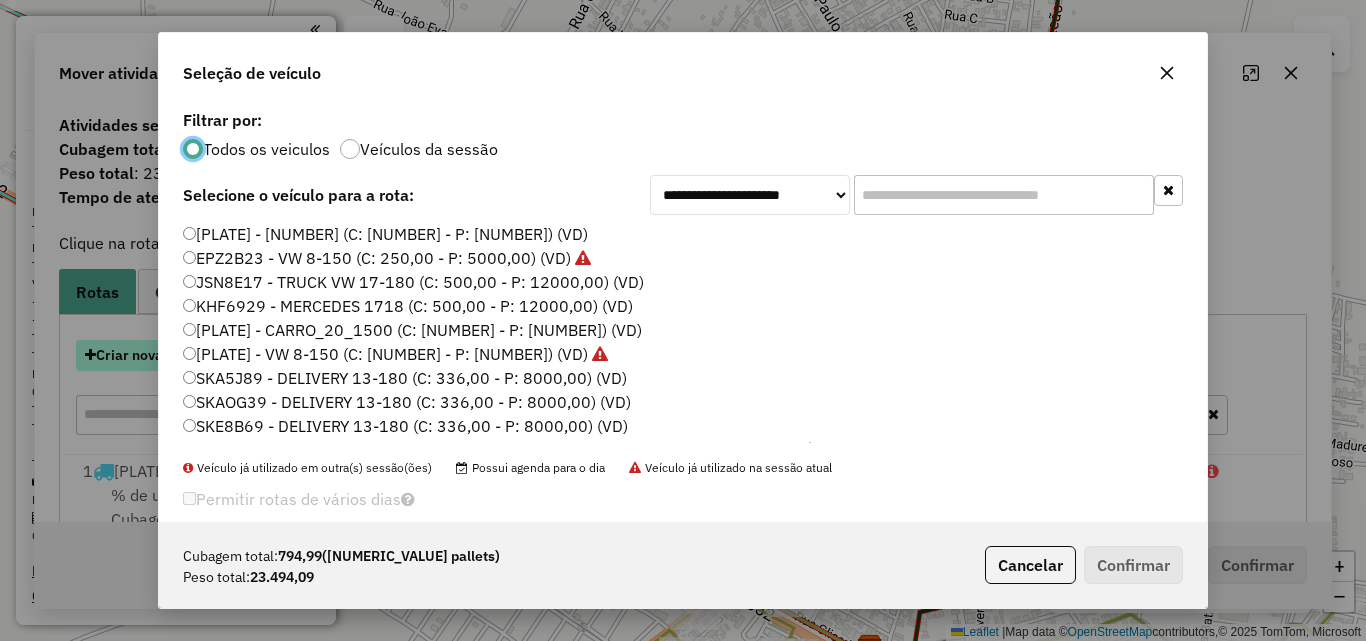 scroll, scrollTop: 11, scrollLeft: 6, axis: both 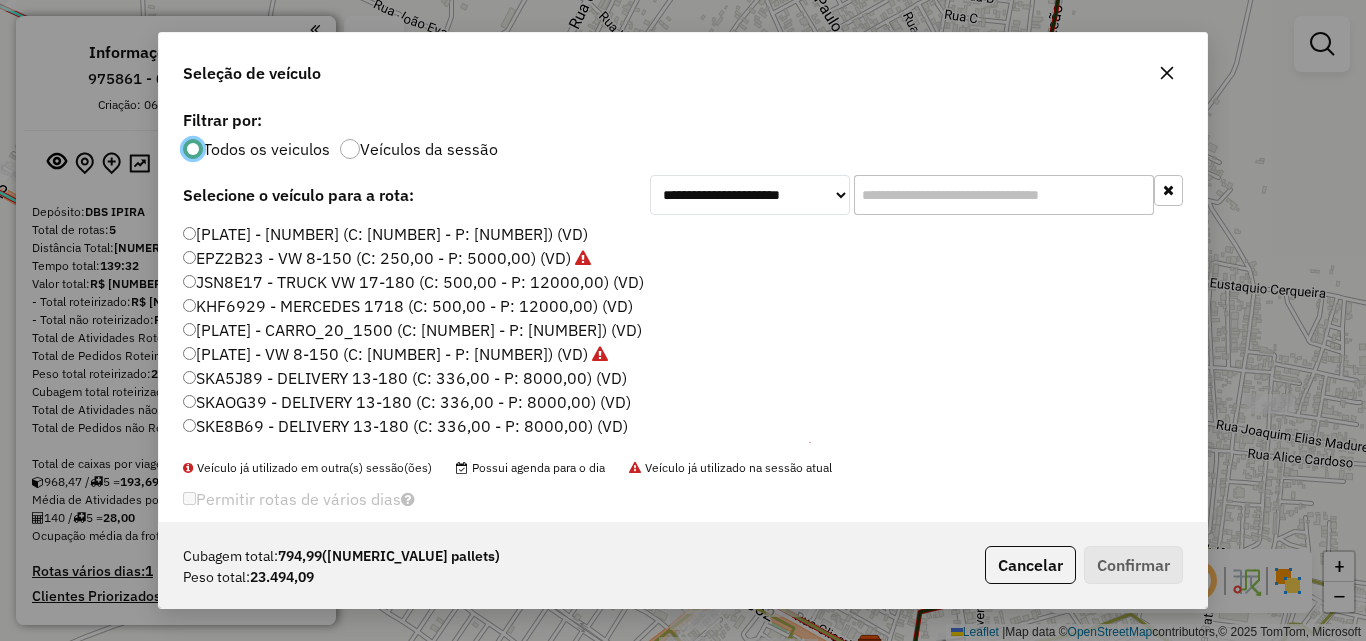 click on "[PLATE] - [NUMBER] (C: [NUMBER] - P: [NUMBER]) (VD)" 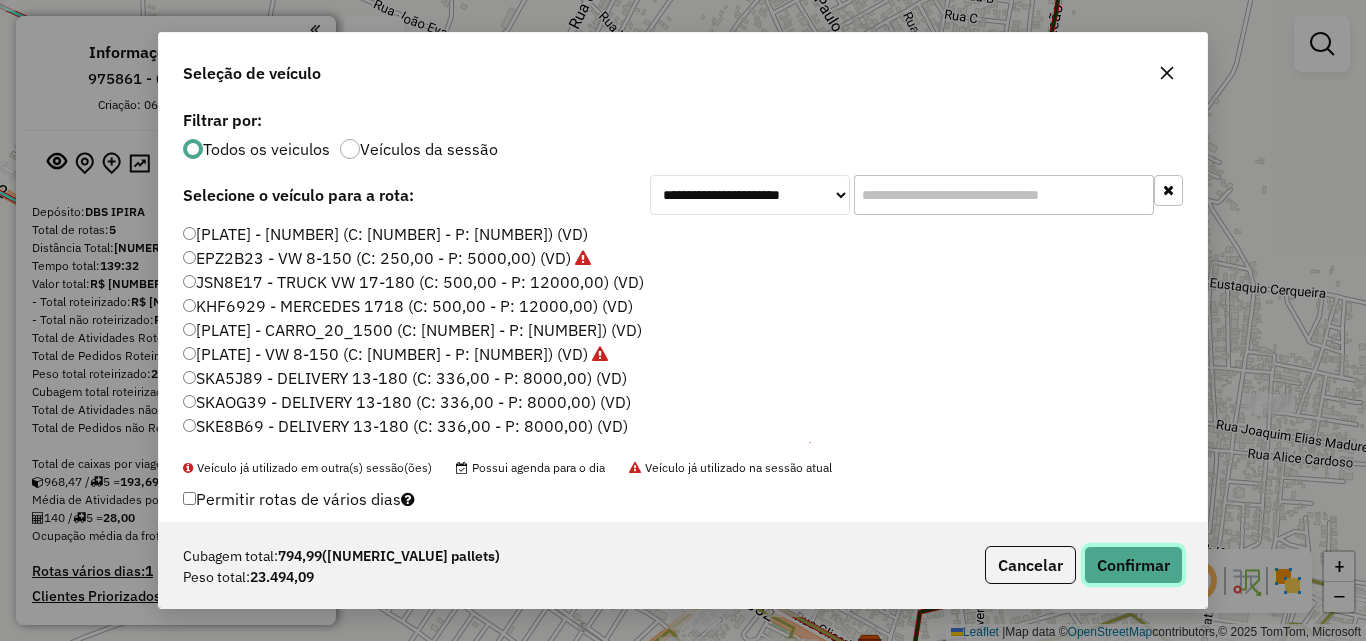 click on "Confirmar" 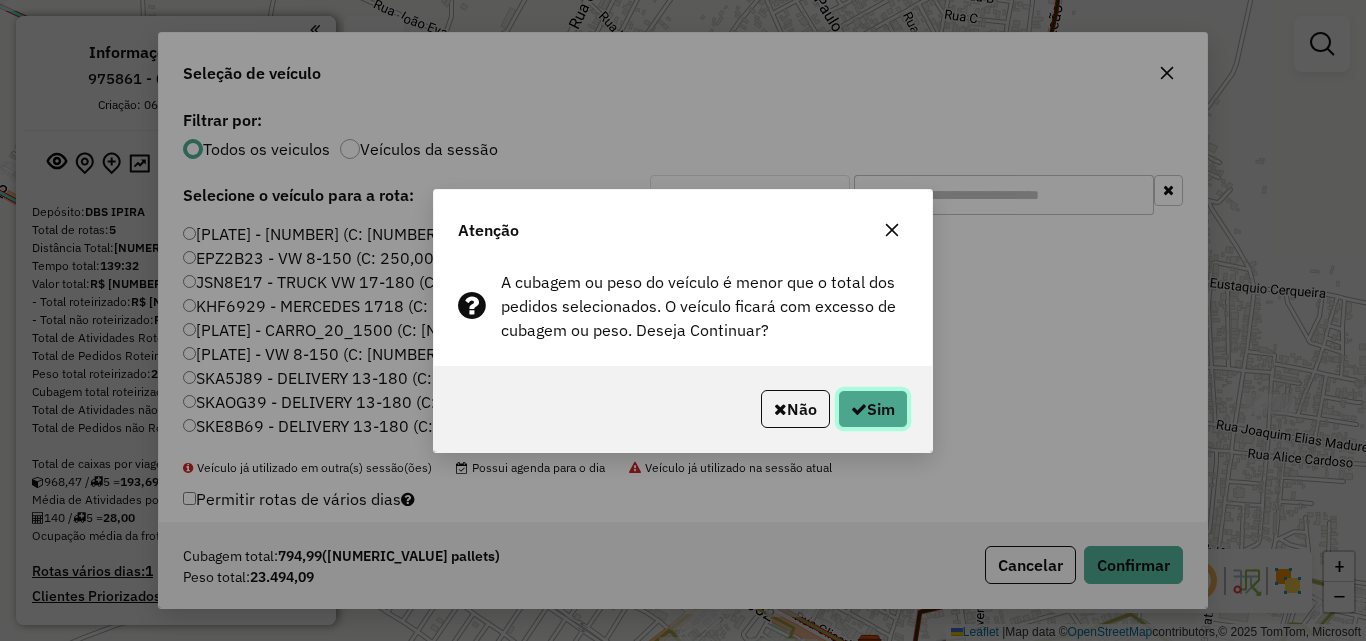 click on "Sim" 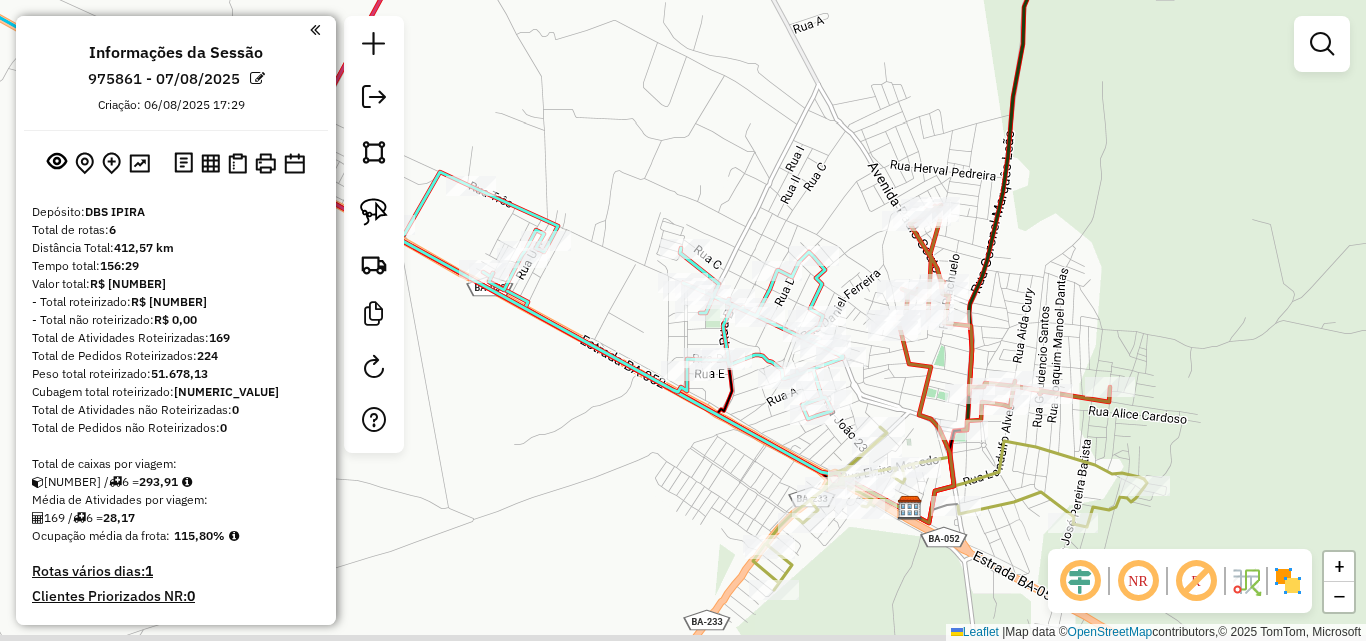 drag, startPoint x: 571, startPoint y: 526, endPoint x: 667, endPoint y: 458, distance: 117.64353 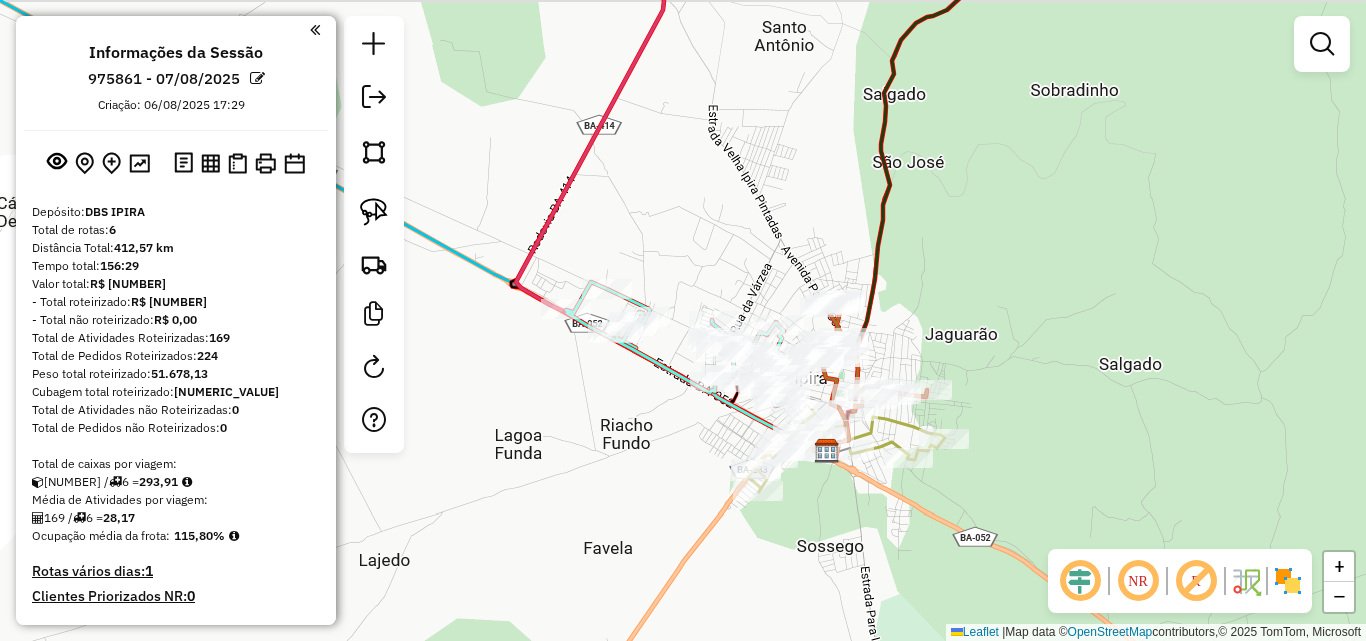 drag, startPoint x: 600, startPoint y: 374, endPoint x: 649, endPoint y: 442, distance: 83.81527 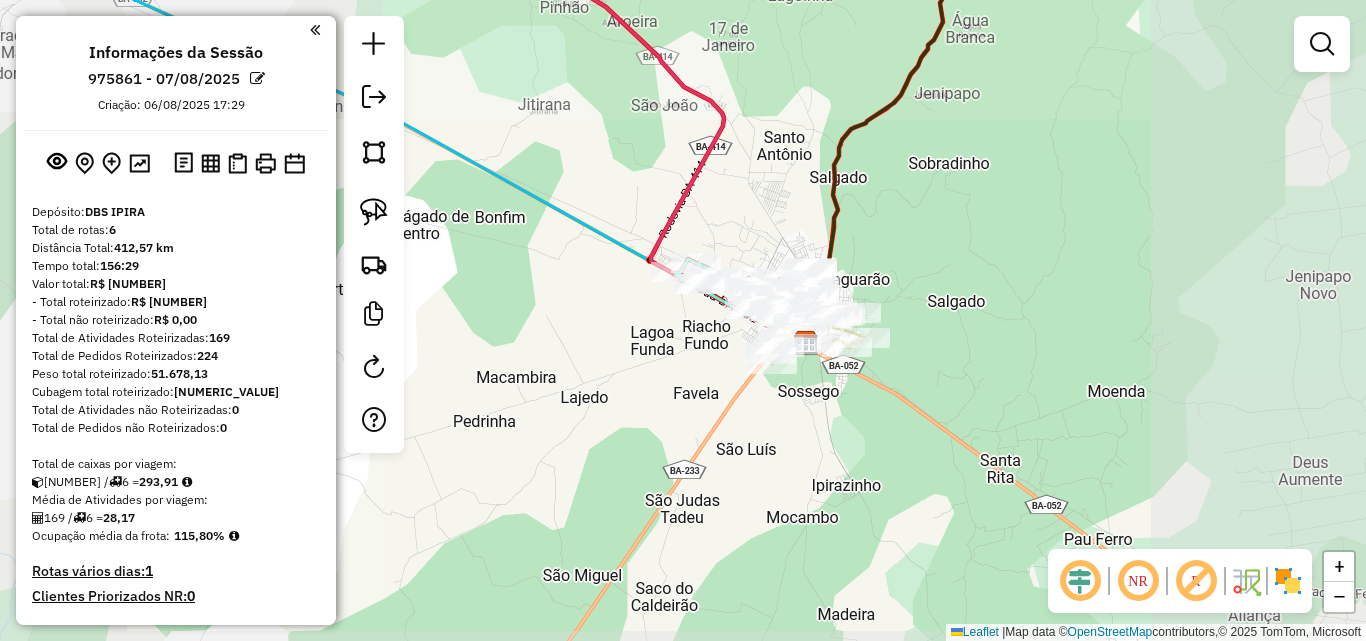 drag, startPoint x: 798, startPoint y: 81, endPoint x: 804, endPoint y: 611, distance: 530.03394 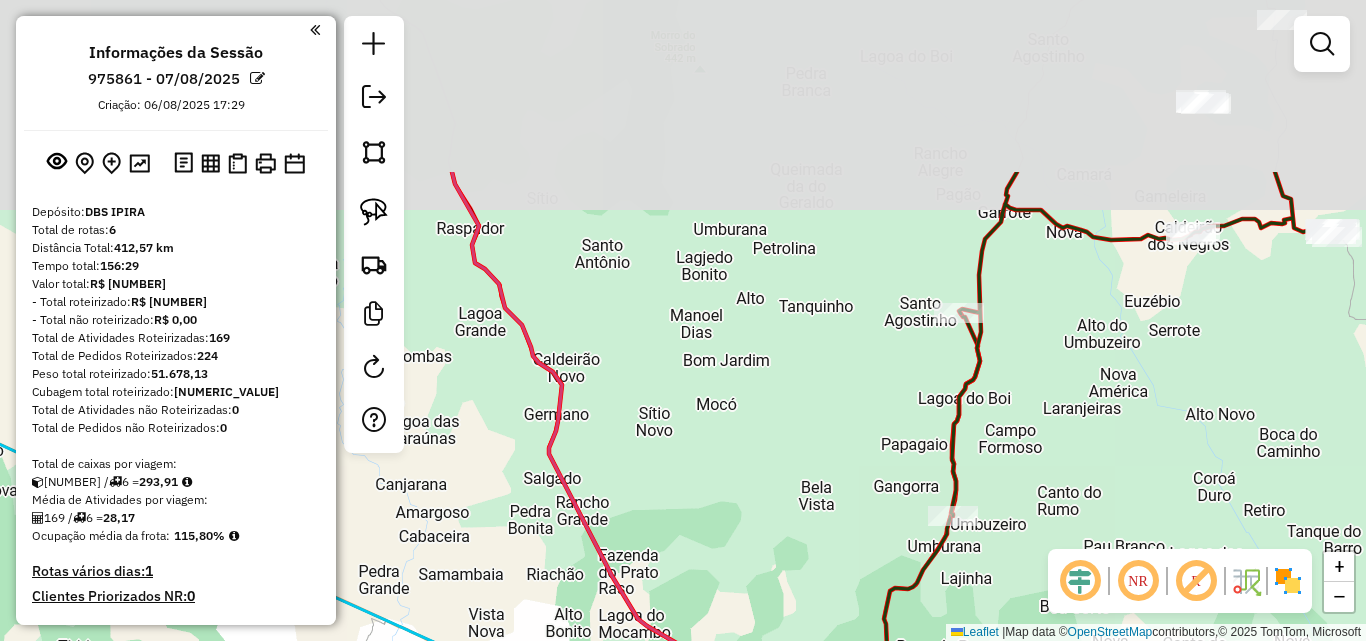 drag, startPoint x: 780, startPoint y: 221, endPoint x: 831, endPoint y: 498, distance: 281.65582 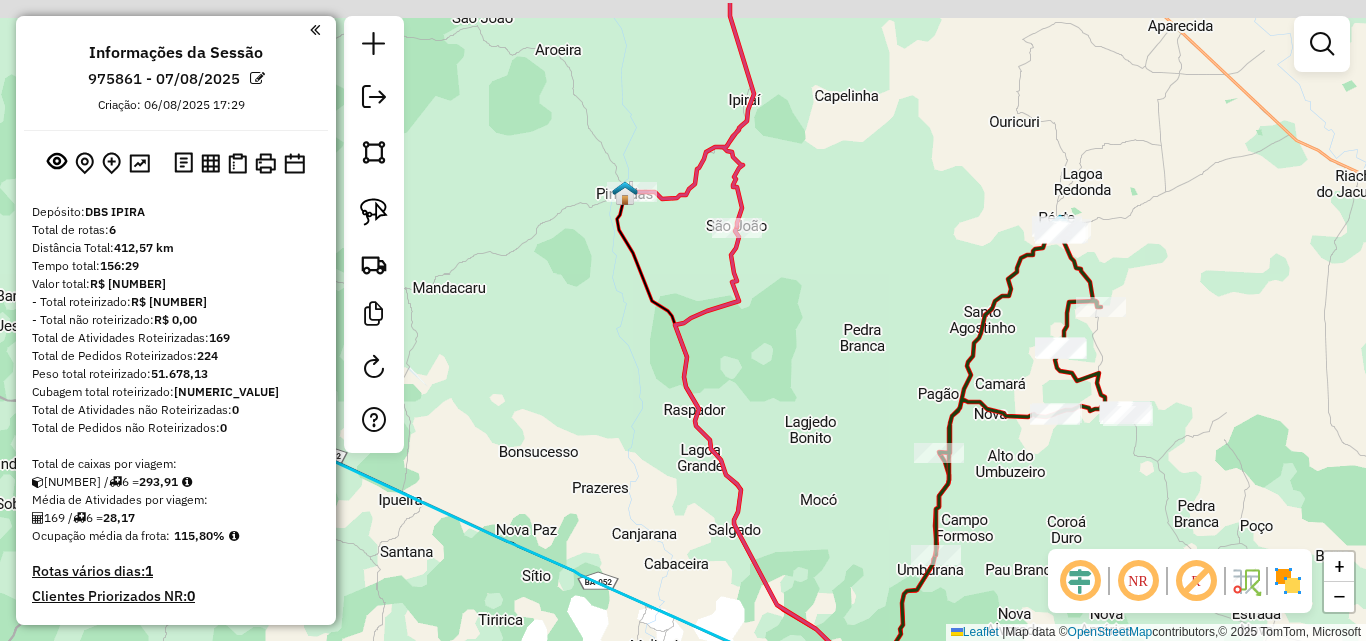drag, startPoint x: 774, startPoint y: 276, endPoint x: 823, endPoint y: 352, distance: 90.426765 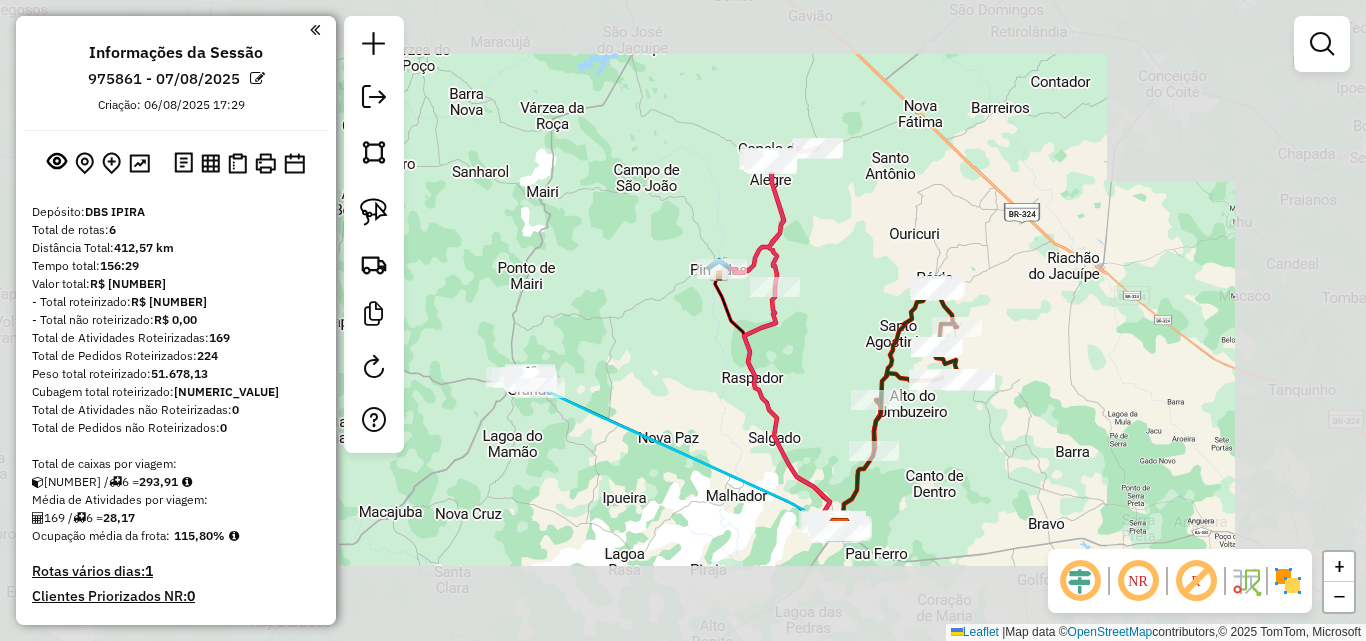 drag, startPoint x: 827, startPoint y: 251, endPoint x: 831, endPoint y: 299, distance: 48.166378 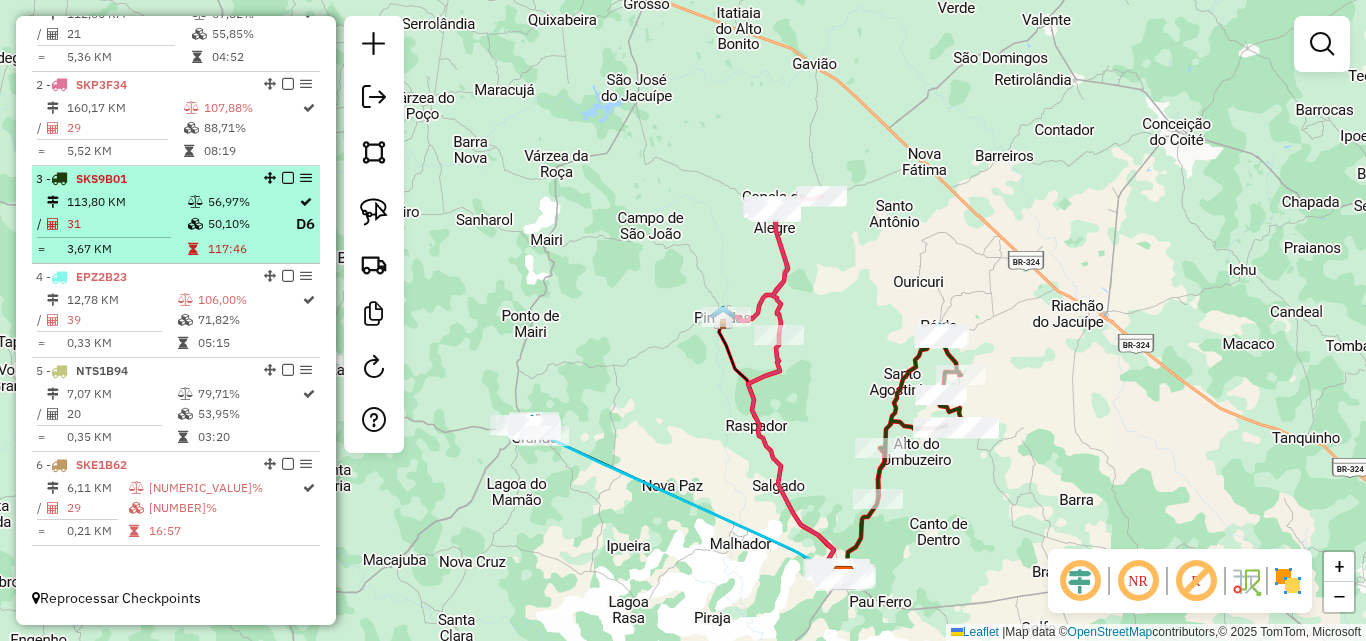 scroll, scrollTop: 688, scrollLeft: 0, axis: vertical 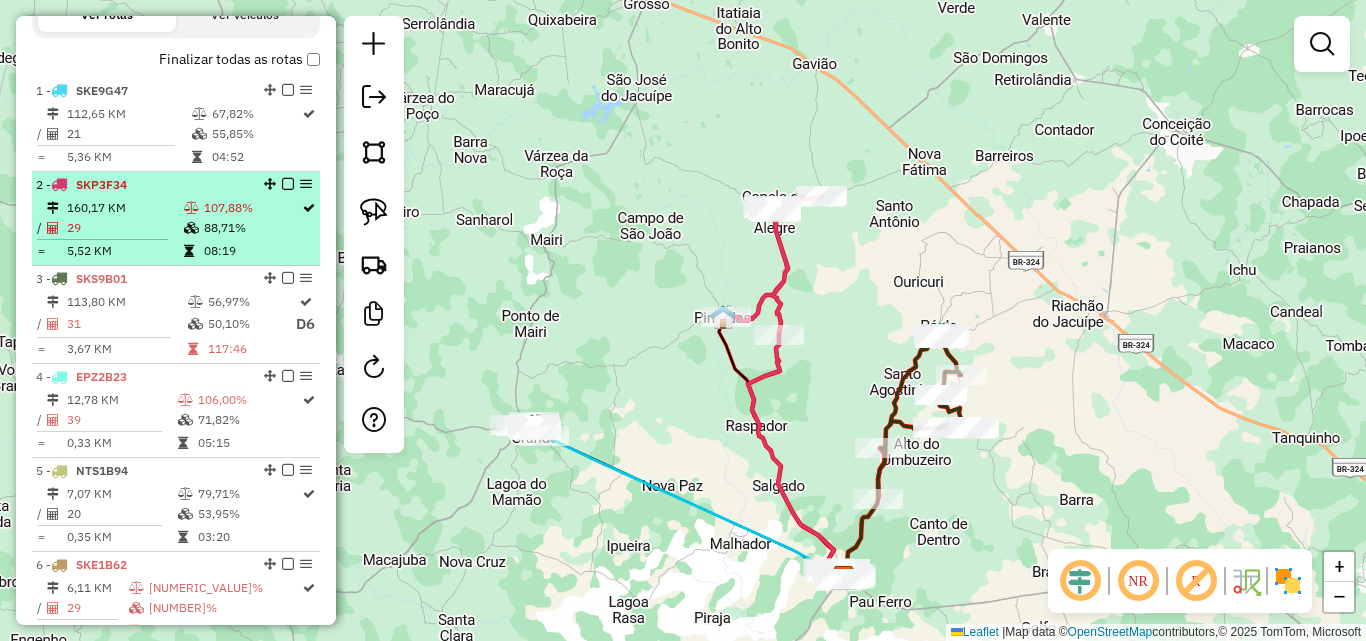click on "160,17 KM" at bounding box center (124, 208) 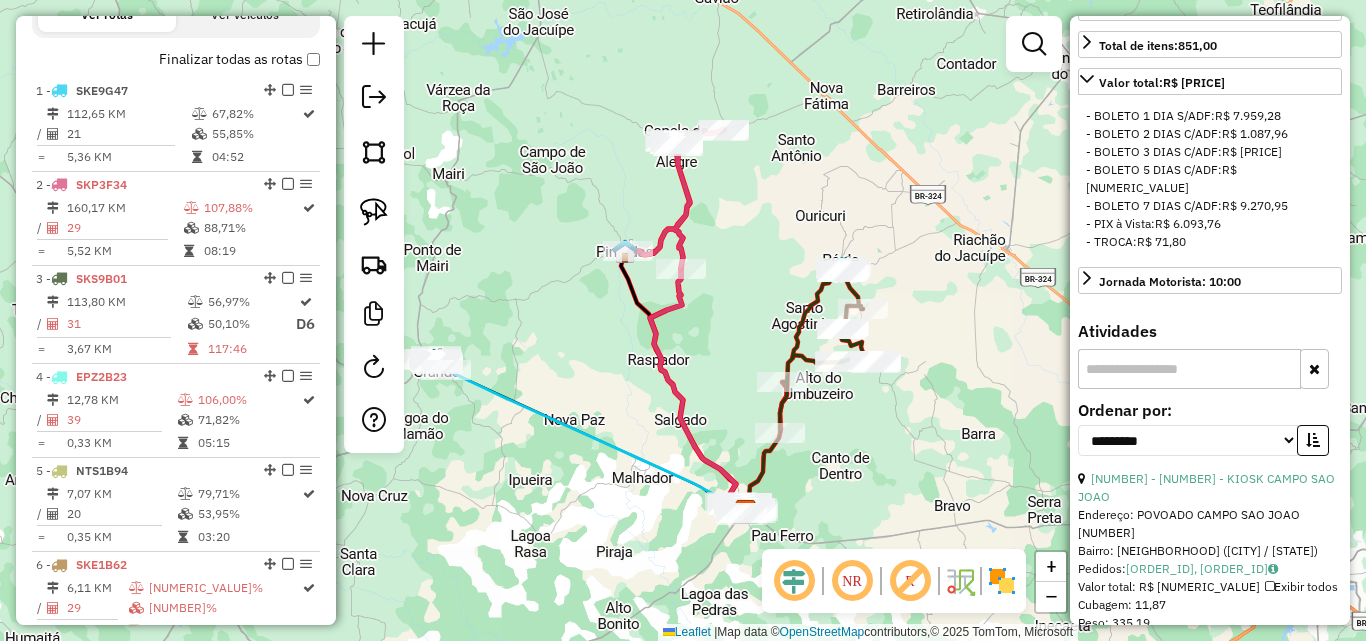 scroll, scrollTop: 600, scrollLeft: 0, axis: vertical 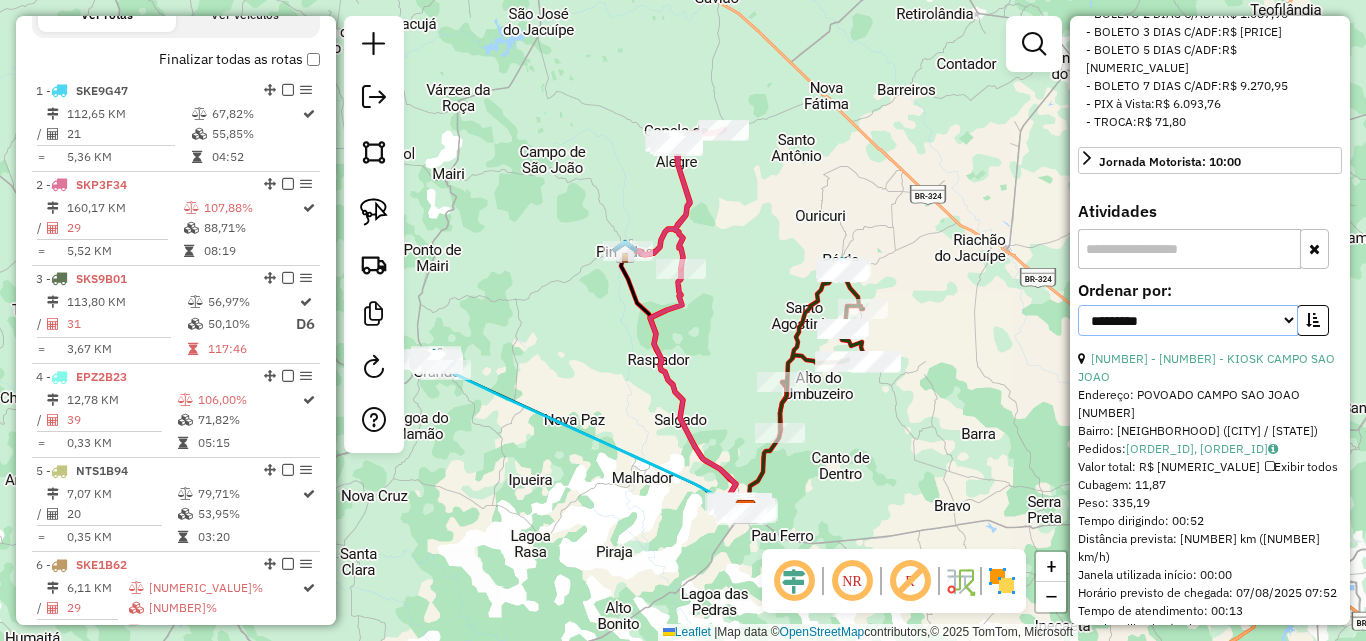 click on "**********" at bounding box center [1188, 320] 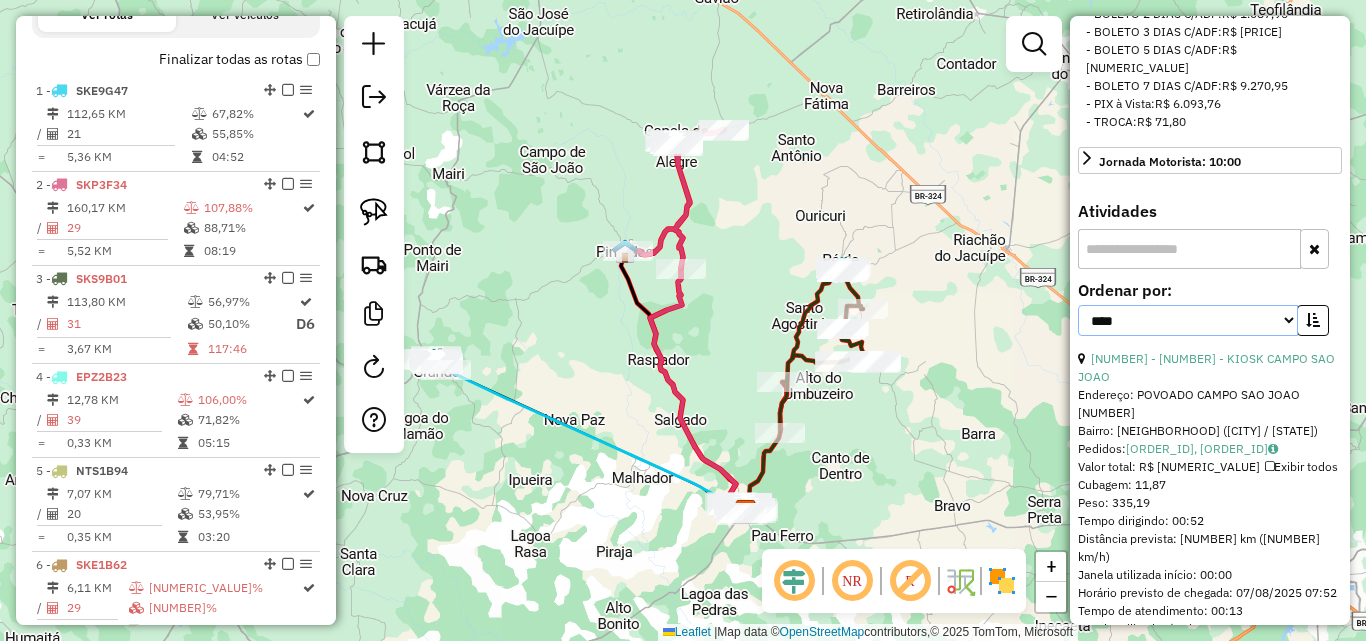 click on "**********" at bounding box center [1188, 320] 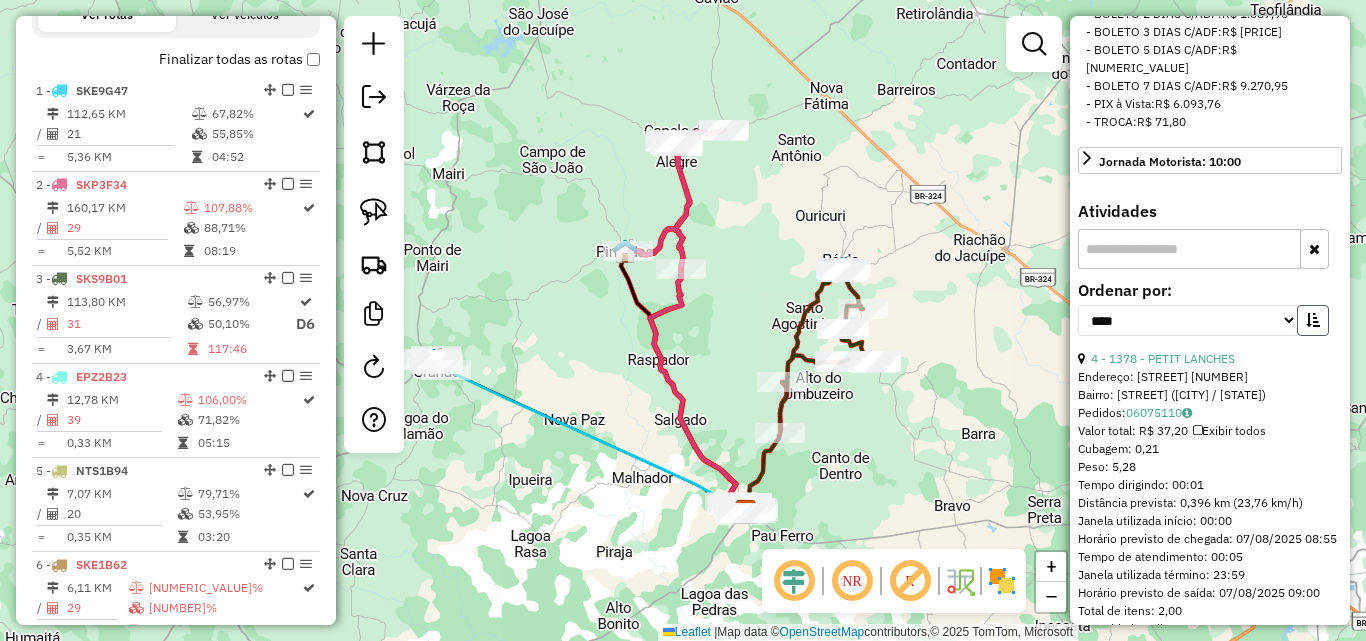 click at bounding box center [1313, 320] 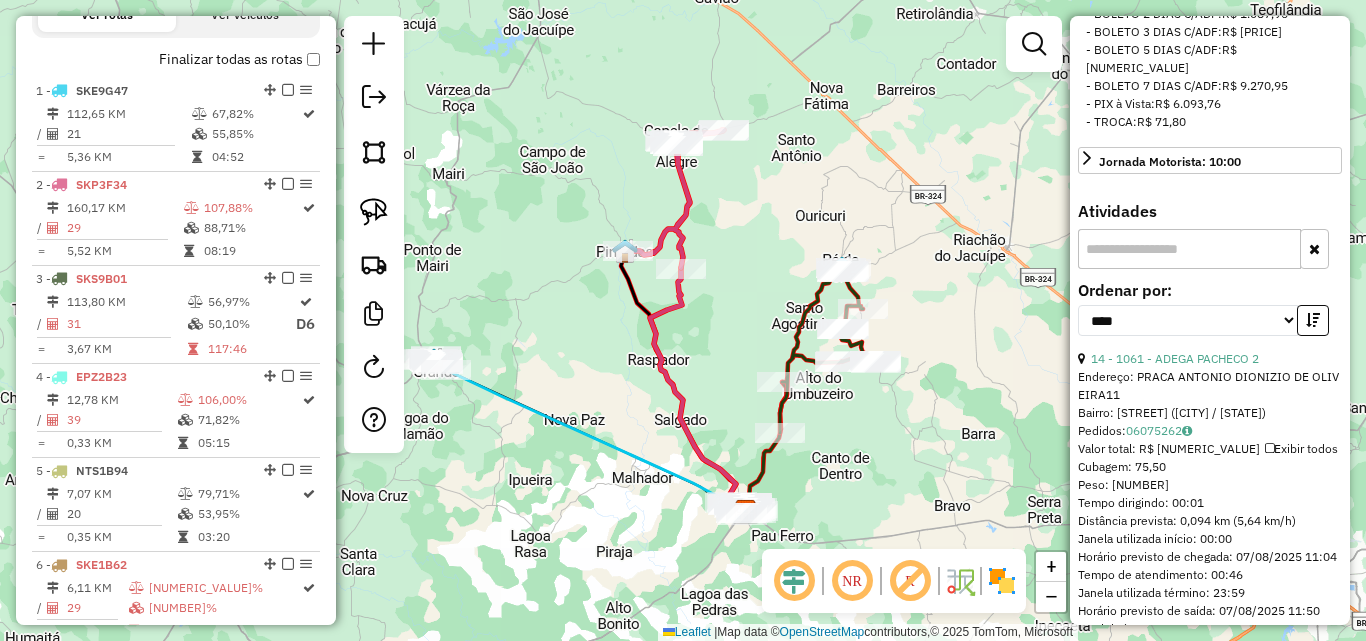 click on "**********" at bounding box center [1210, 316] 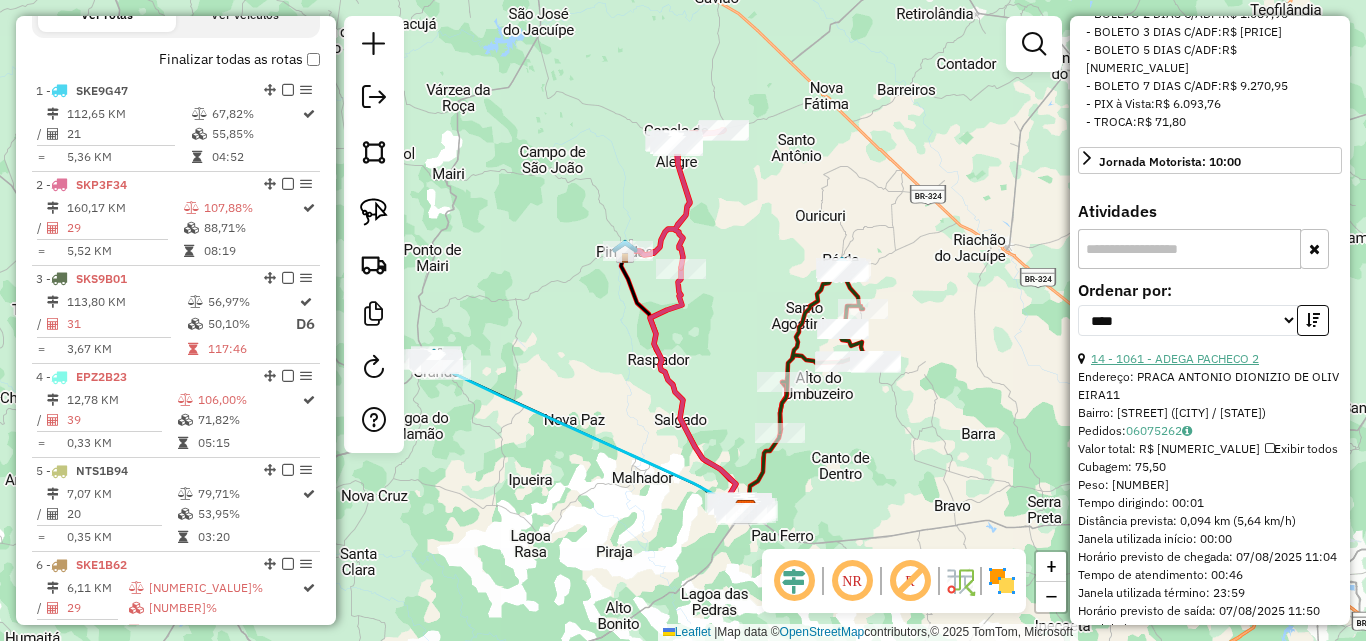 click on "14 - 1061 - ADEGA PACHECO 2" at bounding box center (1175, 358) 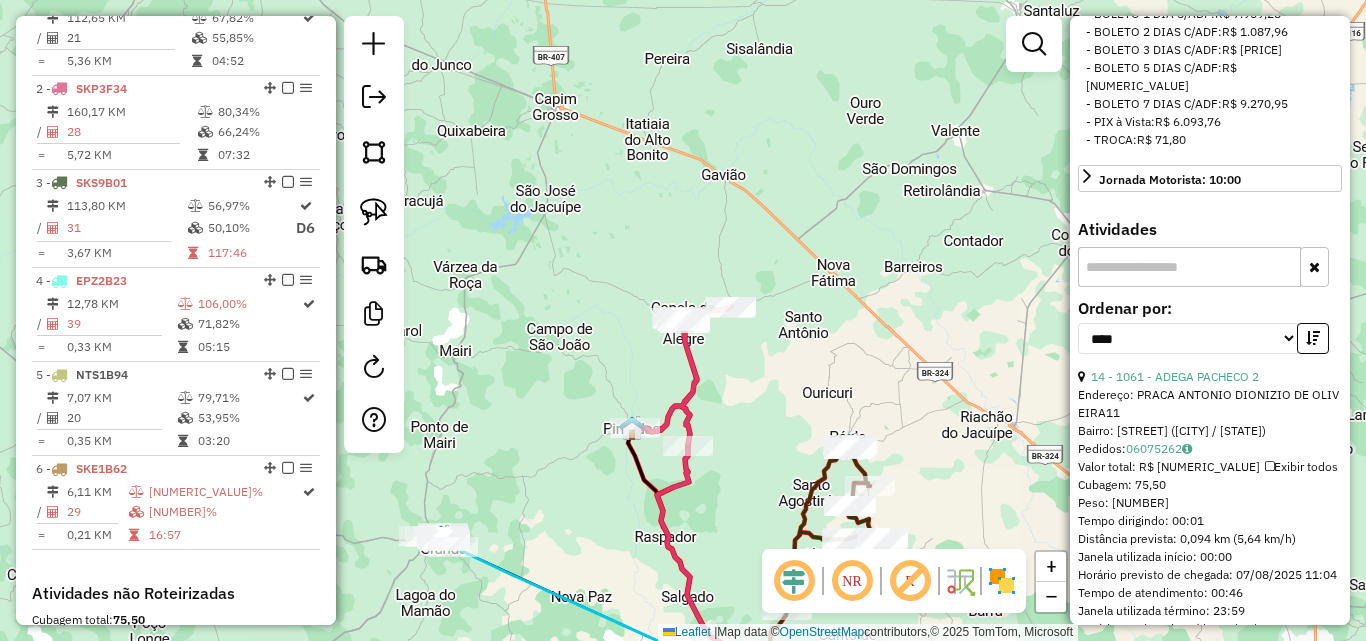 scroll, scrollTop: 844, scrollLeft: 0, axis: vertical 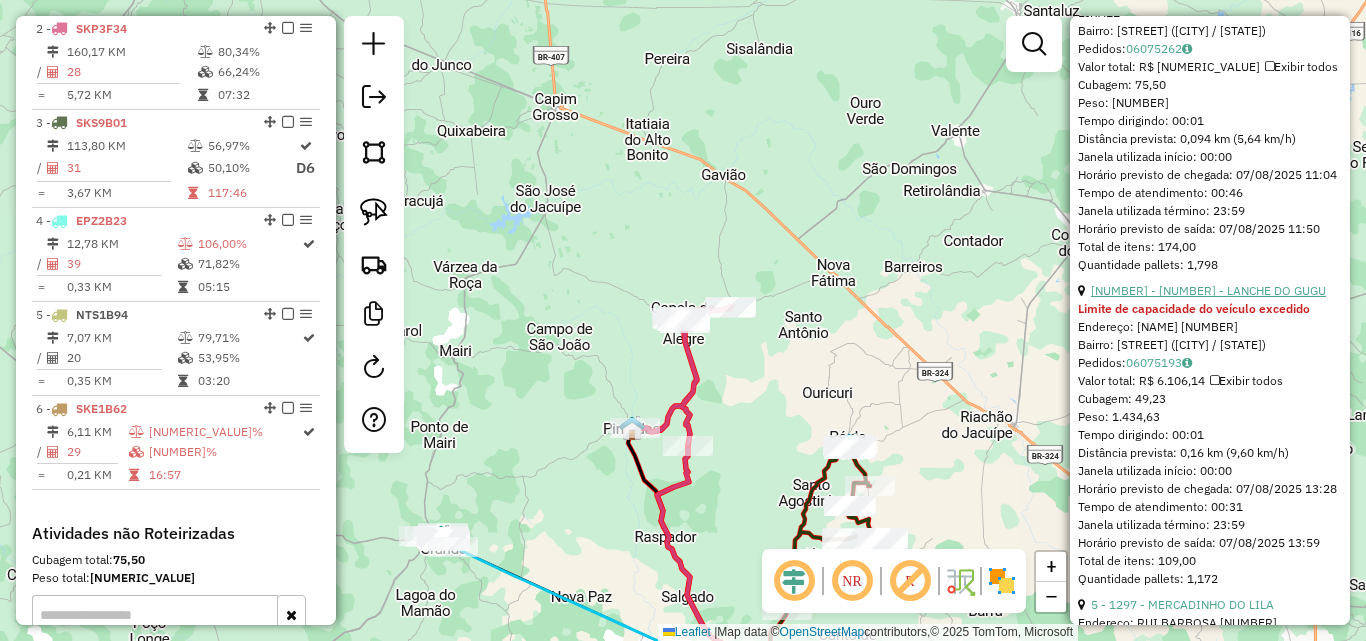click on "[NUMBER] - [NUMBER] - LANCHE DO GUGU" at bounding box center [1208, 290] 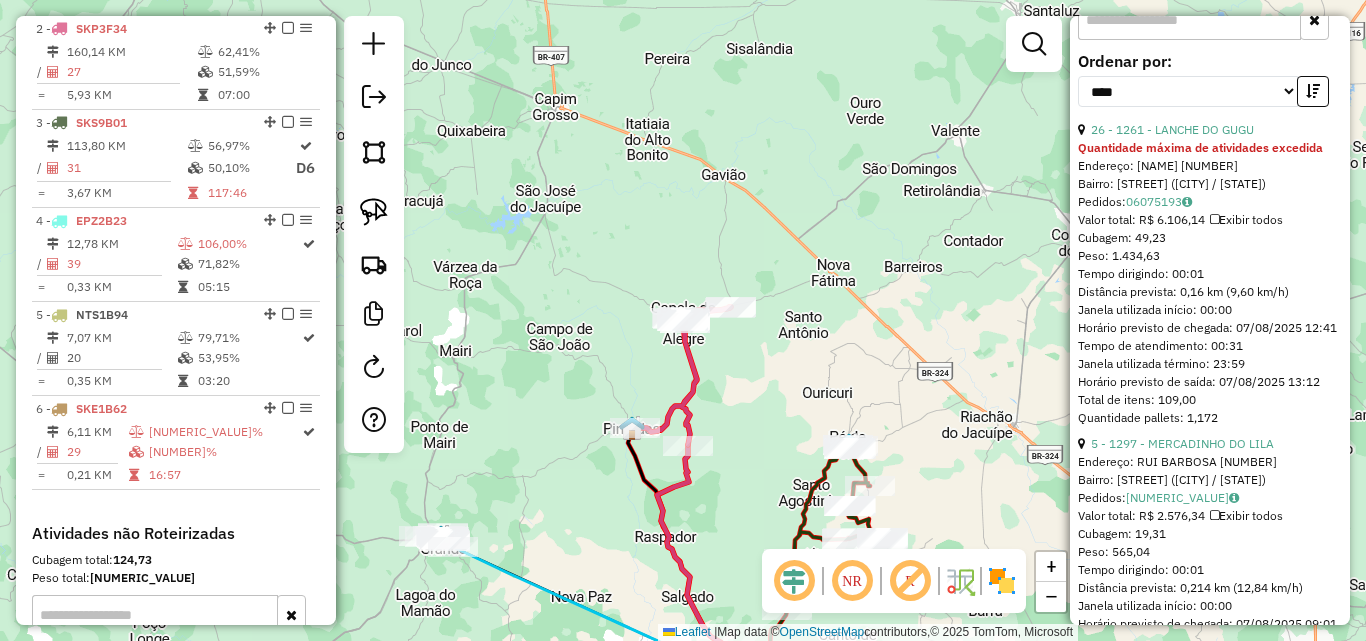 scroll, scrollTop: 850, scrollLeft: 0, axis: vertical 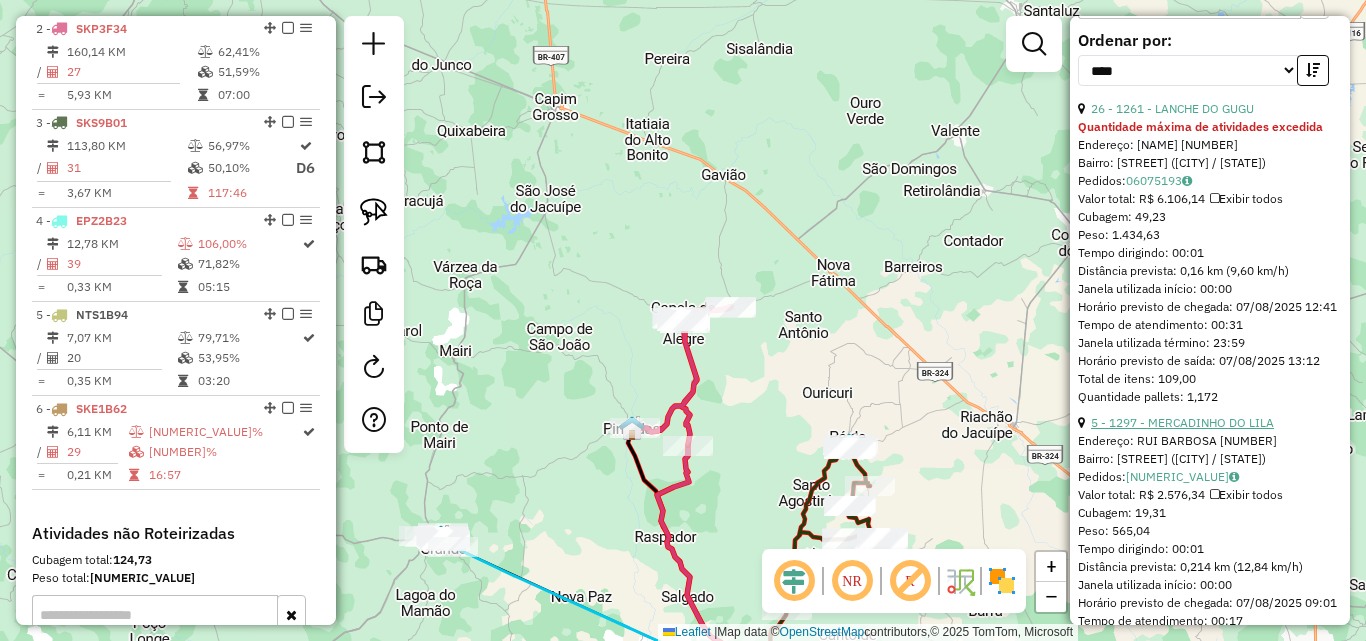 click on "5 - 1297 - MERCADINHO DO LILA" at bounding box center (1182, 422) 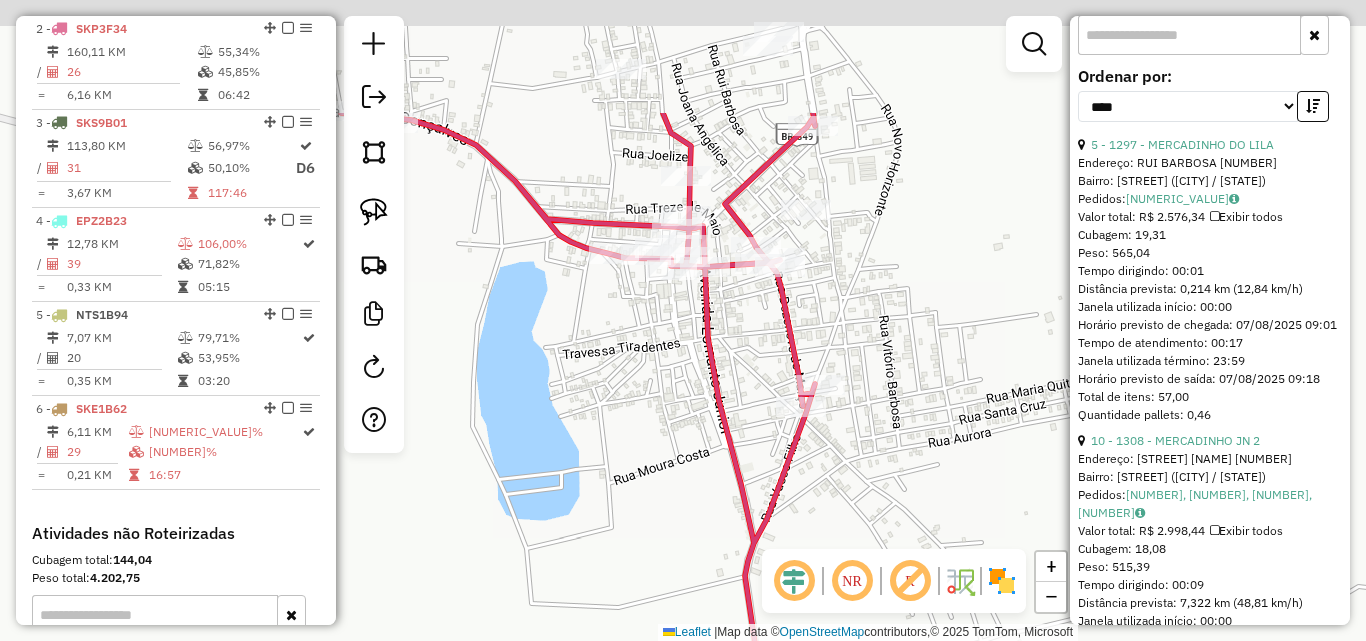 drag, startPoint x: 696, startPoint y: 210, endPoint x: 734, endPoint y: 409, distance: 202.59566 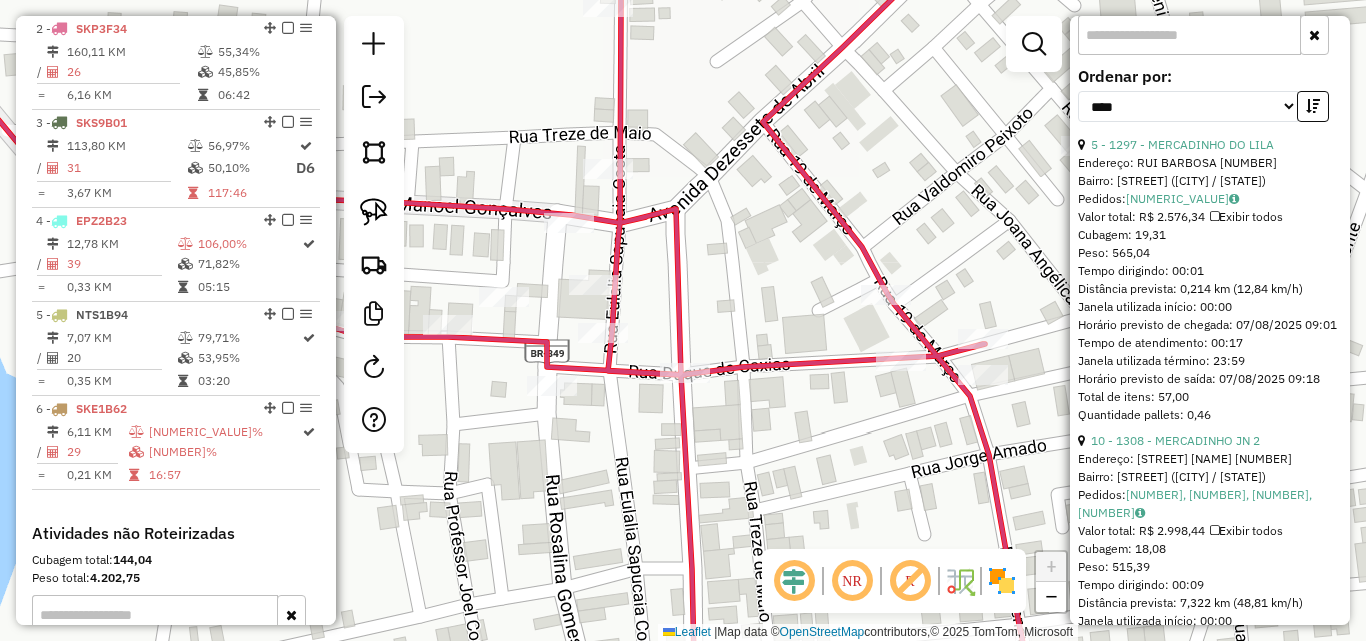 drag, startPoint x: 734, startPoint y: 276, endPoint x: 741, endPoint y: 309, distance: 33.734257 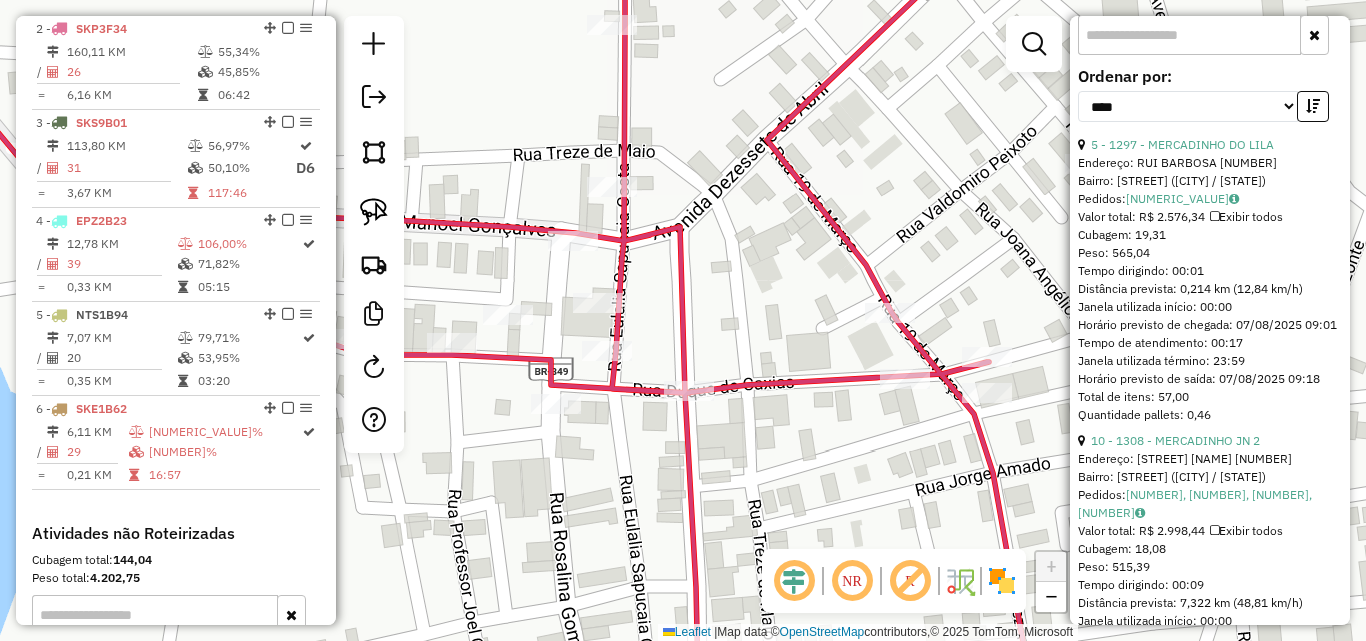 click on "Janela de atendimento Grade de atendimento Capacidade Transportadoras Veículos Cliente Pedidos  Rotas Selecione os dias de semana para filtrar as janelas de atendimento  Seg   Ter   Qua   Qui   Sex   Sáb   Dom  Informe o período da janela de atendimento: De: Até:  Filtrar exatamente a janela do cliente  Considerar janela de atendimento padrão  Selecione os dias de semana para filtrar as grades de atendimento  Seg   Ter   Qua   Qui   Sex   Sáb   Dom   Considerar clientes sem dia de atendimento cadastrado  Clientes fora do dia de atendimento selecionado Filtrar as atividades entre os valores definidos abaixo:  Peso mínimo:   Peso máximo:   Cubagem mínima:   Cubagem máxima:   De:   Até:  Filtrar as atividades entre o tempo de atendimento definido abaixo:  De:   Até:   Considerar capacidade total dos clientes não roteirizados Transportadora: Selecione um ou mais itens Tipo de veículo: Selecione um ou mais itens Veículo: Selecione um ou mais itens Motorista: Selecione um ou mais itens Nome: Rótulo:" 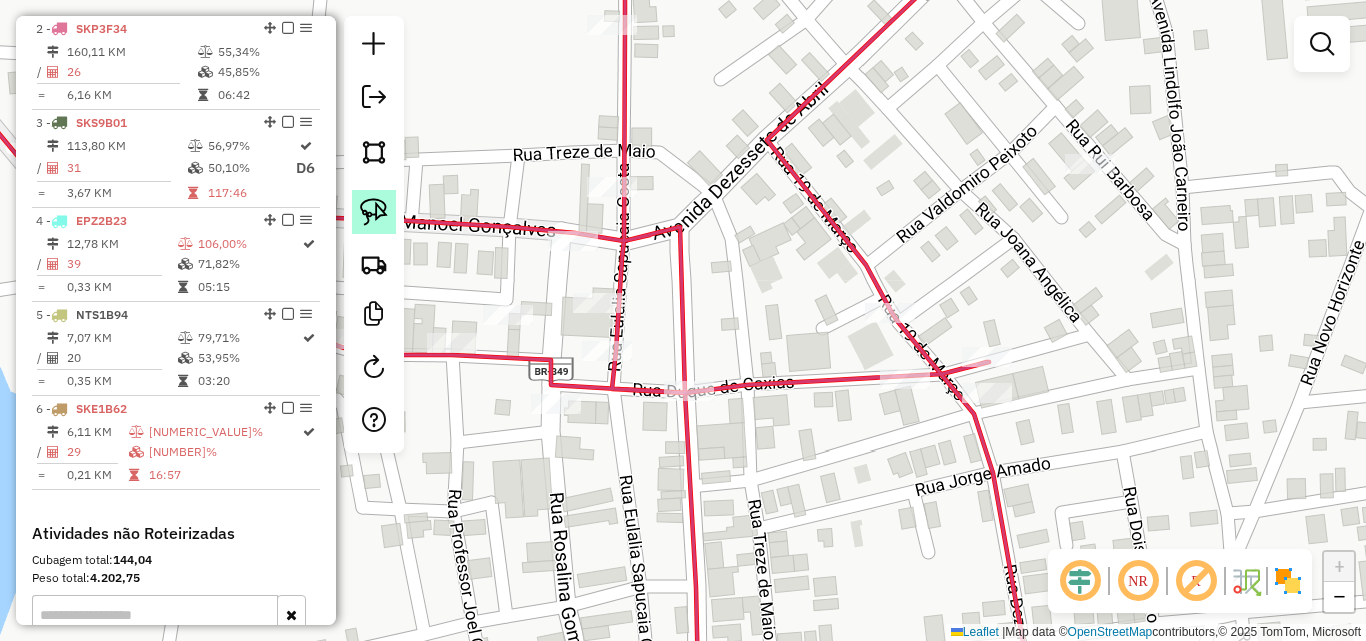 click 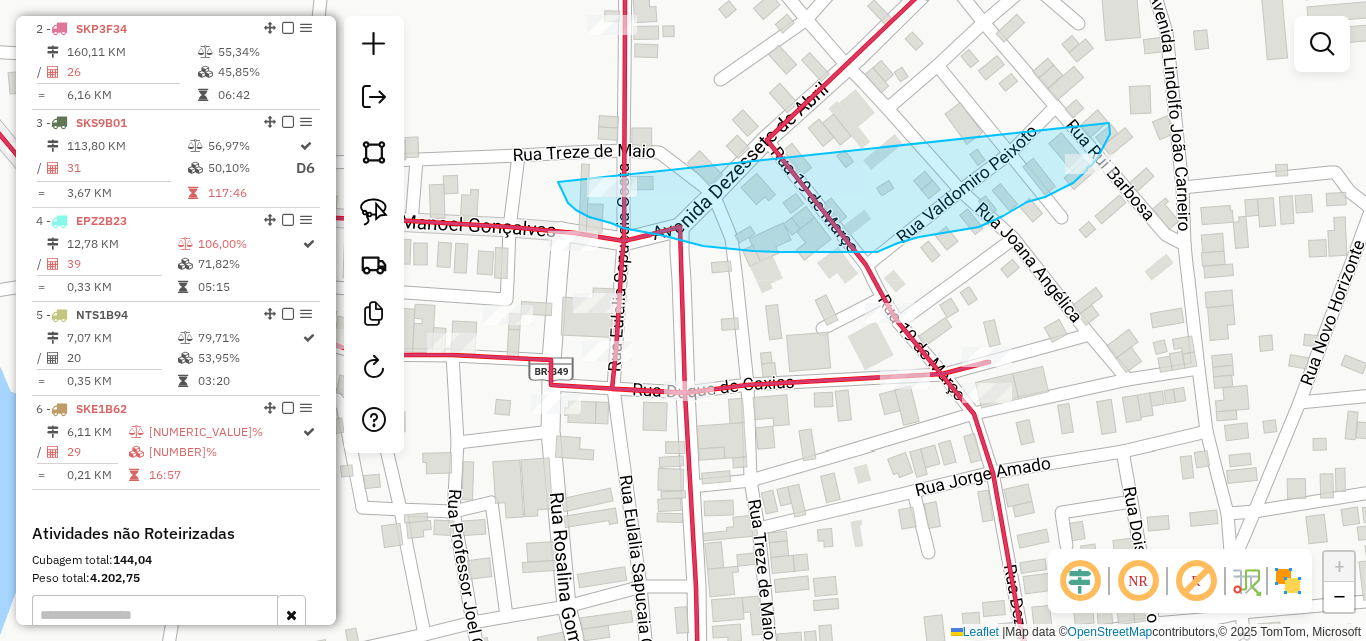 drag, startPoint x: 558, startPoint y: 182, endPoint x: 1104, endPoint y: 116, distance: 549.97455 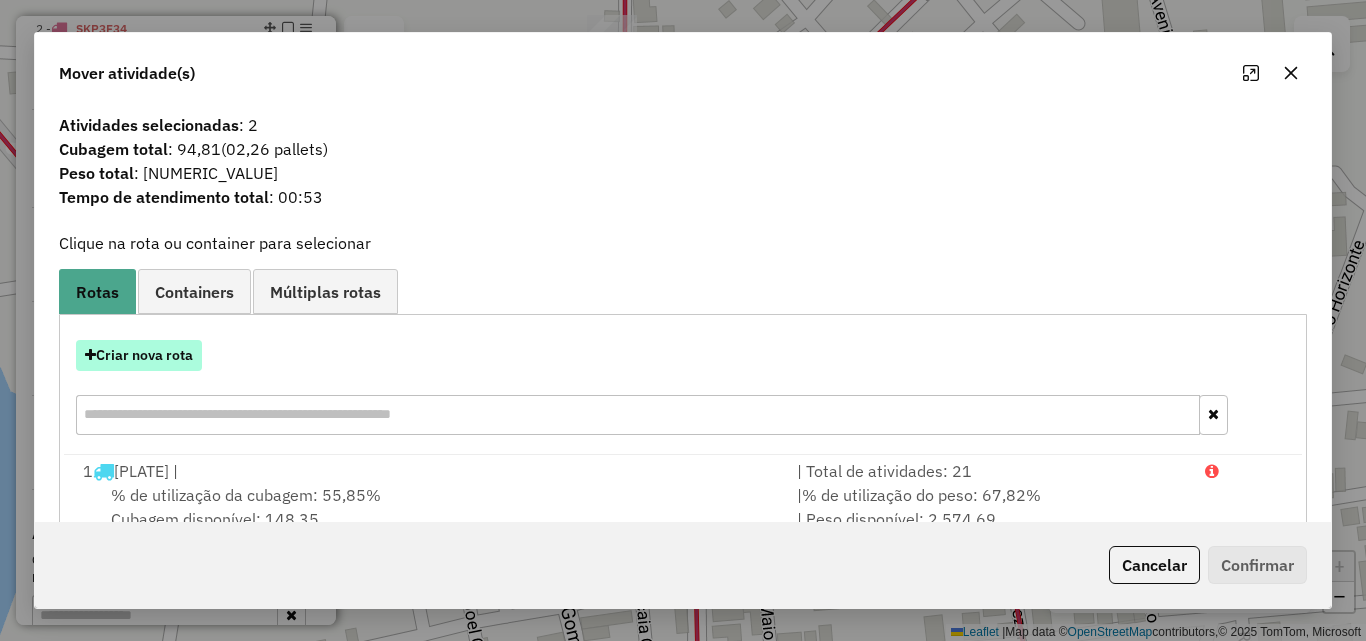 click on "Criar nova rota" at bounding box center (139, 355) 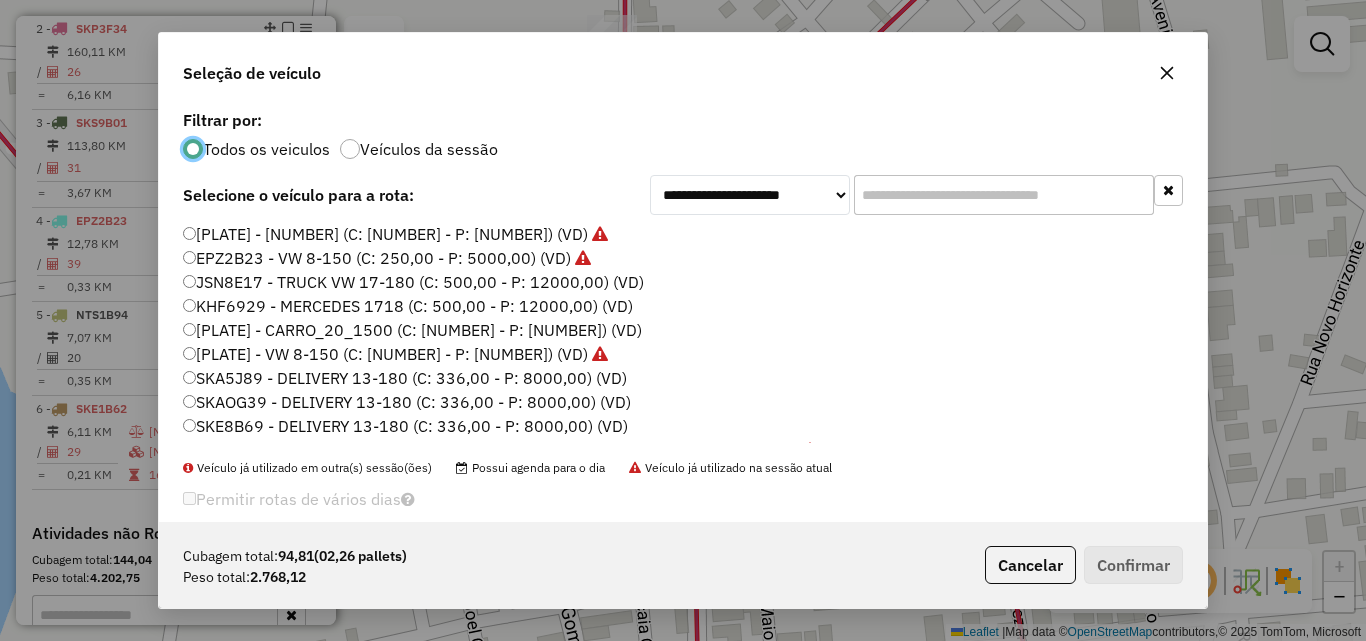 scroll, scrollTop: 11, scrollLeft: 6, axis: both 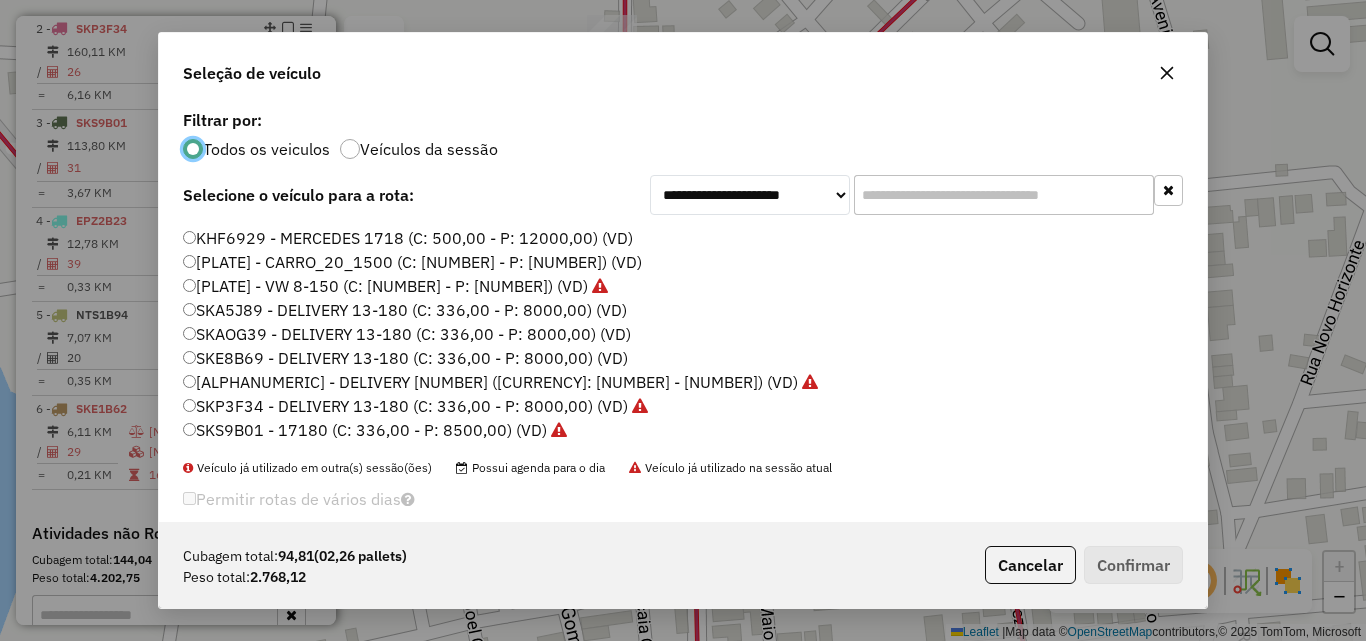 click on "SKE8B69 - DELIVERY 13-180 (C: 336,00 - P: 8000,00) (VD)" 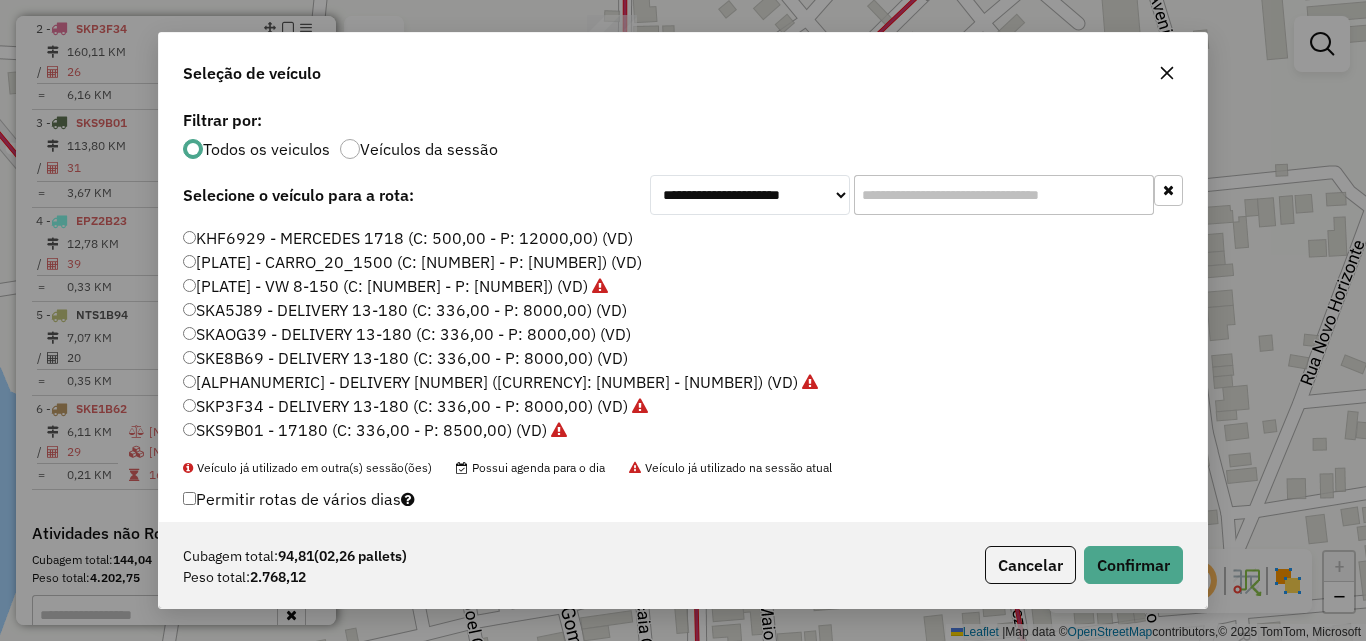 click on "SKA5J89 - DELIVERY 13-180 (C: 336,00 - P: 8000,00) (VD)" 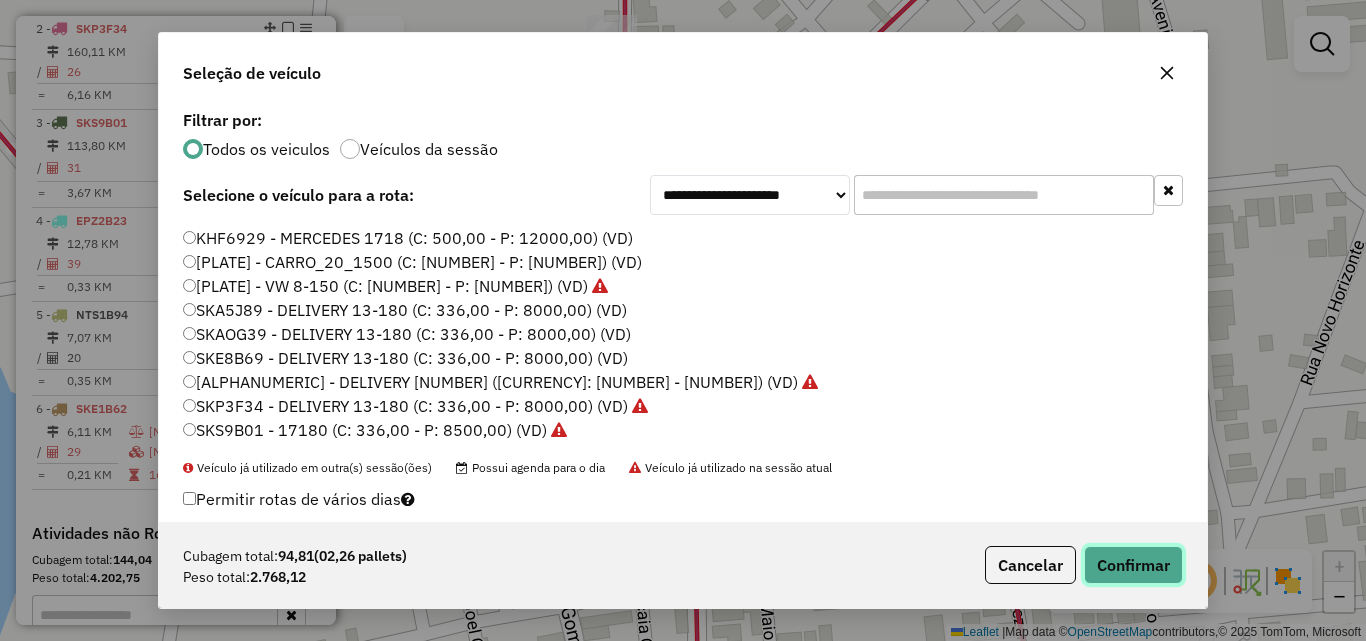 click on "Confirmar" 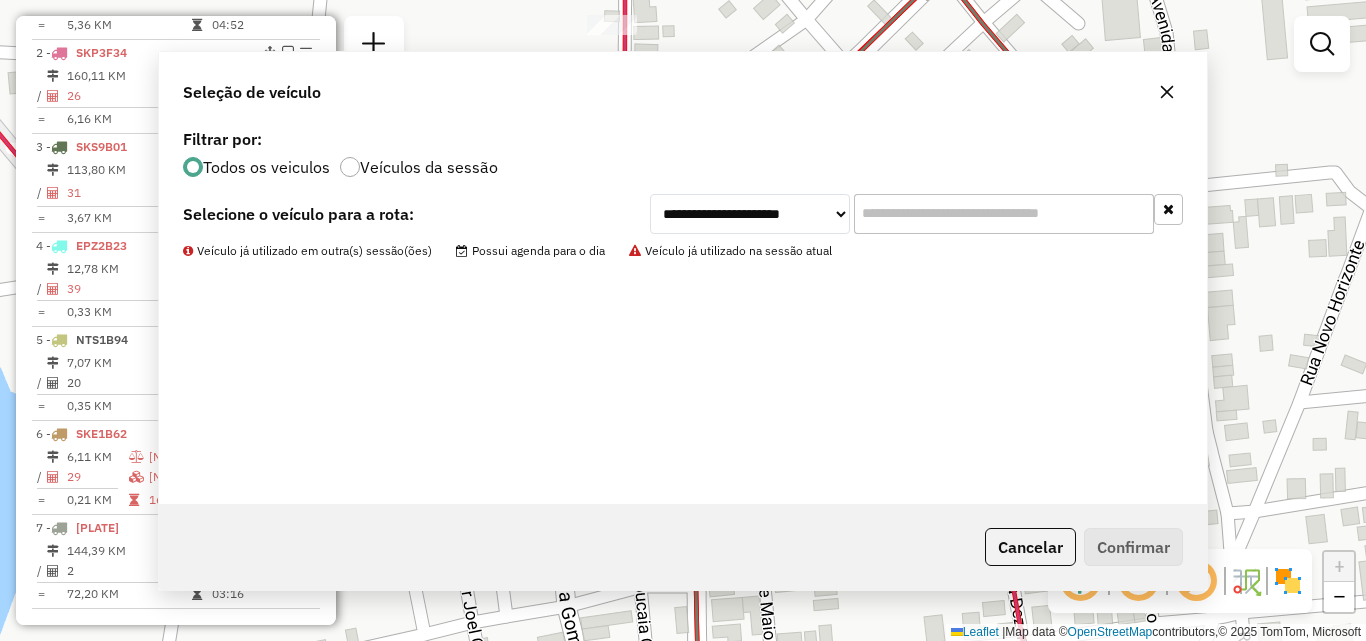 scroll, scrollTop: 868, scrollLeft: 0, axis: vertical 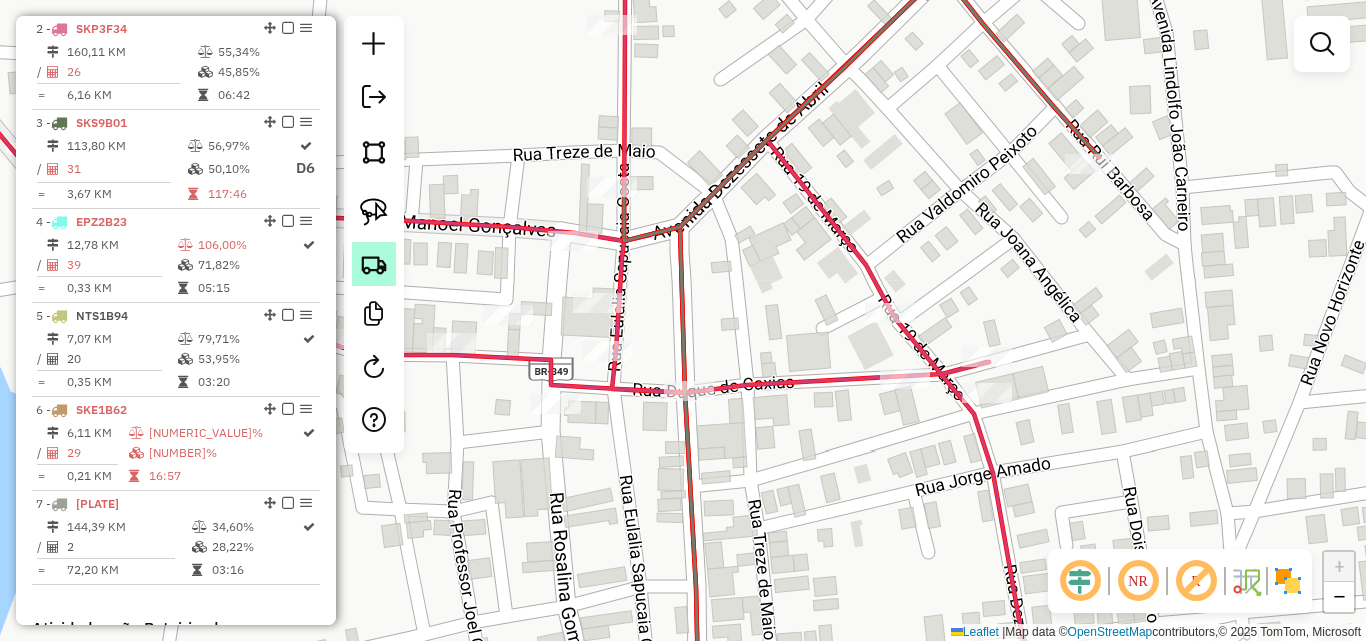 drag, startPoint x: 374, startPoint y: 213, endPoint x: 395, endPoint y: 260, distance: 51.47815 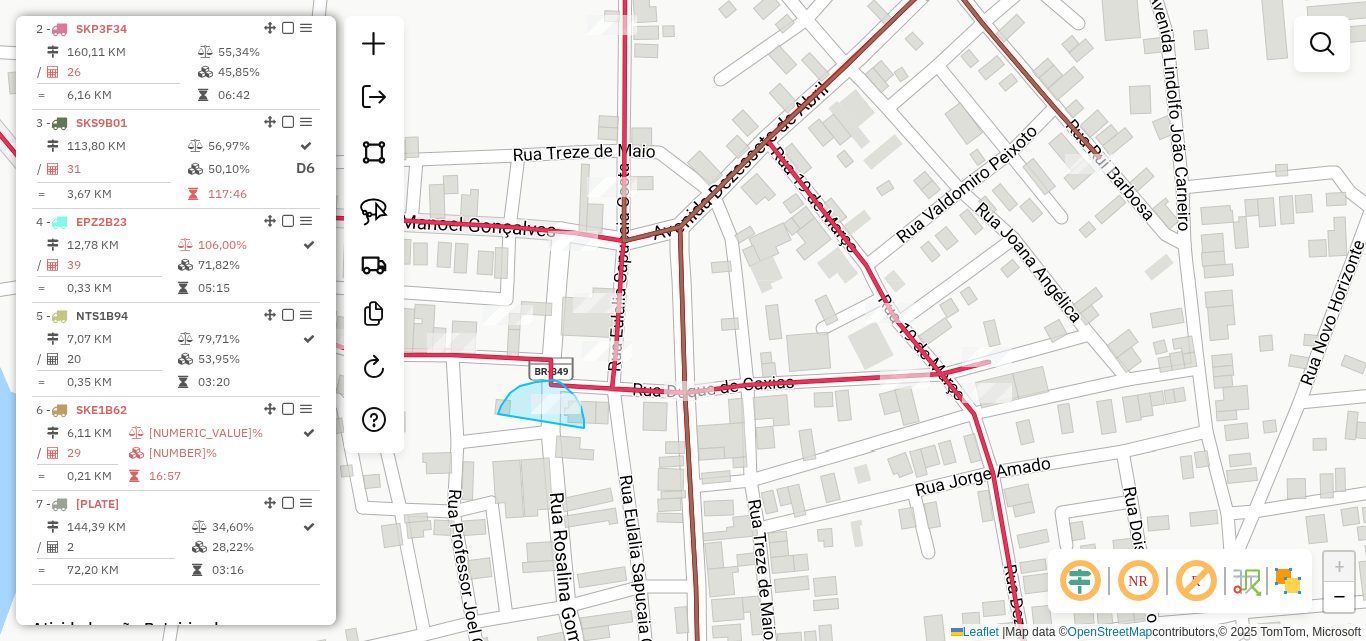 drag, startPoint x: 498, startPoint y: 414, endPoint x: 584, endPoint y: 428, distance: 87.13208 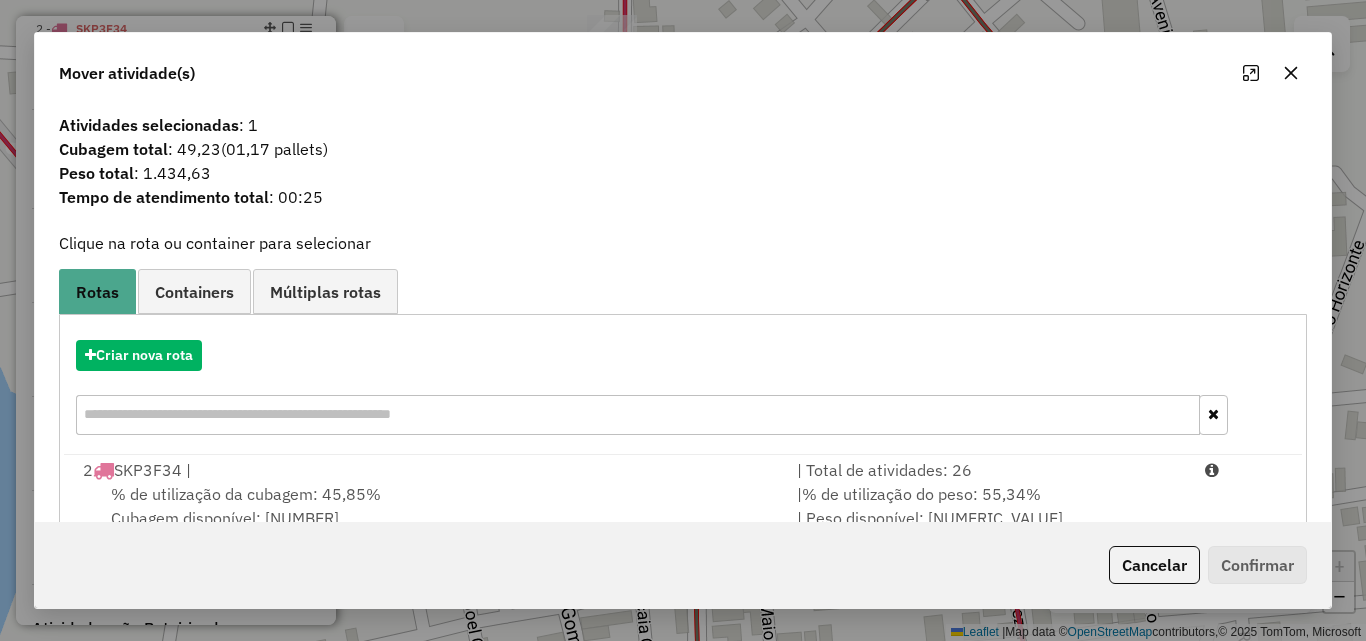 scroll, scrollTop: 167, scrollLeft: 0, axis: vertical 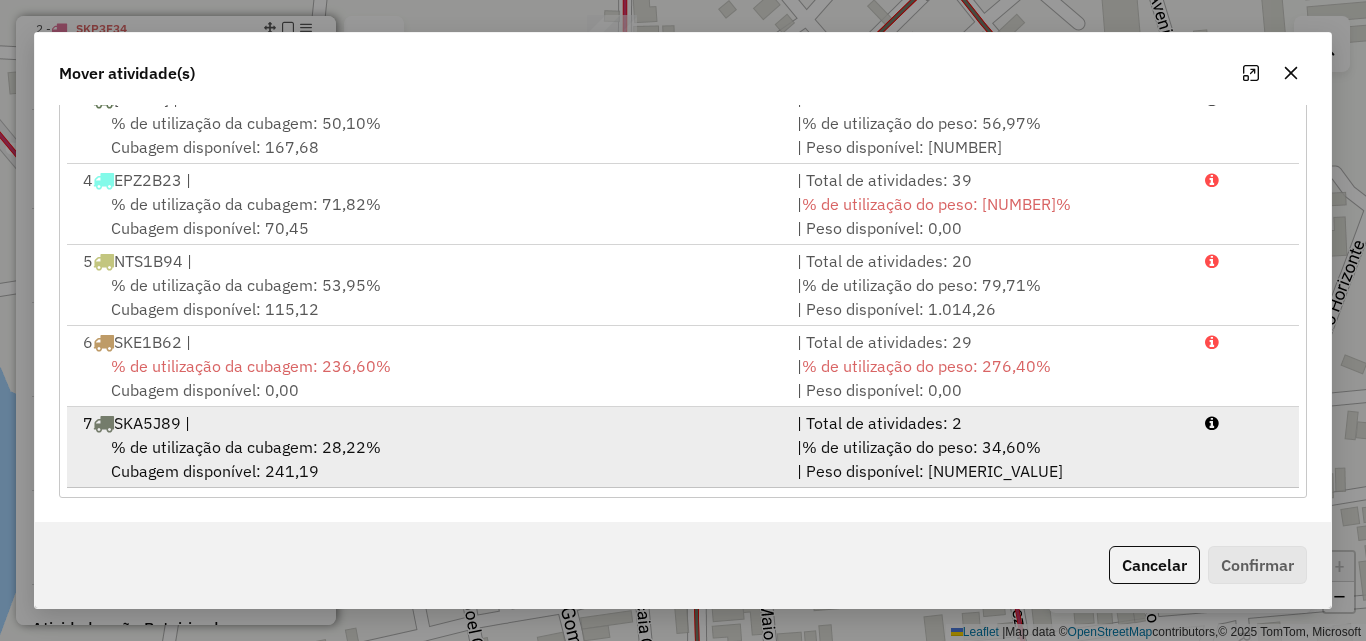 click on "% de utilização da cubagem: [NUMBER]%  Cubagem disponível: [NUMBER]" at bounding box center [428, 459] 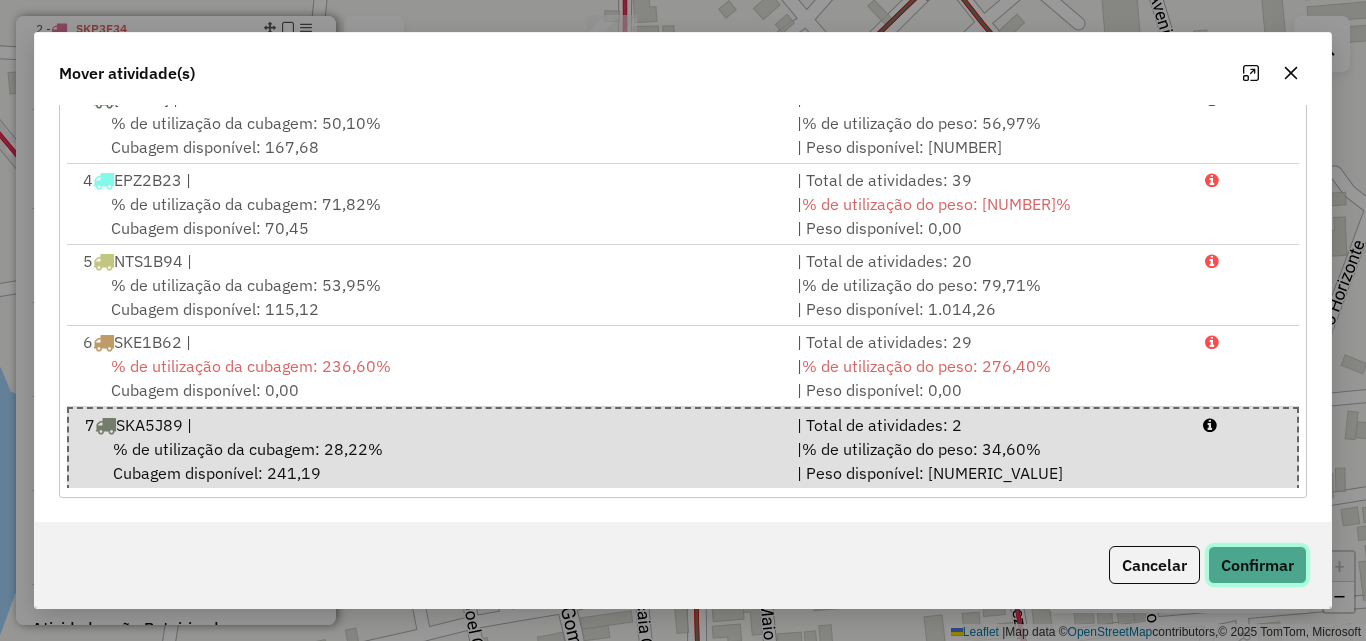 click on "Confirmar" 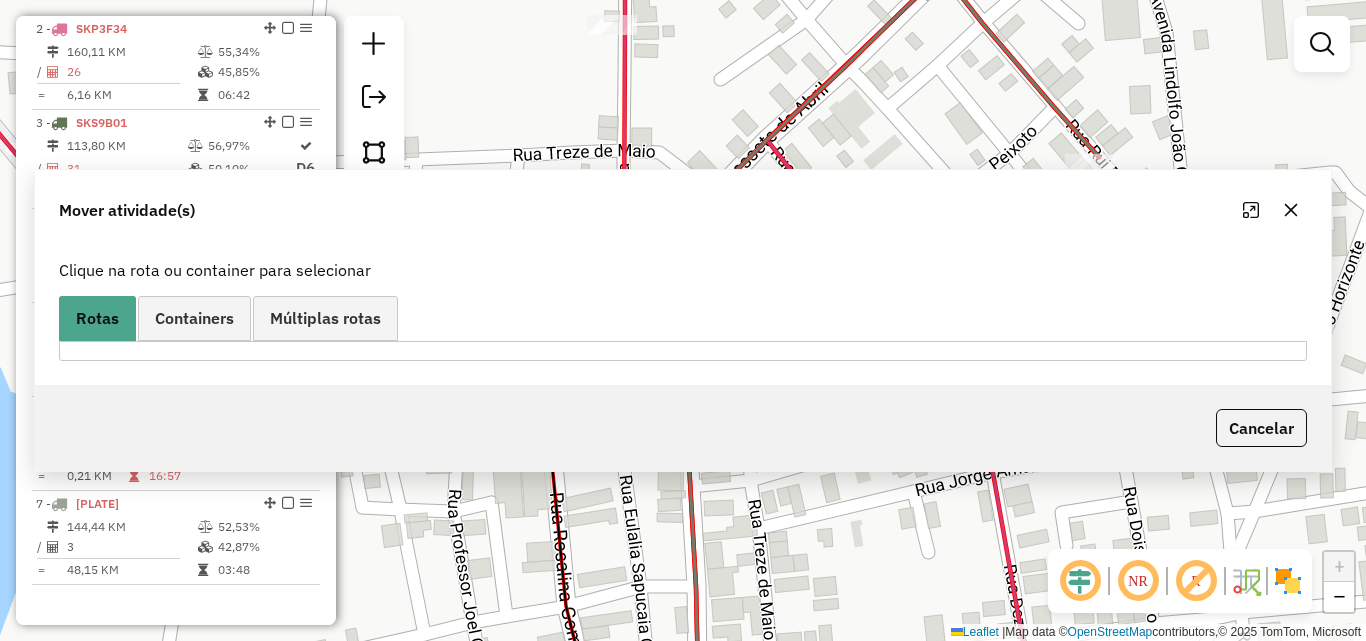 scroll, scrollTop: 0, scrollLeft: 0, axis: both 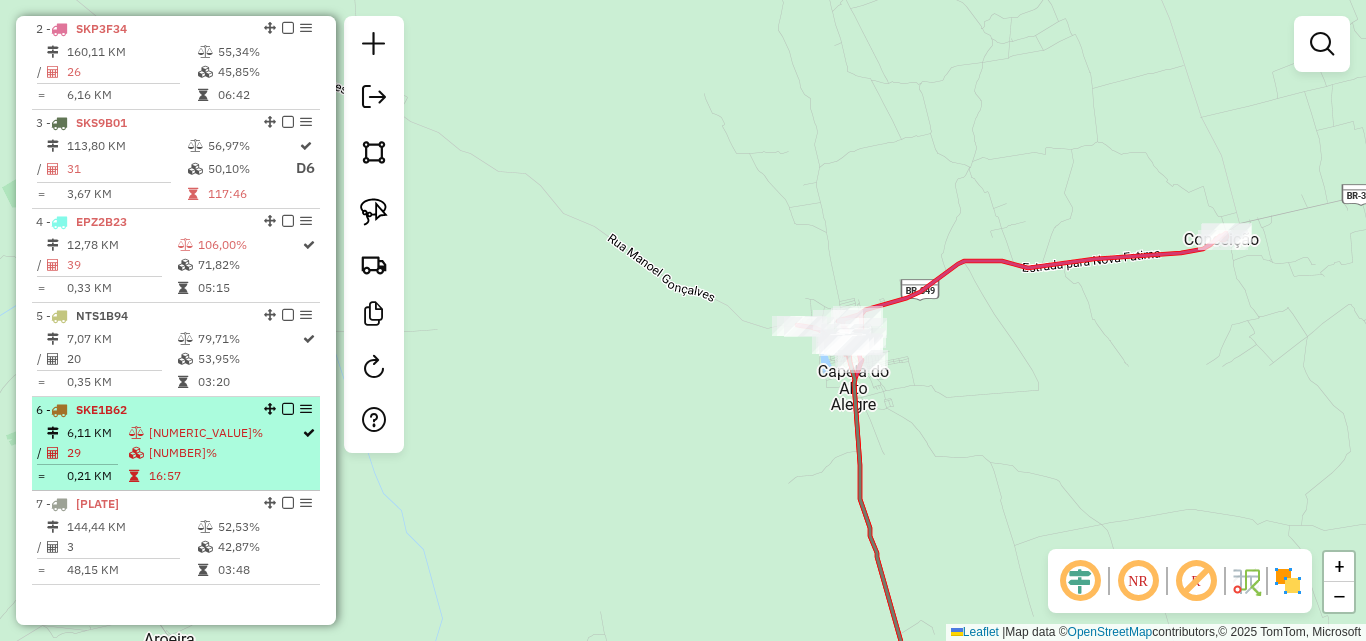 click on "6,11 KM" at bounding box center (97, 433) 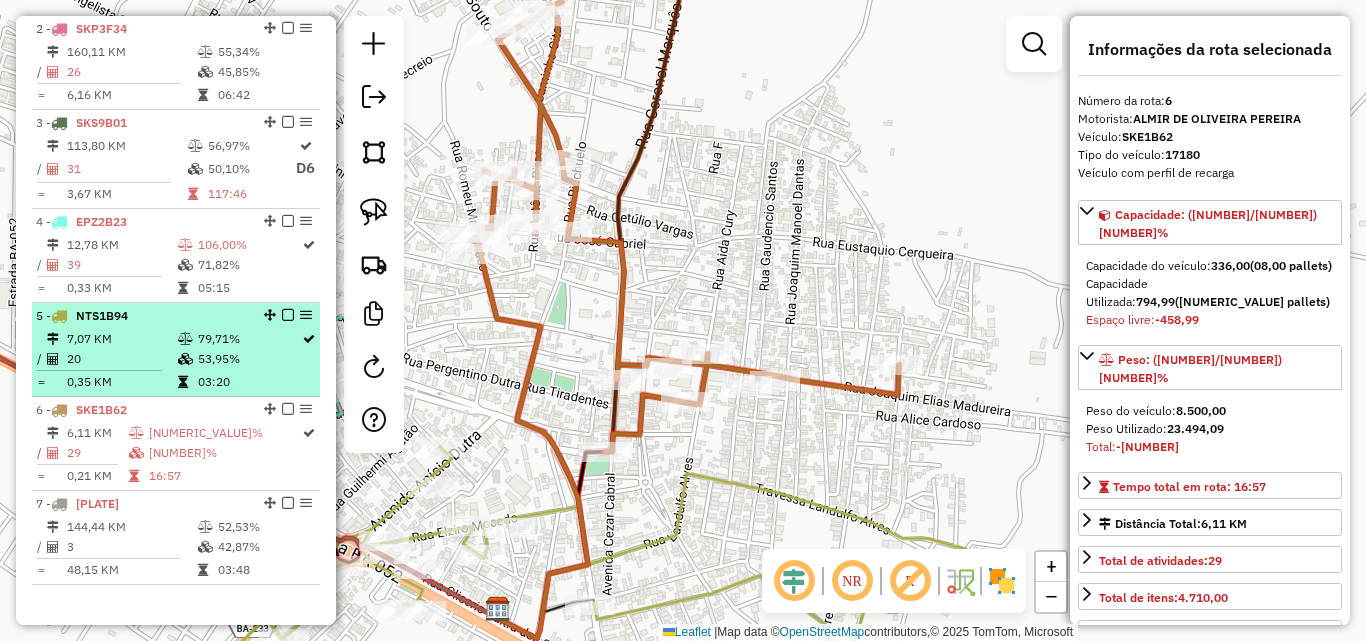 click on "7,07 KM" at bounding box center [121, 339] 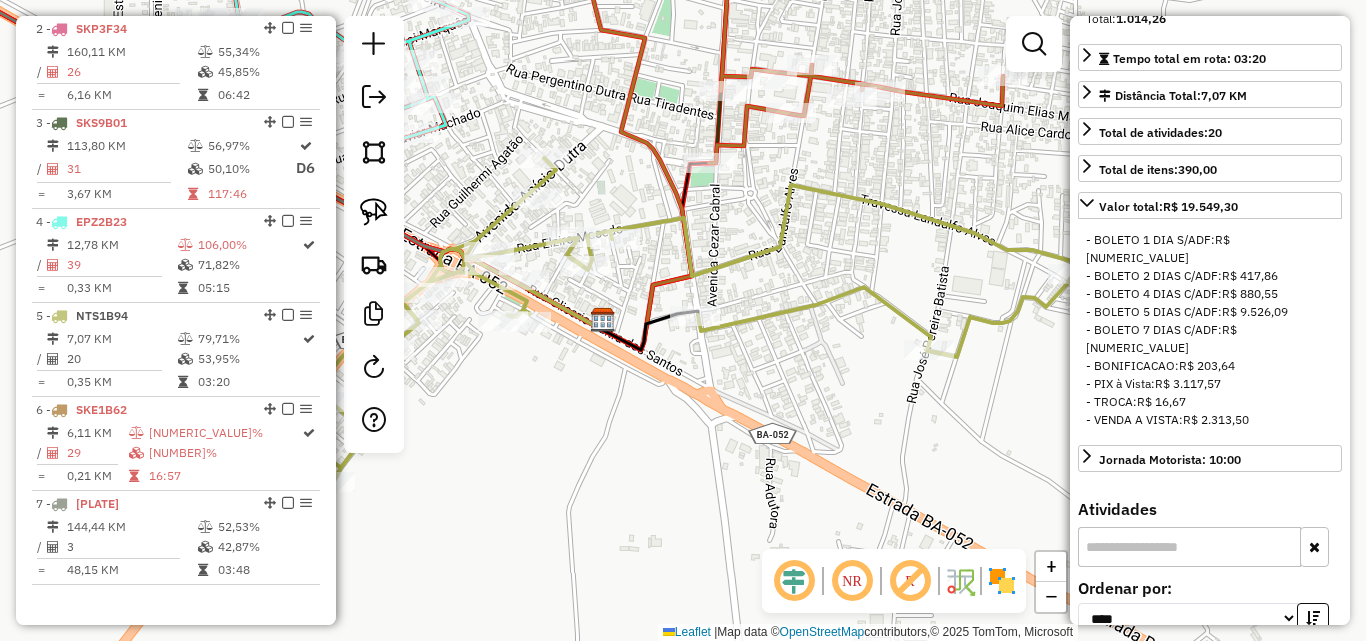 scroll, scrollTop: 500, scrollLeft: 0, axis: vertical 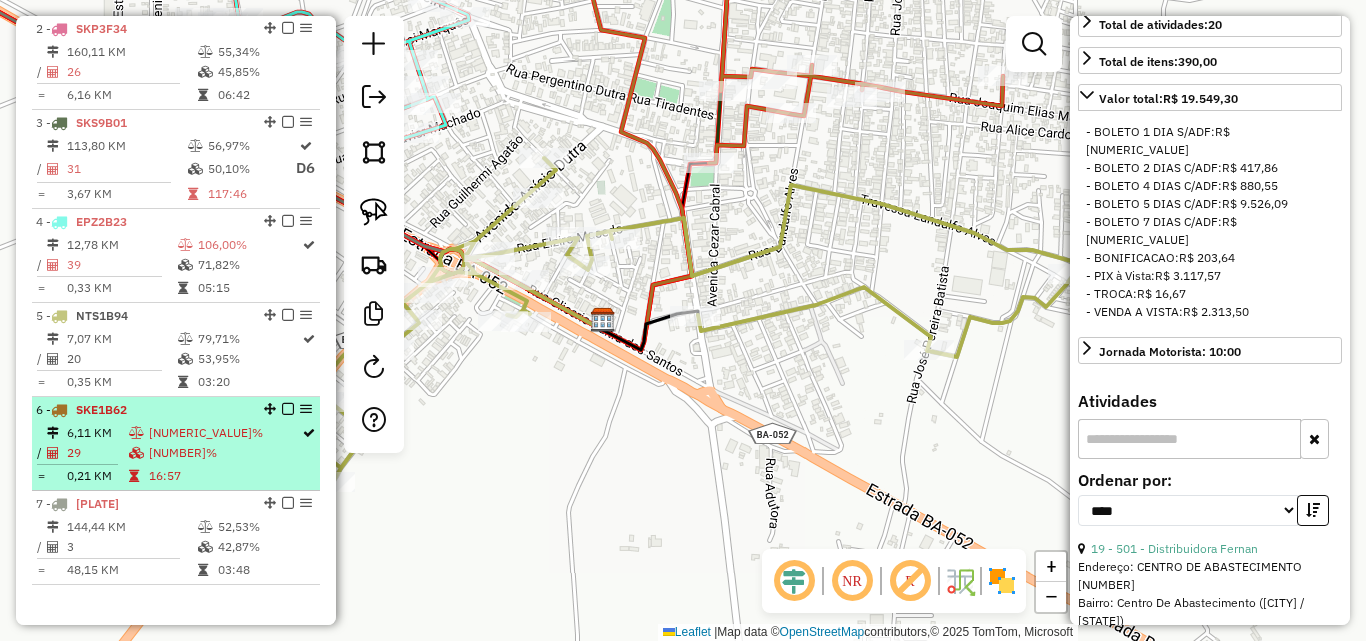 click at bounding box center [136, 433] 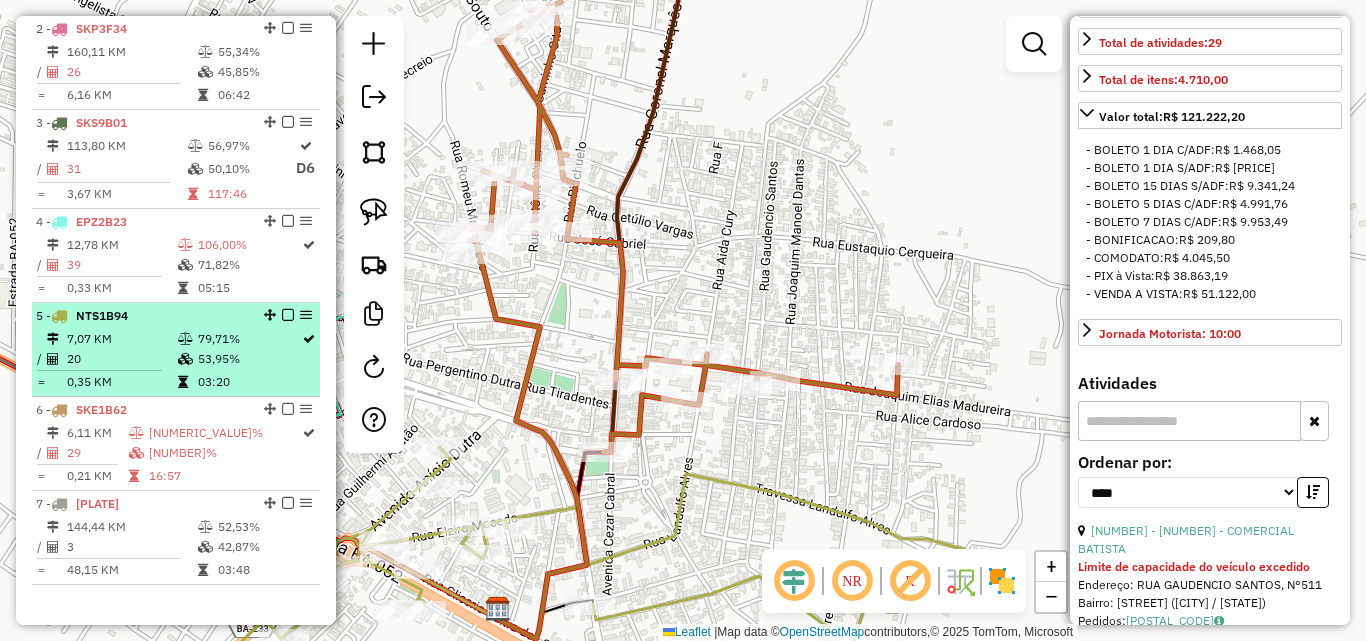 click on "20" at bounding box center [121, 359] 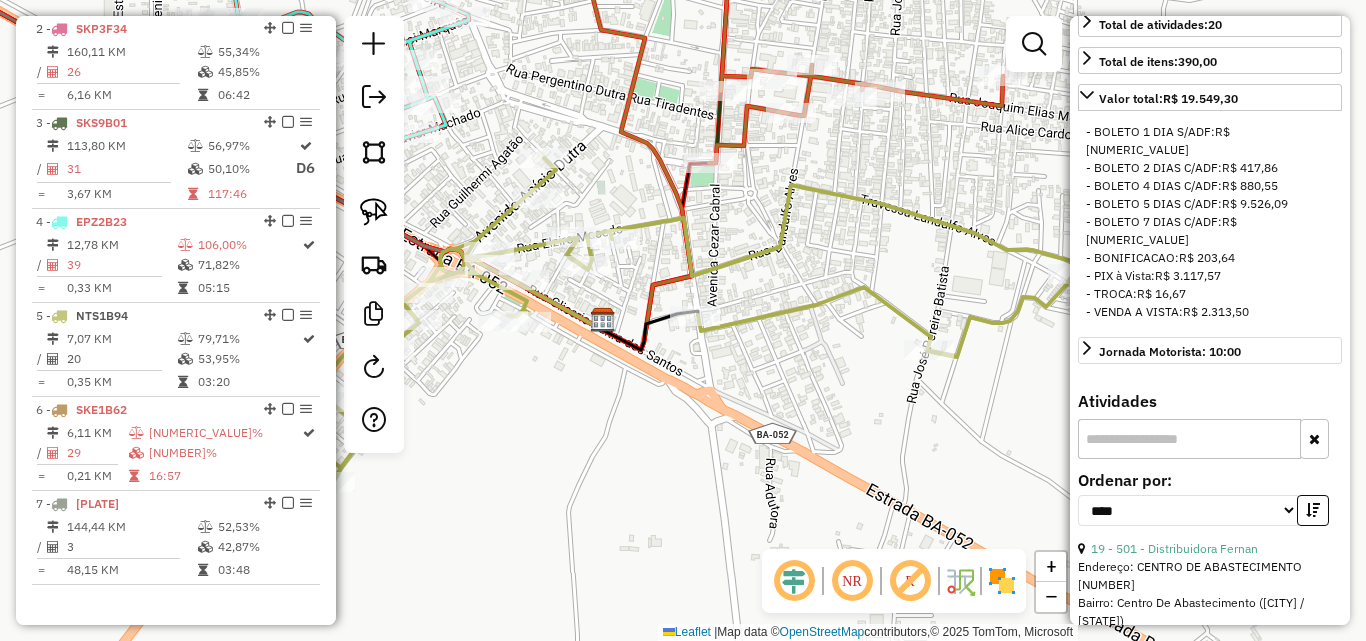 scroll, scrollTop: 200, scrollLeft: 0, axis: vertical 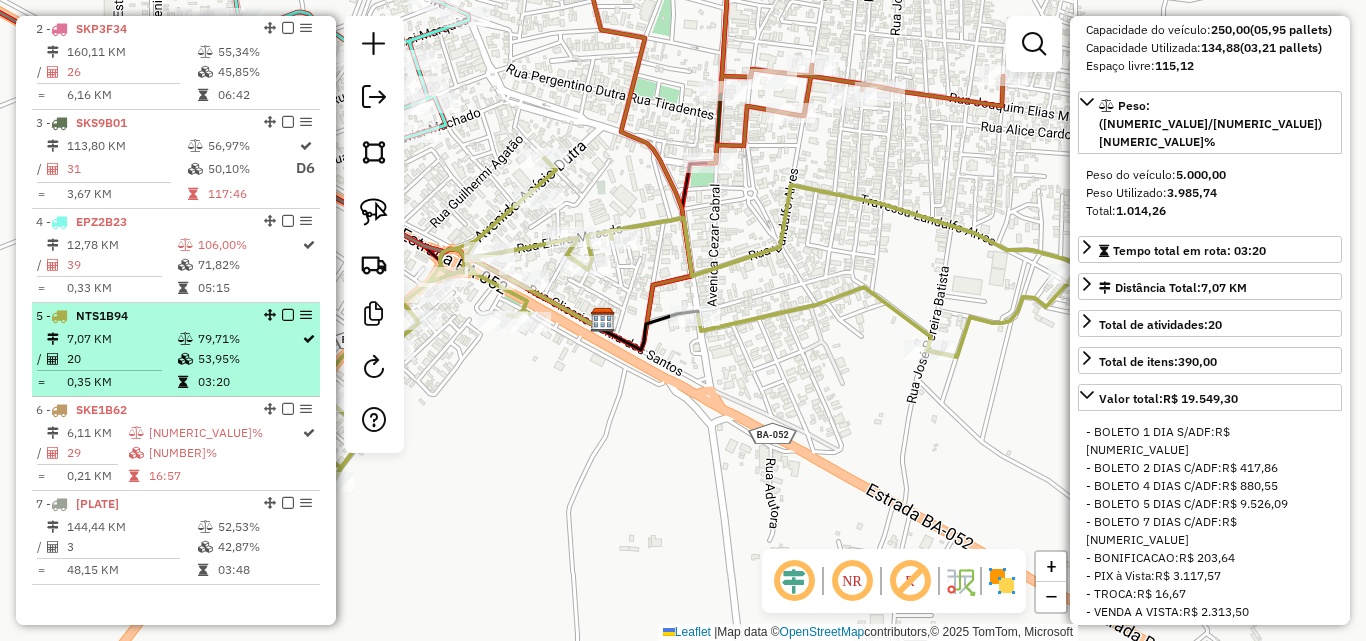 click on "NTS1B94" at bounding box center (102, 315) 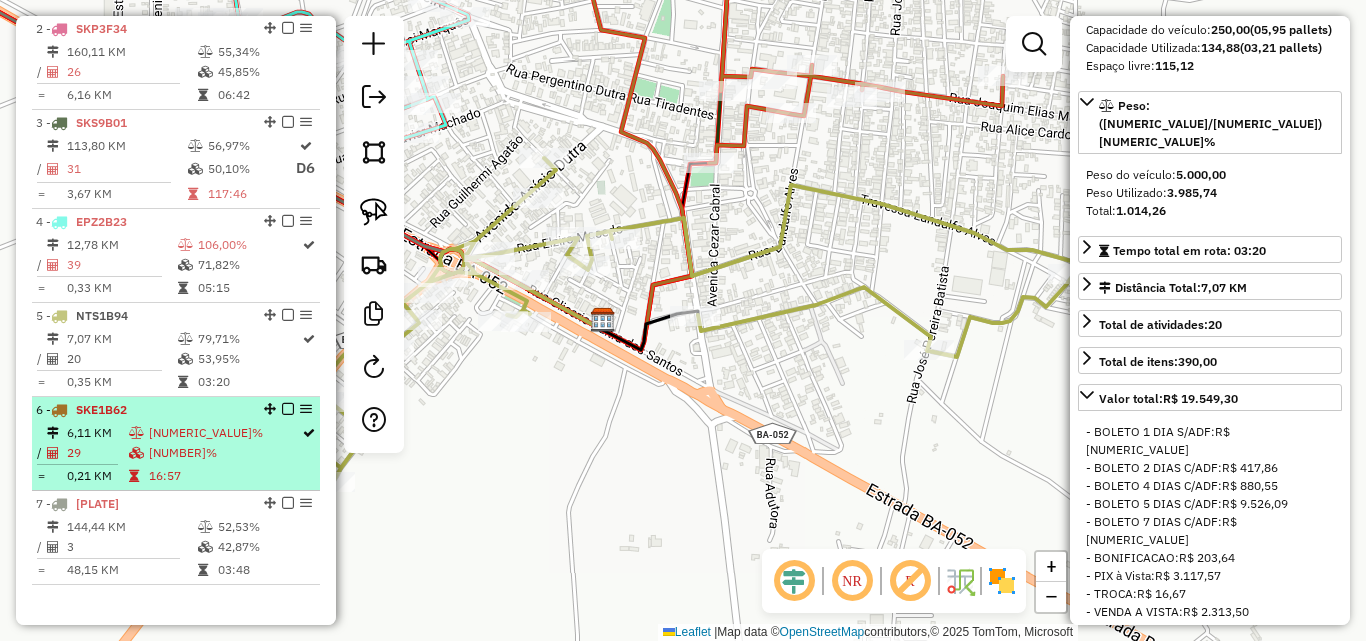 click on "[NUMBER] -   [PLATE]" at bounding box center (142, 410) 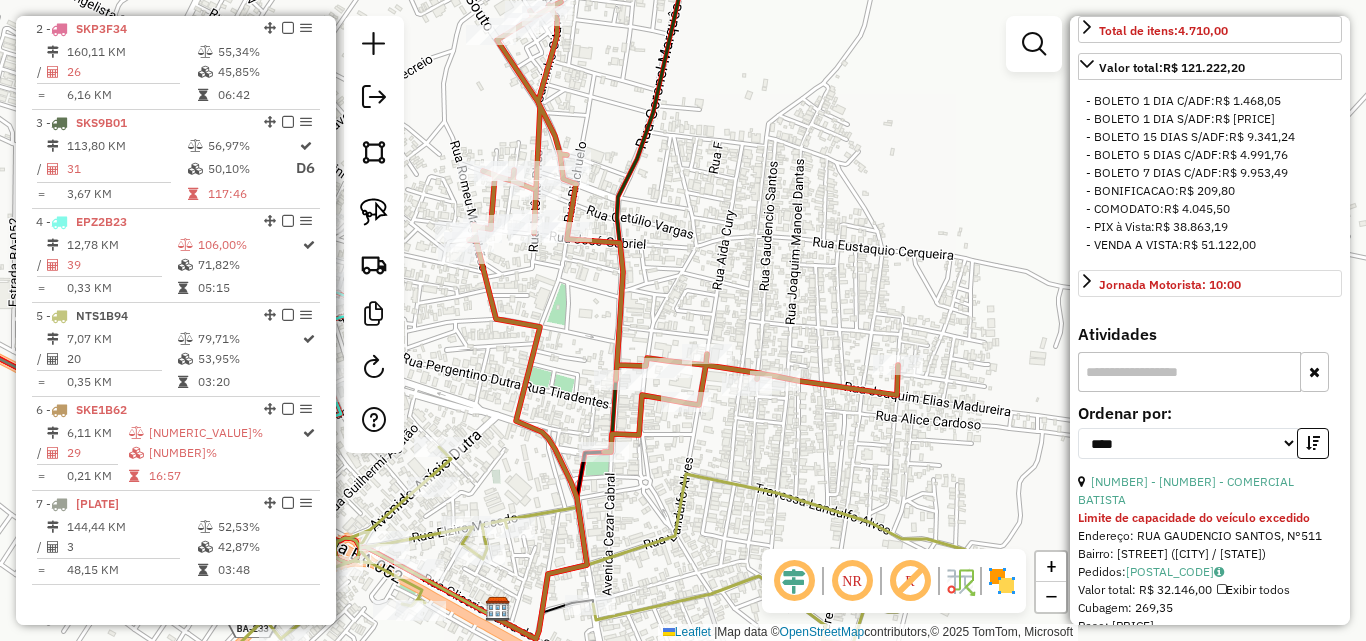 scroll, scrollTop: 600, scrollLeft: 0, axis: vertical 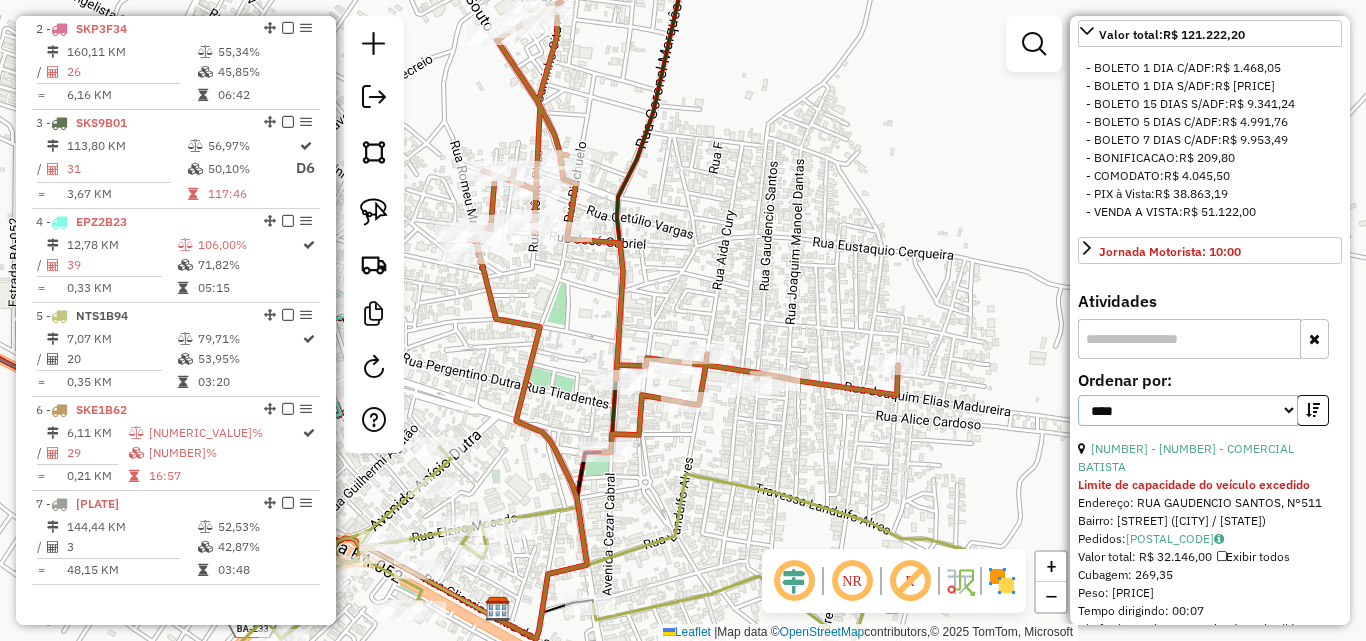 click on "**********" at bounding box center (1188, 410) 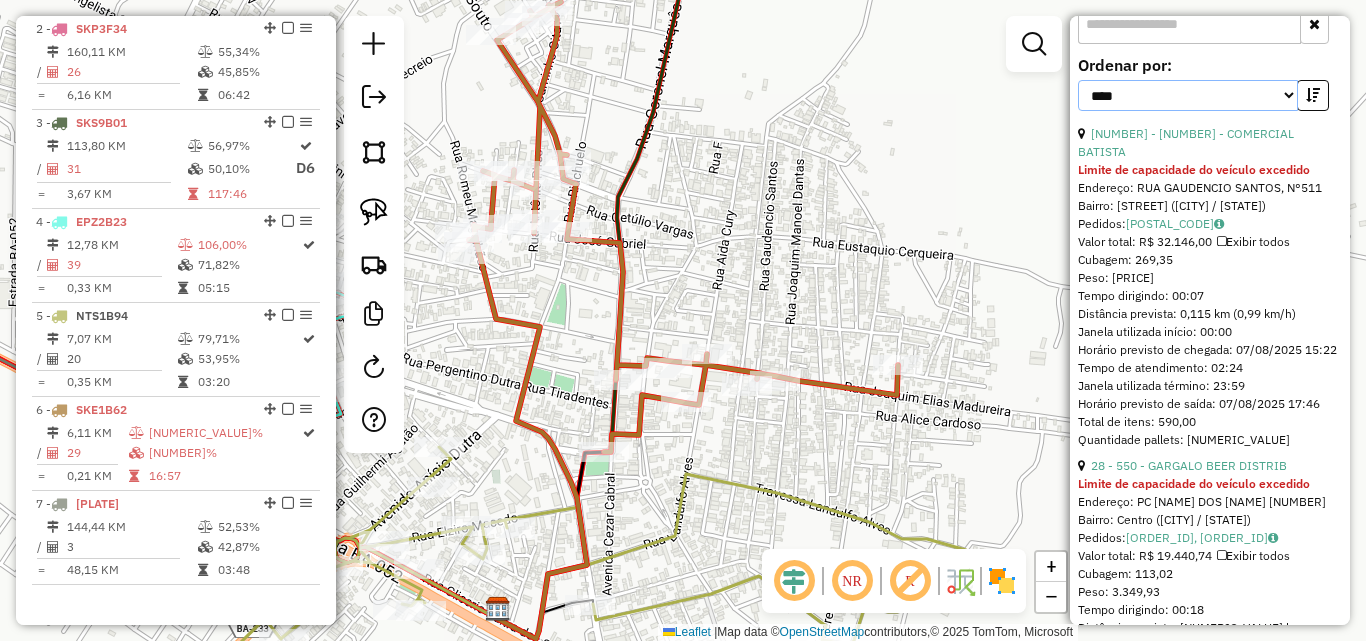 scroll, scrollTop: 1000, scrollLeft: 0, axis: vertical 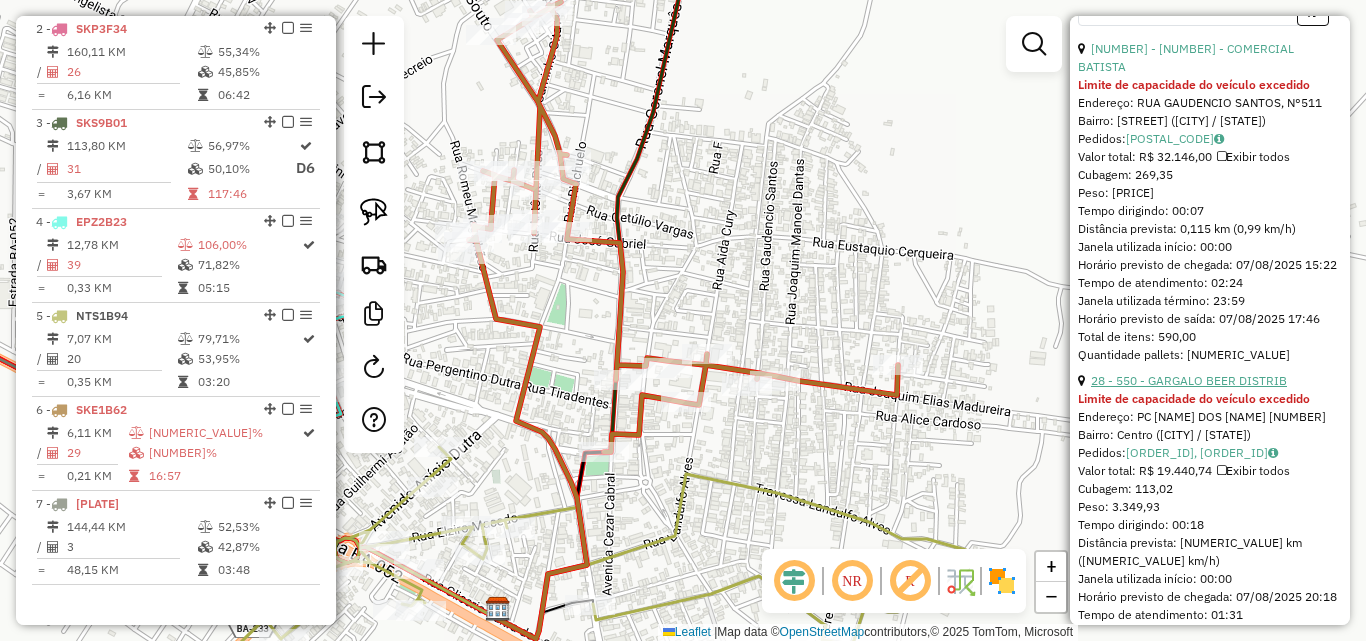 click on "28 - 550 - GARGALO BEER DISTRIB" at bounding box center (1189, 380) 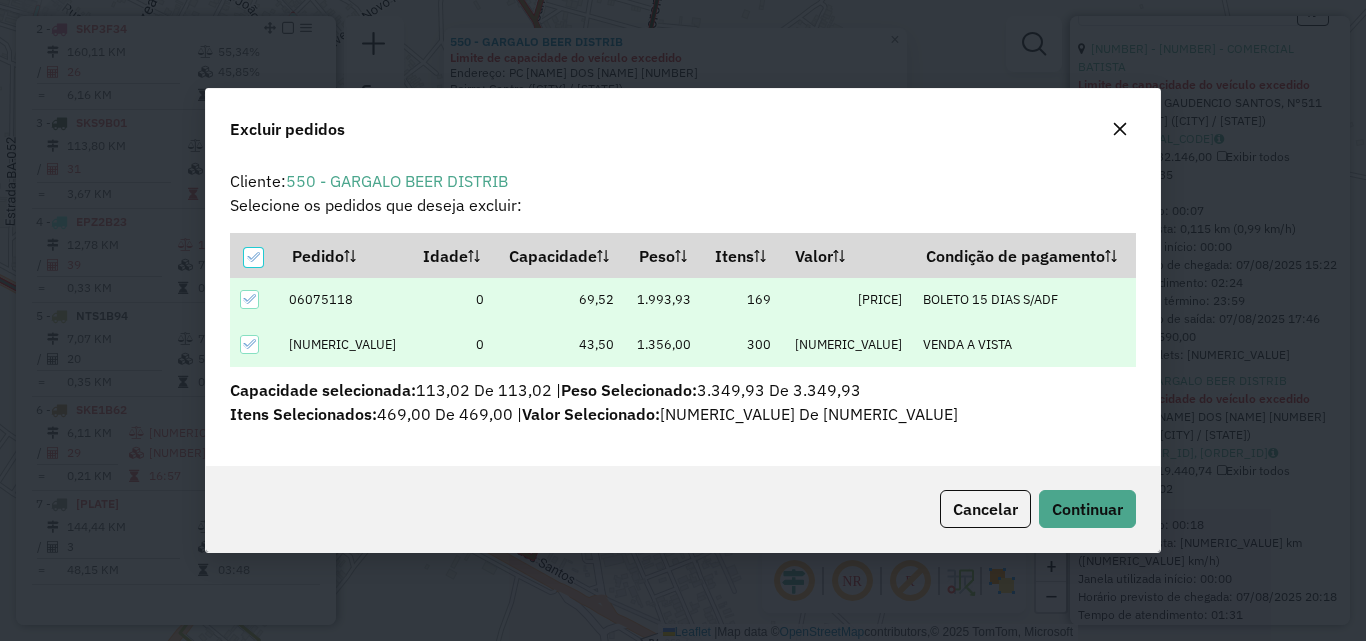 scroll, scrollTop: 0, scrollLeft: 0, axis: both 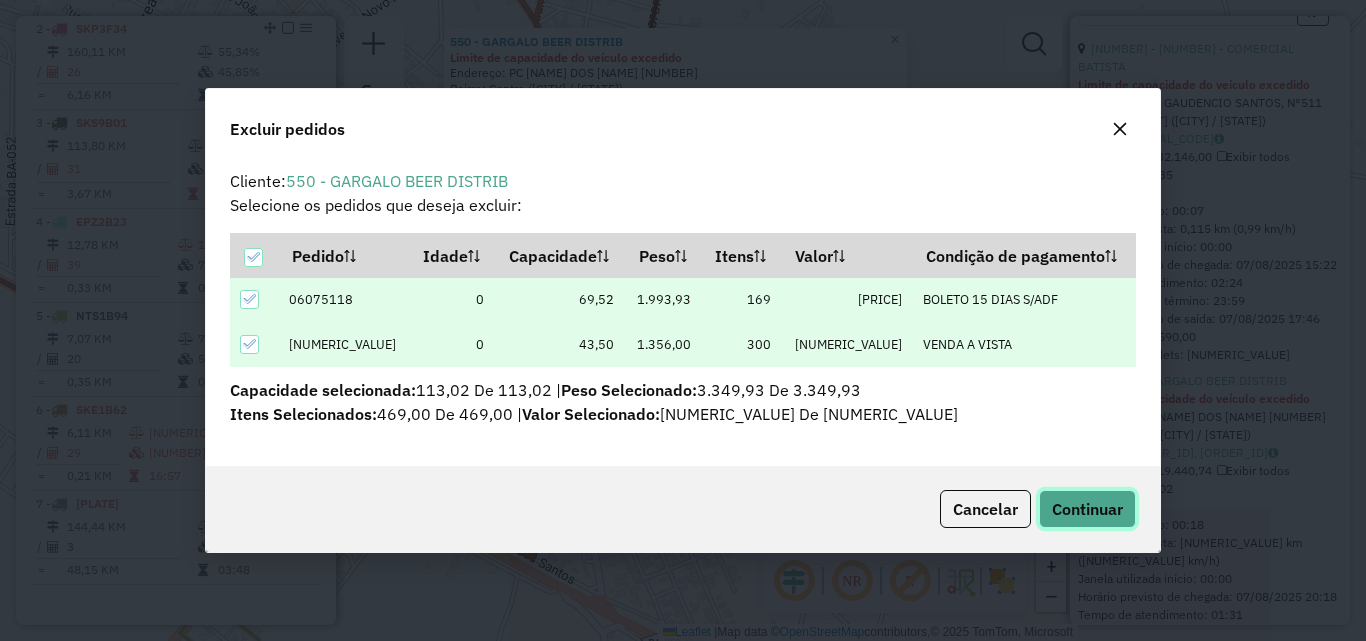 click on "Continuar" 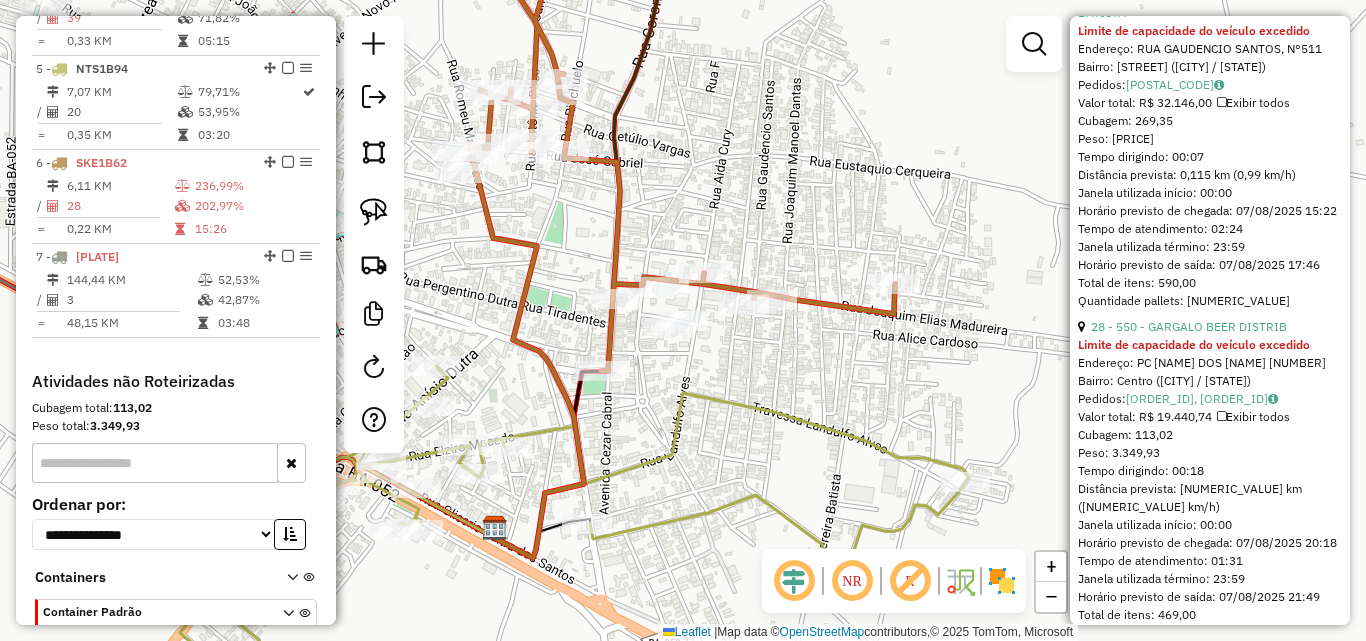 scroll, scrollTop: 1222, scrollLeft: 0, axis: vertical 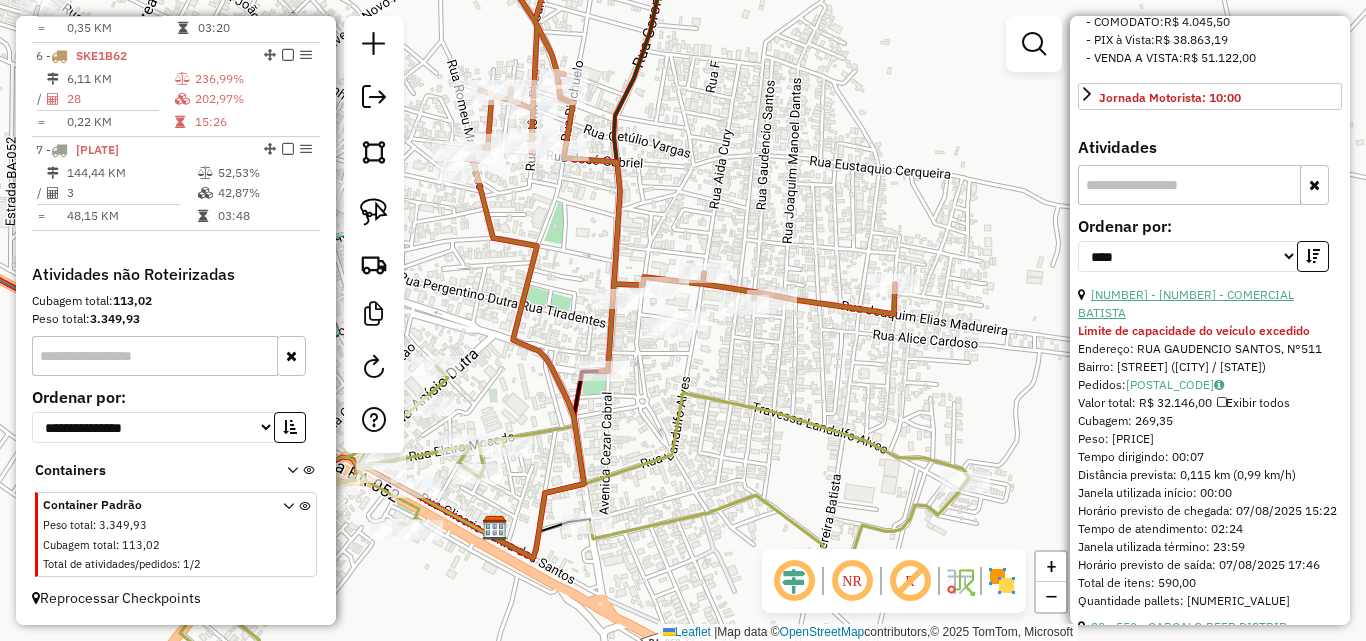 click on "[NUMBER] - [NUMBER] - COMERCIAL BATISTA" at bounding box center [1186, 303] 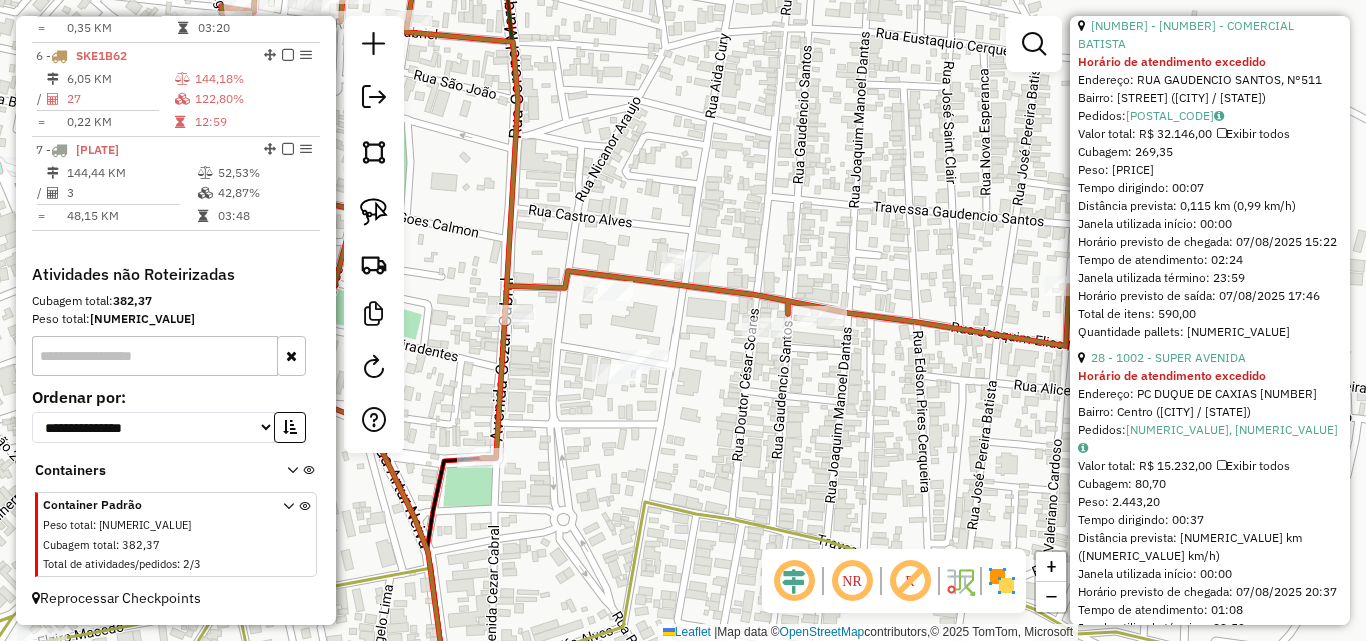 scroll, scrollTop: 982, scrollLeft: 0, axis: vertical 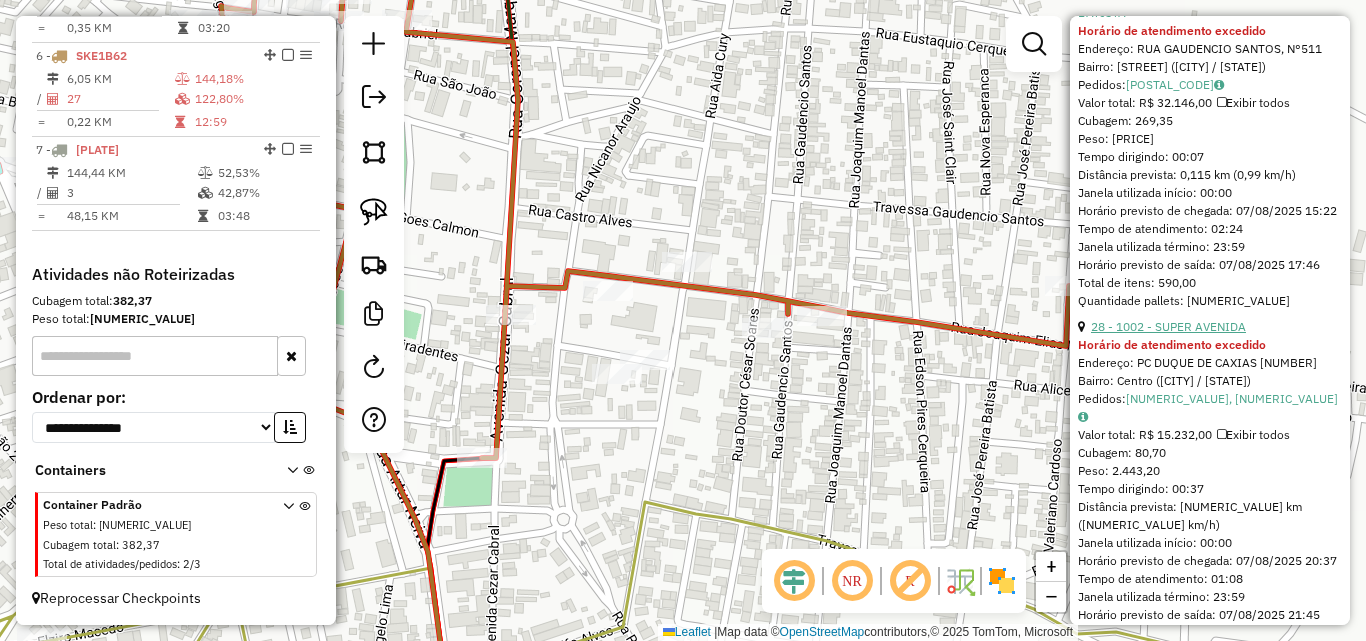 click on "28 - 1002 - SUPER AVENIDA" at bounding box center [1168, 326] 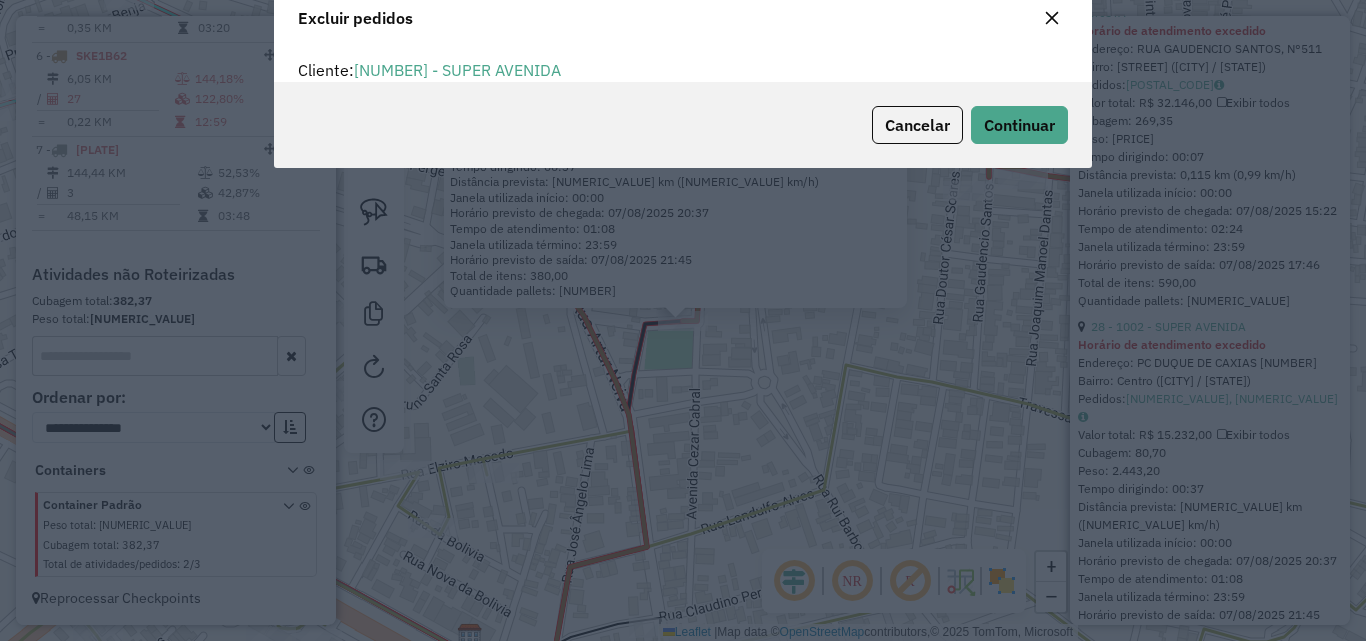 scroll, scrollTop: 82, scrollLeft: 0, axis: vertical 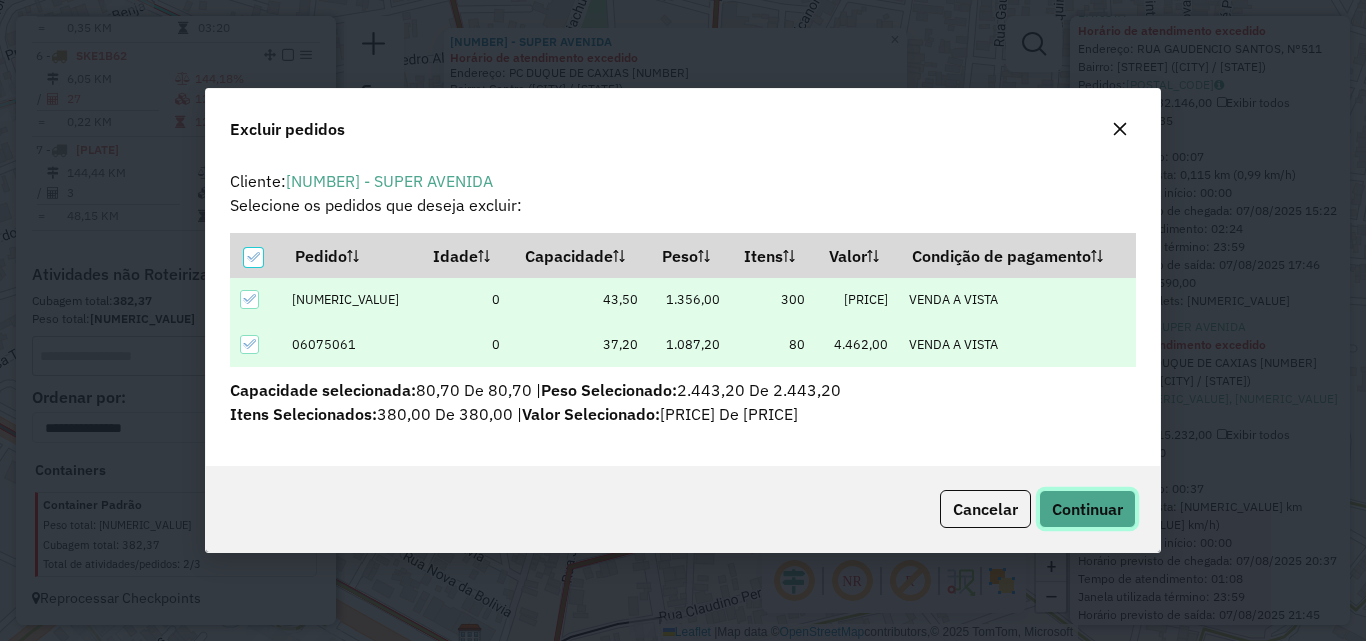 click on "Continuar" 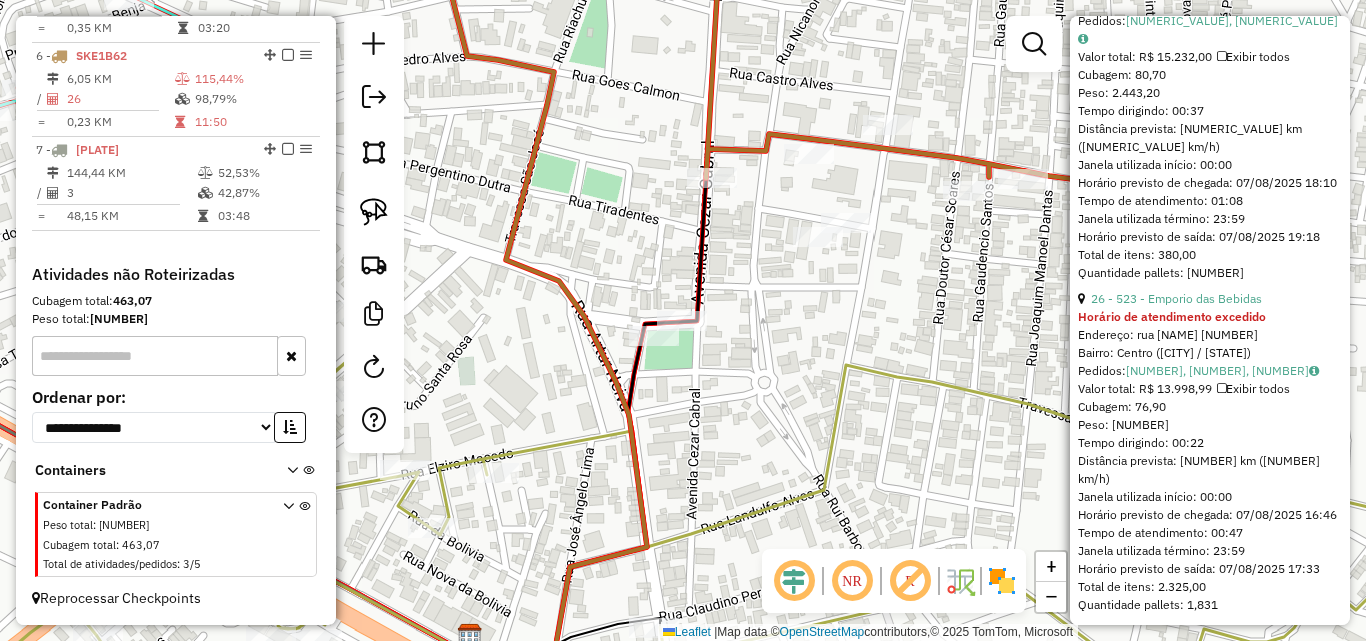 scroll, scrollTop: 1164, scrollLeft: 0, axis: vertical 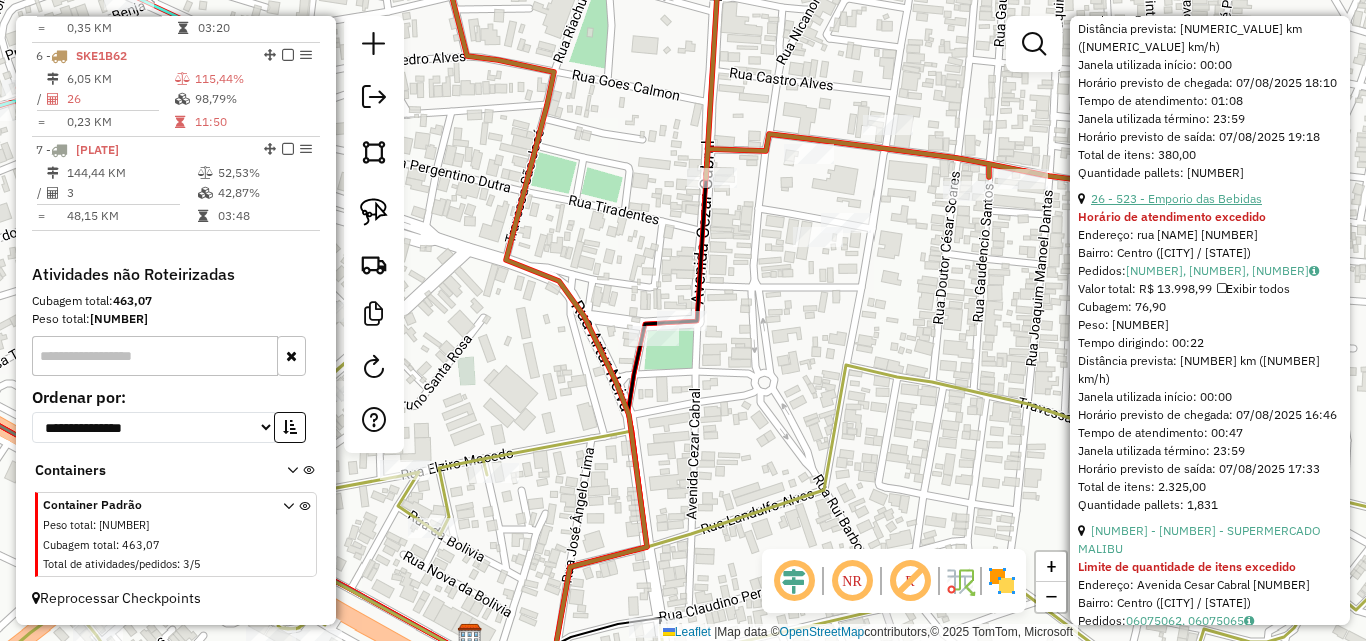 click on "26 - 523 - Emporio das Bebidas" at bounding box center (1176, 198) 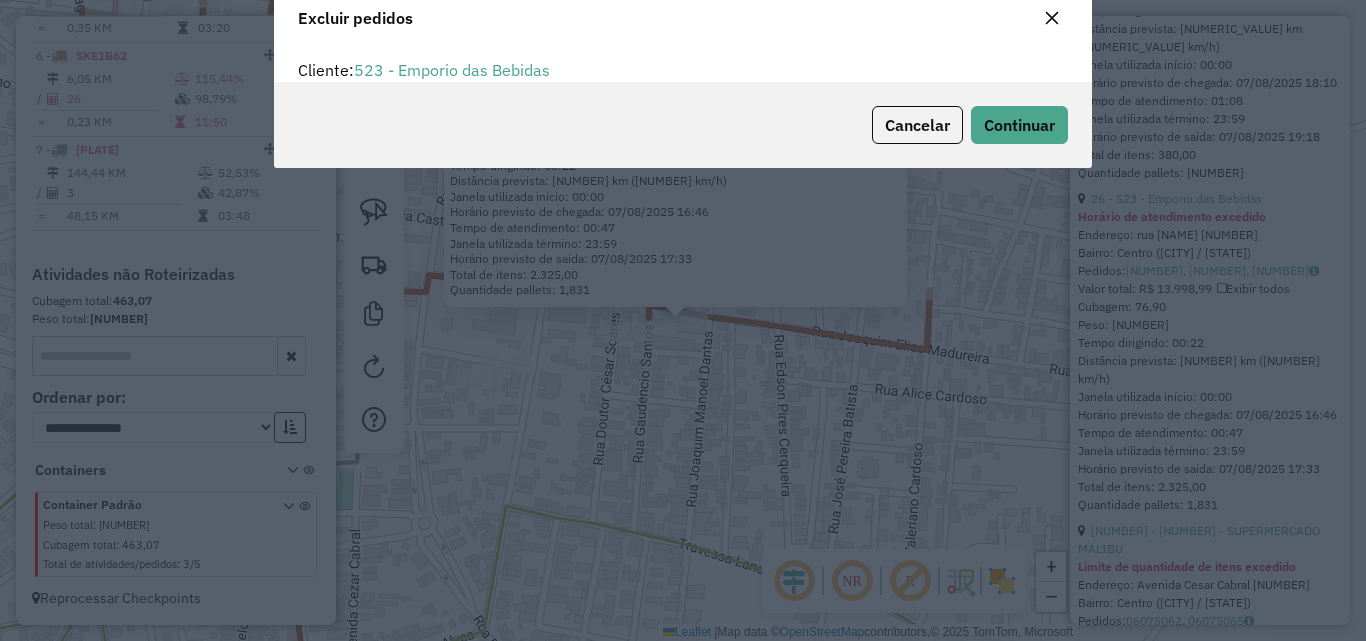 scroll, scrollTop: 11, scrollLeft: 6, axis: both 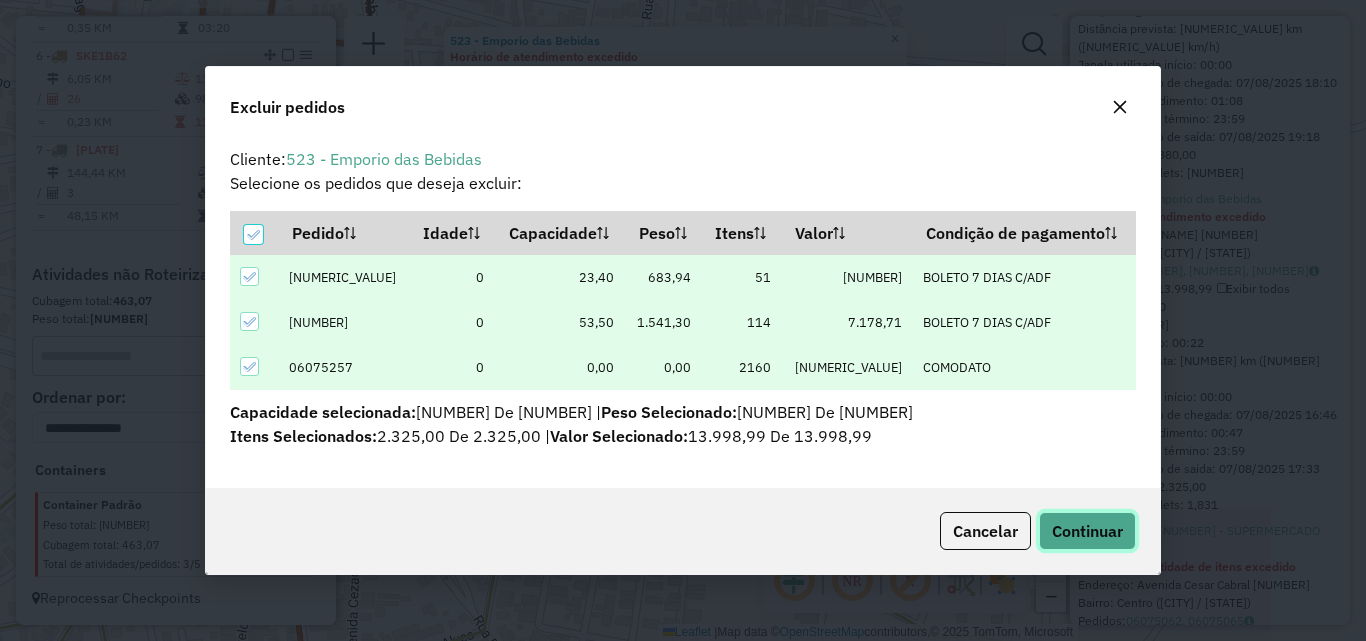 click on "Continuar" 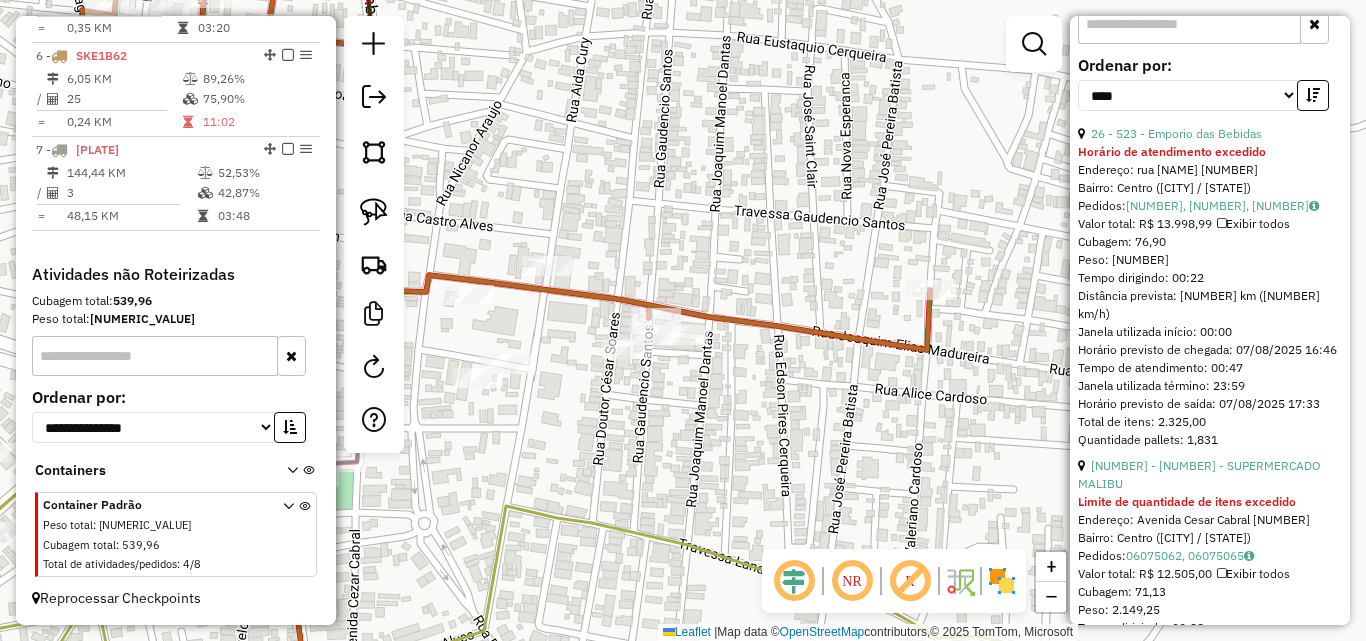 scroll, scrollTop: 1032, scrollLeft: 0, axis: vertical 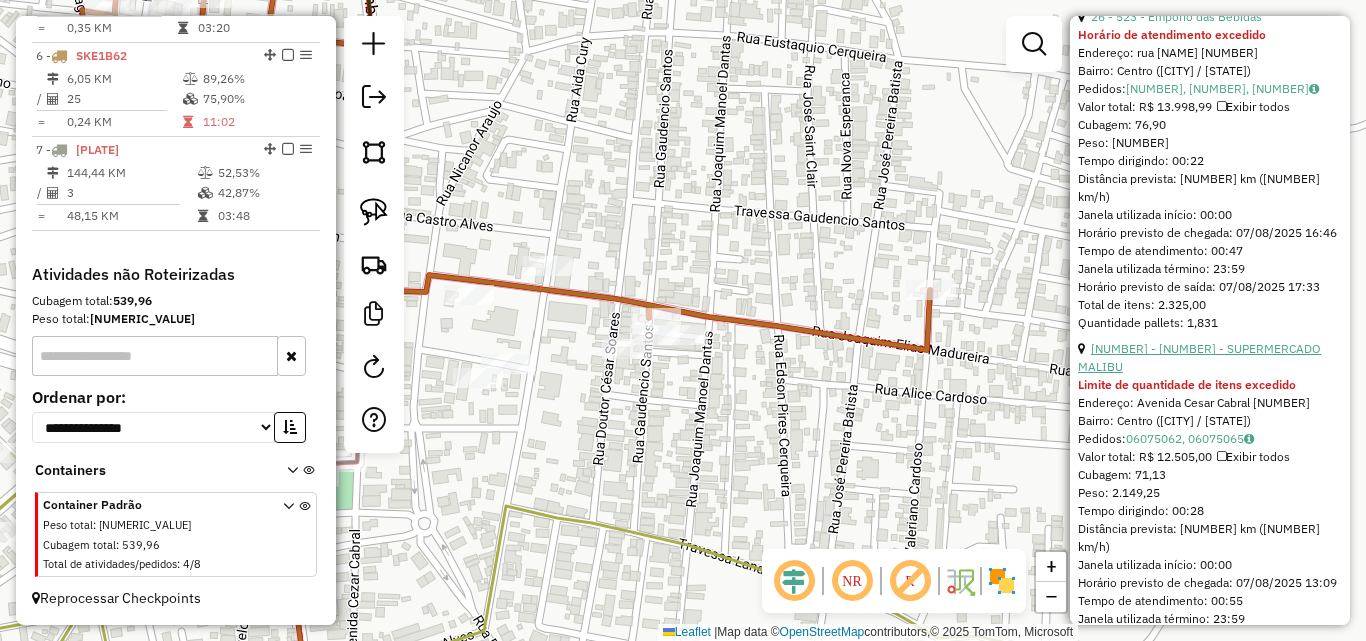 click on "[NUMBER] - [NUMBER] - SUPERMERCADO MALIBU" at bounding box center [1199, 357] 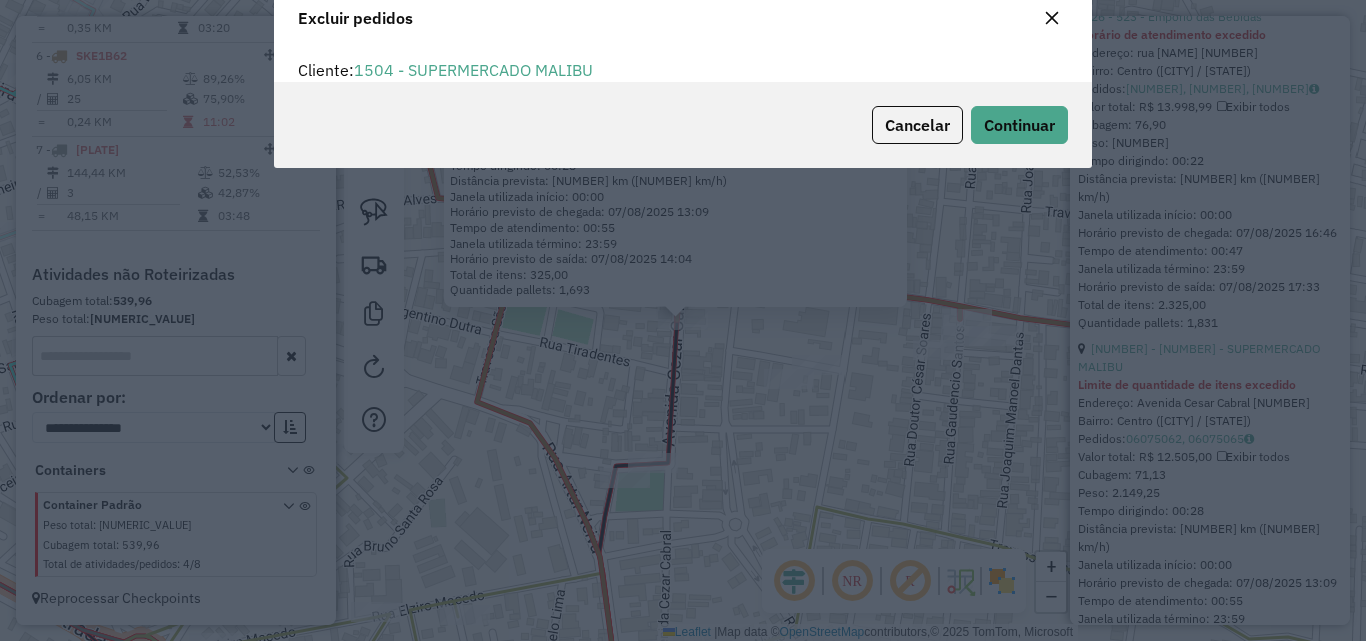 scroll, scrollTop: 12, scrollLeft: 6, axis: both 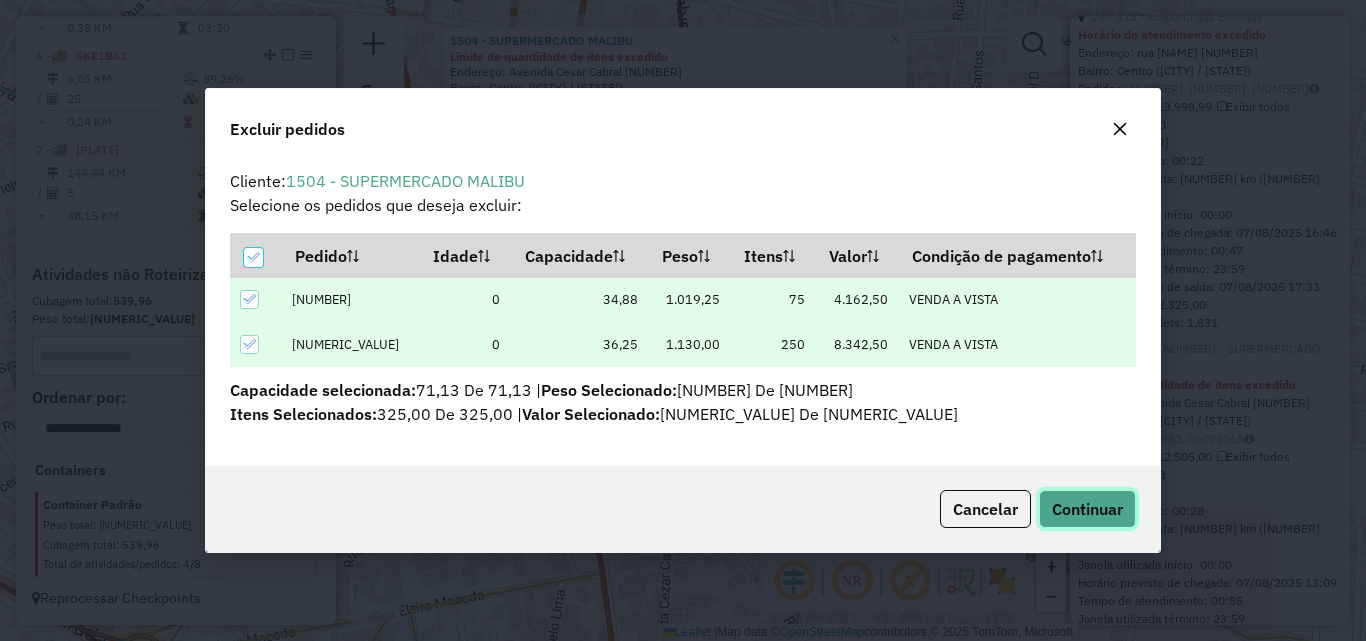 click on "Continuar" 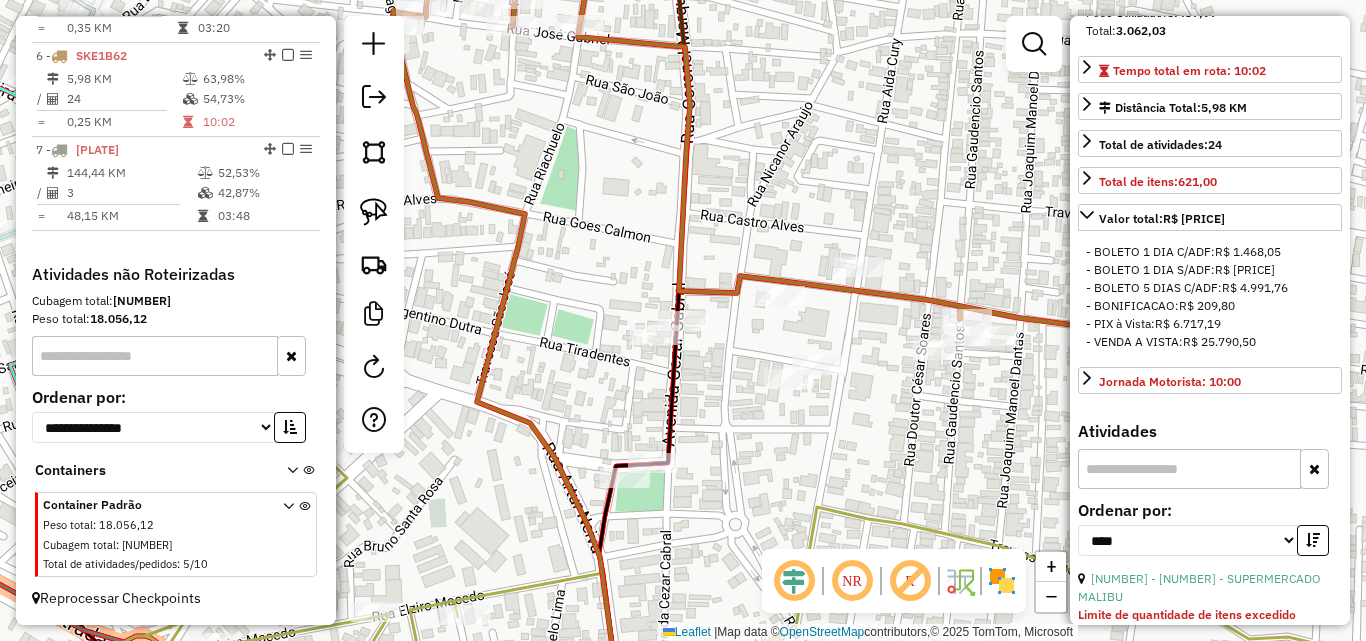 scroll, scrollTop: 364, scrollLeft: 0, axis: vertical 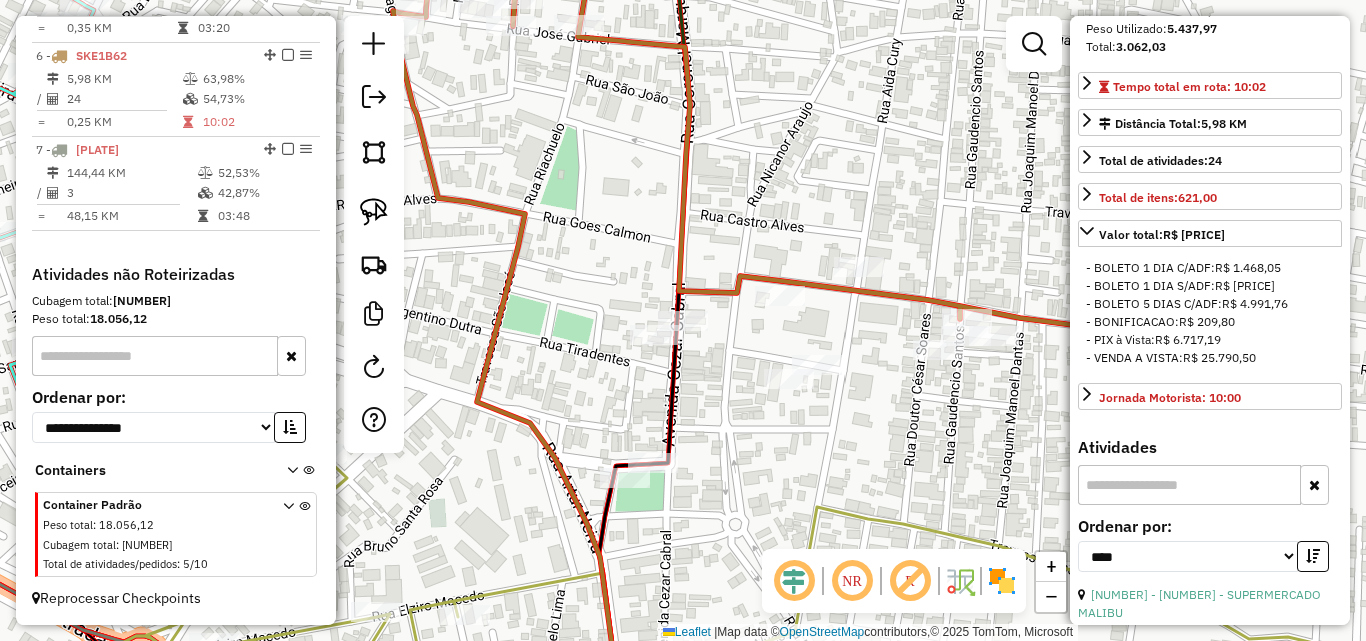 click on "Janela de atendimento Grade de atendimento Capacidade Transportadoras Veículos Cliente Pedidos  Rotas Selecione os dias de semana para filtrar as janelas de atendimento  Seg   Ter   Qua   Qui   Sex   Sáb   Dom  Informe o período da janela de atendimento: De: Até:  Filtrar exatamente a janela do cliente  Considerar janela de atendimento padrão  Selecione os dias de semana para filtrar as grades de atendimento  Seg   Ter   Qua   Qui   Sex   Sáb   Dom   Considerar clientes sem dia de atendimento cadastrado  Clientes fora do dia de atendimento selecionado Filtrar as atividades entre os valores definidos abaixo:  Peso mínimo:   Peso máximo:   Cubagem mínima:   Cubagem máxima:   De:   Até:  Filtrar as atividades entre o tempo de atendimento definido abaixo:  De:   Até:   Considerar capacidade total dos clientes não roteirizados Transportadora: Selecione um ou mais itens Tipo de veículo: Selecione um ou mais itens Veículo: Selecione um ou mais itens Motorista: Selecione um ou mais itens Nome: Rótulo:" 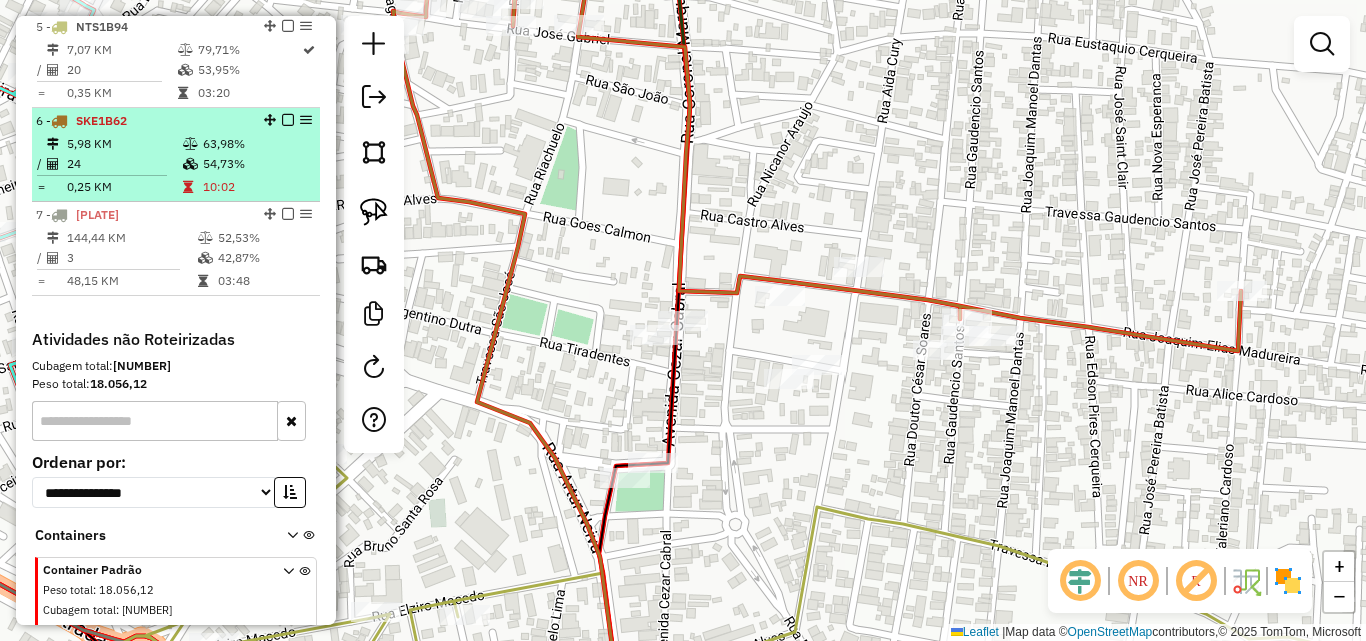 scroll, scrollTop: 1122, scrollLeft: 0, axis: vertical 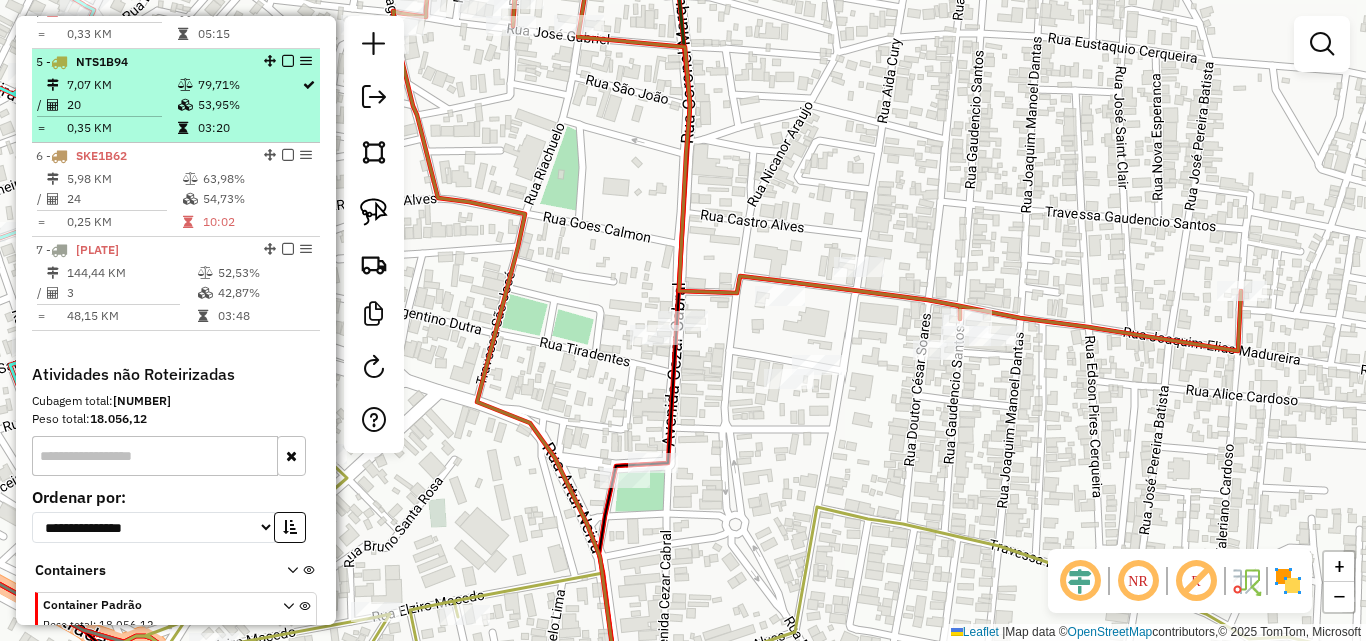 click on "20" at bounding box center (121, 105) 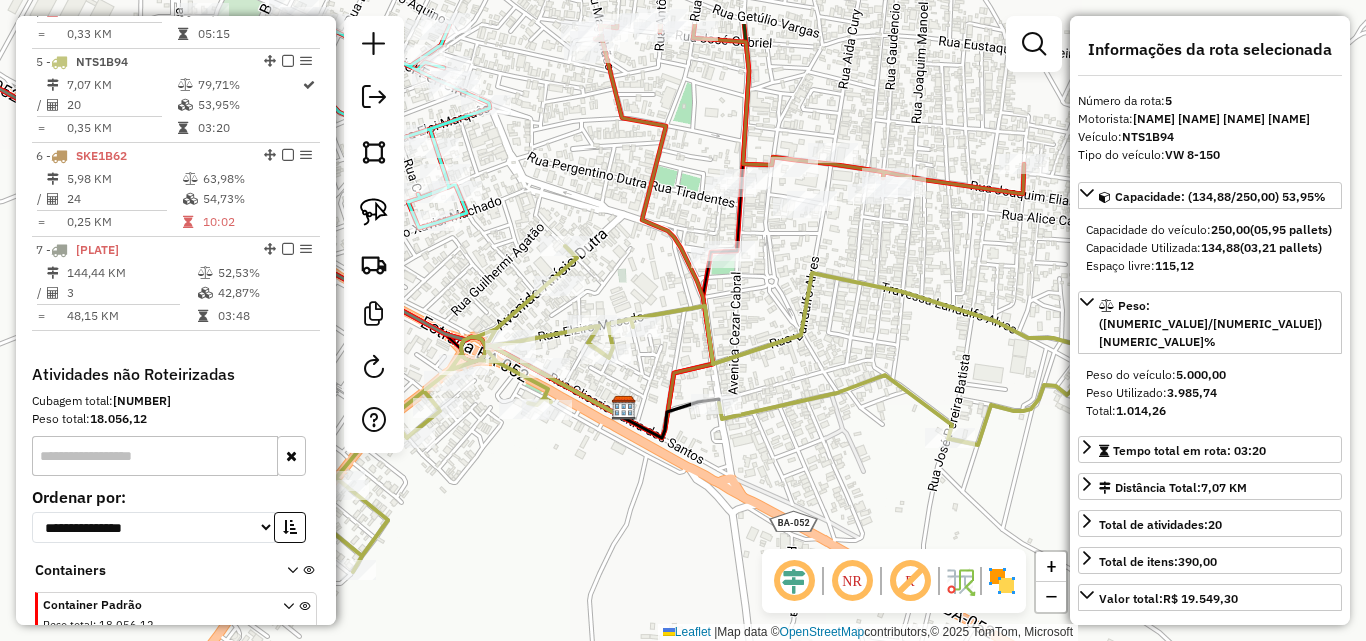 drag, startPoint x: 932, startPoint y: 180, endPoint x: 953, endPoint y: 268, distance: 90.47099 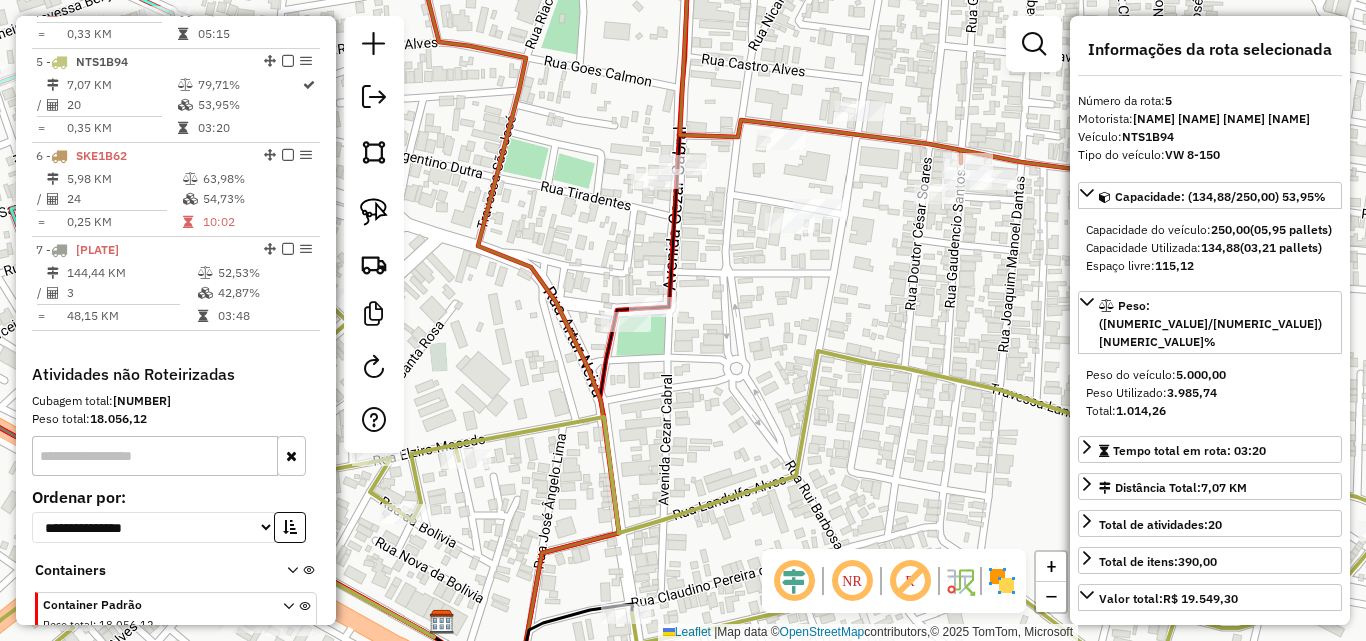 drag, startPoint x: 799, startPoint y: 227, endPoint x: 808, endPoint y: 301, distance: 74.54529 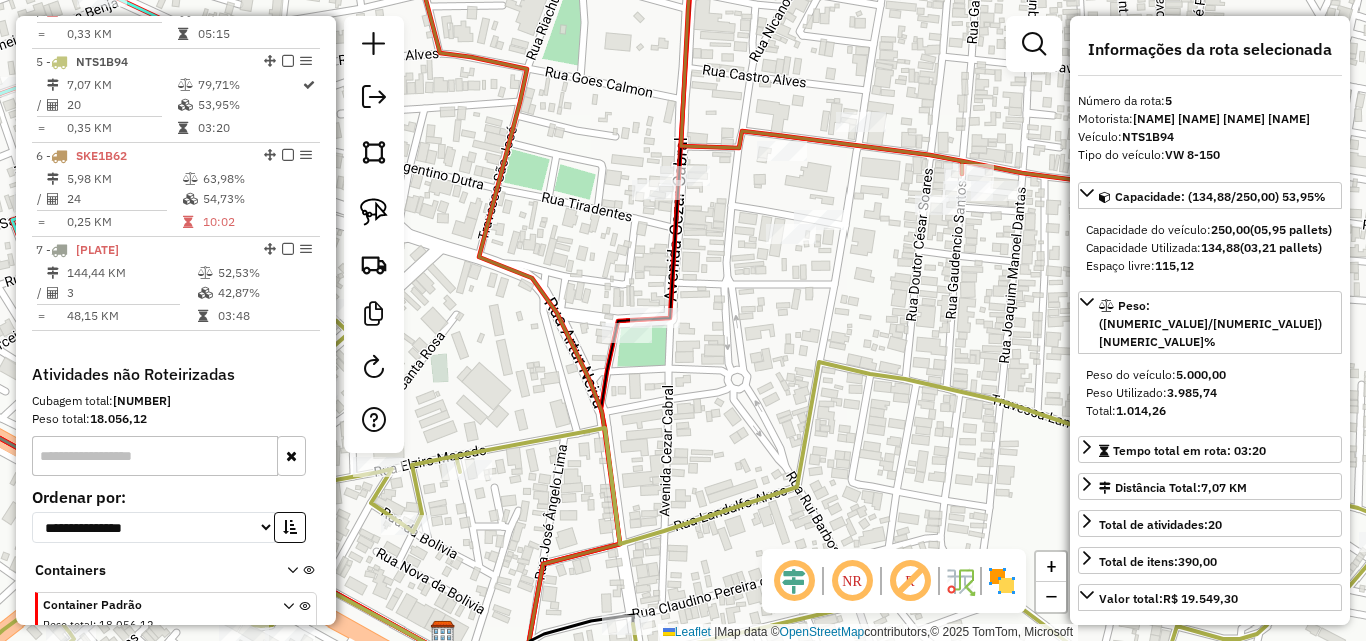 drag, startPoint x: 929, startPoint y: 323, endPoint x: 947, endPoint y: 394, distance: 73.24616 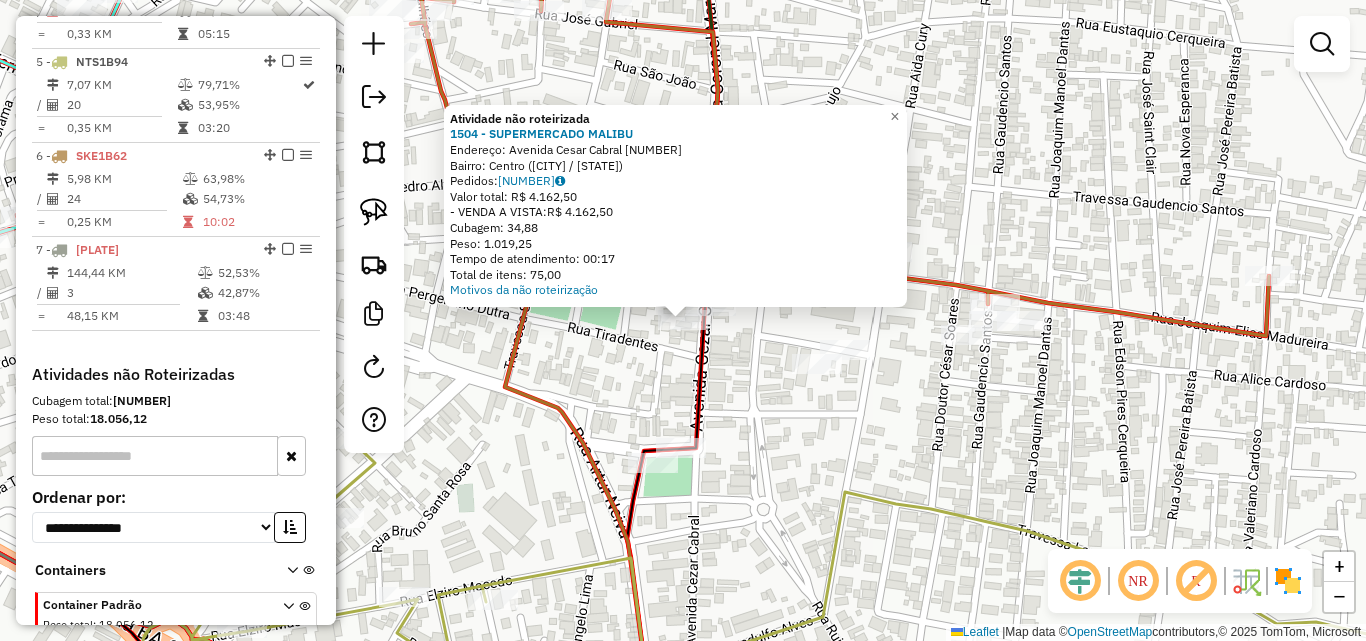 click on "Atividade não roteirizada 1504 - SUPERMERCADO MALIBU  Endereço:  [STREET] [NUMBER]   Bairro: Centro ([CITY] / [STATE])   Pedidos:  [ORDER_ID]   Valor total: R$ 4.162,50   - VENDA A VISTA:  R$ 4.162,50   Cubagem: 34,88   Peso: 1.019,25   Tempo de atendimento: 00:17   Total de itens: 75,00  Motivos da não roteirização × Janela de atendimento Grade de atendimento Capacidade Transportadoras Veículos Cliente Pedidos  Rotas Selecione os dias de semana para filtrar as janelas de atendimento  Seg   Ter   Qua   Qui   Sex   Sáb   Dom  Informe o período da janela de atendimento: De: Até:  Filtrar exatamente a janela do cliente  Considerar janela de atendimento padrão  Selecione os dias de semana para filtrar as grades de atendimento  Seg   Ter   Qua   Qui   Sex   Sáb   Dom   Considerar clientes sem dia de atendimento cadastrado  Clientes fora do dia de atendimento selecionado Filtrar as atividades entre os valores definidos abaixo:  Peso mínimo:   Peso máximo:   Cubagem mínima:   Cubagem máxima:   De:  De:" 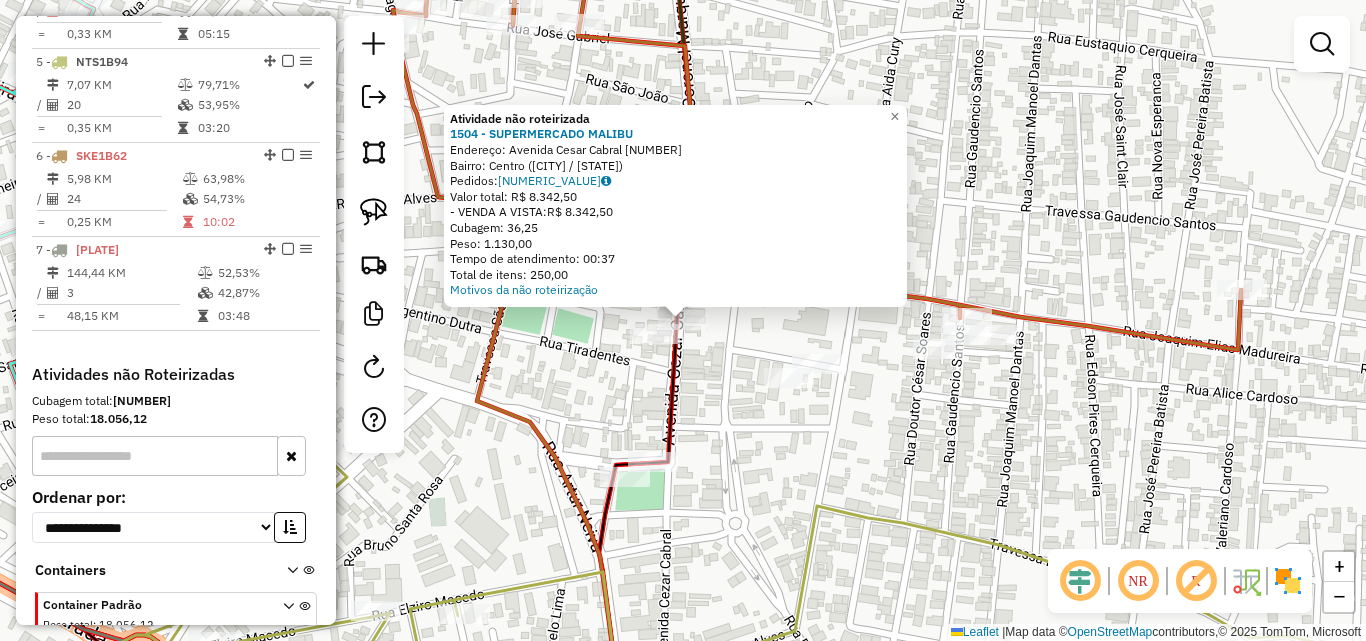 click 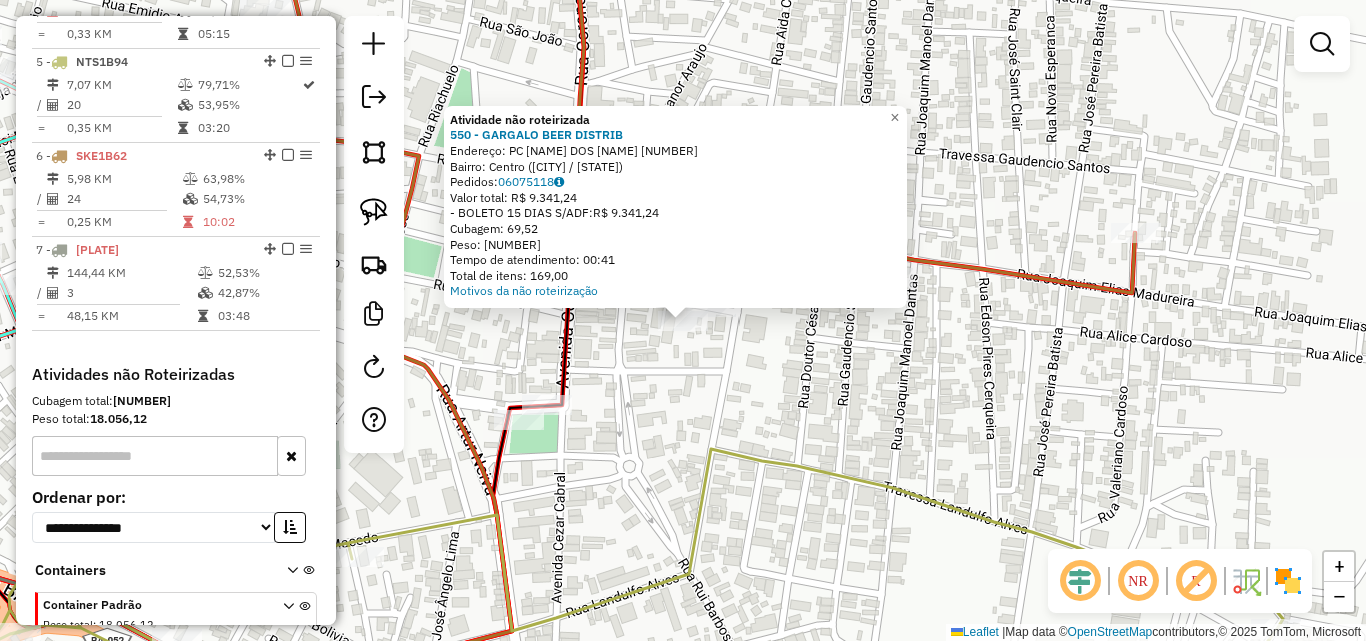click on "Atividade não roteirizada 550 - GARGALO BEER DISTRIB  Endereço:  [STREET] [NUMBER]   Bairro: Centro ([CITY] / [STATE])   Pedidos:  [ORDER_ID]   Valor total: R$ 9.341,24   - BOLETO 15 DIAS S/ADF:  R$ 9.341,24   Cubagem: 69,52   Peso: 1.993,93   Tempo de atendimento: 00:41   Total de itens: 169,00  Motivos da não roteirização × Janela de atendimento Grade de atendimento Capacidade Transportadoras Veículos Cliente Pedidos  Rotas Selecione os dias de semana para filtrar as janelas de atendimento  Seg   Ter   Qua   Qui   Sex   Sáb   Dom  Informe o período da janela de atendimento: De: Até:  Filtrar exatamente a janela do cliente  Considerar janela de atendimento padrão  Selecione os dias de semana para filtrar as grades de atendimento  Seg   Ter   Qua   Qui   Sex   Sáb   Dom   Considerar clientes sem dia de atendimento cadastrado  Clientes fora do dia de atendimento selecionado Filtrar as atividades entre os valores definidos abaixo:  Peso mínimo:   Peso máximo:   Cubagem mínima:   De:   Até:  +" 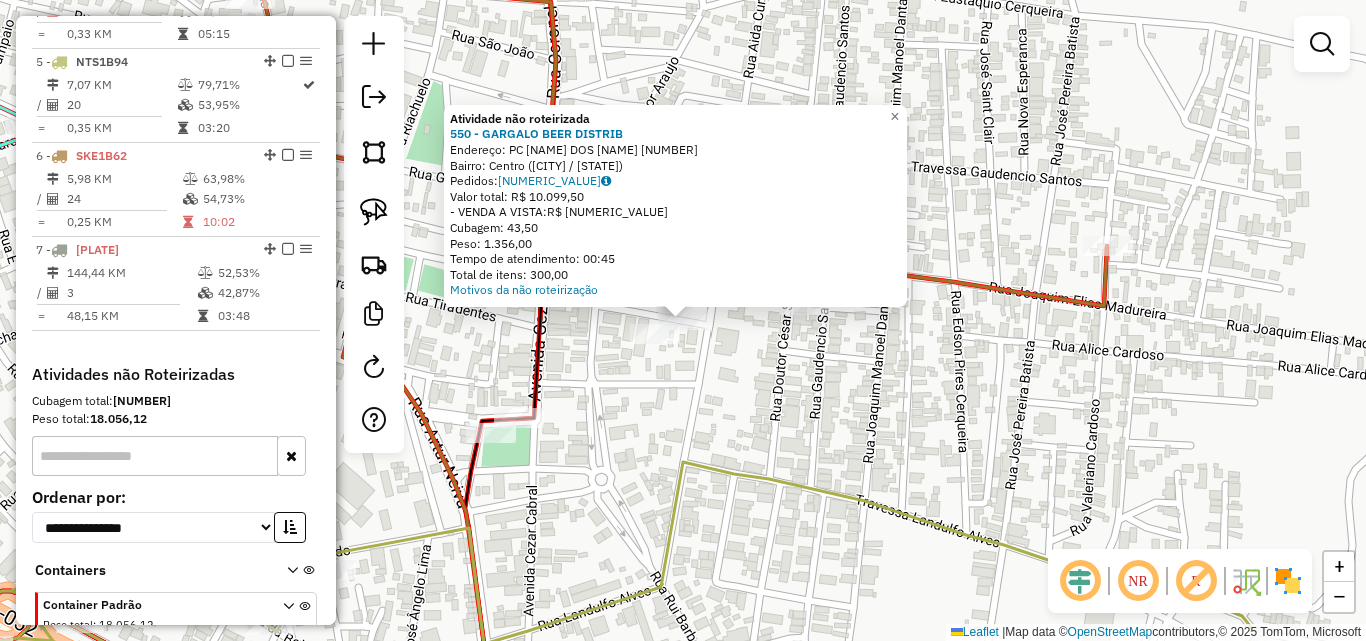 click on "Atividade não roteirizada 550 - GARGALO BEER DISTRIB Endereço: PC JOSE LEAO DOS SANTOS 331 Bairro: Centro (IPIRA / BA) Pedidos: 06075066 Valor total: R$ 10.099,50 - VENDA A VISTA: R$ 10.099,50 Cubagem: 43,50 Peso: 1.356,00 Tempo de atendimento: 00:45 Total de itens: 300,00 Motivos da não roteirização × Janela de atendimento Grade de atendimento Capacidade Transportadoras Veículos Cliente Pedidos Rotas Selecione os dias de semana para filtrar as janelas de atendimento Seg Ter Qua Qui Sex Sáb Dom Informe o período da janela de atendimento: De: Até: Filtrar exatamente a janela do cliente Considerar janela de atendimento padrão Selecione os dias de semana para filtrar as grades de atendimento Seg Ter Qua Qui Sex Sáb Dom Considerar clientes sem dia de atendimento cadastrado Clientes fora do dia de atendimento selecionado Filtrar as atividades entre os valores definidos abaixo: Peso mínimo: Peso máximo: Cubagem mínima: Cubagem máxima: +" 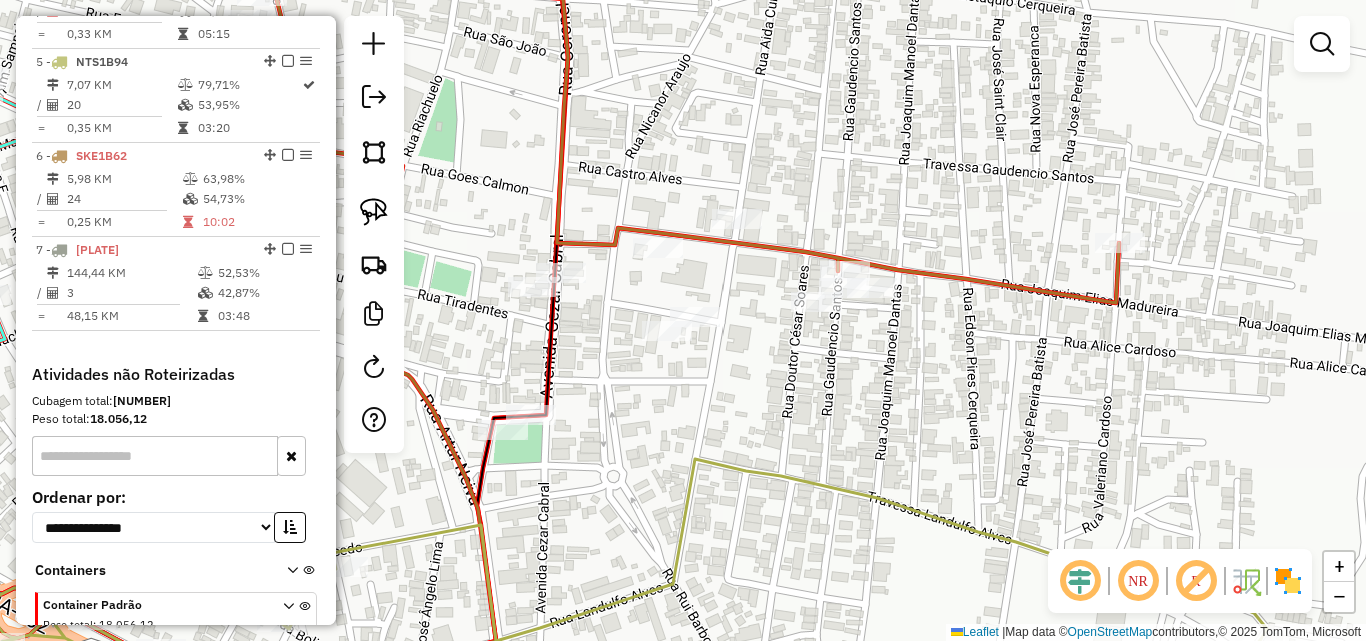 drag, startPoint x: 790, startPoint y: 365, endPoint x: 866, endPoint y: 364, distance: 76.00658 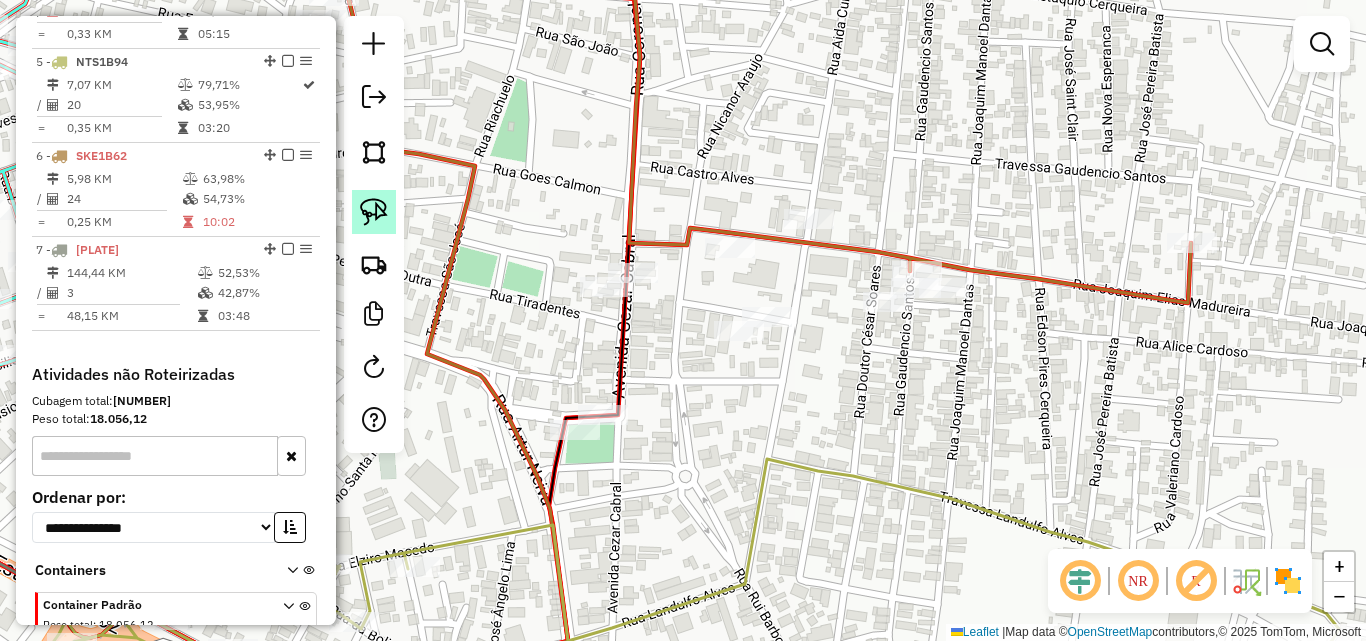 click 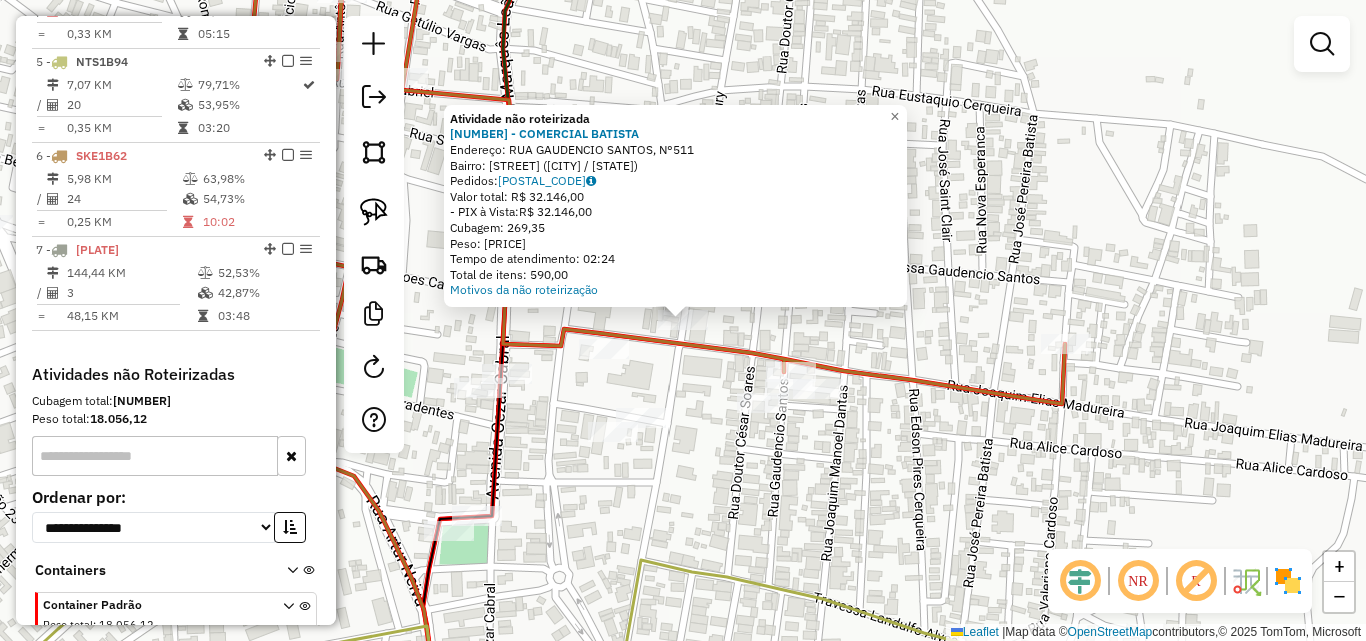 click on "Atividade não roteirizada 1713 - COMERCIAL BATISTA Endereço: RUA GAUDENCIO SANTOS, N°511 Bairro: CENTRO (IPIRÁ / BA) Pedidos: 06075205 Valor total: R$ 32.146,00 - PIX à Vista: R$ 32.146,00 Cubagem: 269,35 Peso: 7.888,50 Tempo de atendimento: 02:24 Total de itens: 590,00 Motivos da não roteirização × Janela de atendimento Grade de atendimento Capacidade Transportadoras Veículos Cliente Pedidos Rotas Selecione os dias de semana para filtrar as janelas de atendimento Seg Ter Qua Qui Sex Sáb Dom Informe o período da janela de atendimento: De: Até: Filtrar exatamente a janela do cliente Considerar janela de atendimento padrão Selecione os dias de semana para filtrar as grades de atendimento Seg Ter Qua Qui Sex Sáb Dom Considerar clientes sem dia de atendimento cadastrado Clientes fora do dia de atendimento selecionado Filtrar as atividades entre os valores definidos abaixo: Peso mínimo: Peso máximo: Cubagem mínima: Cubagem máxima: De:" 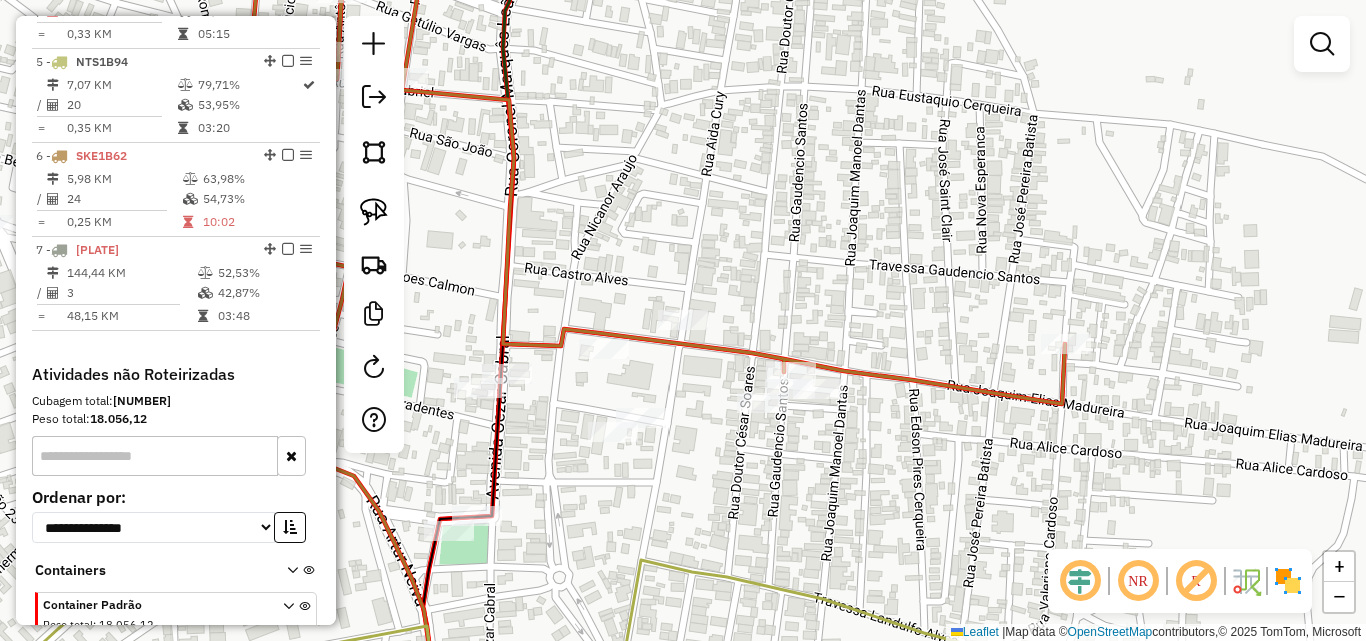 drag, startPoint x: 378, startPoint y: 212, endPoint x: 537, endPoint y: 245, distance: 162.38843 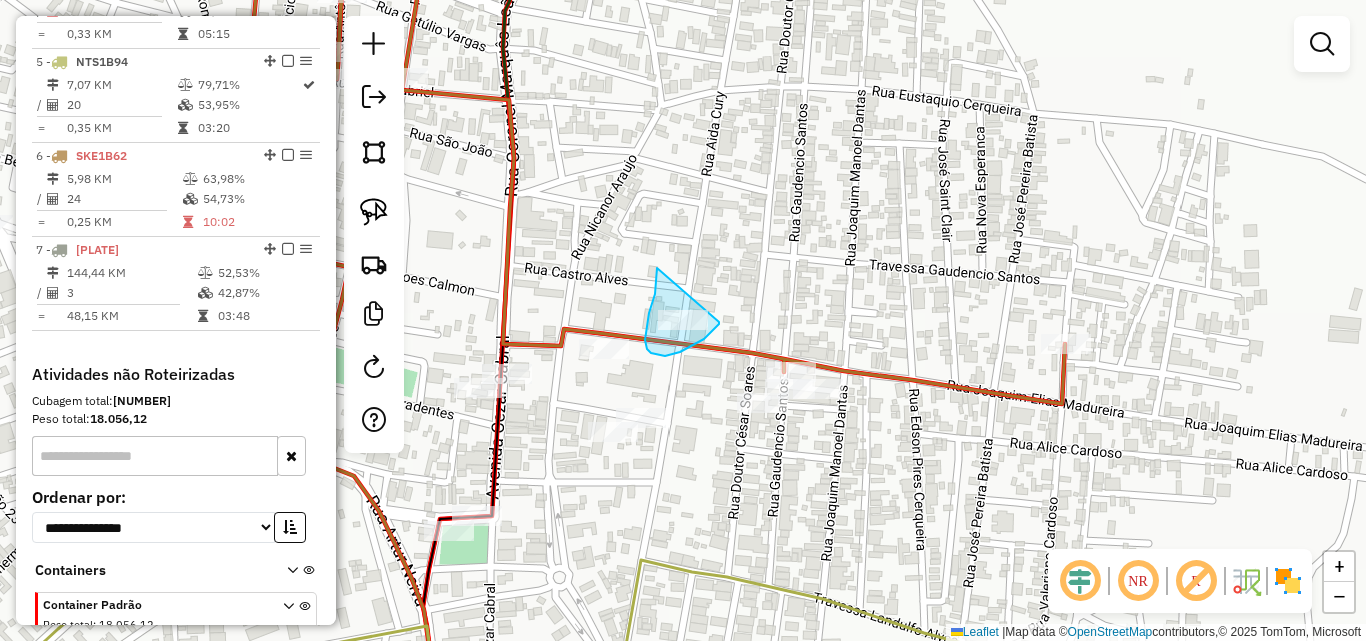 drag, startPoint x: 655, startPoint y: 294, endPoint x: 719, endPoint y: 322, distance: 69.856995 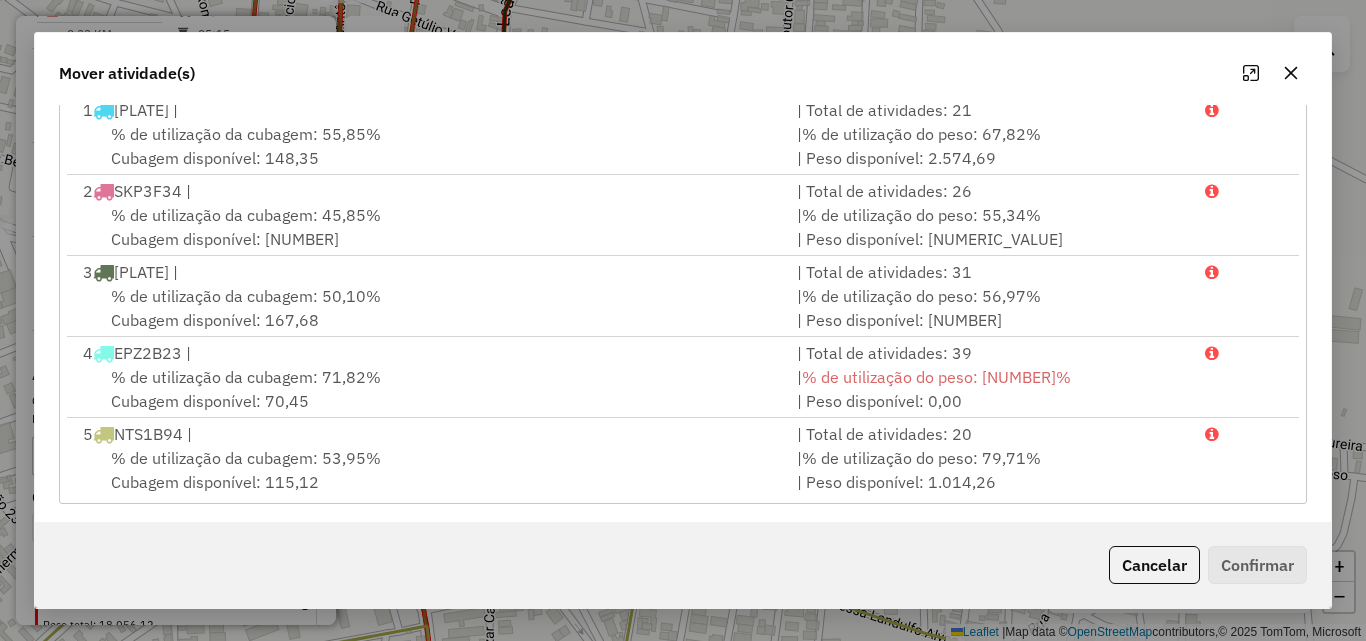 scroll, scrollTop: 367, scrollLeft: 0, axis: vertical 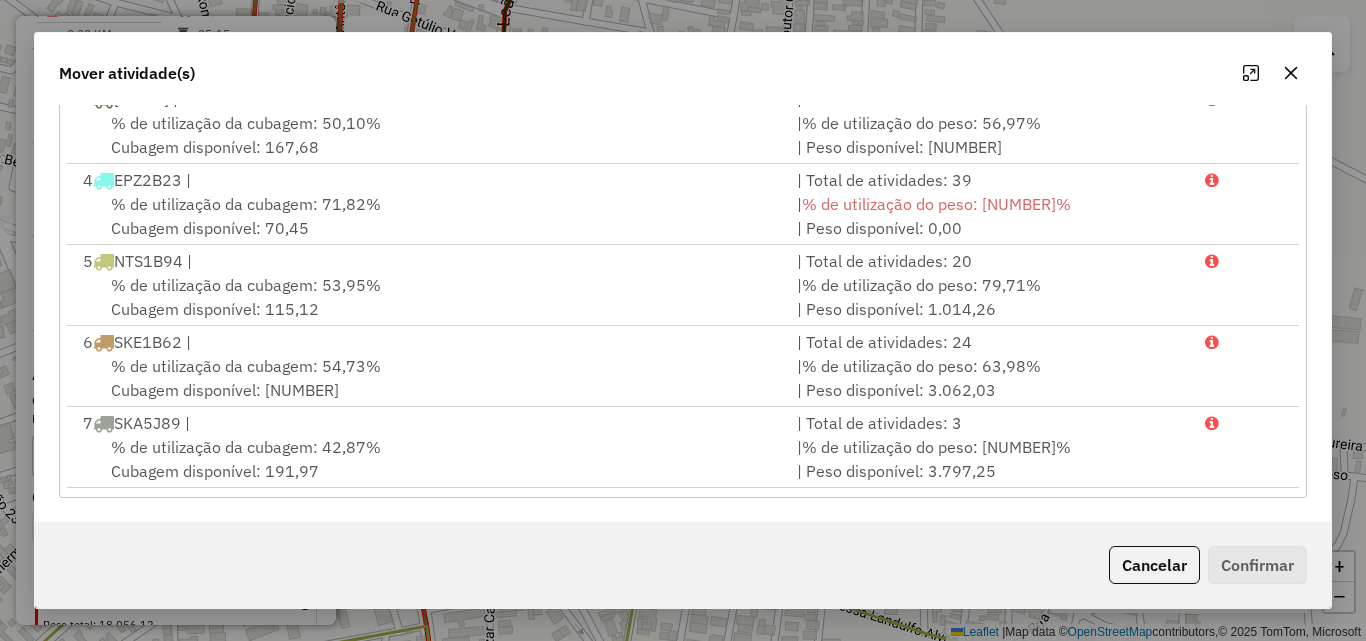 click on "Cancelar" 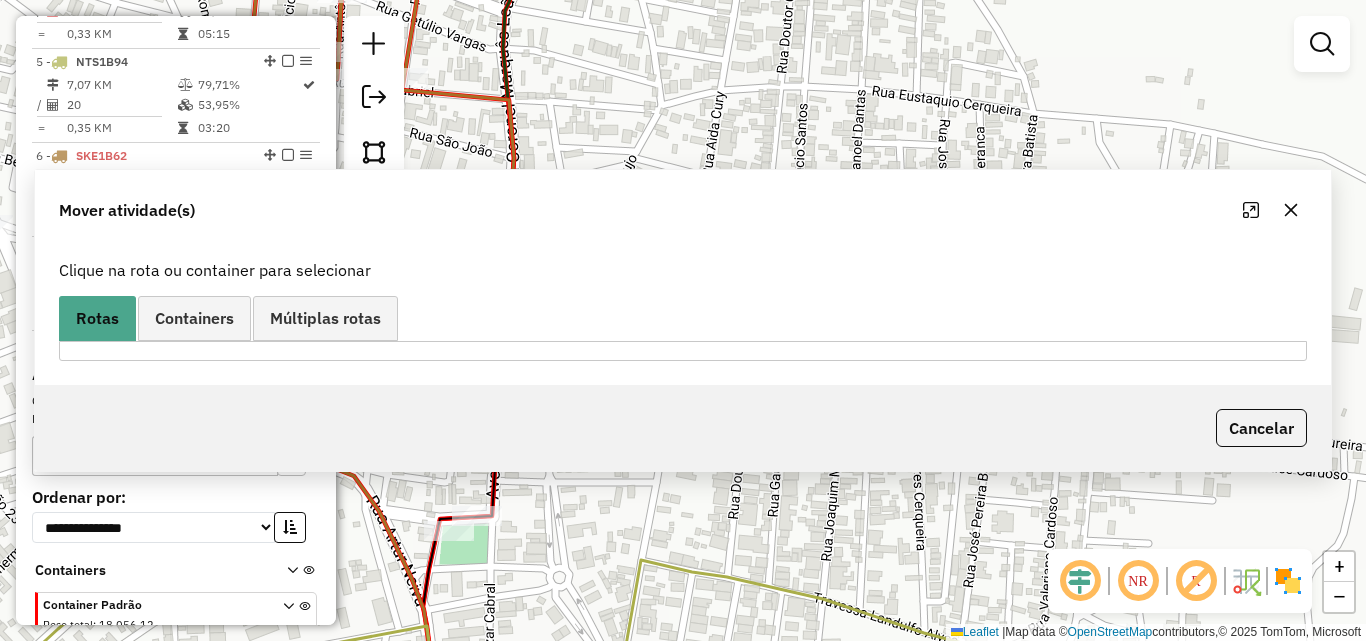scroll, scrollTop: 0, scrollLeft: 0, axis: both 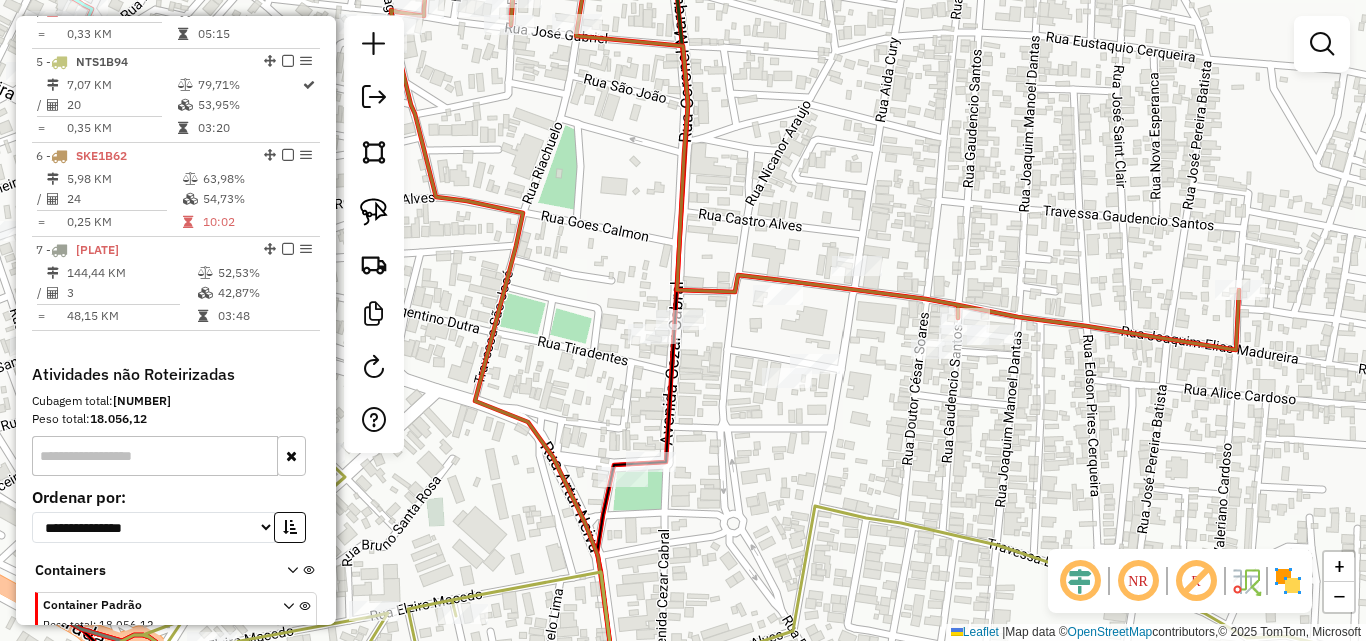 drag, startPoint x: 634, startPoint y: 504, endPoint x: 808, endPoint y: 450, distance: 182.18672 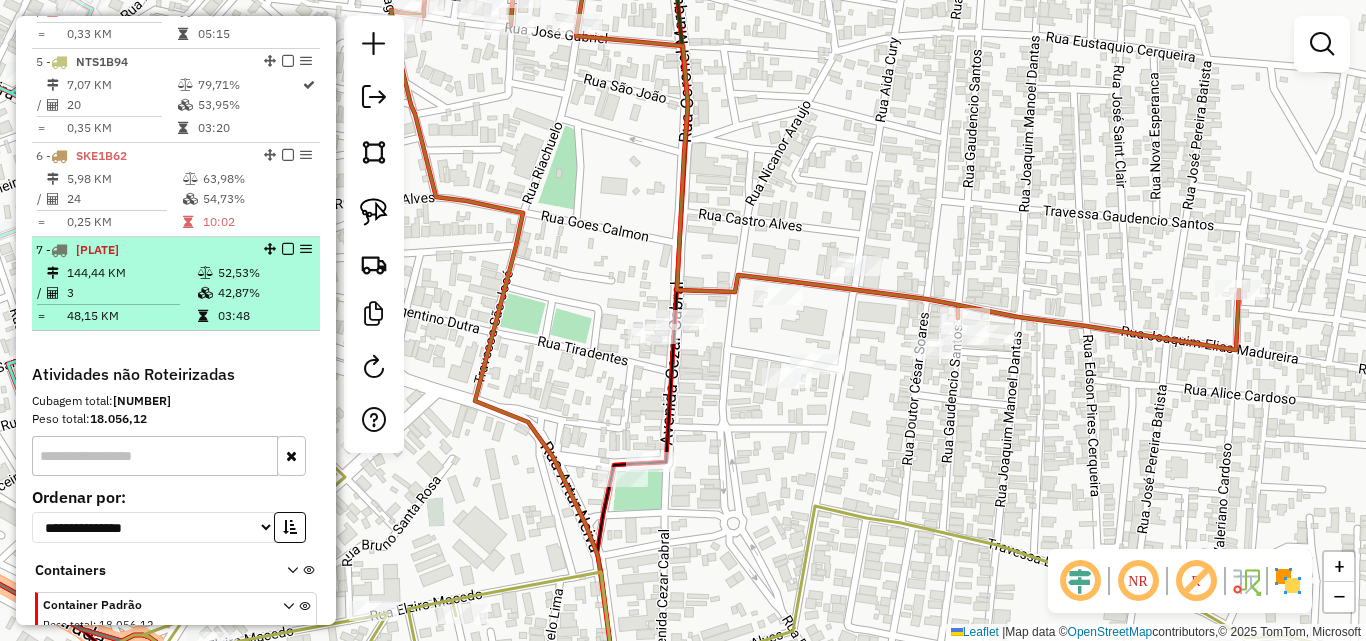click on "3" at bounding box center [131, 293] 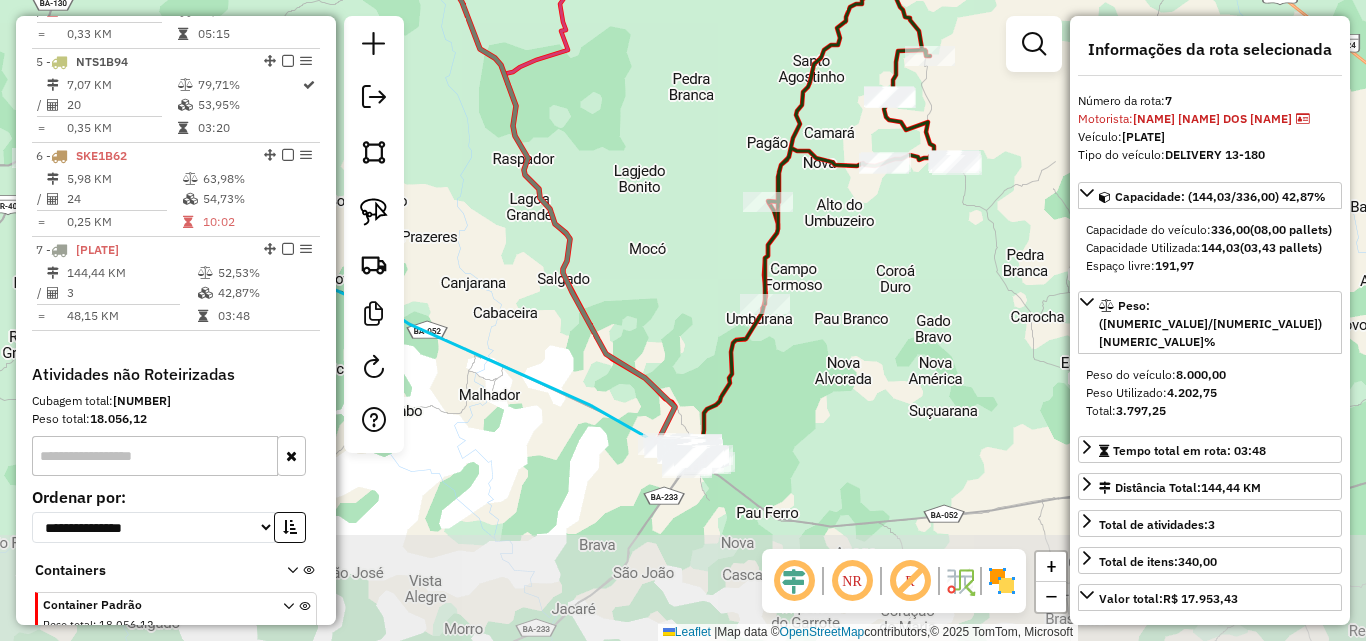 drag, startPoint x: 699, startPoint y: 441, endPoint x: 539, endPoint y: 301, distance: 212.60292 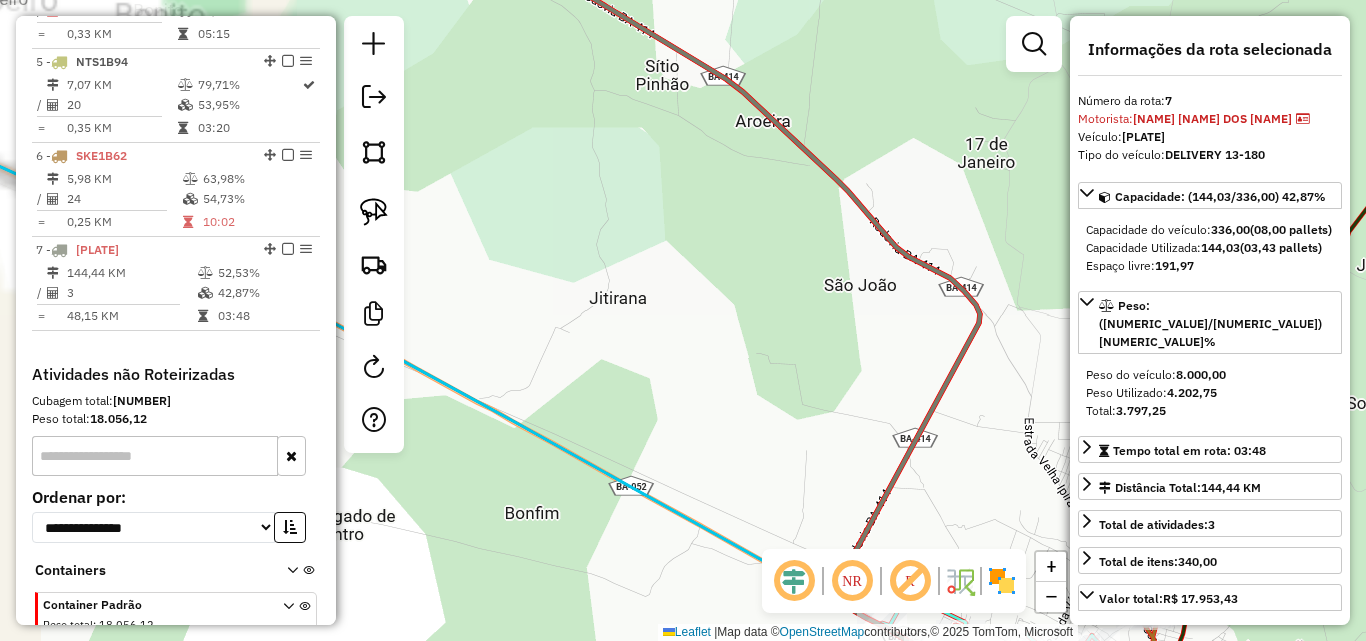drag, startPoint x: 591, startPoint y: 353, endPoint x: 454, endPoint y: 249, distance: 172.00291 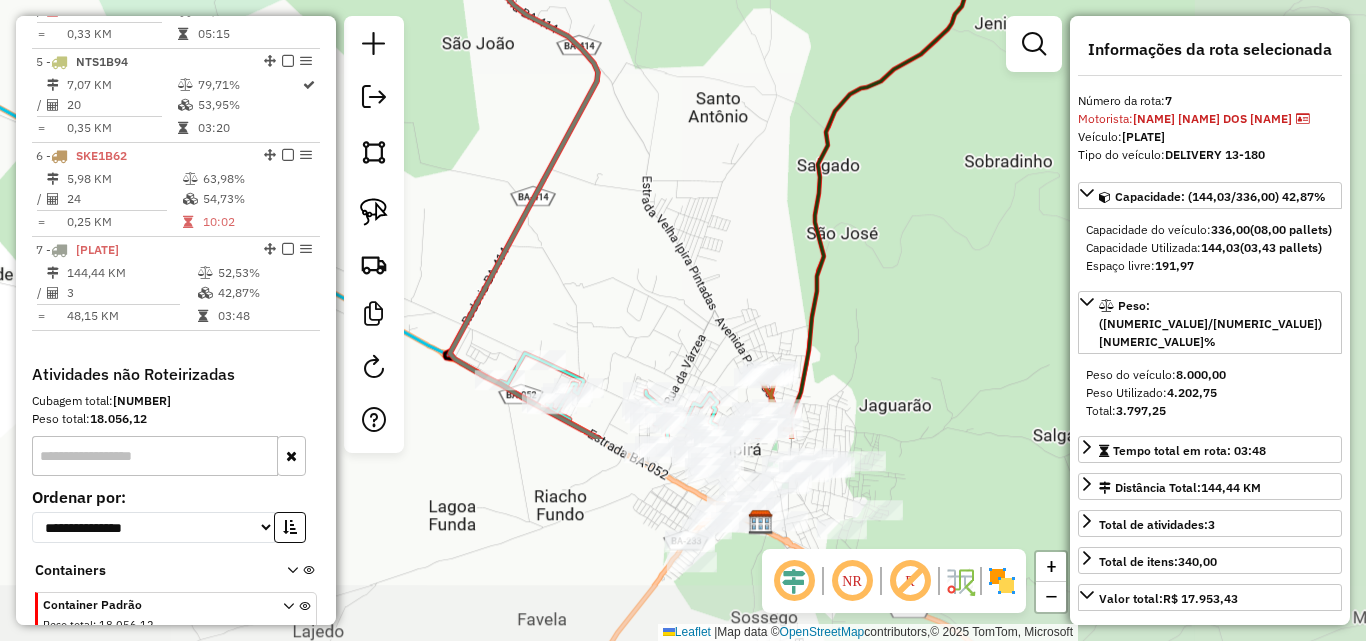 drag, startPoint x: 626, startPoint y: 365, endPoint x: 562, endPoint y: 279, distance: 107.200745 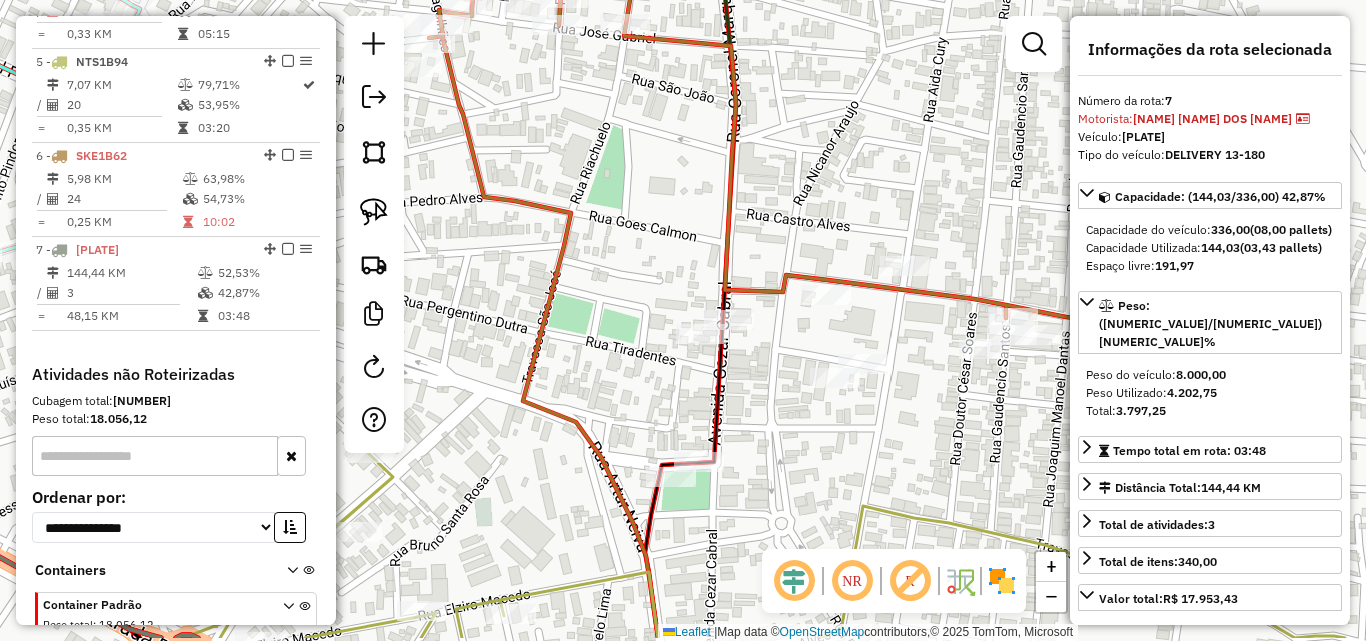 drag, startPoint x: 841, startPoint y: 468, endPoint x: 827, endPoint y: 347, distance: 121.80723 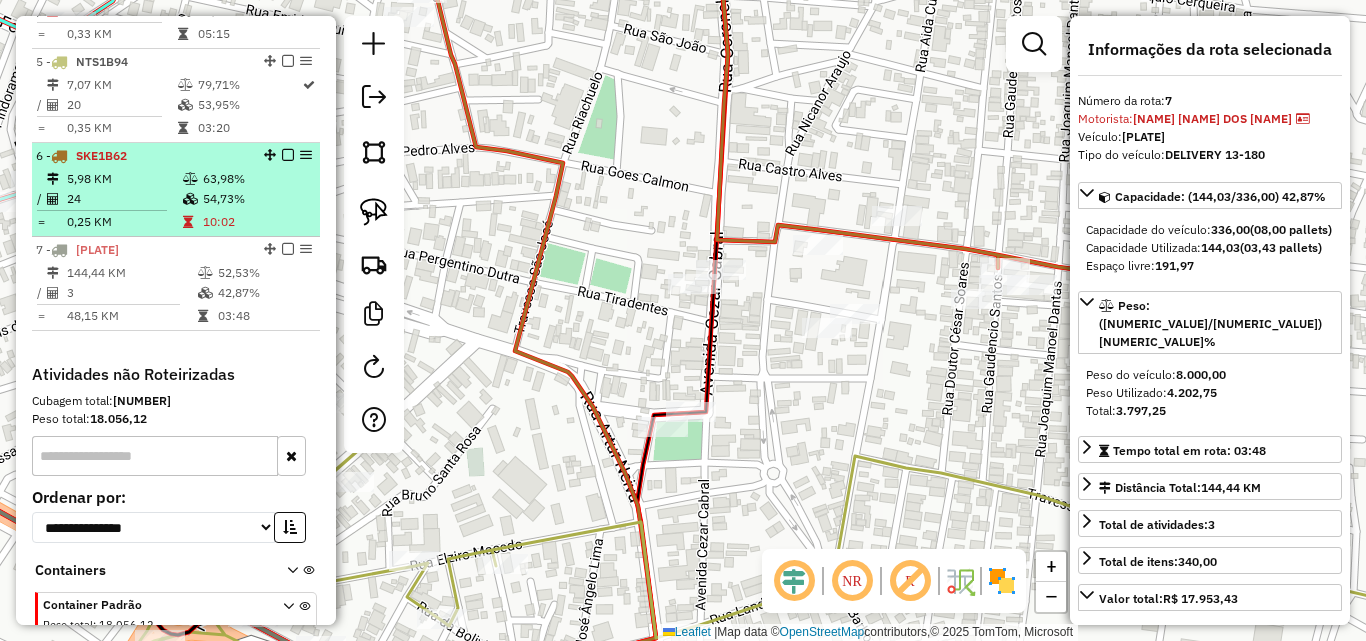 click on "24" at bounding box center [124, 199] 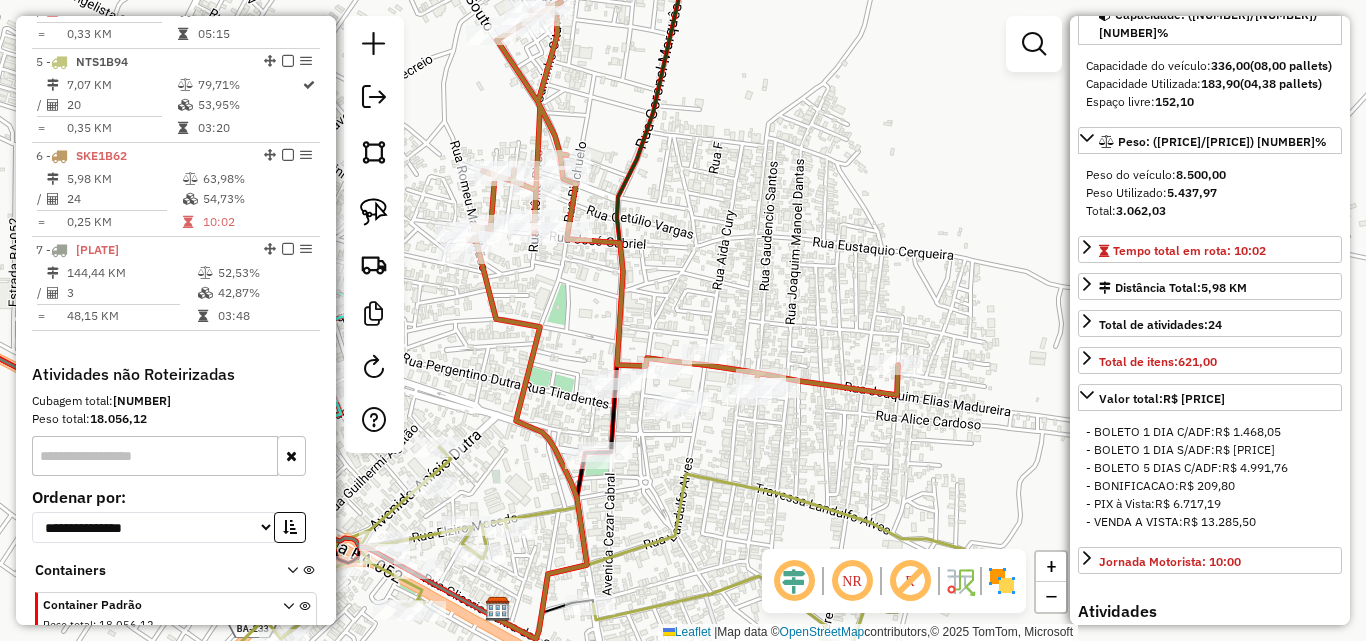 scroll, scrollTop: 0, scrollLeft: 0, axis: both 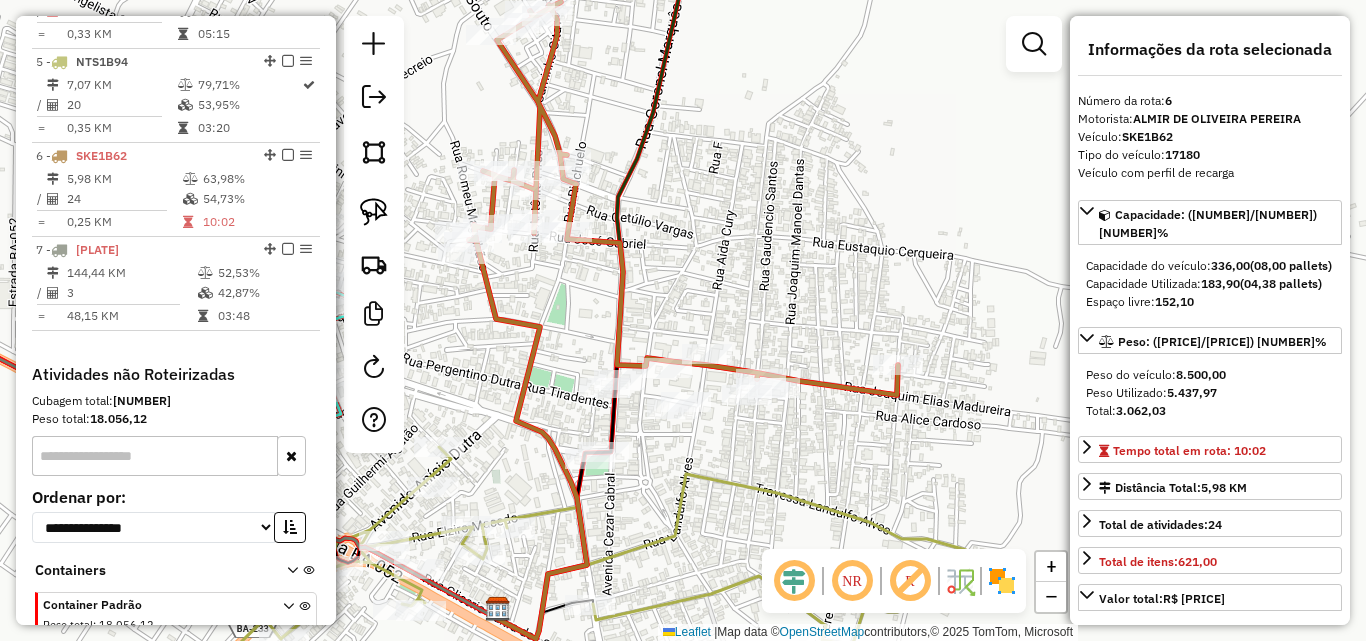 drag, startPoint x: 1173, startPoint y: 408, endPoint x: 1210, endPoint y: 412, distance: 37.215588 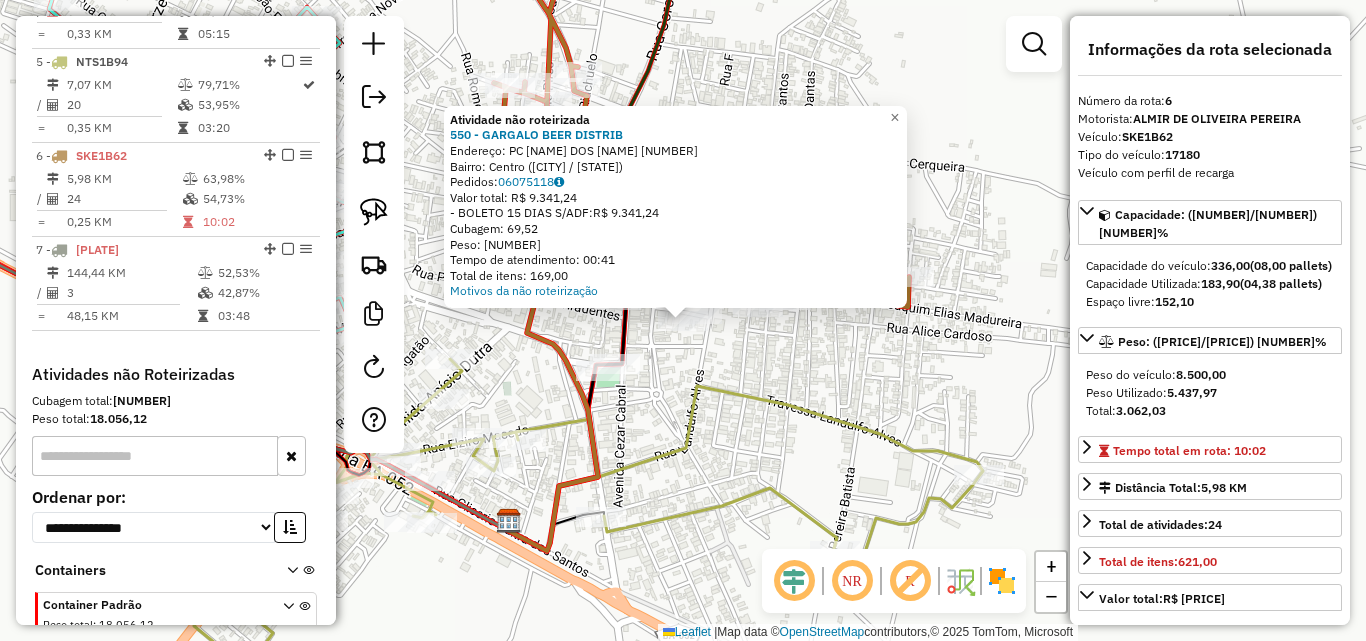 click on "Atividade não roteirizada 550 - GARGALO BEER DISTRIB  Endereço:  [STREET] [NUMBER]   Bairro: Centro ([CITY] / [STATE])   Pedidos:  [ORDER_ID]   Valor total: R$ 9.341,24   - BOLETO 15 DIAS S/ADF:  R$ 9.341,24   Cubagem: 69,52   Peso: 1.993,93   Tempo de atendimento: 00:41   Total de itens: 169,00  Motivos da não roteirização × Janela de atendimento Grade de atendimento Capacidade Transportadoras Veículos Cliente Pedidos  Rotas Selecione os dias de semana para filtrar as janelas de atendimento  Seg   Ter   Qua   Qui   Sex   Sáb   Dom  Informe o período da janela de atendimento: De: Até:  Filtrar exatamente a janela do cliente  Considerar janela de atendimento padrão  Selecione os dias de semana para filtrar as grades de atendimento  Seg   Ter   Qua   Qui   Sex   Sáb   Dom   Considerar clientes sem dia de atendimento cadastrado  Clientes fora do dia de atendimento selecionado Filtrar as atividades entre os valores definidos abaixo:  Peso mínimo:   Peso máximo:   Cubagem mínima:   De:   Até:  +" 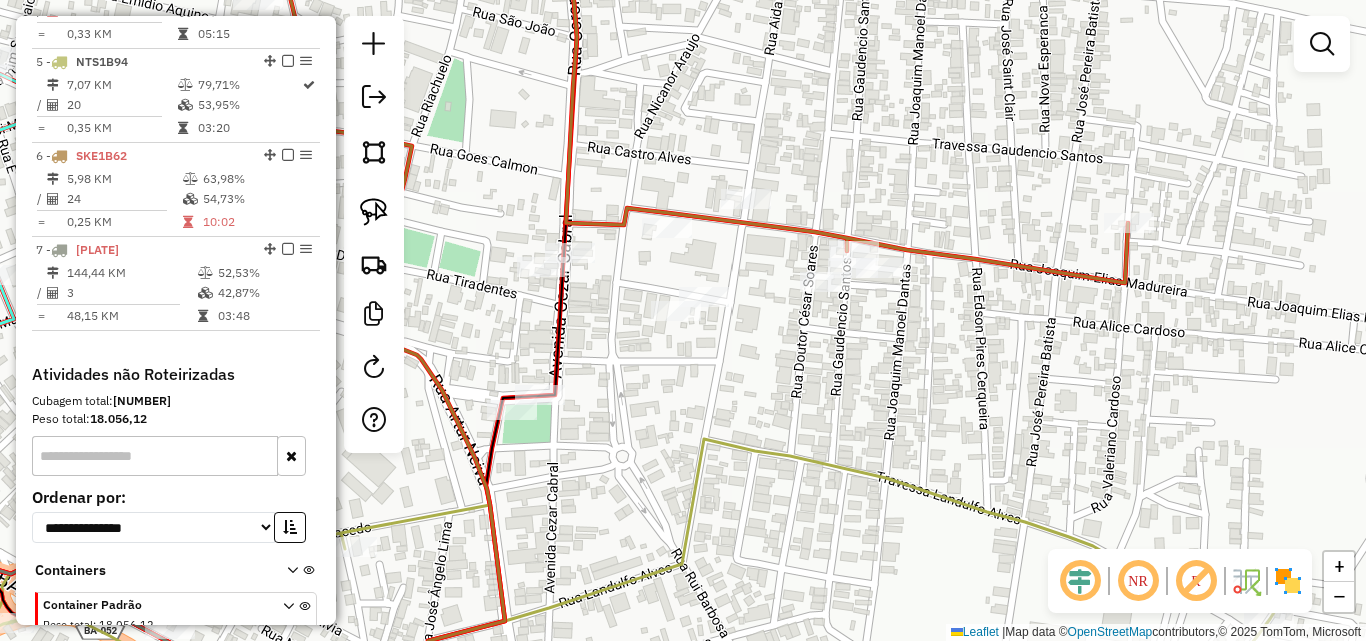 drag, startPoint x: 725, startPoint y: 370, endPoint x: 748, endPoint y: 395, distance: 33.970577 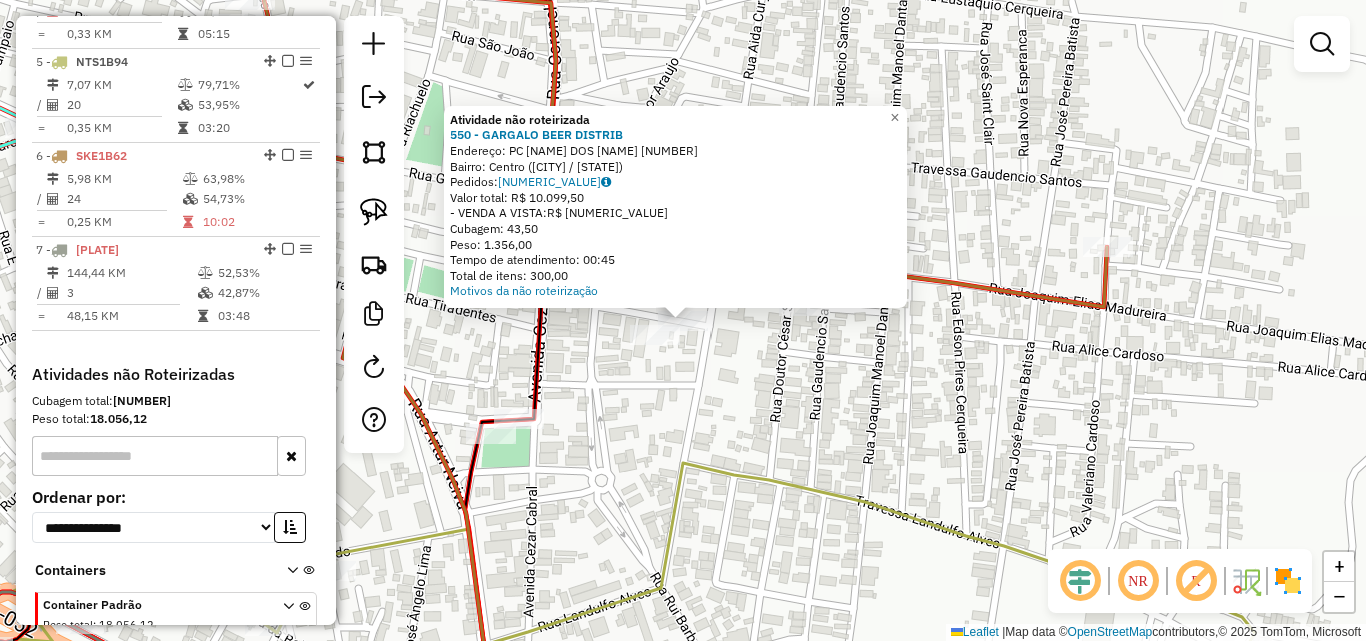 click on "Atividade não roteirizada 550 - GARGALO BEER DISTRIB Endereço: PC JOSE LEAO DOS SANTOS 331 Bairro: Centro (IPIRA / BA) Pedidos: 06075066 Valor total: R$ 10.099,50 - VENDA A VISTA: R$ 10.099,50 Cubagem: 43,50 Peso: 1.356,00 Tempo de atendimento: 00:45 Total de itens: 300,00 Motivos da não roteirização × Janela de atendimento Grade de atendimento Capacidade Transportadoras Veículos Cliente Pedidos Rotas Selecione os dias de semana para filtrar as janelas de atendimento Seg Ter Qua Qui Sex Sáb Dom Informe o período da janela de atendimento: De: Até: Filtrar exatamente a janela do cliente Considerar janela de atendimento padrão Selecione os dias de semana para filtrar as grades de atendimento Seg Ter Qua Qui Sex Sáb Dom Considerar clientes sem dia de atendimento cadastrado Clientes fora do dia de atendimento selecionado Filtrar as atividades entre os valores definidos abaixo: Peso mínimo: Peso máximo: Cubagem mínima: Cubagem máxima: +" 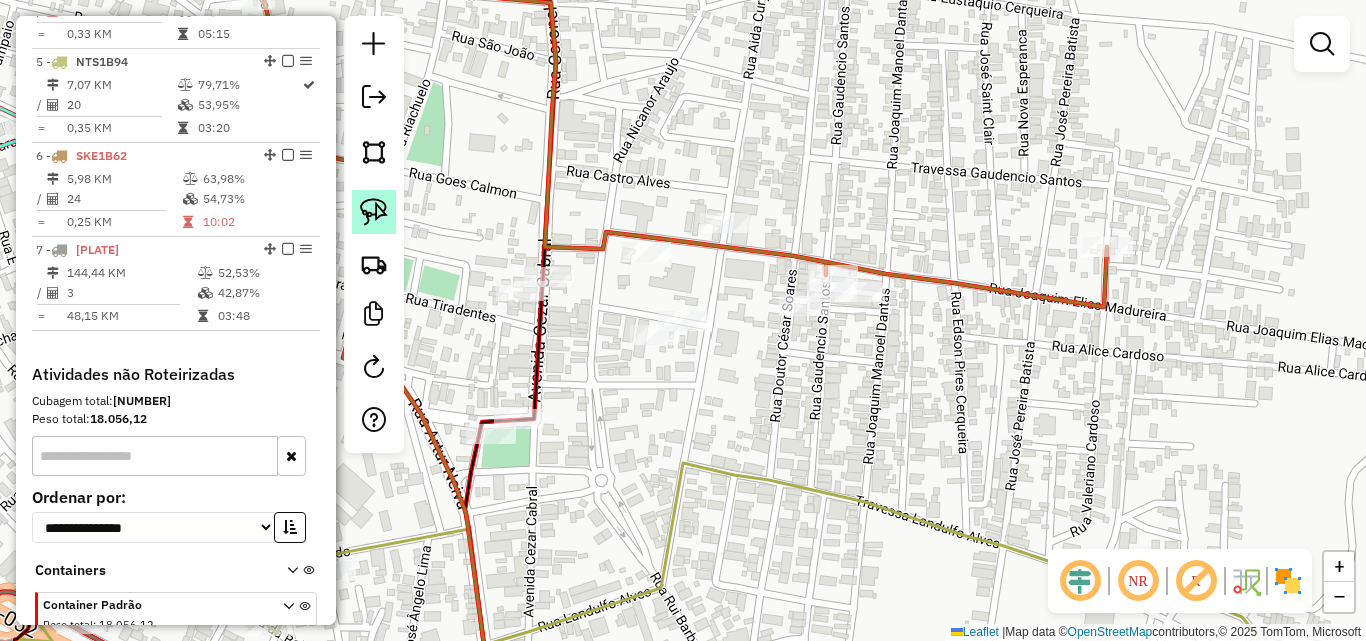 click 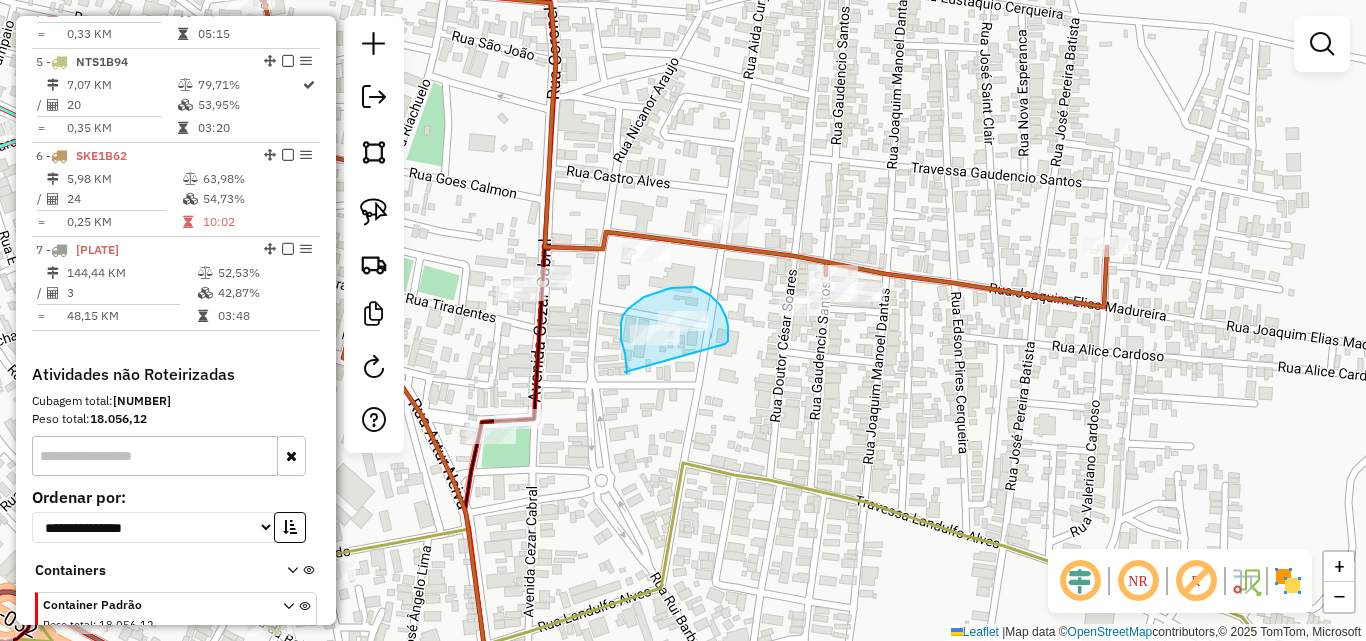 drag, startPoint x: 627, startPoint y: 373, endPoint x: 725, endPoint y: 344, distance: 102.20078 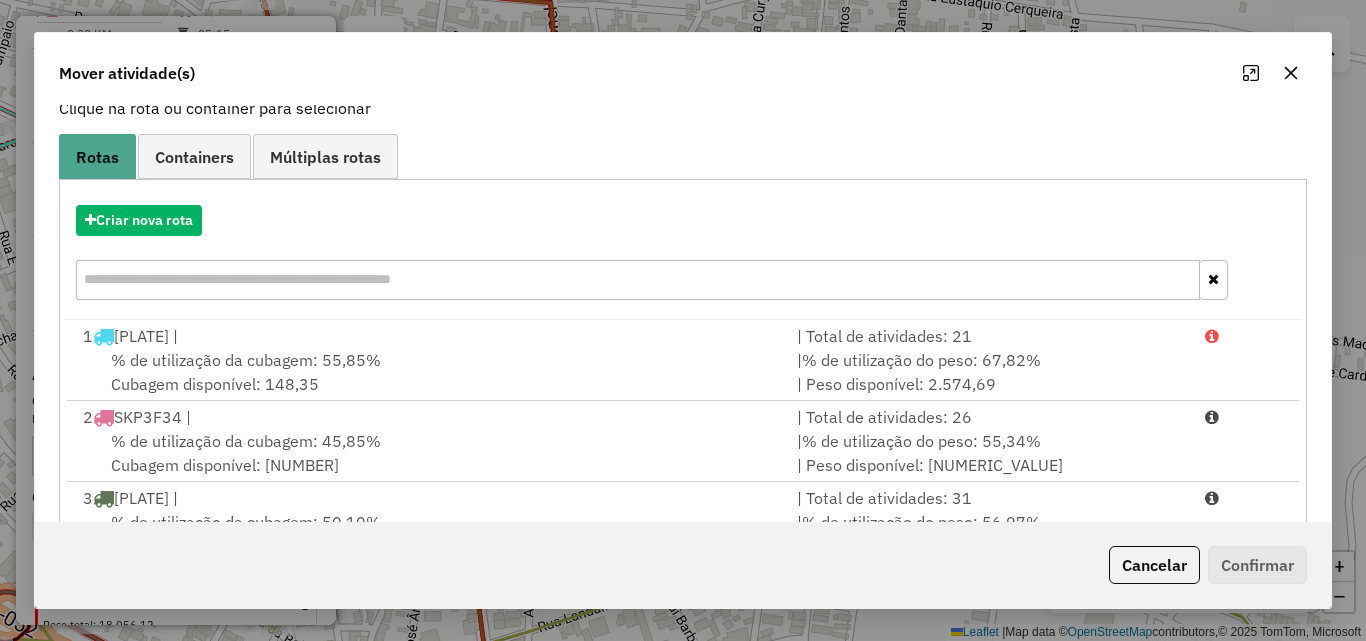 scroll, scrollTop: 367, scrollLeft: 0, axis: vertical 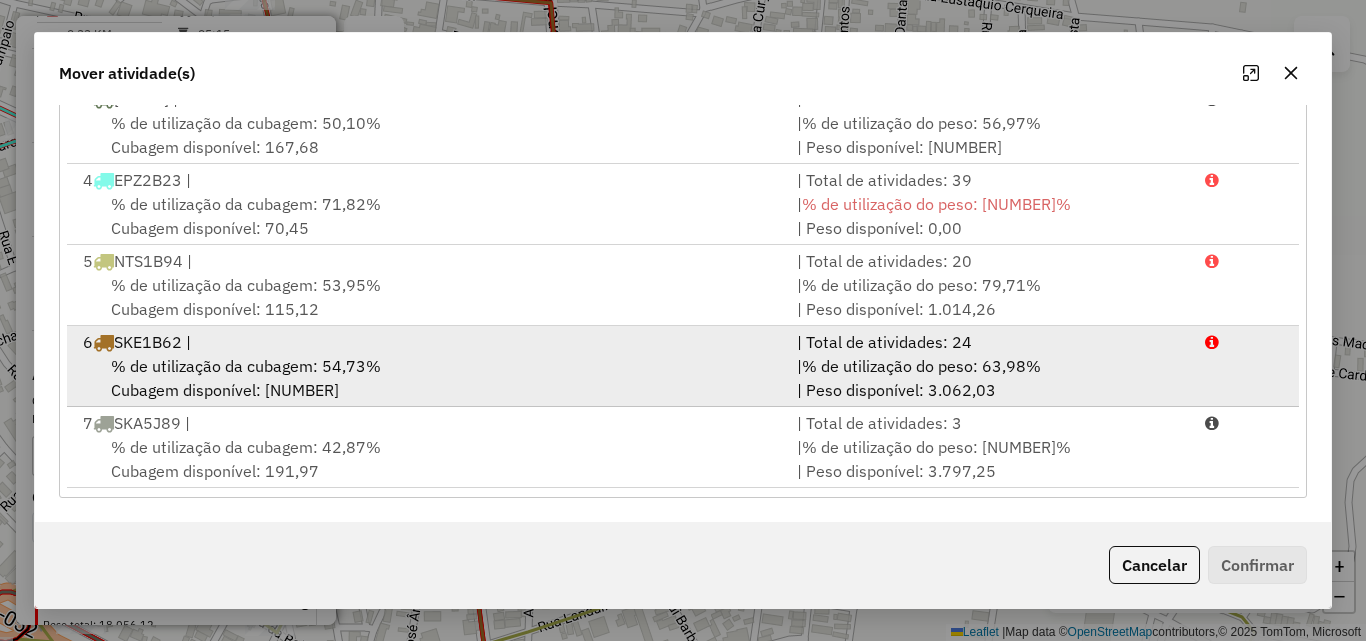 click on "6   SKE1B62 |" at bounding box center [428, 342] 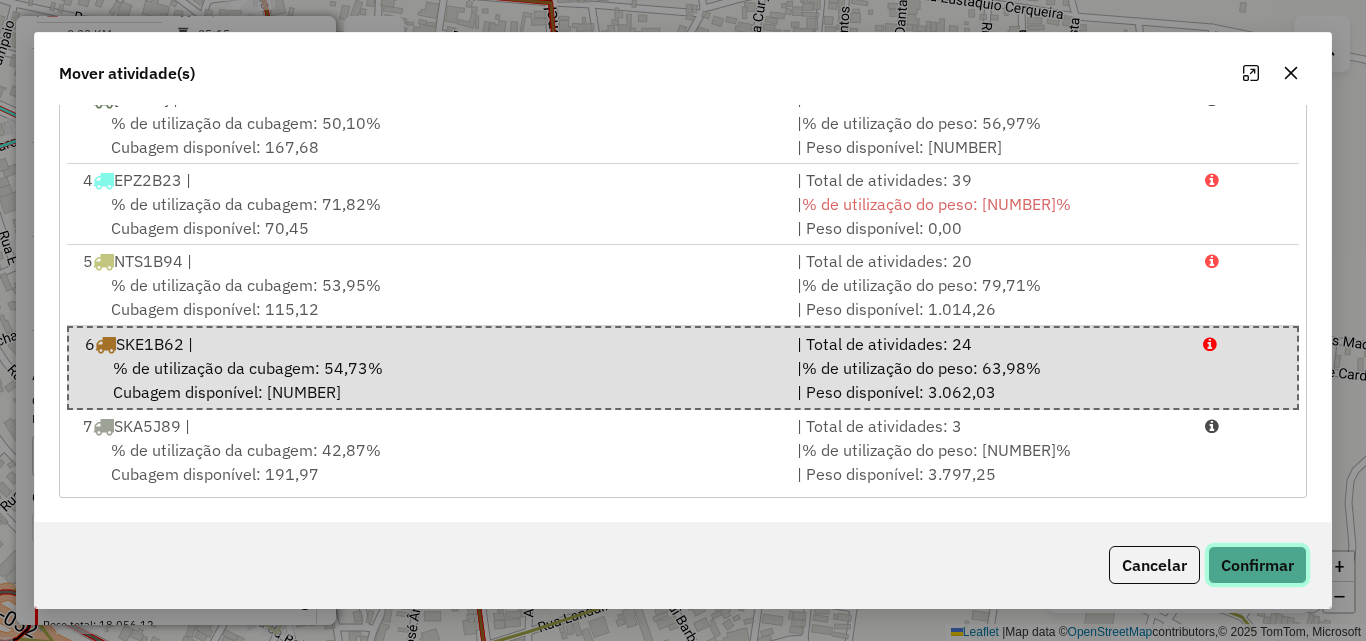click on "Confirmar" 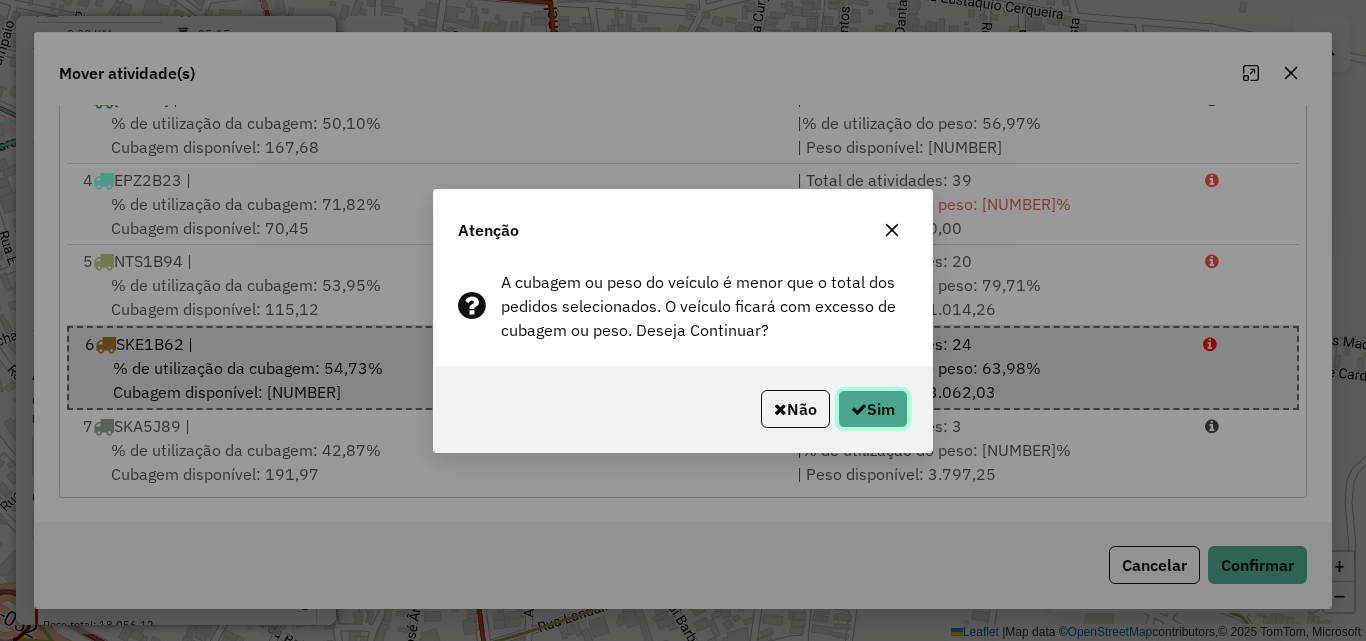 click on "Sim" 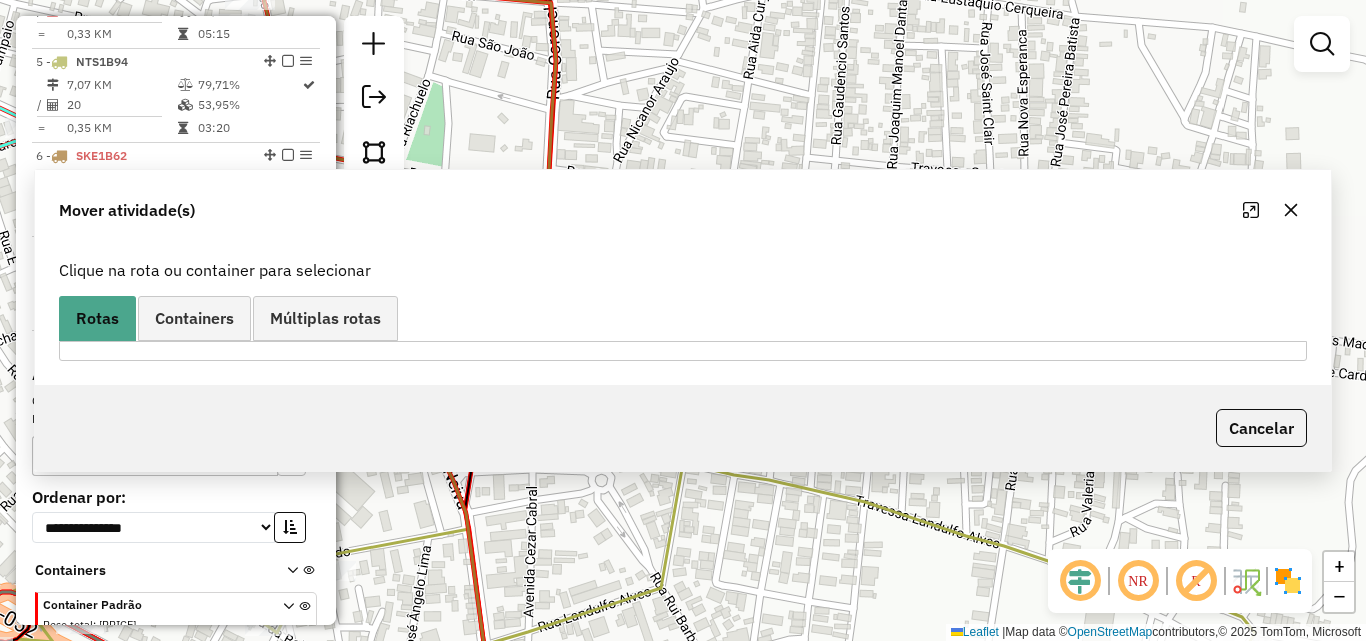 scroll, scrollTop: 0, scrollLeft: 0, axis: both 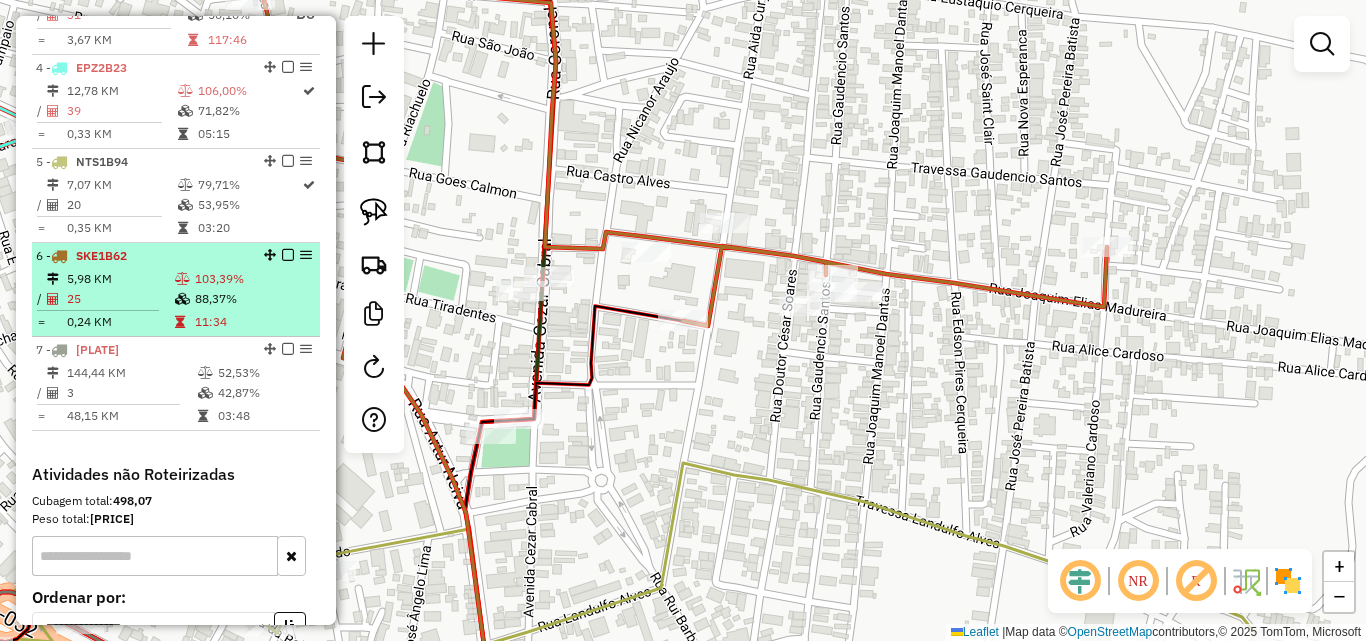 click on "[NUMBER] -   [PLATE] [NUMBER] KM [NUMBER]% / [NUMBER] [NUMBER]% = [NUMBER] KM [TIME]" at bounding box center [176, 290] 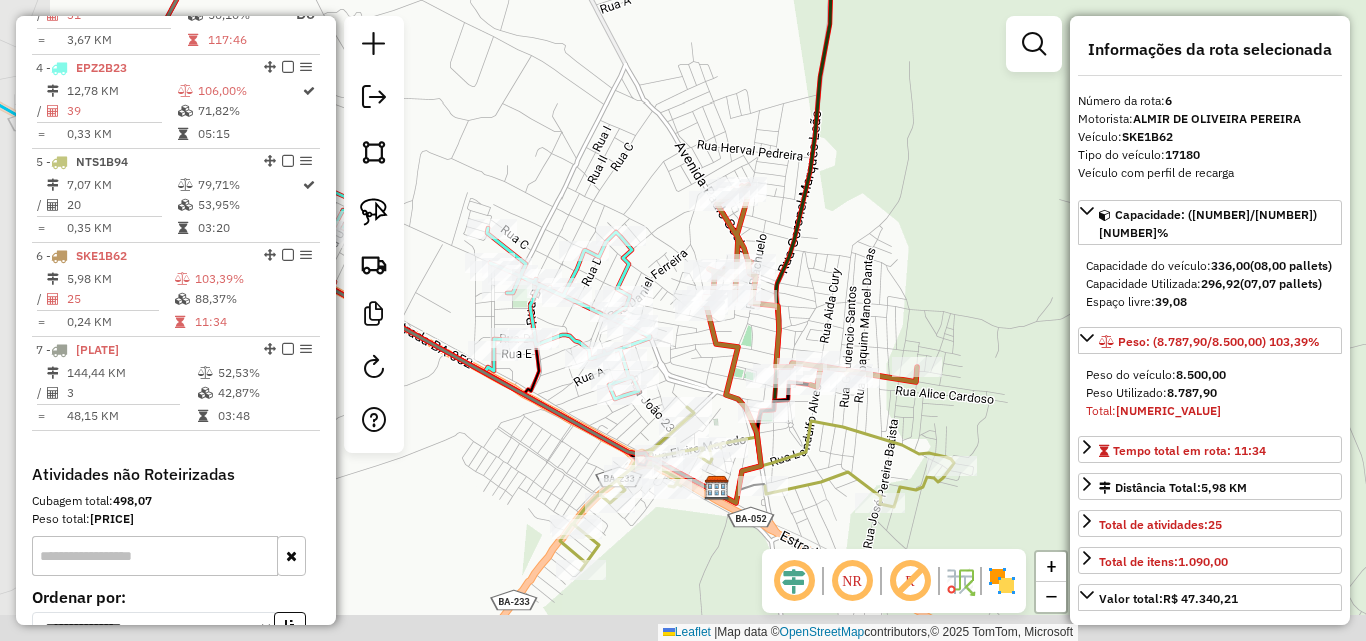 drag, startPoint x: 830, startPoint y: 438, endPoint x: 926, endPoint y: 400, distance: 103.24728 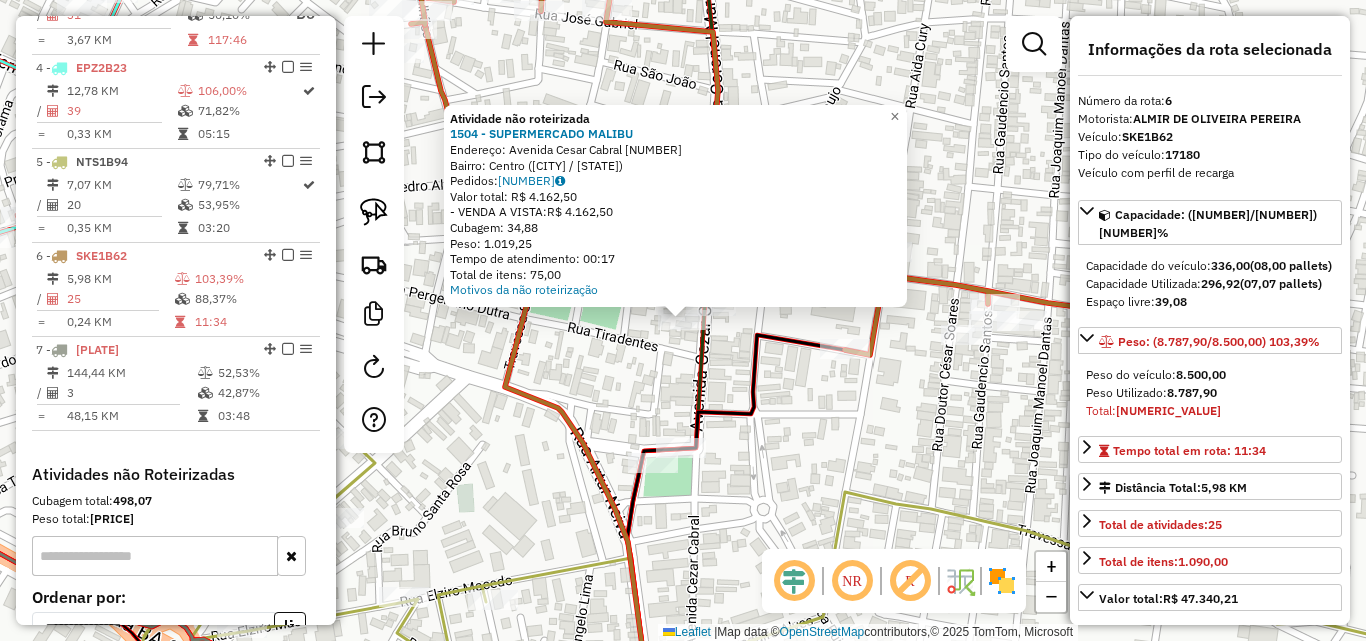 click on "Atividade não roteirizada 1504 - SUPERMERCADO MALIBU  Endereço:  [STREET] [NUMBER]   Bairro: Centro ([CITY] / [STATE])   Pedidos:  [ORDER_ID]   Valor total: R$ 4.162,50   - VENDA A VISTA:  R$ 4.162,50   Cubagem: 34,88   Peso: 1.019,25   Tempo de atendimento: 00:17   Total de itens: 75,00  Motivos da não roteirização × Janela de atendimento Grade de atendimento Capacidade Transportadoras Veículos Cliente Pedidos  Rotas Selecione os dias de semana para filtrar as janelas de atendimento  Seg   Ter   Qua   Qui   Sex   Sáb   Dom  Informe o período da janela de atendimento: De: Até:  Filtrar exatamente a janela do cliente  Considerar janela de atendimento padrão  Selecione os dias de semana para filtrar as grades de atendimento  Seg   Ter   Qua   Qui   Sex   Sáb   Dom   Considerar clientes sem dia de atendimento cadastrado  Clientes fora do dia de atendimento selecionado Filtrar as atividades entre os valores definidos abaixo:  Peso mínimo:   Peso máximo:   Cubagem mínima:   Cubagem máxima:   De:  De:" 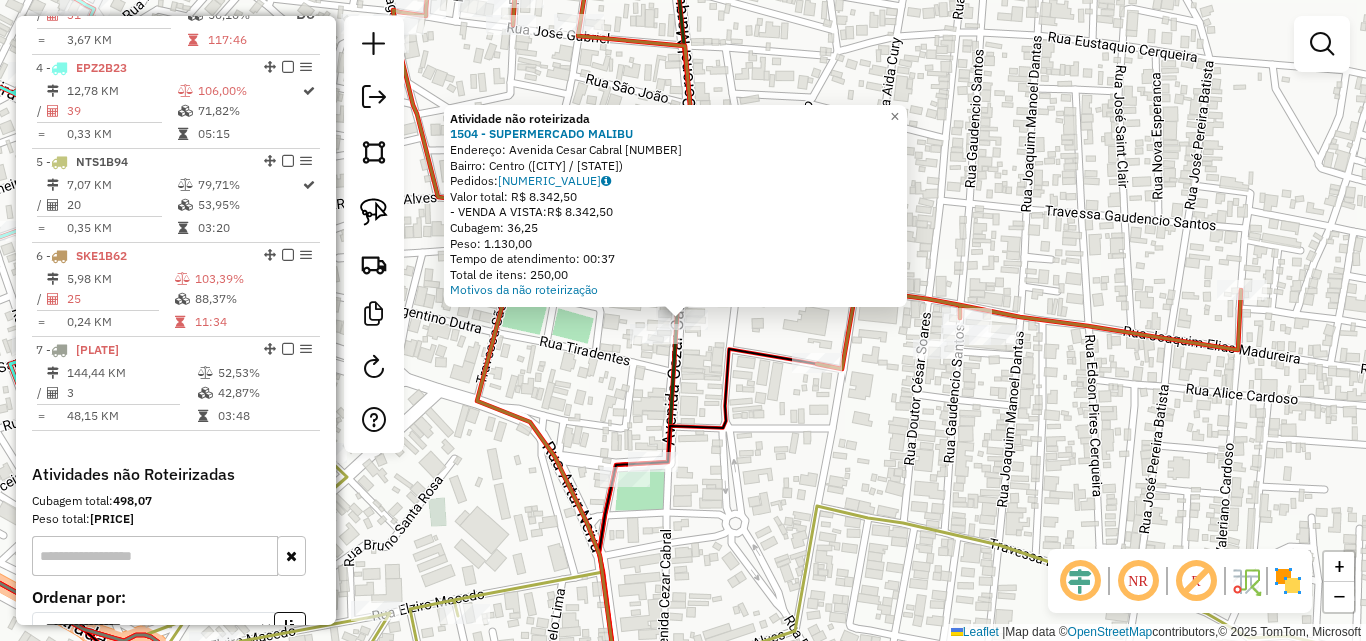 click 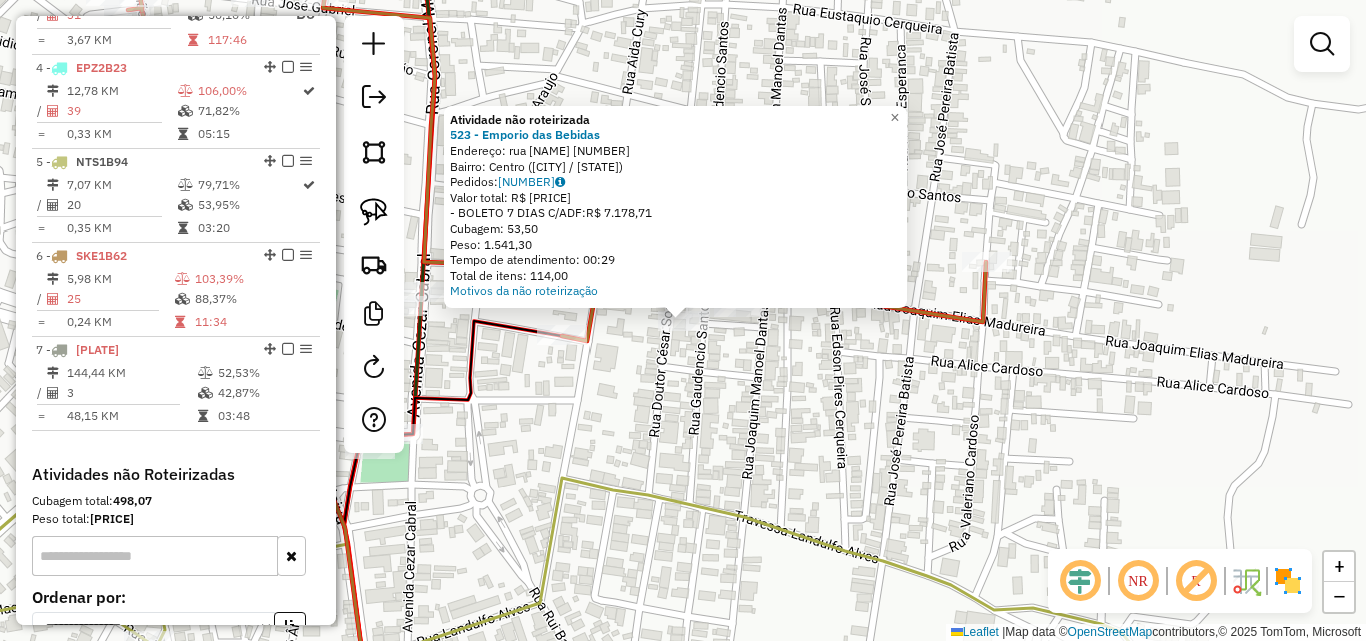 click on "Atividade não roteirizada [NUMBER] - Emporio das Bebidas Endereço: rua Joaquim Madureira [NUMBER] Bairro: Centro ([CITY] / [STATE]) Pedidos: [NUMBER] Valor total: R$ [PRICE] - BOLETO 7 DIAS C/ADF: R$ [PRICE] Cubagem: [NUMBER] Peso: [NUMBER] Tempo de atendimento: [TIME] Total de itens: [NUMBER] Motivos da não roteirização × Janela de atendimento Grade de atendimento Capacidade Transportadoras Veículos Cliente Pedidos Rotas Selecione os dias de semana para filtrar as janelas de atendimento Seg Ter Qua Qui Sex Sáb Dom Informe o período da janela de atendimento: De: Até: Filtrar exatamente a janela do cliente Considerar janela de atendimento padrão Selecione os dias de semana para filtrar as grades de atendimento Seg Ter Qua Qui Sex Sáb Dom Considerar clientes sem dia de atendimento cadastrado Clientes fora do dia de atendimento selecionado Filtrar as atividades entre os valores definidos abaixo: Peso mínimo: Peso máximo: Cubagem mínima: Cubagem máxima: +" 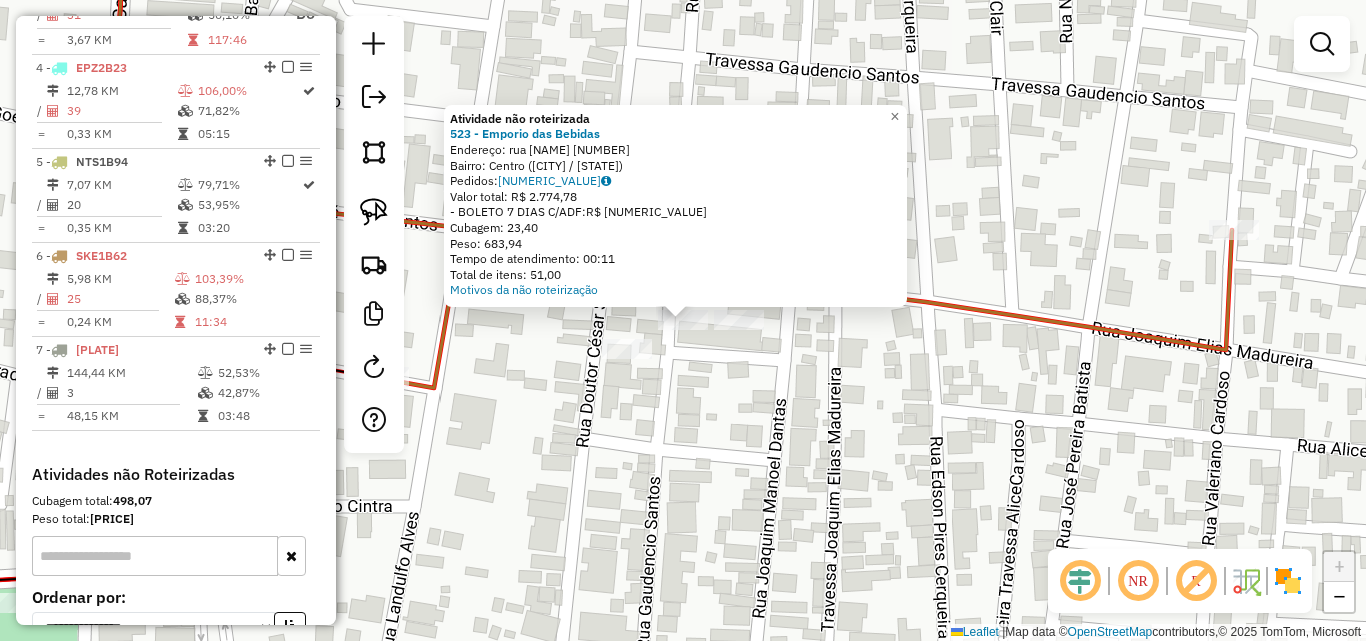 click on "Atividade não roteirizada [NUMBER] - Emporio das Bebidas Endereço: rua Joaquim Madureira [NUMBER] Bairro: Centro ([CITY] / [STATE]) Pedidos: [NUMBER] Valor total: R$ [PRICE] - BOLETO 7 DIAS C/ADF: R$ [PRICE] Cubagem: [NUMBER] Peso: [NUMBER] Tempo de atendimento: [TIME] Total de itens: [NUMBER] Motivos da não roteirização × Janela de atendimento Grade de atendimento Capacidade Transportadoras Veículos Cliente Pedidos Rotas Selecione os dias de semana para filtrar as janelas de atendimento Seg Ter Qua Qui Sex Sáb Dom Informe o período da janela de atendimento: De: Até: Filtrar exatamente a janela do cliente Considerar janela de atendimento padrão Selecione os dias de semana para filtrar as grades de atendimento Seg Ter Qua Qui Sex Sáb Dom **** +" 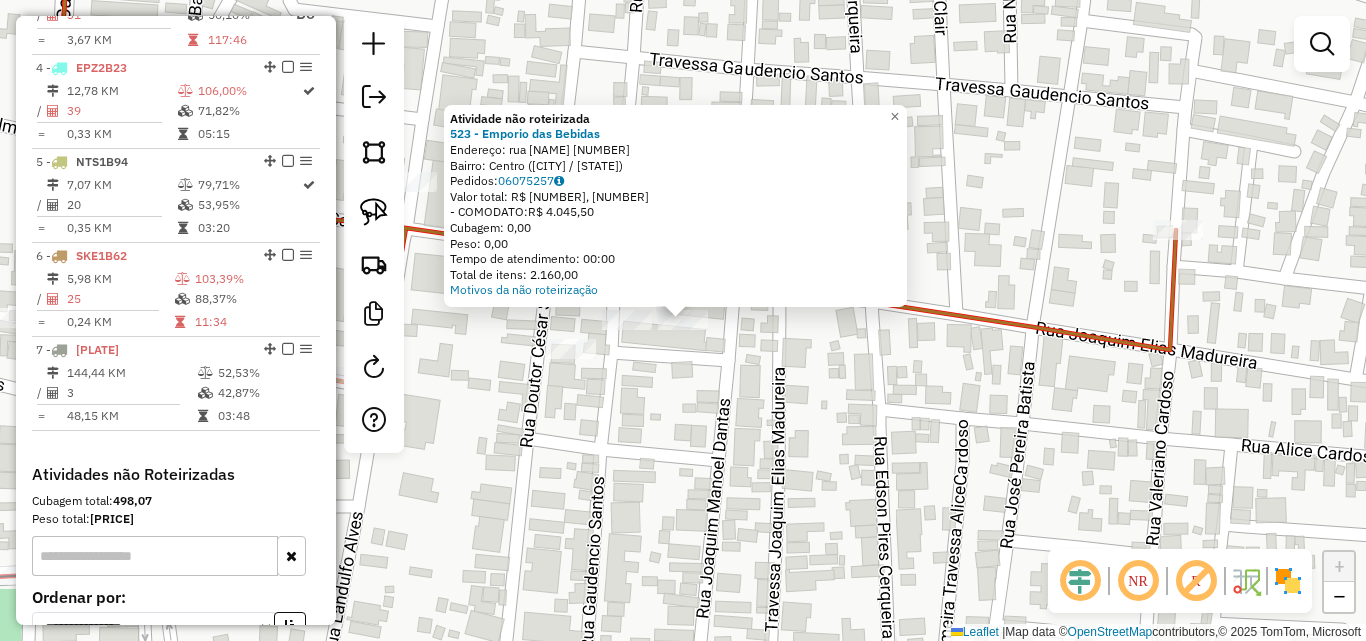 click on "Atividade não roteirizada 523 - Emporio das Bebidas Endereço: rua Joaquim Madureira [NUMBER] Bairro: Centro (IPIRA / BA) Pedidos: [NUMERIC_VALUE] Valor total: R$ [NUMERIC_VALUE] - COMODATO: R$ [NUMERIC_VALUE] Cubagem: [NUMERIC_VALUE] Peso: [NUMERIC_VALUE] Tempo de atendimento: 00:00 Total de itens: [NUMERIC_VALUE] Motivos da não roteirização × Janela de atendimento Grade de atendimento Capacidade Transportadoras Veículos Cliente Pedidos Rotas Selecione os dias de semana para filtrar as janelas de atendimento Seg Ter Qua Qui Sex Sáb Dom Informe o período da janela de atendimento: De: Até: Filtrar exatamente a janela do cliente Considerar janela de atendimento padrão Selecione os dias de semana para filtrar as grades de atendimento Seg Ter Qua Qui Sex Sáb Dom Considerar clientes sem dia de atendimento cadastrado Clientes fora do dia de atendimento selecionado Filtrar as atividades entre os valores definidos abaixo: Peso mínimo: Peso máximo: Cubagem mínima: Cubagem máxima: De: Até: +" 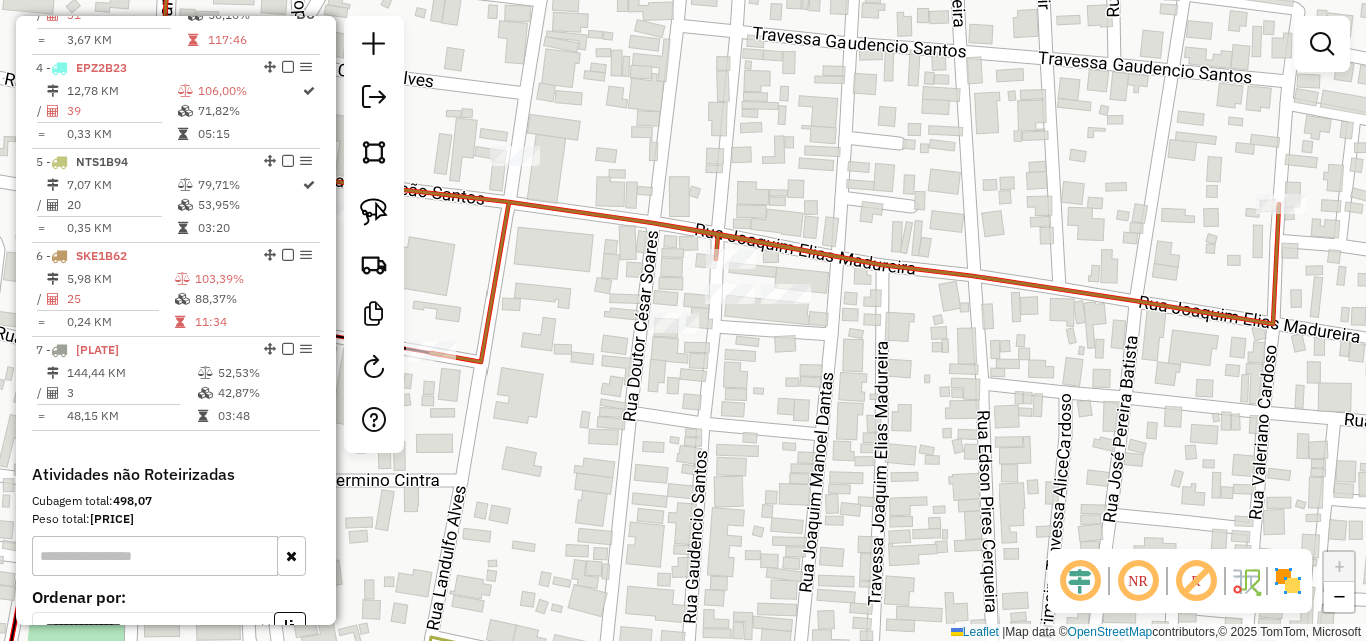 drag, startPoint x: 806, startPoint y: 400, endPoint x: 873, endPoint y: 375, distance: 71.51224 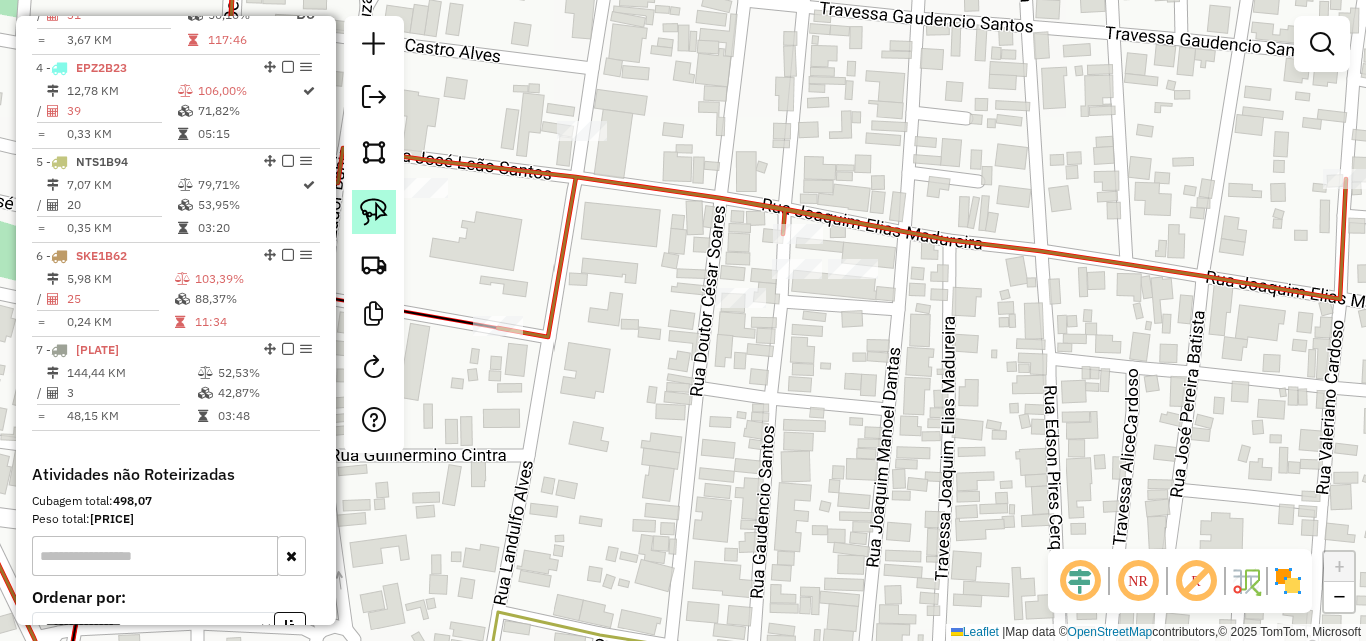 click 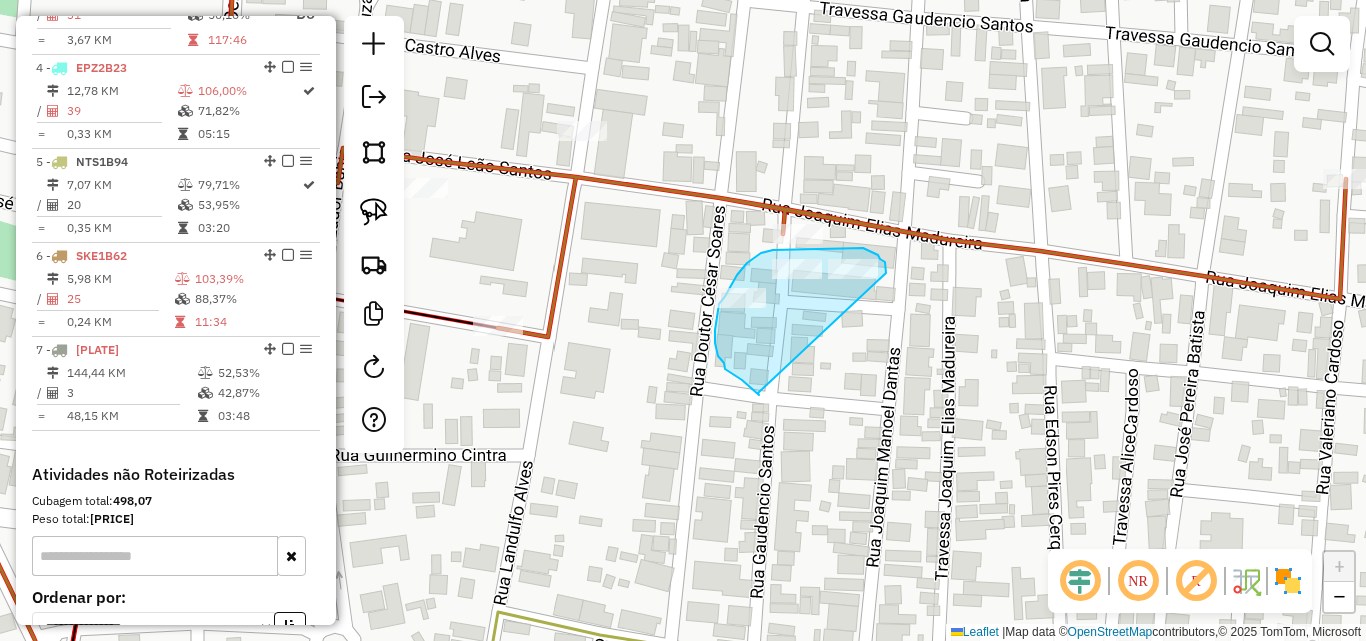 drag, startPoint x: 759, startPoint y: 395, endPoint x: 886, endPoint y: 276, distance: 174.04022 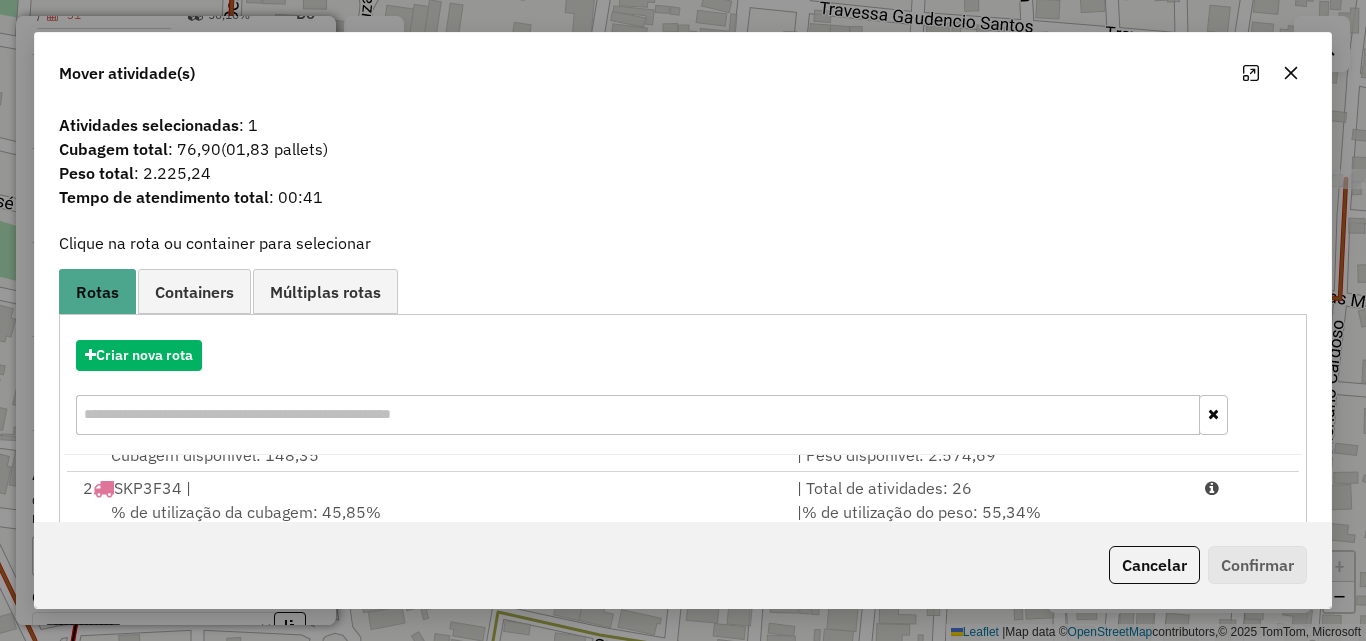 scroll, scrollTop: 167, scrollLeft: 0, axis: vertical 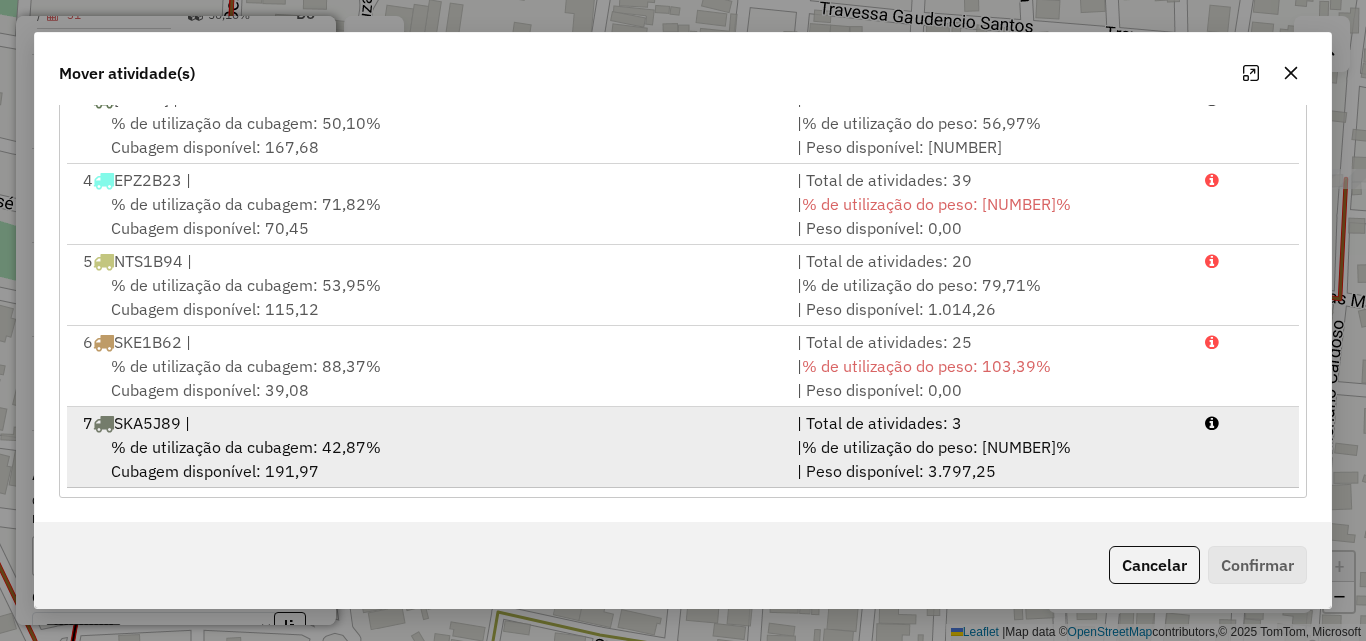 click on "% de utilização da cubagem: [NUMERIC_VALUE]% Cubagem disponível: [NUMERIC_VALUE]" at bounding box center [428, 459] 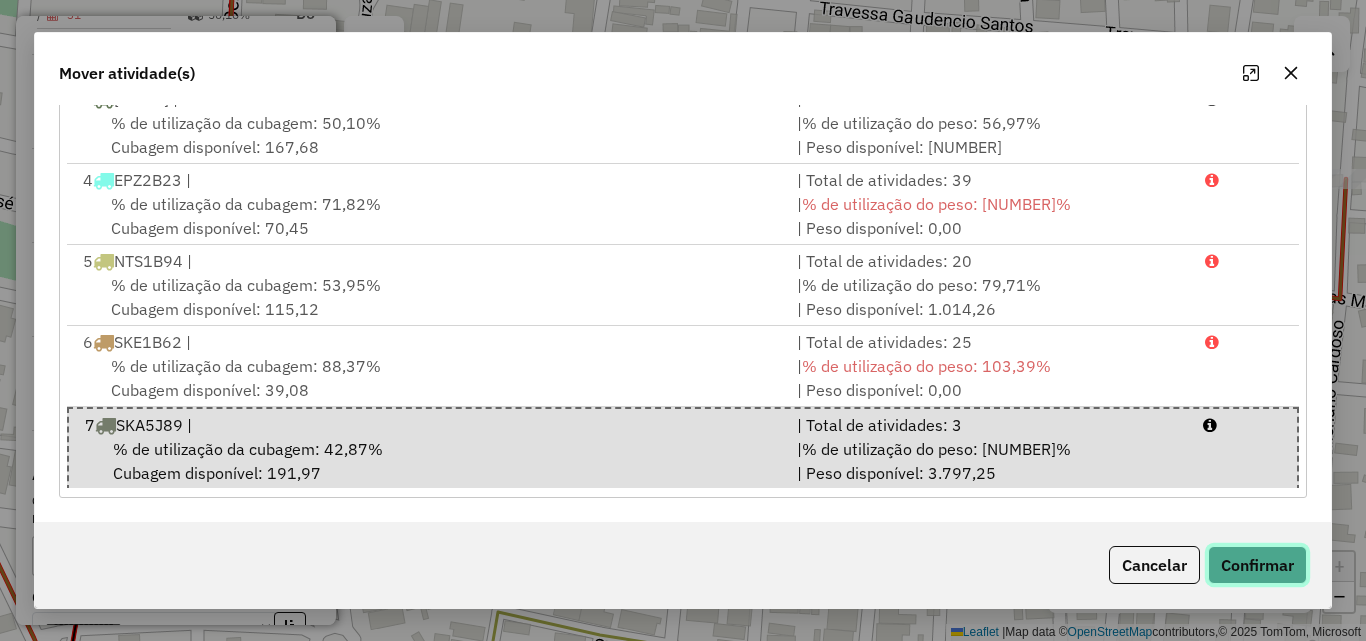click on "Confirmar" 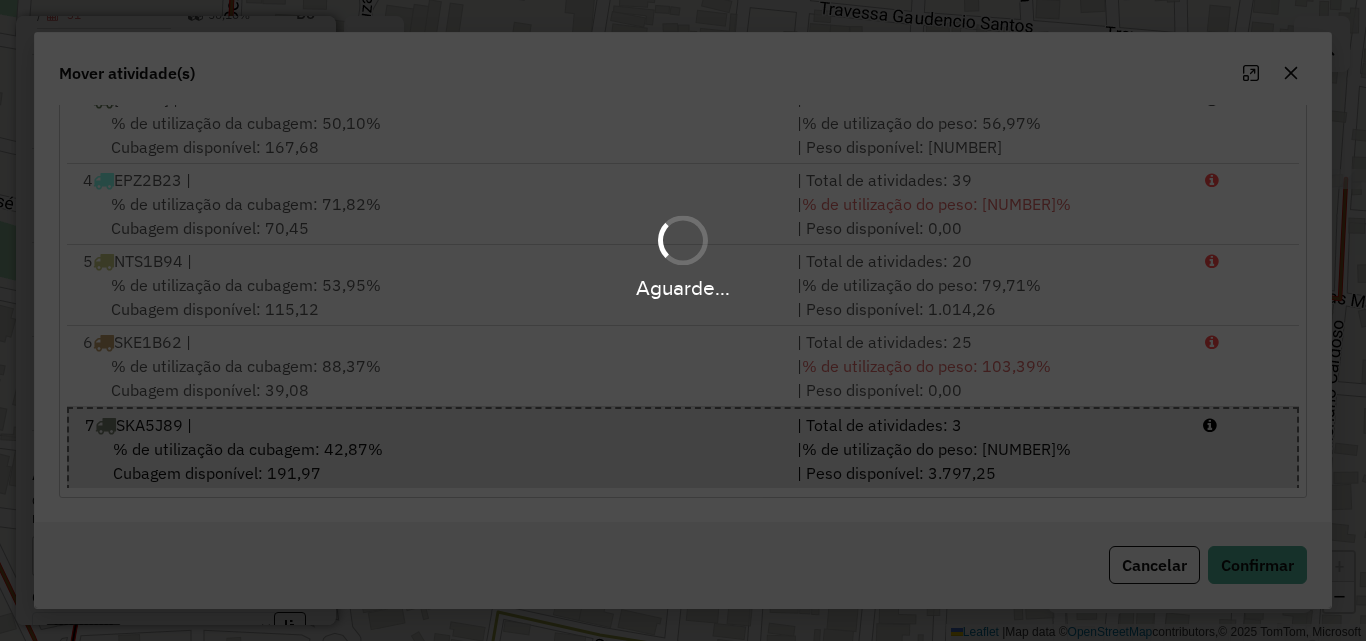 scroll, scrollTop: 0, scrollLeft: 0, axis: both 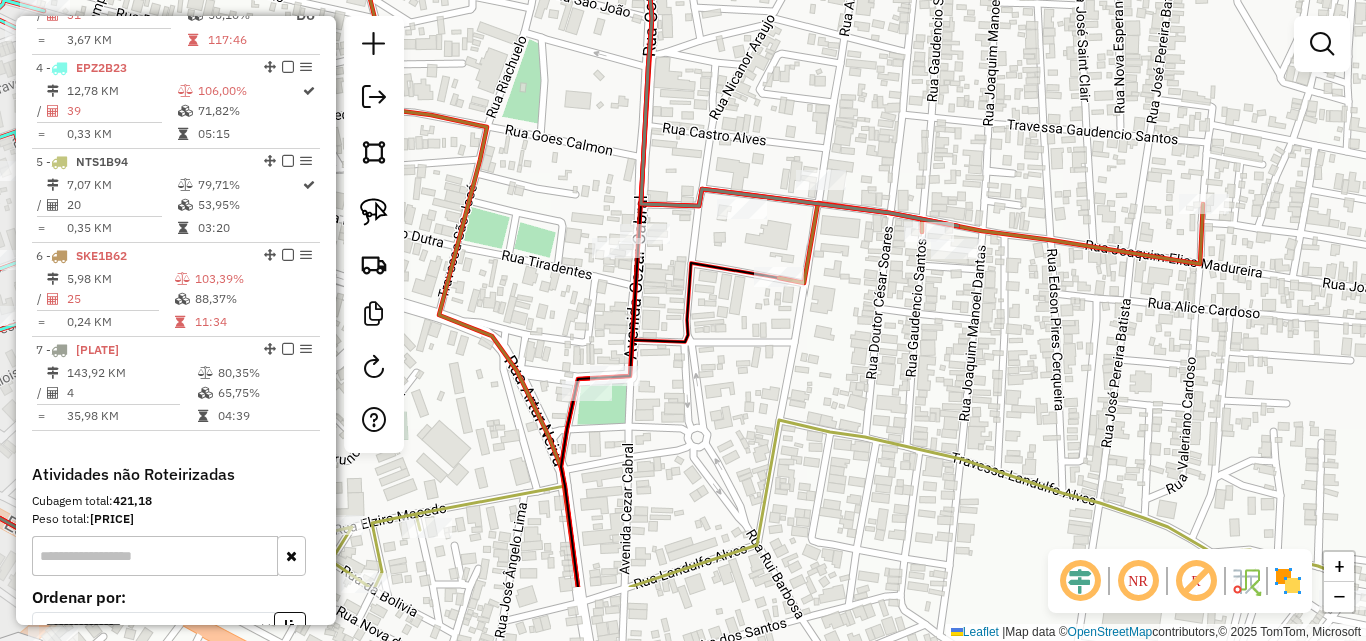 drag, startPoint x: 787, startPoint y: 508, endPoint x: 881, endPoint y: 412, distance: 134.35773 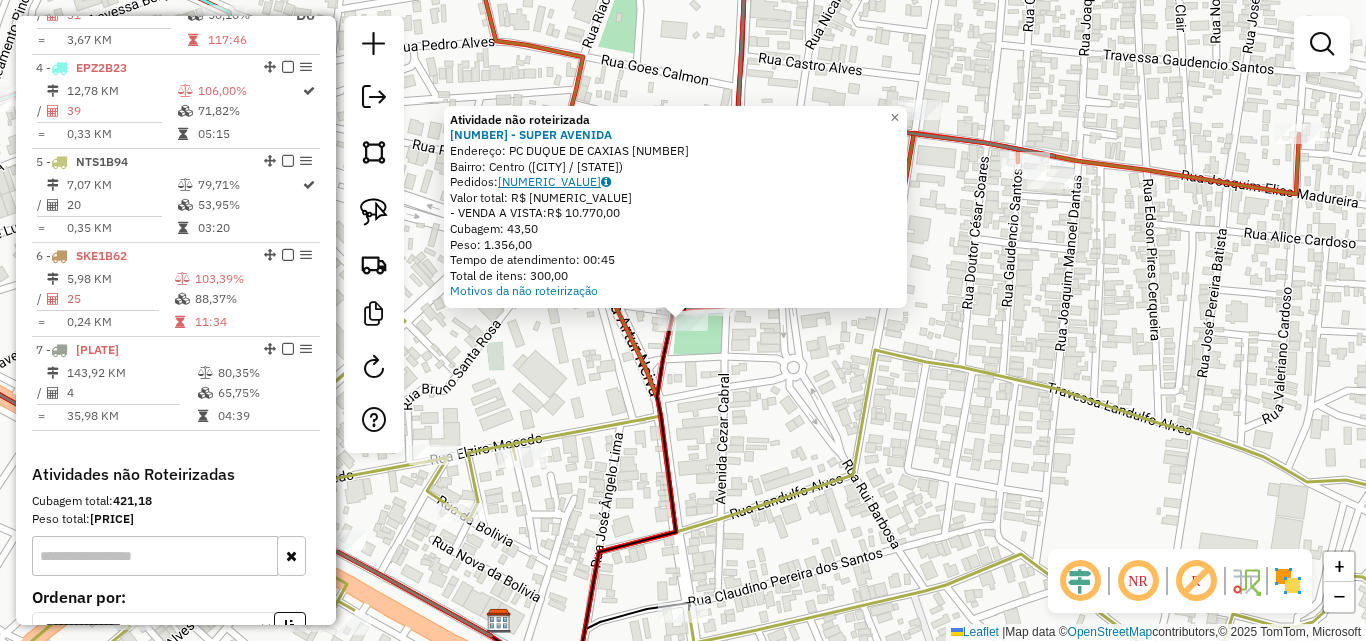 click on "[NUMERIC_VALUE]" 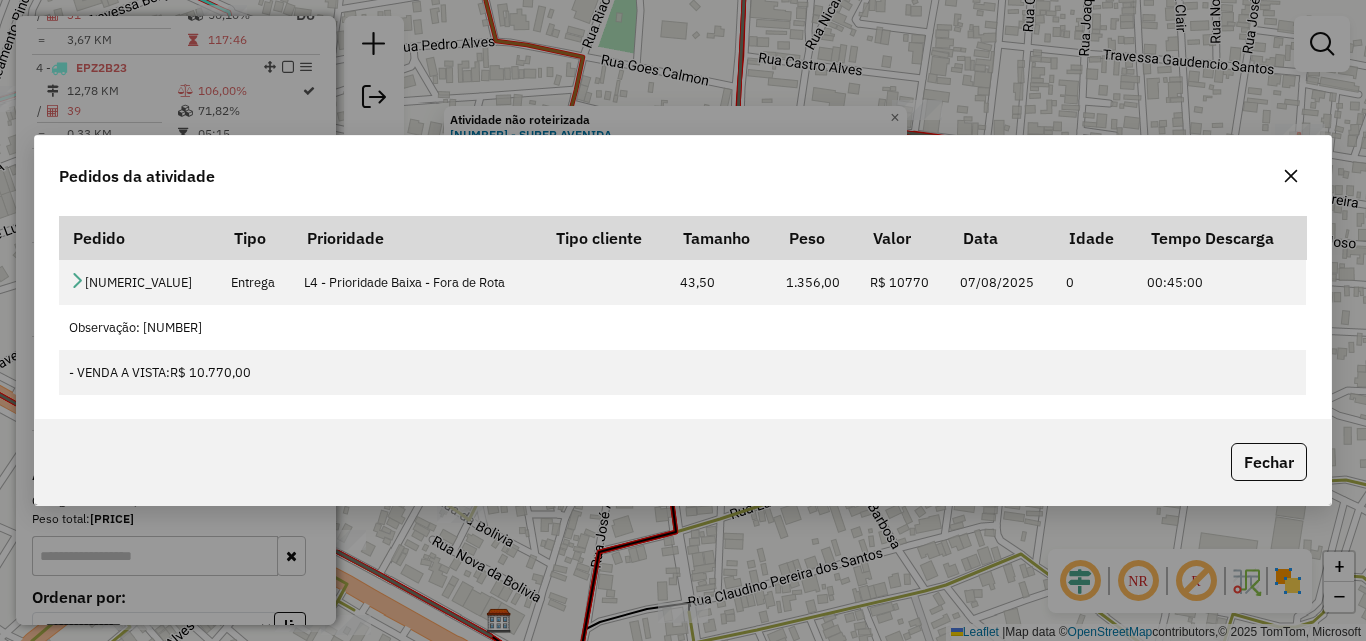 click 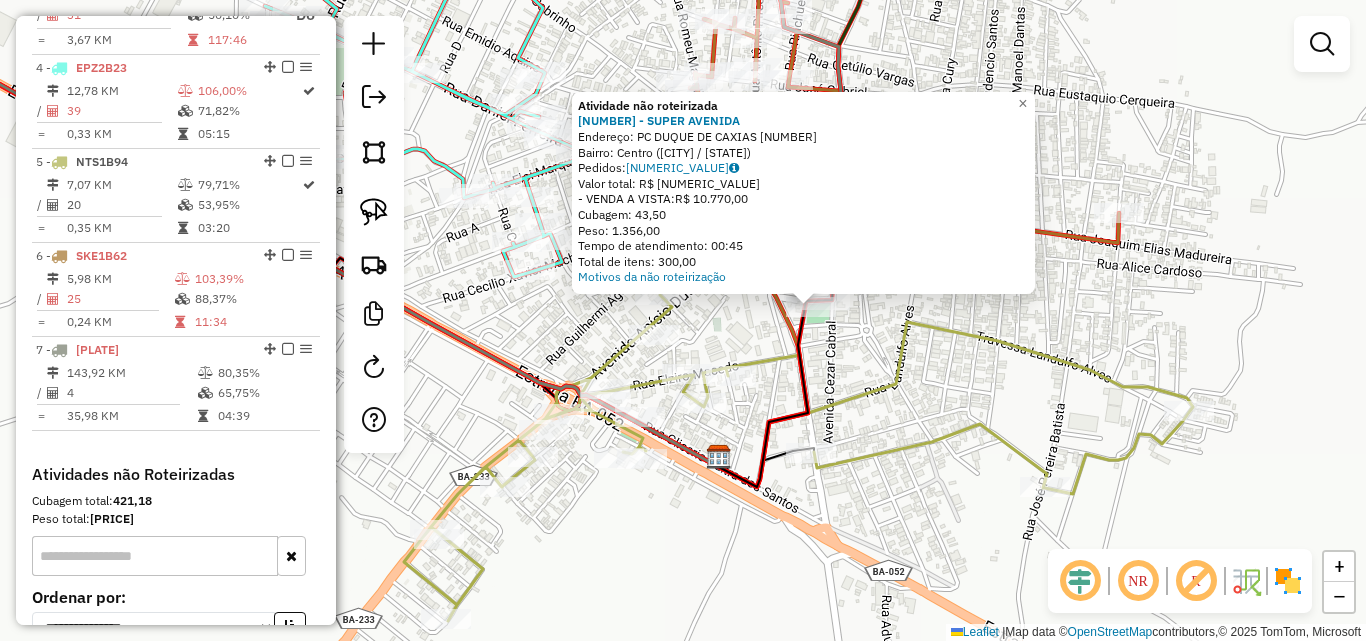 click on "Atividade não roteirizada [NUMBER] - SUPER AVENIDA  Endereço:  PC [NAME] DE [NAME] [NUMBER]   Bairro: [STREET] ([CITY] / [STATE])   Pedidos:  [NUMBER]   Valor total: R$ [NUMBER], [NUMBER]   - VENDA A VISTA:  R$ [NUMBER], [NUMBER]   Cubagem: [NUMBER]   Peso: [NUMBER]   Tempo de atendimento: 00:45   Total de itens: [NUMBER]  Motivos da não roteirização × Janela de atendimento Grade de atendimento Capacidade Transportadoras Veículos Cliente Pedidos  Rotas Selecione os dias de semana para filtrar as janelas de atendimento  Seg   Ter   Qua   Qui   Sex   Sáb   Dom  Informe o período da janela de atendimento: De: Até:  Filtrar exatamente a janela do cliente  Considerar janela de atendimento padrão  Selecione os dias de semana para filtrar as grades de atendimento  Seg   Ter   Qua   Qui   Sex   Sáb   Dom   Considerar clientes sem dia de atendimento cadastrado  Clientes fora do dia de atendimento selecionado Filtrar as atividades entre os valores definidos abaixo:  Peso mínimo:   Peso máximo:   Cubagem mínima:   Cubagem máxima:   De:   Até:" 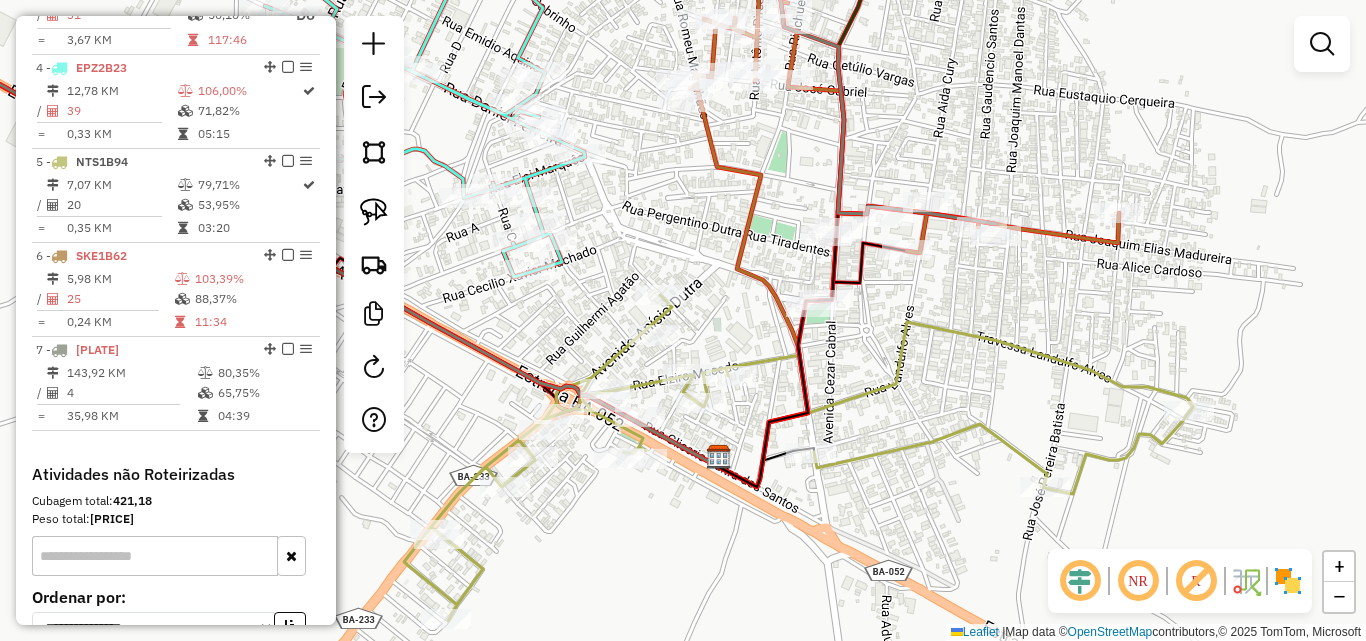 drag, startPoint x: 961, startPoint y: 274, endPoint x: 980, endPoint y: 347, distance: 75.43209 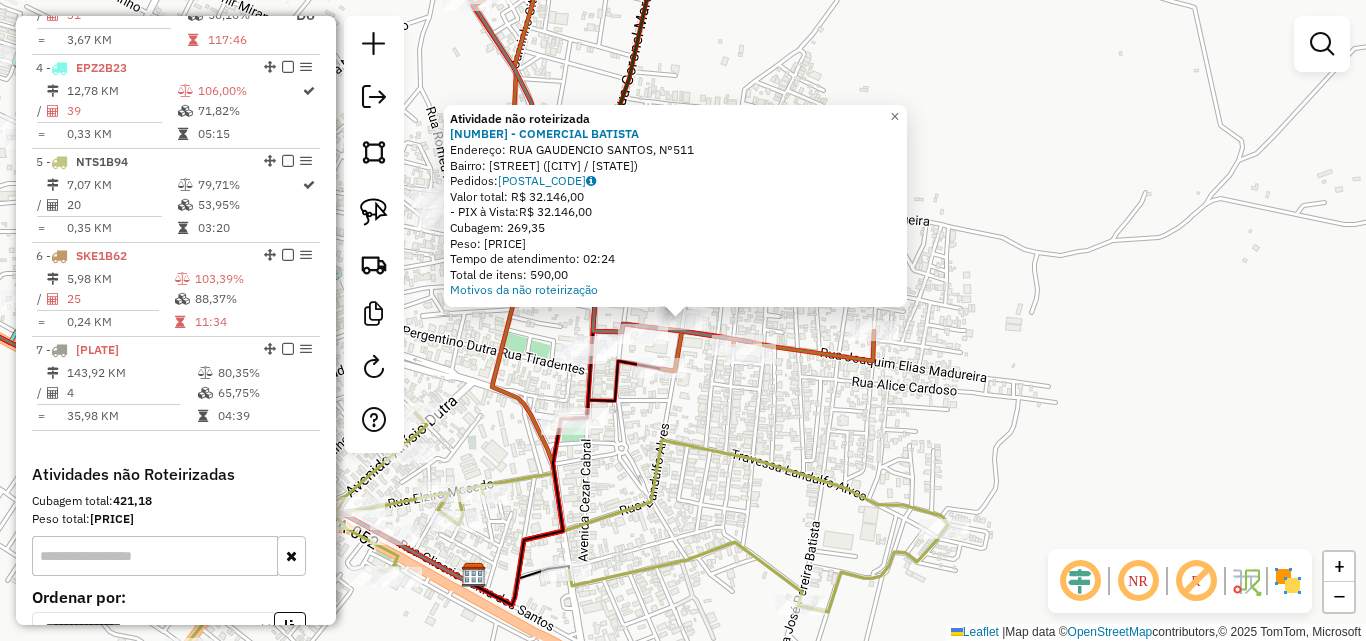 click on "Atividade não roteirizada 1713 - COMERCIAL BATISTA Endereço: RUA GAUDENCIO SANTOS, N°511 Bairro: CENTRO (IPIRÁ / BA) Pedidos: 06075205 Valor total: R$ 32.146,00 - PIX à Vista: R$ 32.146,00 Cubagem: 269,35 Peso: 7.888,50 Tempo de atendimento: 02:24 Total de itens: 590,00 Motivos da não roteirização × Janela de atendimento Grade de atendimento Capacidade Transportadoras Veículos Cliente Pedidos Rotas Selecione os dias de semana para filtrar as janelas de atendimento Seg Ter Qua Qui Sex Sáb Dom Informe o período da janela de atendimento: De: Até: Filtrar exatamente a janela do cliente Considerar janela de atendimento padrão Selecione os dias de semana para filtrar as grades de atendimento Seg Ter Qua Qui Sex Sáb Dom Considerar clientes sem dia de atendimento cadastrado Clientes fora do dia de atendimento selecionado Filtrar as atividades entre os valores definidos abaixo: Peso mínimo: Peso máximo: Cubagem mínima: Cubagem máxima: De:" 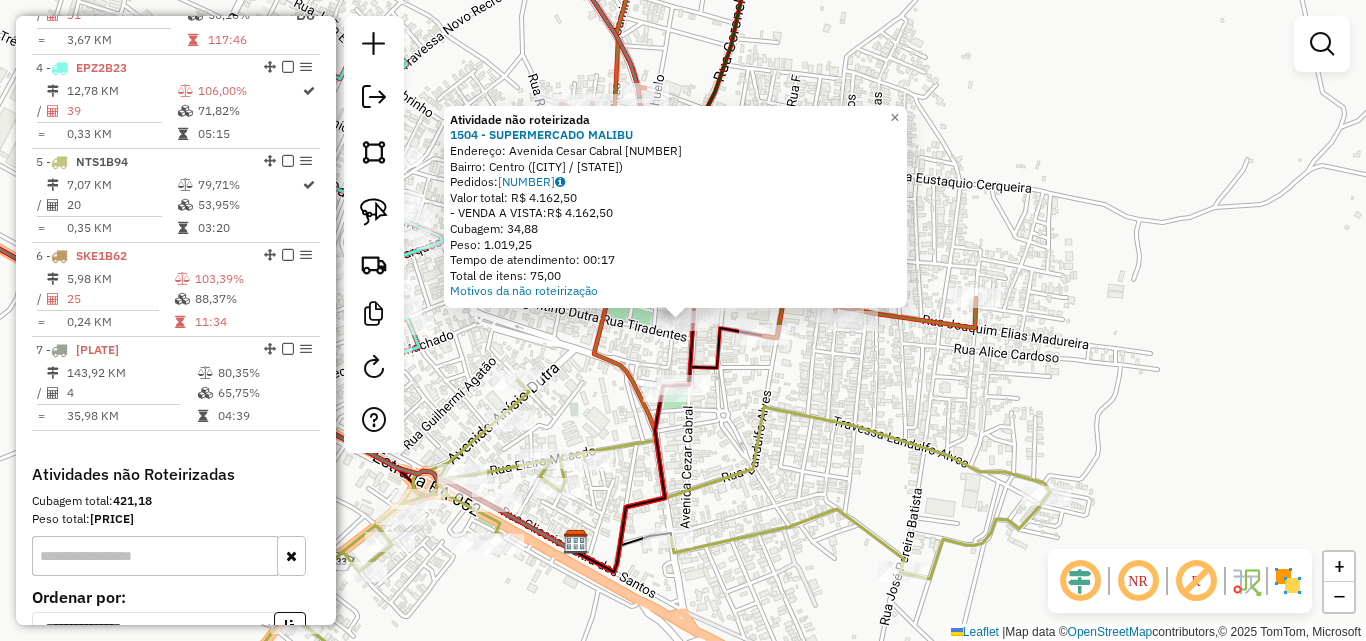 click on "Atividade não roteirizada 1504 - SUPERMERCADO MALIBU  Endereço:  [STREET] [NUMBER]   Bairro: Centro ([CITY] / [STATE])   Pedidos:  [ORDER_ID]   Valor total: R$ 4.162,50   - VENDA A VISTA:  R$ 4.162,50   Cubagem: 34,88   Peso: 1.019,25   Tempo de atendimento: 00:17   Total de itens: 75,00  Motivos da não roteirização × Janela de atendimento Grade de atendimento Capacidade Transportadoras Veículos Cliente Pedidos  Rotas Selecione os dias de semana para filtrar as janelas de atendimento  Seg   Ter   Qua   Qui   Sex   Sáb   Dom  Informe o período da janela de atendimento: De: Até:  Filtrar exatamente a janela do cliente  Considerar janela de atendimento padrão  Selecione os dias de semana para filtrar as grades de atendimento  Seg   Ter   Qua   Qui   Sex   Sáb   Dom   Considerar clientes sem dia de atendimento cadastrado  Clientes fora do dia de atendimento selecionado Filtrar as atividades entre os valores definidos abaixo:  Peso mínimo:   Peso máximo:   Cubagem mínima:   Cubagem máxima:   De:  De:" 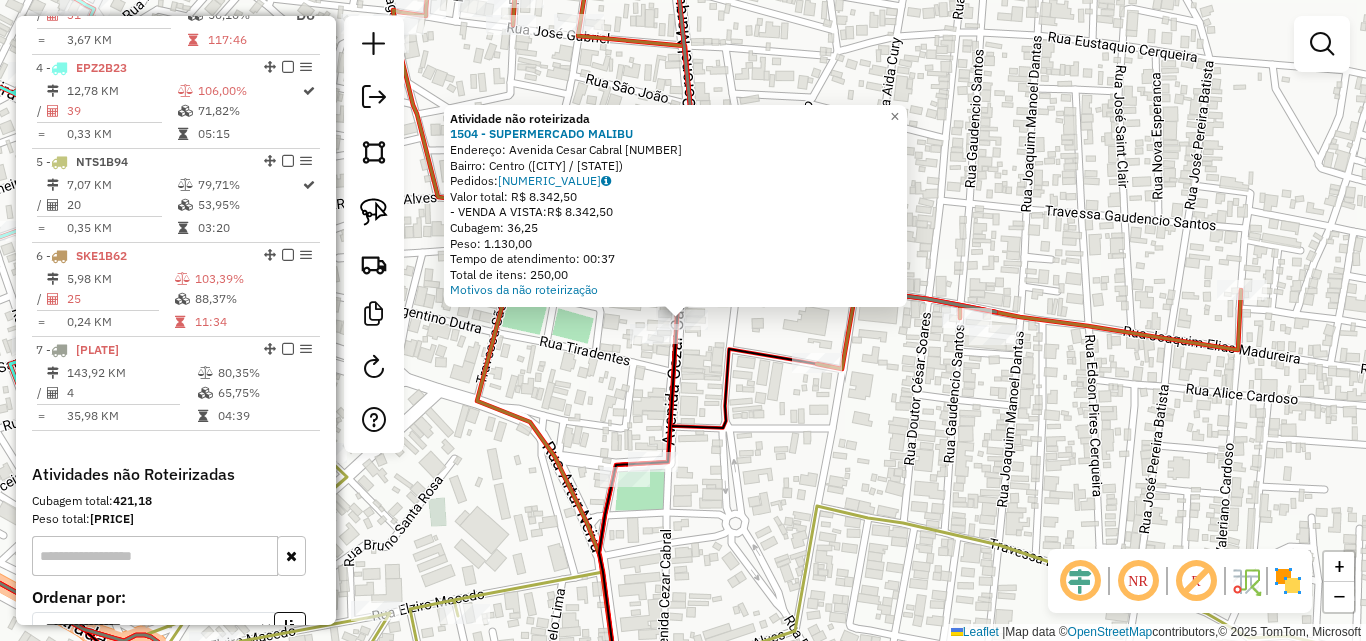 click on "Atividade não roteirizada 1504 - SUPERMERCADO MALIBU  Endereço:  [STREET] [NUMBER]   Bairro: Centro ([CITY] / [STATE])   Pedidos:  [ORDER_ID]   Valor total: R$ 8.342,50   - VENDA A VISTA:  R$ 8.342,50   Cubagem: 36,25   Peso: 1.130,00   Tempo de atendimento: 00:37   Total de itens: 250,00  Motivos da não roteirização × Janela de atendimento Grade de atendimento Capacidade Transportadoras Veículos Cliente Pedidos  Rotas Selecione os dias de semana para filtrar as janelas de atendimento  Seg   Ter   Qua   Qui   Sex   Sáb   Dom  Informe o período da janela de atendimento: De: Até:  Filtrar exatamente a janela do cliente  Considerar janela de atendimento padrão  Selecione os dias de semana para filtrar as grades de atendimento  Seg   Ter   Qua   Qui   Sex   Sáb   Dom   Considerar clientes sem dia de atendimento cadastrado  Clientes fora do dia de atendimento selecionado Filtrar as atividades entre os valores definidos abaixo:  Peso mínimo:   Peso máximo:   Cubagem mínima:   Cubagem máxima:   De:  +" 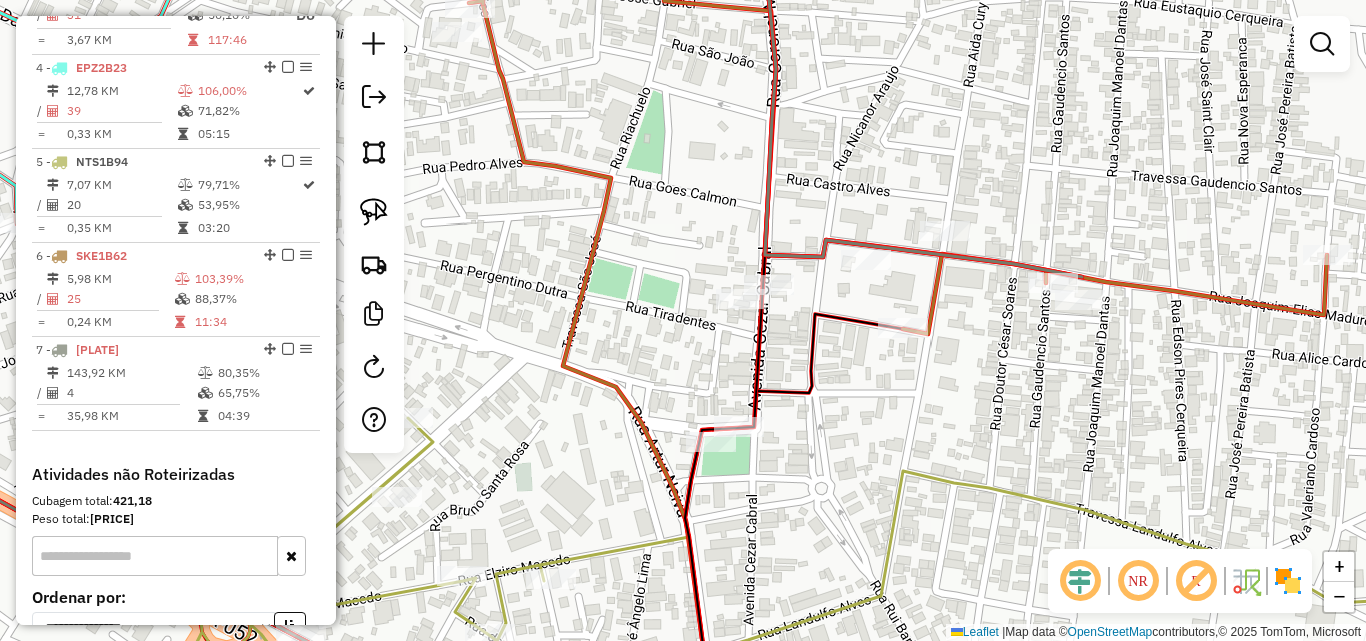 drag, startPoint x: 794, startPoint y: 457, endPoint x: 878, endPoint y: 422, distance: 91 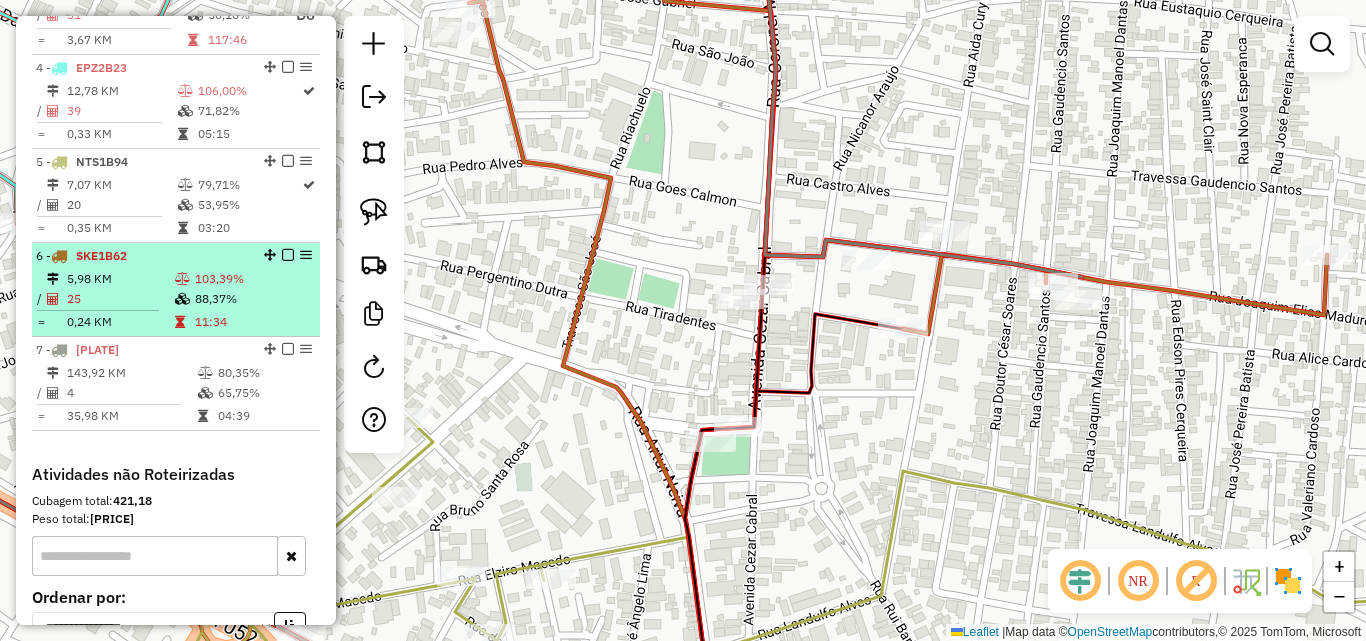scroll, scrollTop: 897, scrollLeft: 0, axis: vertical 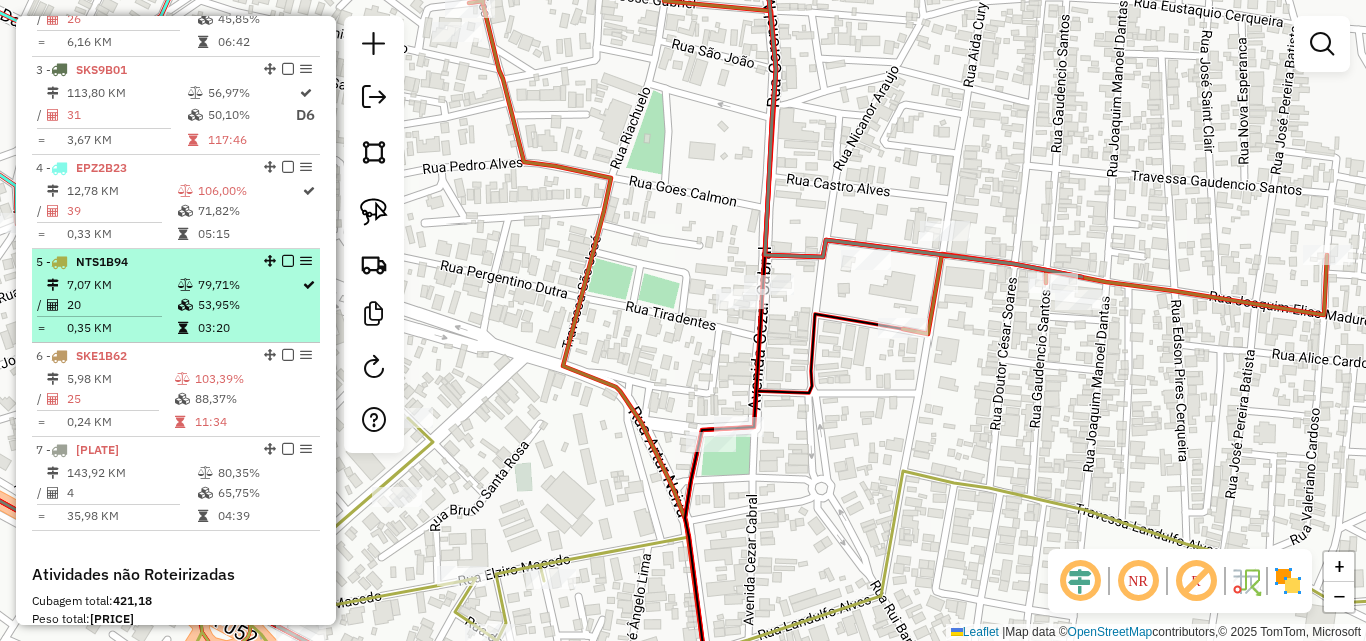click on "20" at bounding box center (121, 305) 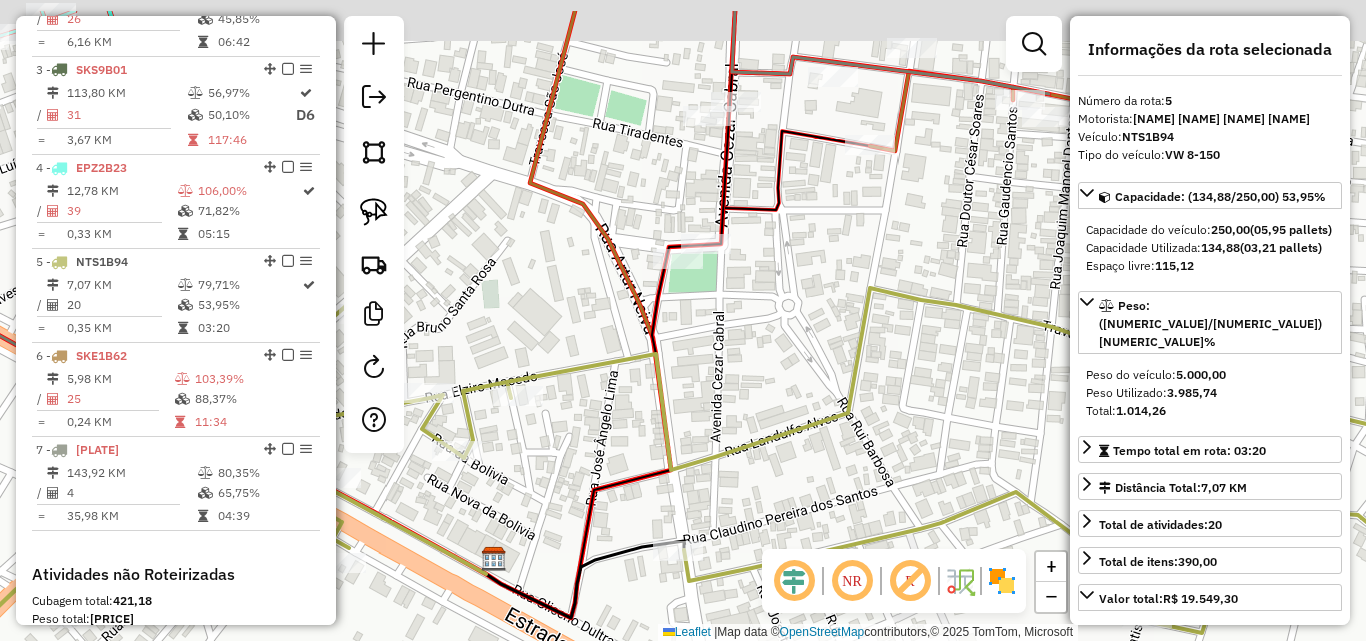drag, startPoint x: 755, startPoint y: 176, endPoint x: 765, endPoint y: 262, distance: 86.579445 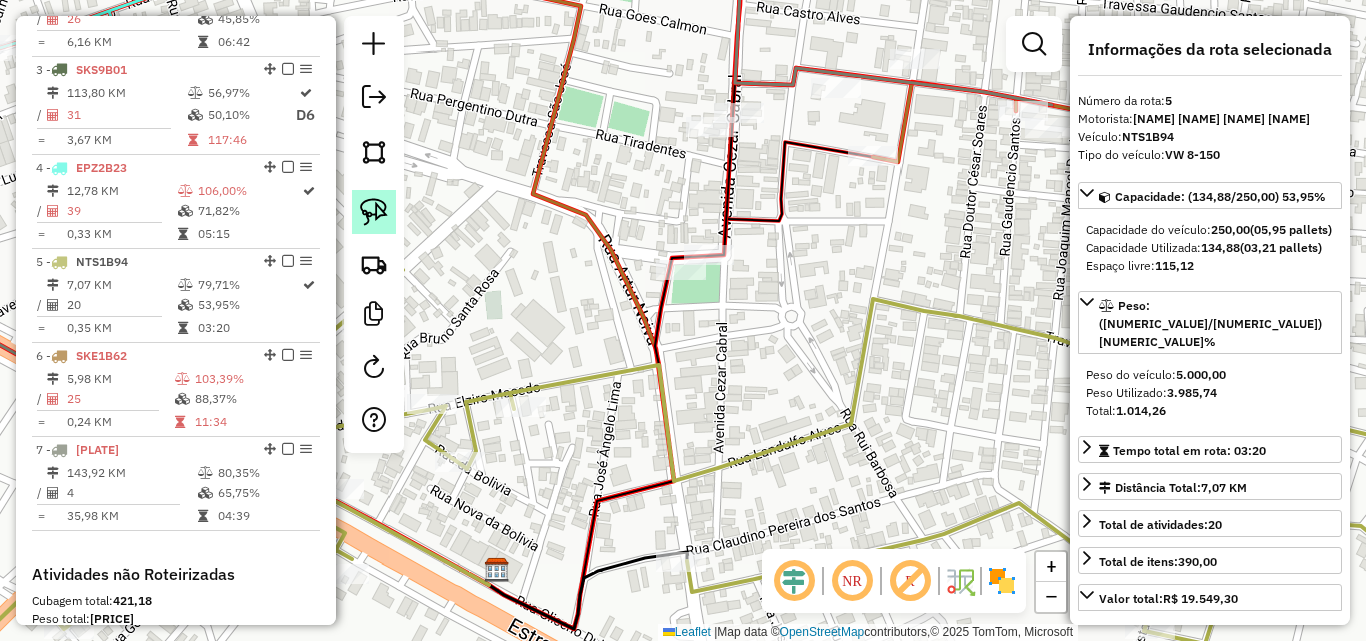 click 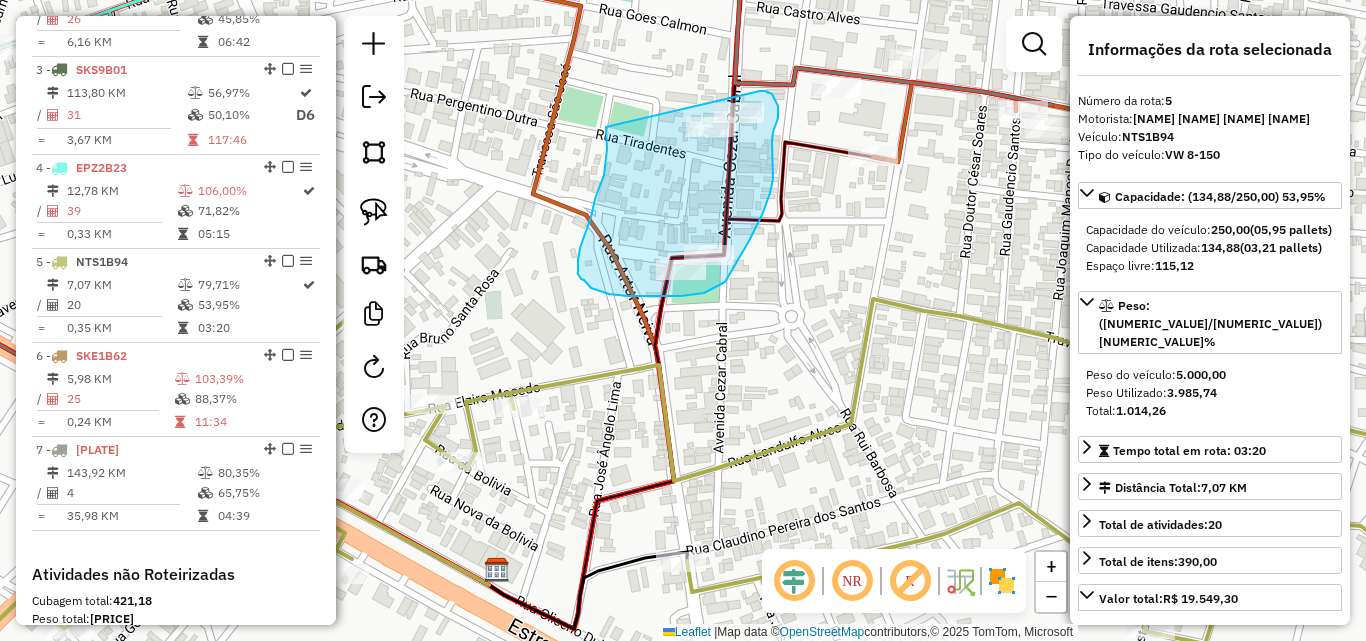 drag, startPoint x: 606, startPoint y: 127, endPoint x: 753, endPoint y: 87, distance: 152.345 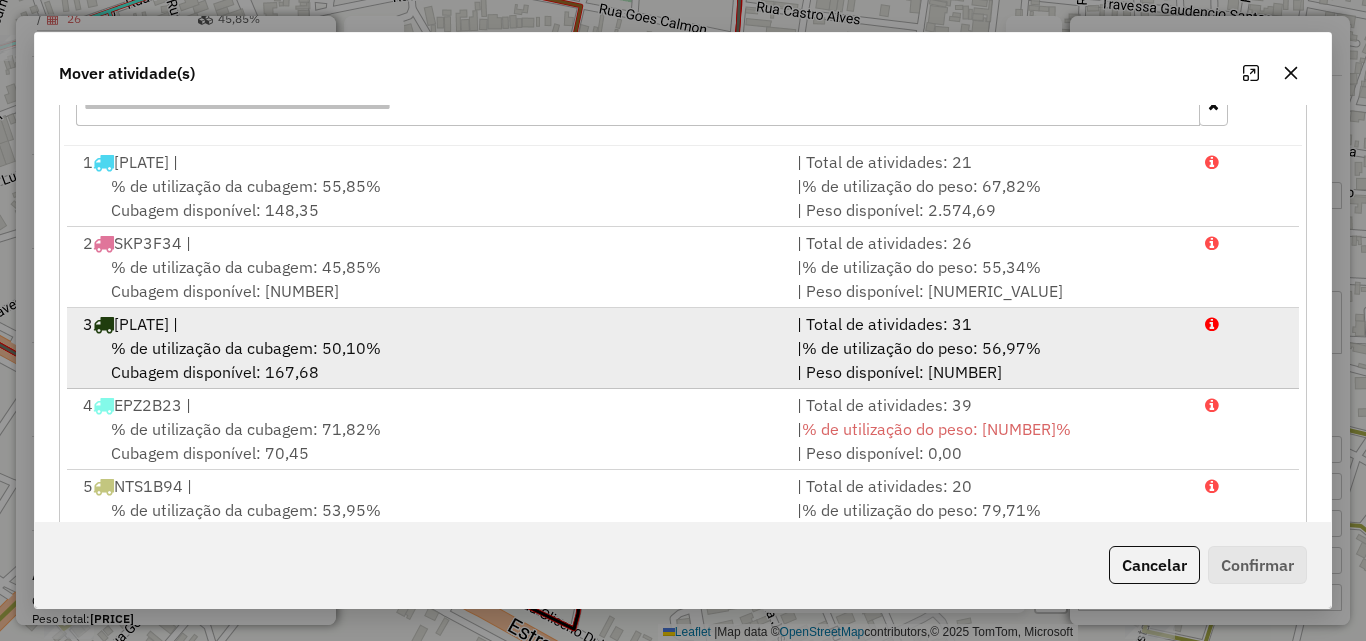 scroll, scrollTop: 367, scrollLeft: 0, axis: vertical 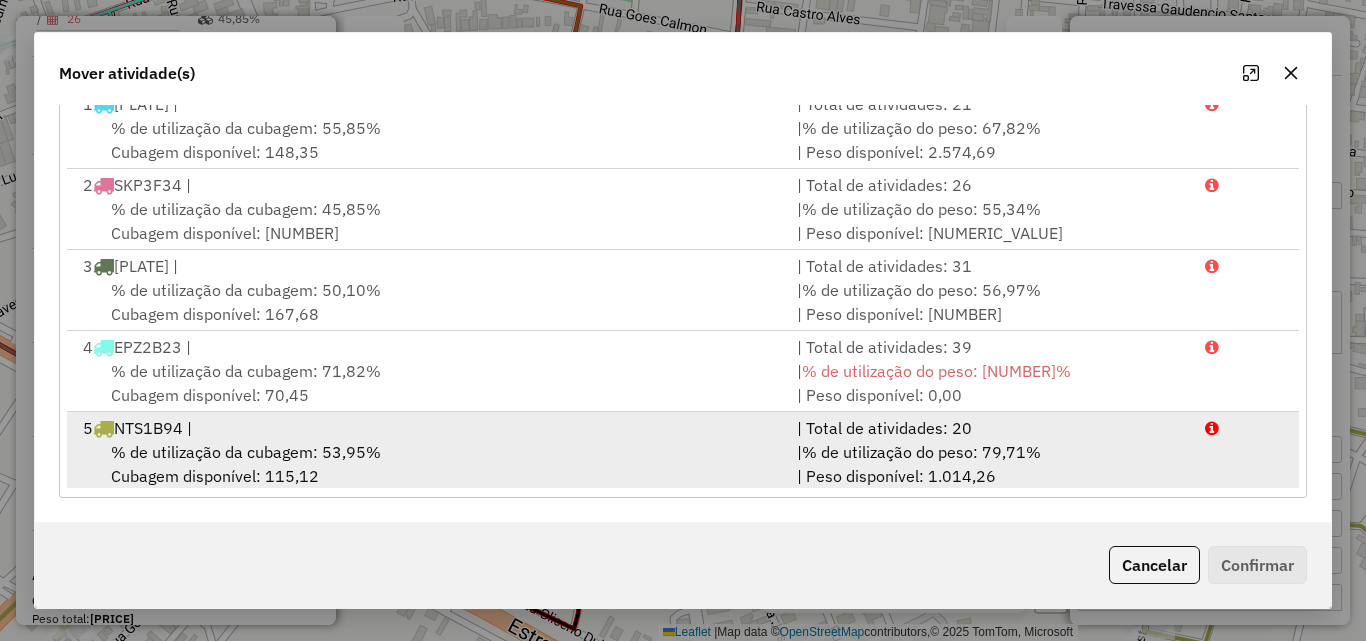 click on "5  [PLATE] |" at bounding box center (428, 428) 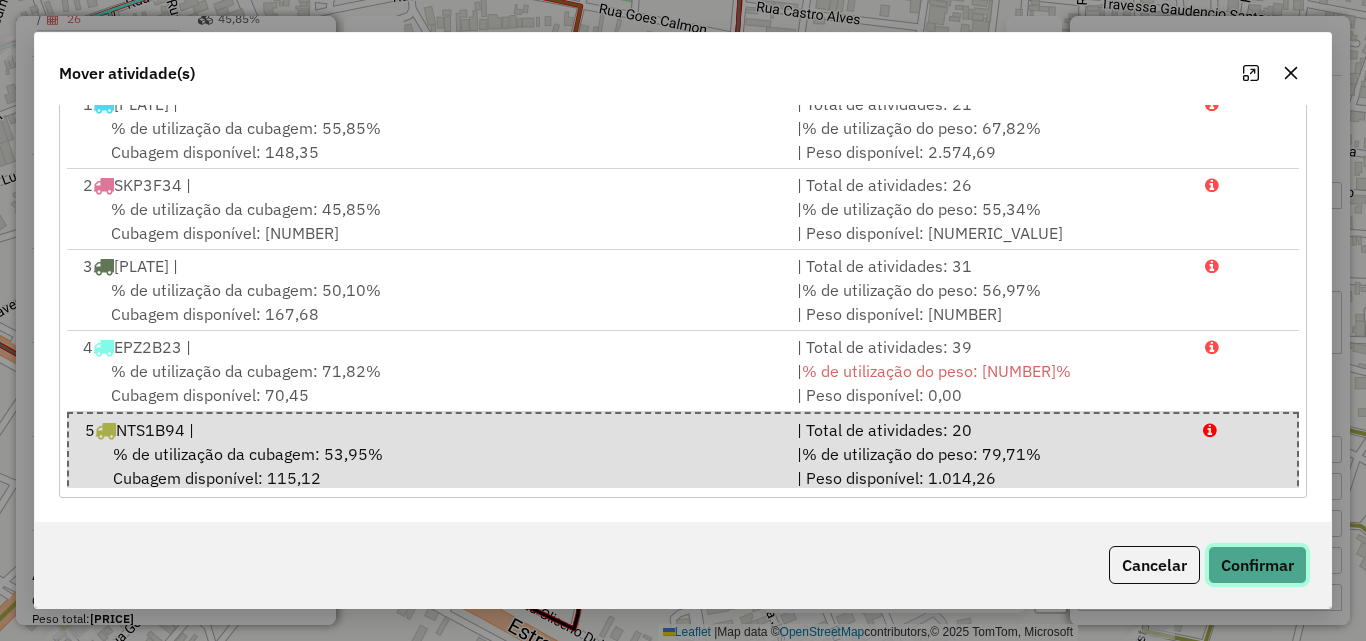 click on "Confirmar" 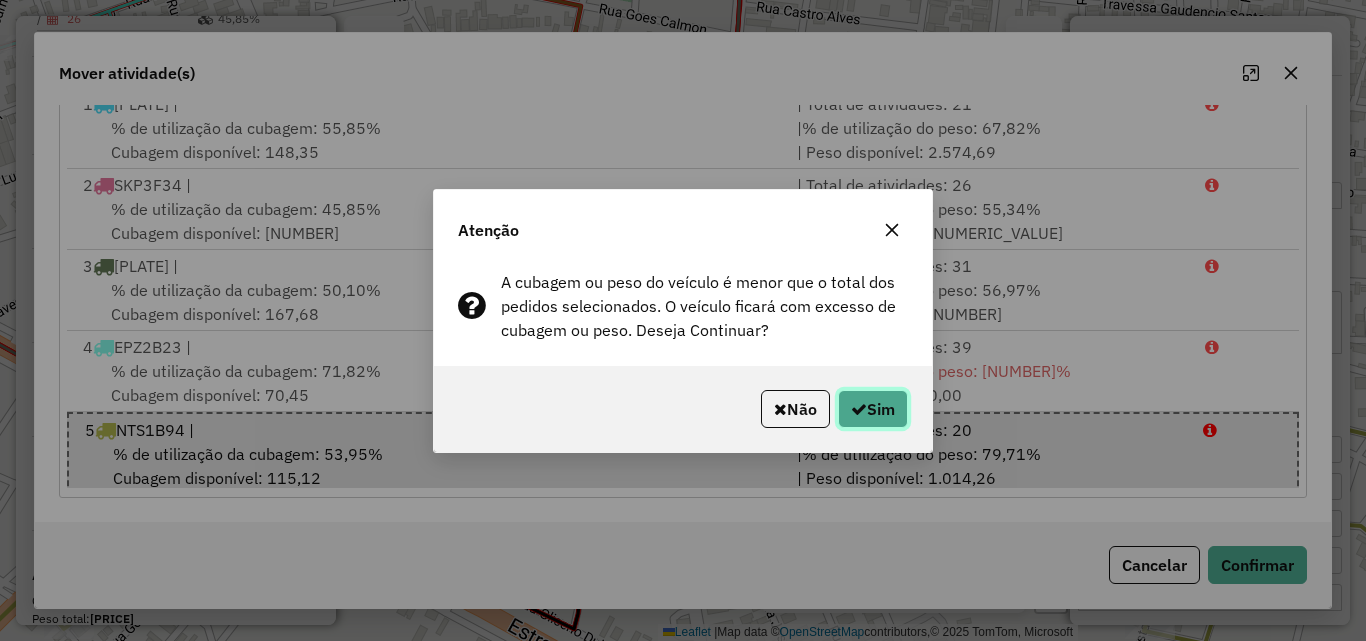 click on "Sim" 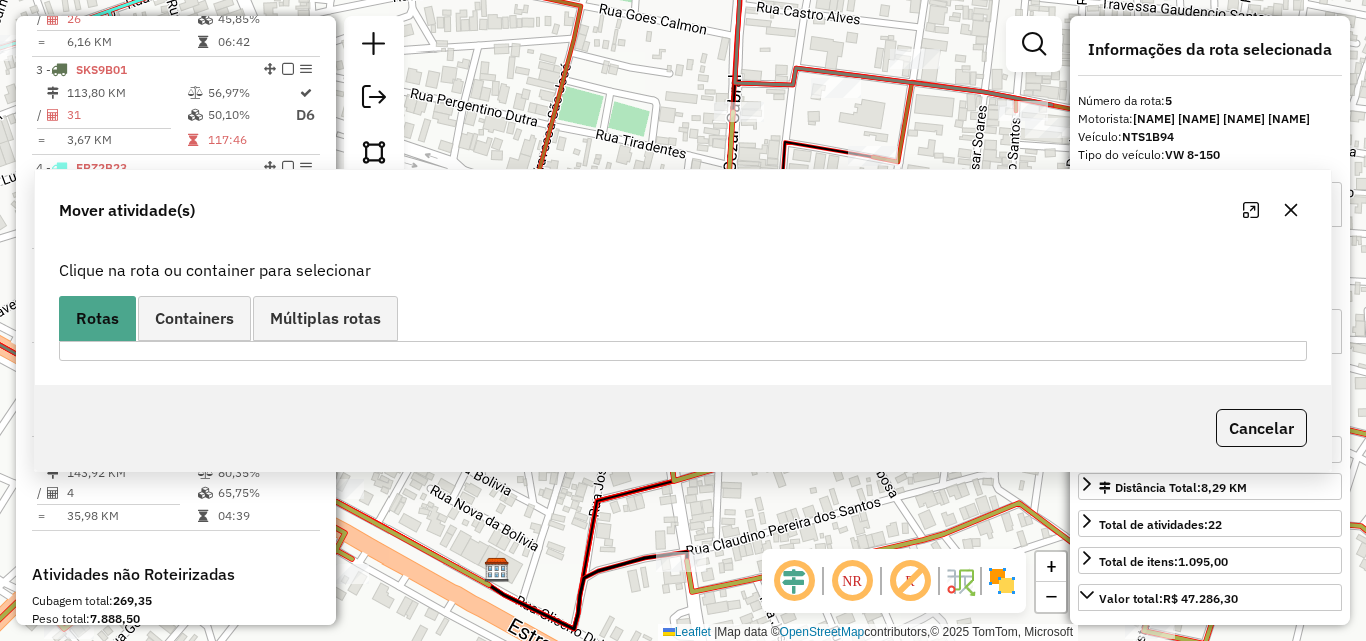 scroll, scrollTop: 0, scrollLeft: 0, axis: both 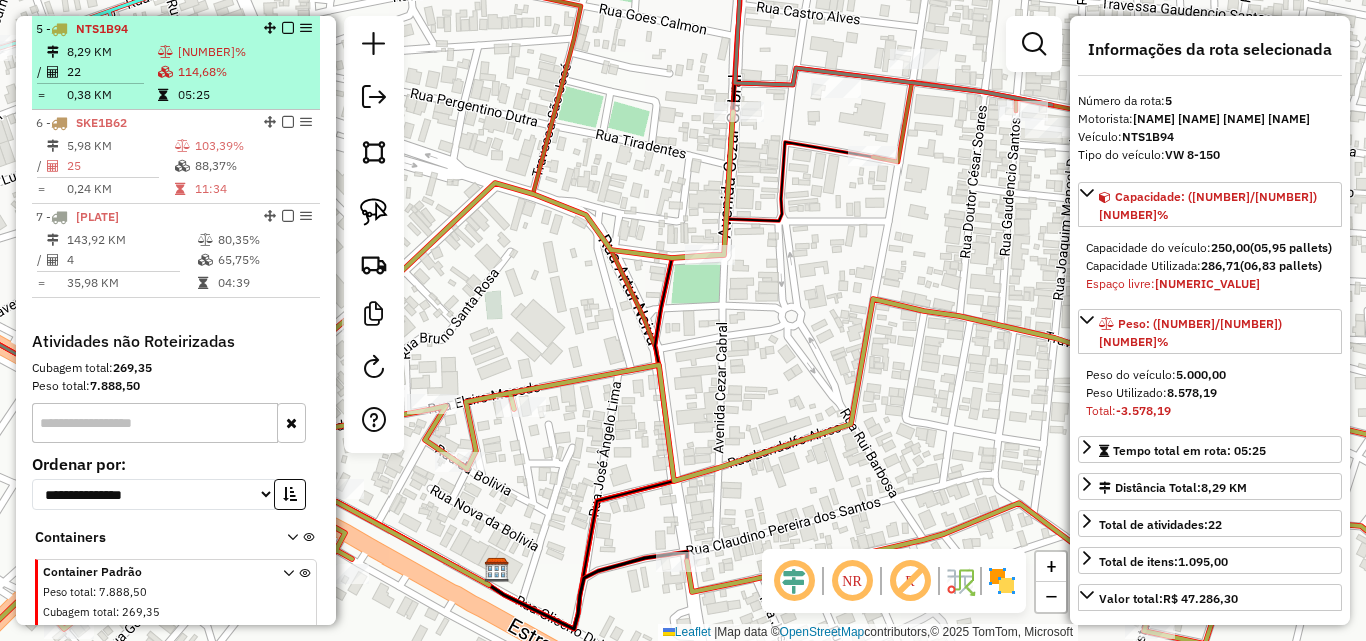 click at bounding box center (165, 72) 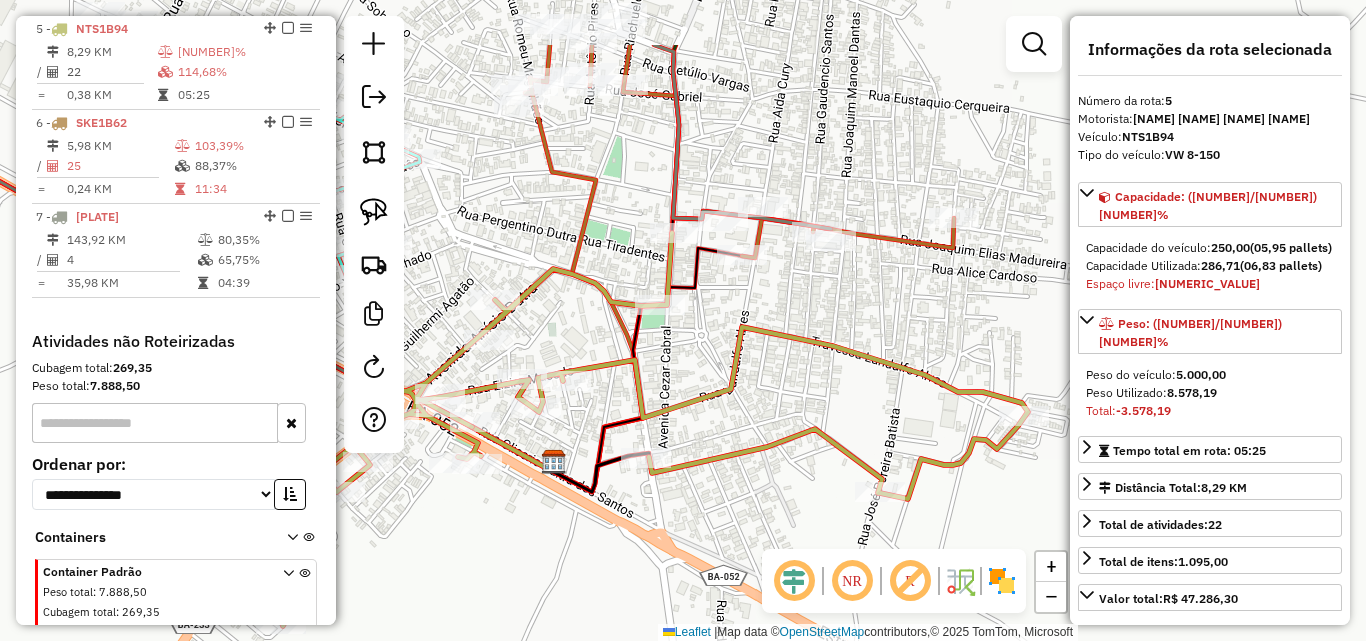 drag, startPoint x: 815, startPoint y: 190, endPoint x: 765, endPoint y: 299, distance: 119.92081 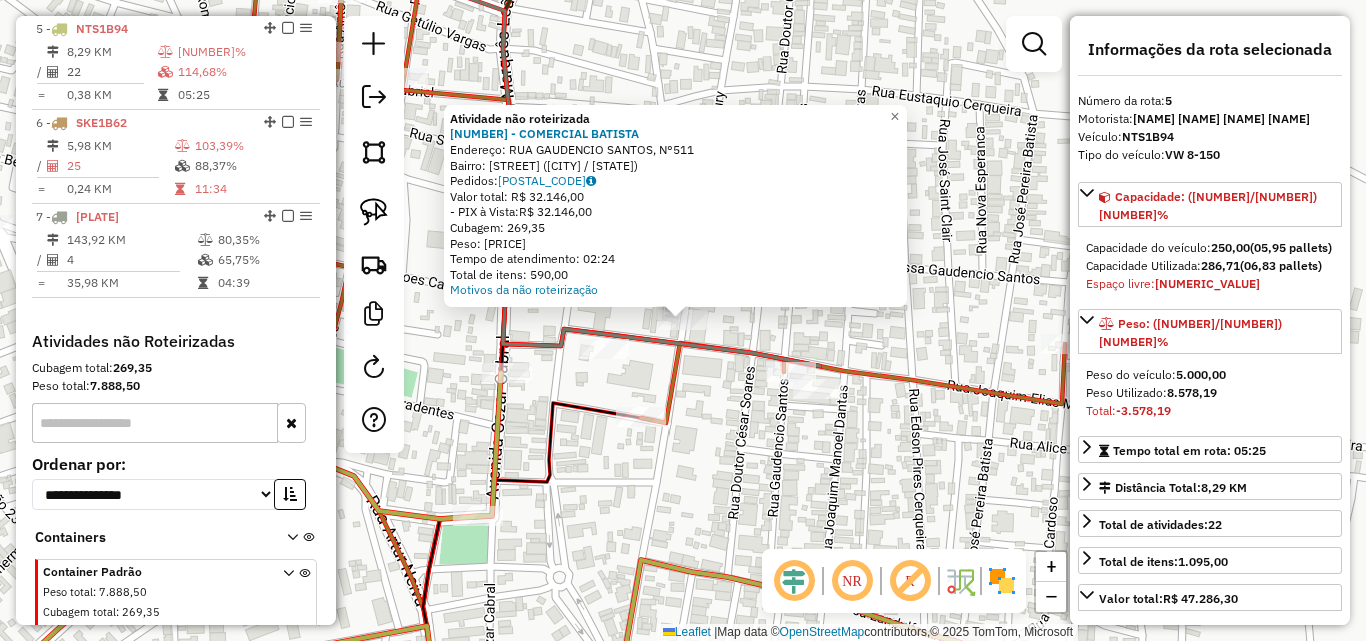 click on "Atividade não roteirizada 1713 - COMERCIAL BATISTA Endereço: RUA GAUDENCIO SANTOS, N°511 Bairro: CENTRO (IPIRÁ / BA) Pedidos: 06075205 Valor total: R$ 32.146,00 - PIX à Vista: R$ 32.146,00 Cubagem: 269,35 Peso: 7.888,50 Tempo de atendimento: 02:24 Total de itens: 590,00 Motivos da não roteirização × Janela de atendimento Grade de atendimento Capacidade Transportadoras Veículos Cliente Pedidos Rotas Selecione os dias de semana para filtrar as janelas de atendimento Seg Ter Qua Qui Sex Sáb Dom Informe o período da janela de atendimento: De: Até: Filtrar exatamente a janela do cliente Considerar janela de atendimento padrão Selecione os dias de semana para filtrar as grades de atendimento Seg Ter Qua Qui Sex Sáb Dom Considerar clientes sem dia de atendimento cadastrado Clientes fora do dia de atendimento selecionado Filtrar as atividades entre os valores definidos abaixo: Peso mínimo: Peso máximo: Cubagem mínima: Cubagem máxima: De:" 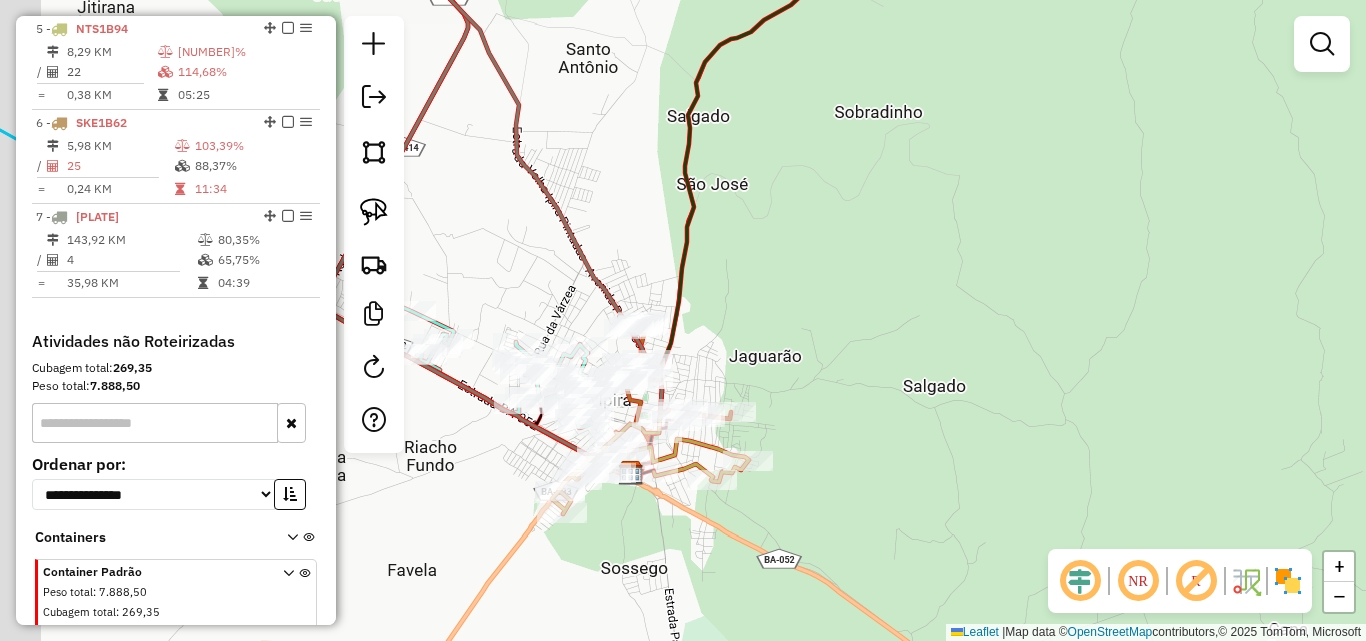 drag, startPoint x: 821, startPoint y: 336, endPoint x: 976, endPoint y: 280, distance: 164.80595 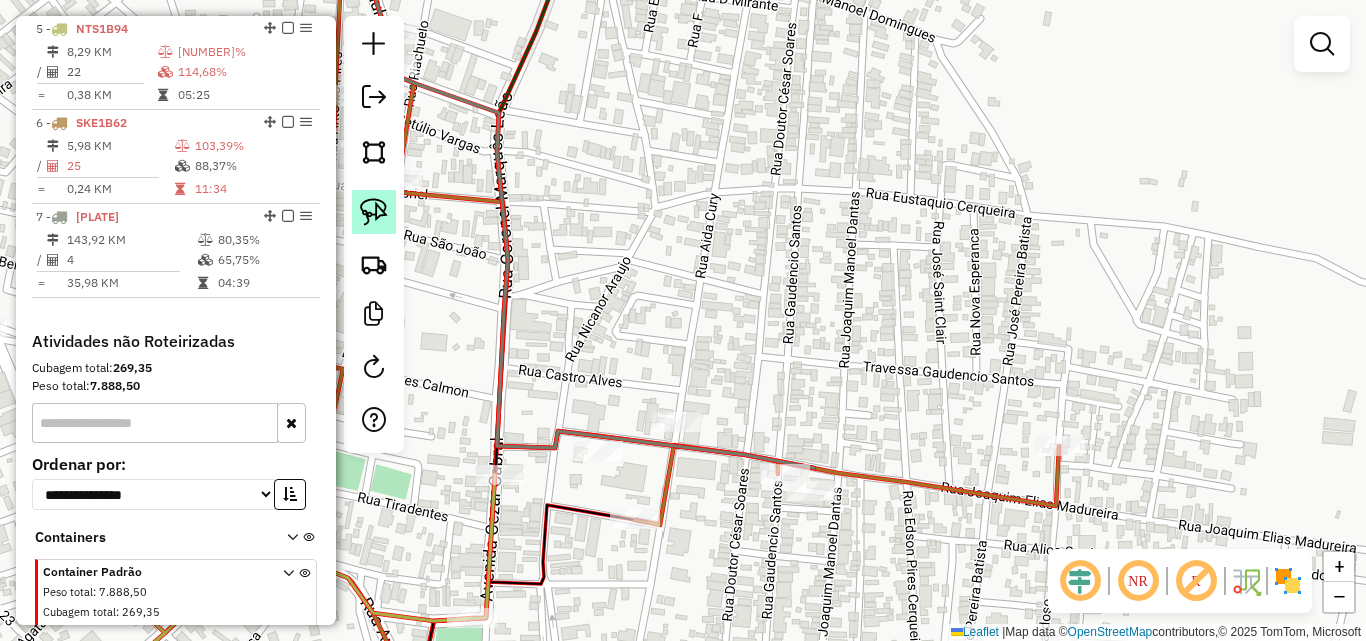 click 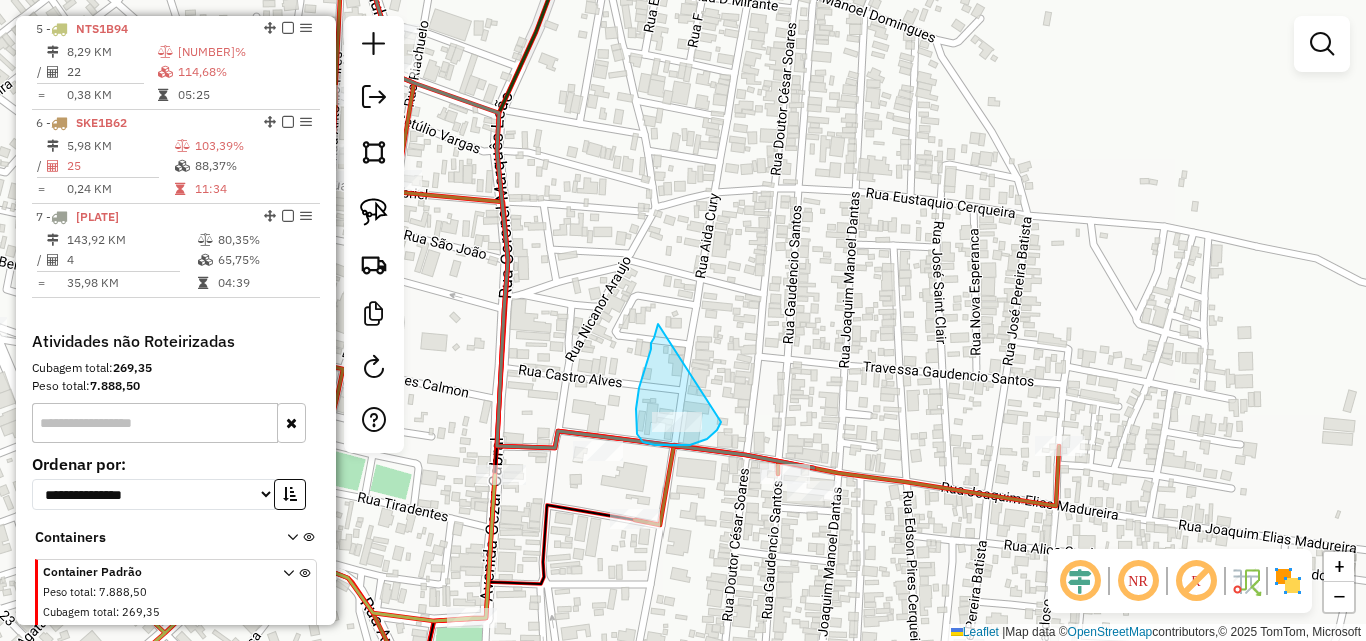 drag, startPoint x: 651, startPoint y: 343, endPoint x: 721, endPoint y: 422, distance: 105.550934 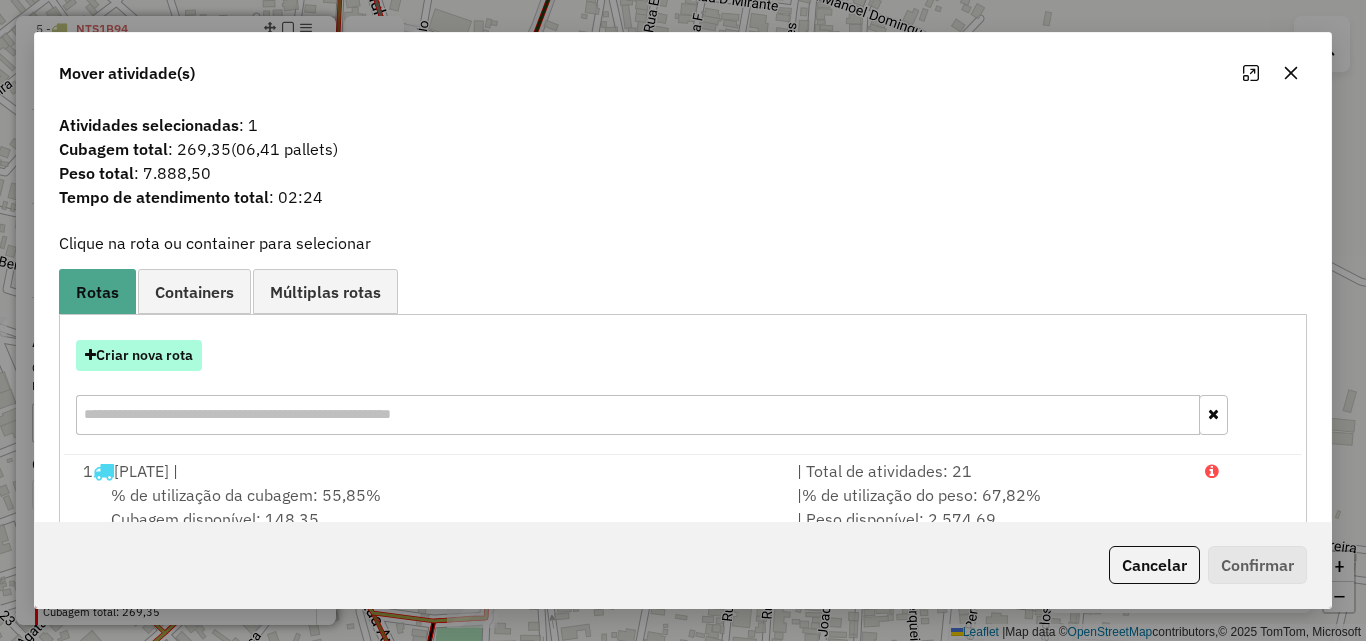 click on "Criar nova rota" at bounding box center (139, 355) 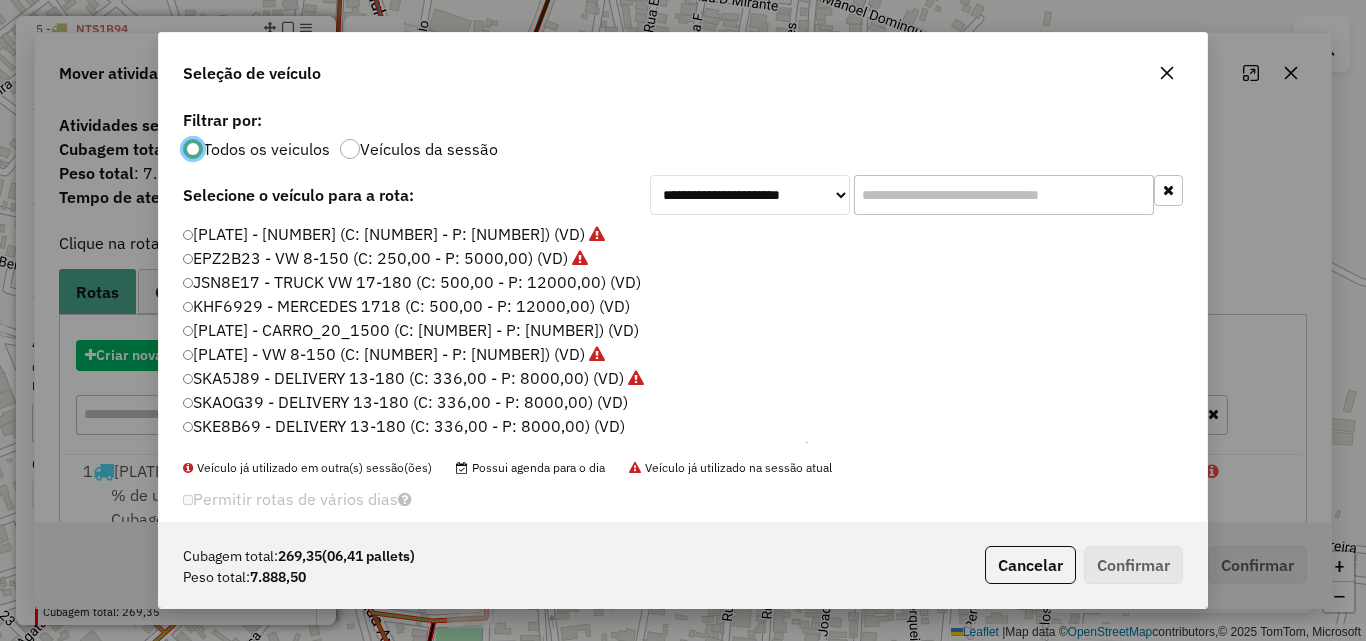 scroll, scrollTop: 11, scrollLeft: 6, axis: both 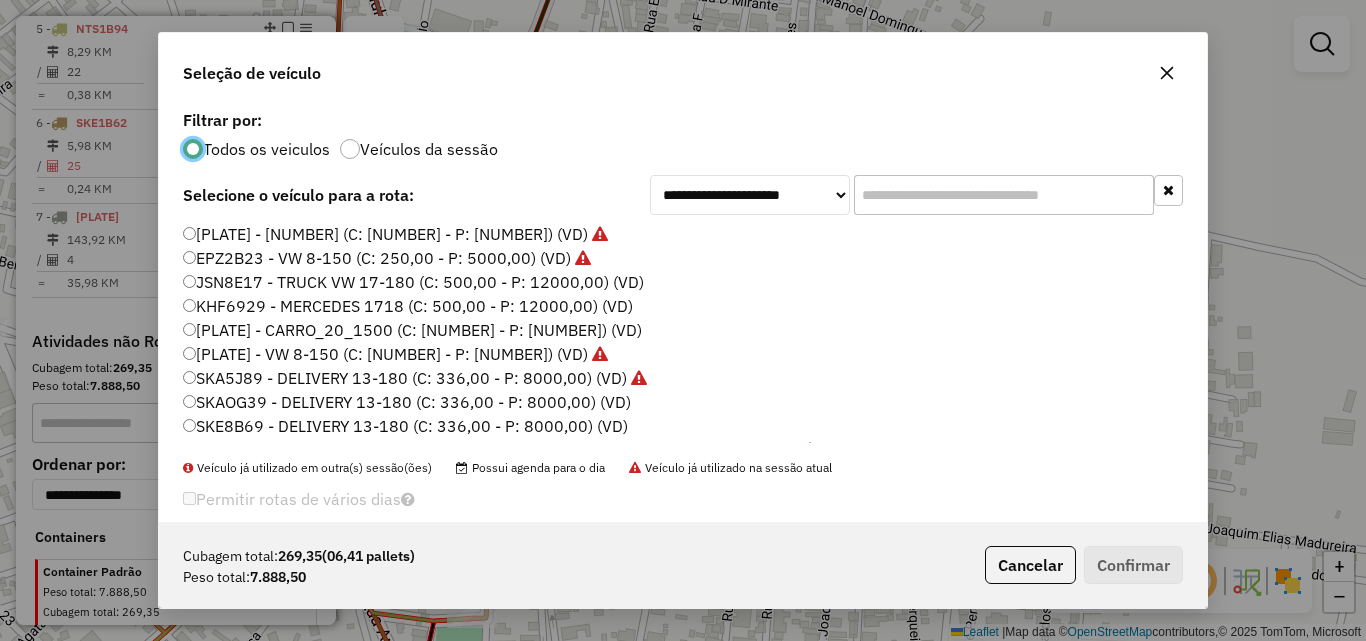 click on "KHF6929 - MERCEDES 1718 (C: 500,00 - P: 12000,00) (VD)" 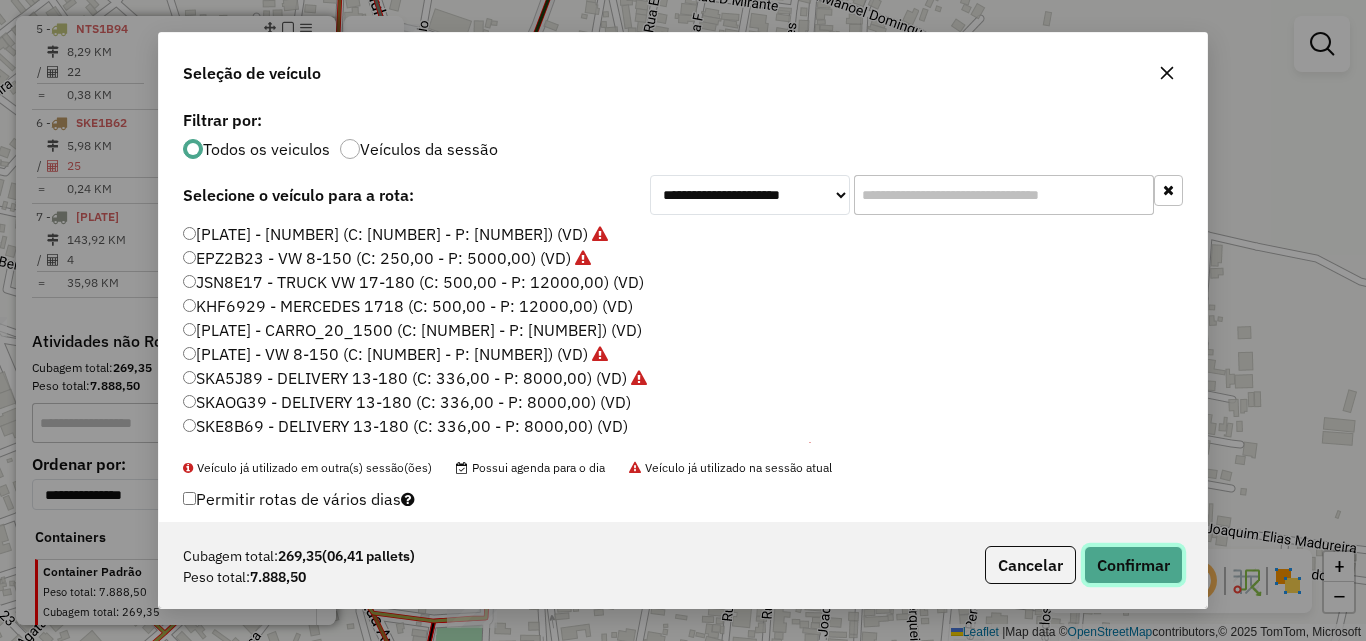 click on "Confirmar" 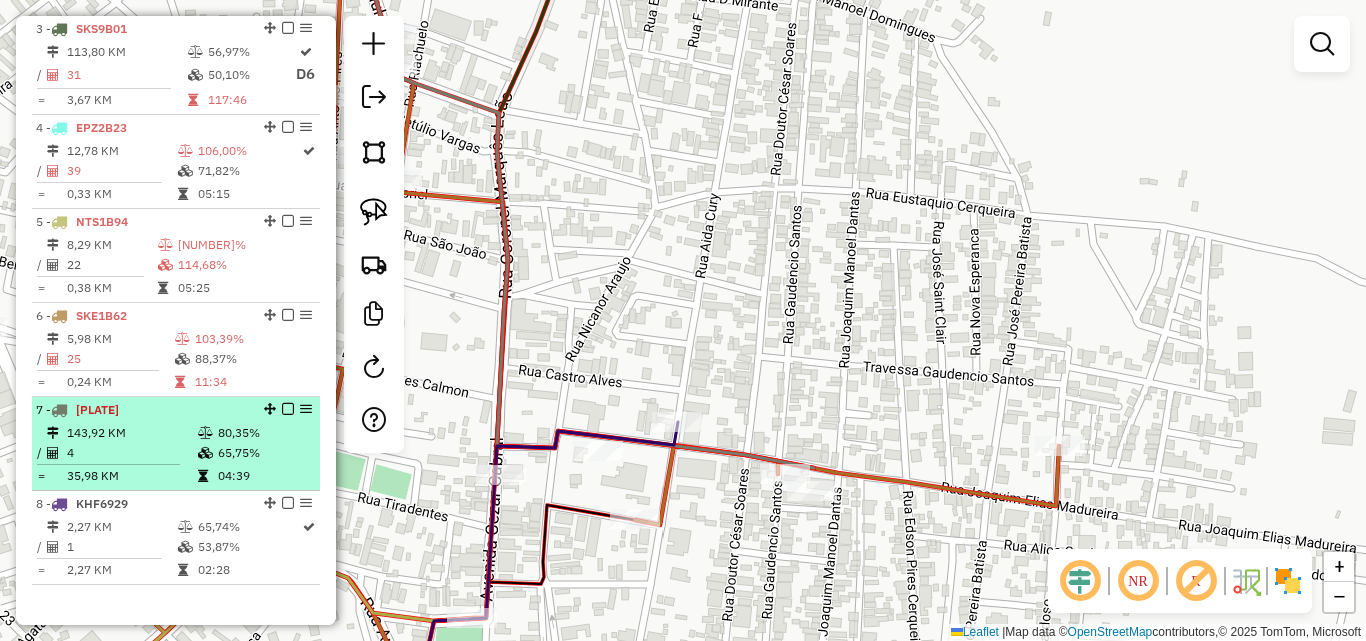scroll, scrollTop: 1001, scrollLeft: 0, axis: vertical 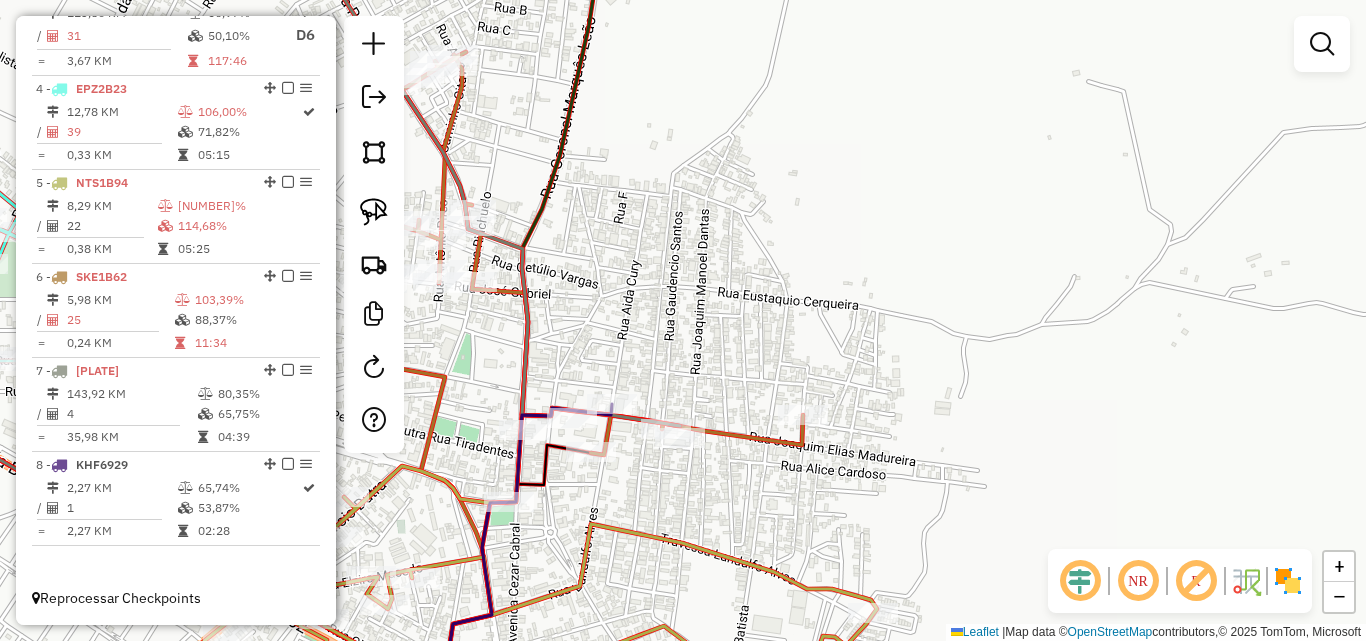 drag, startPoint x: 646, startPoint y: 521, endPoint x: 789, endPoint y: 424, distance: 172.79468 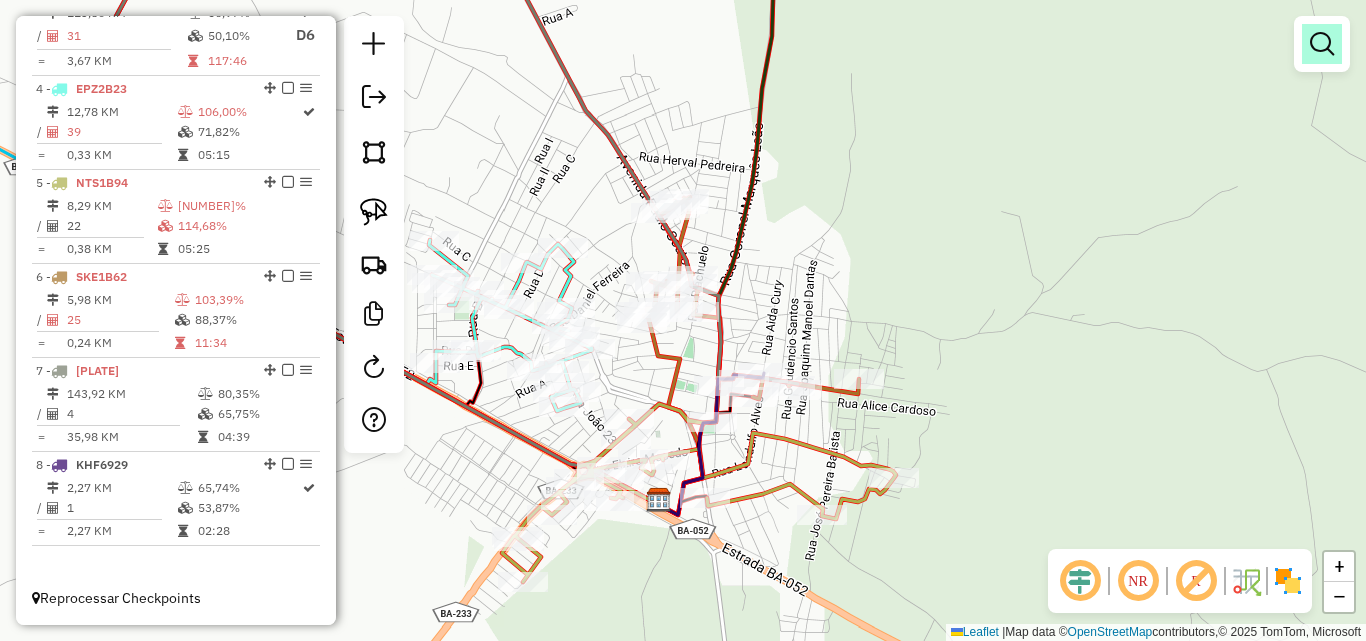click at bounding box center (1322, 44) 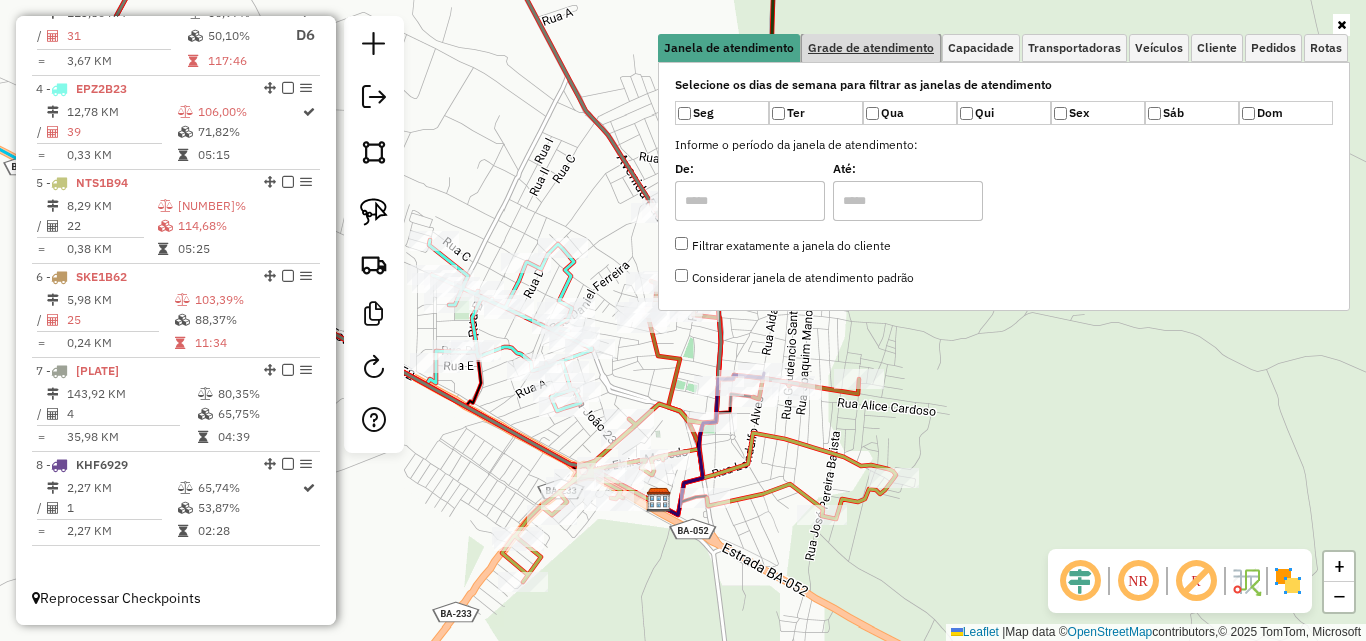 click on "Grade de atendimento" at bounding box center (871, 48) 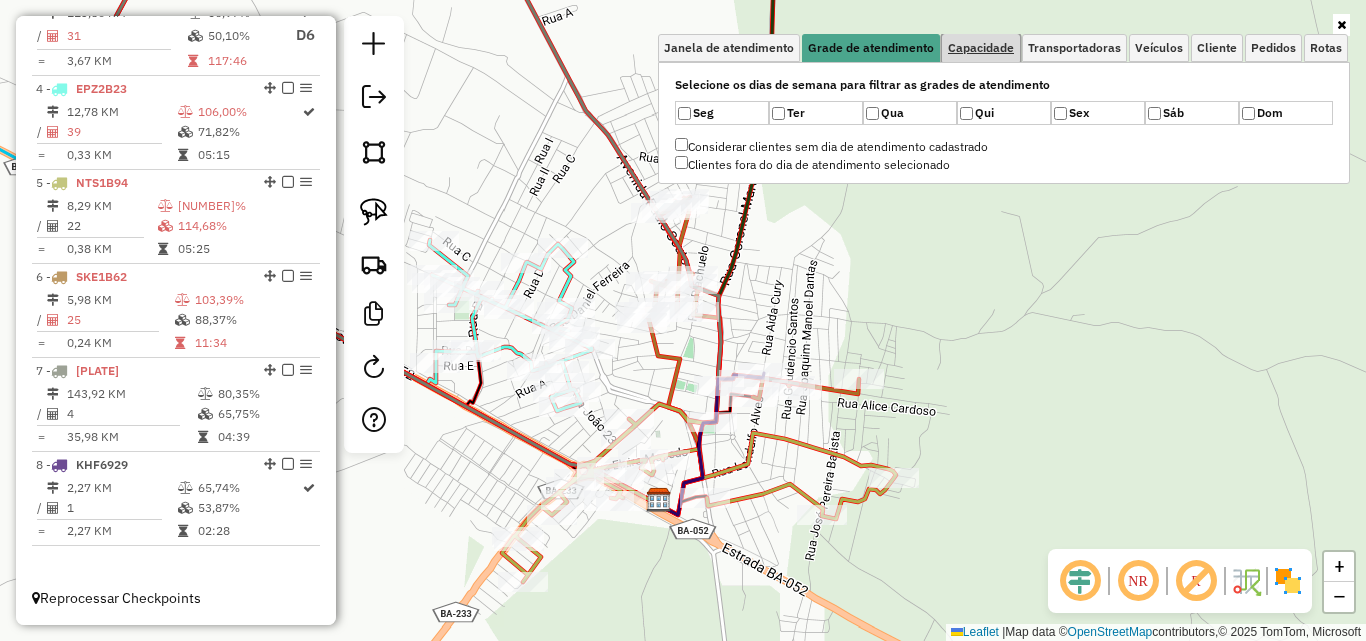 click on "Capacidade" at bounding box center [981, 48] 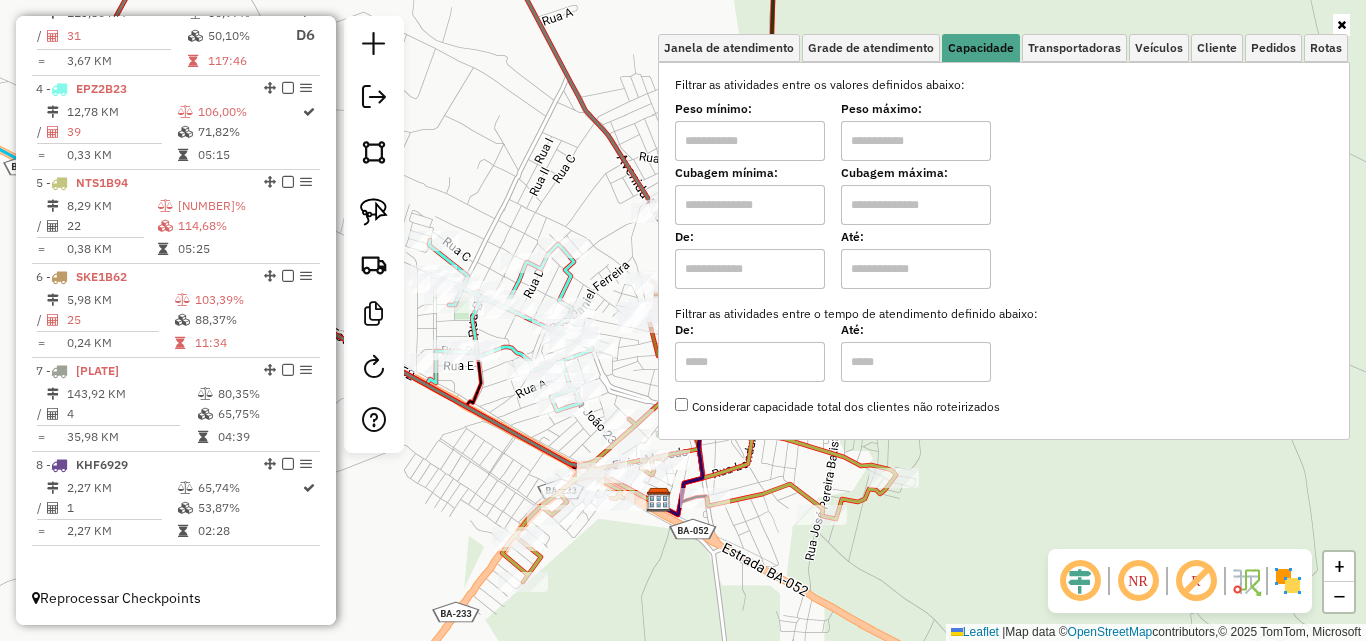 click at bounding box center (750, 141) 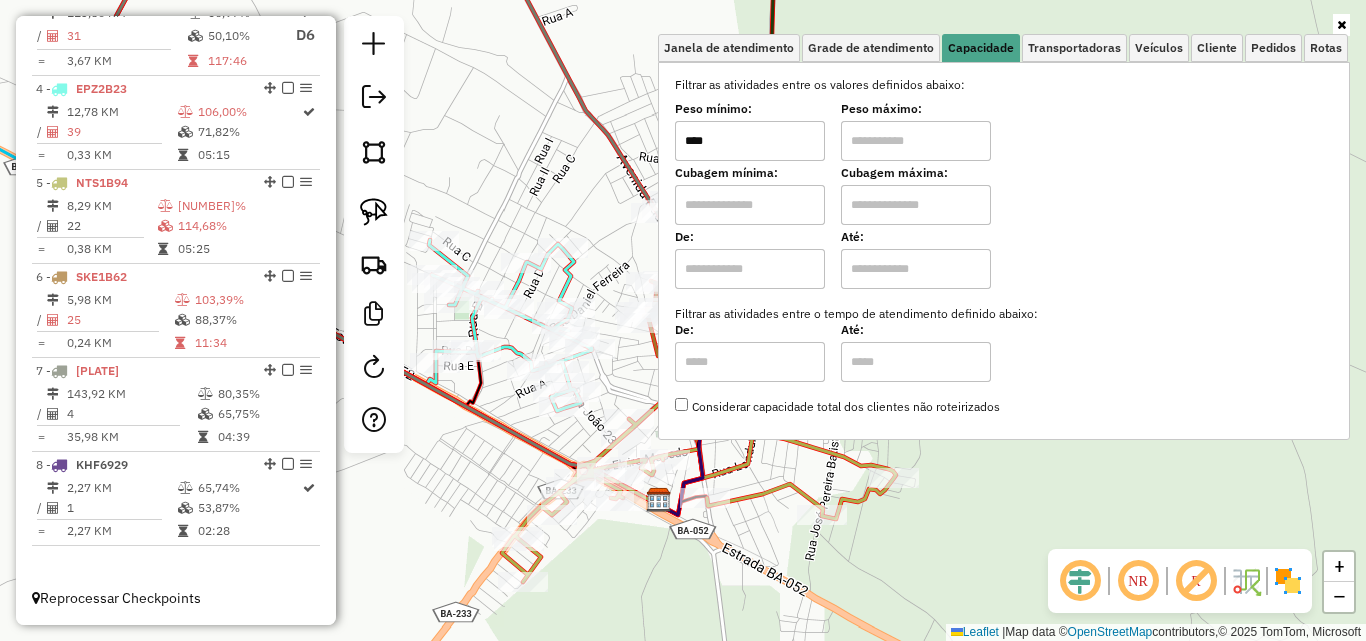 click at bounding box center [916, 141] 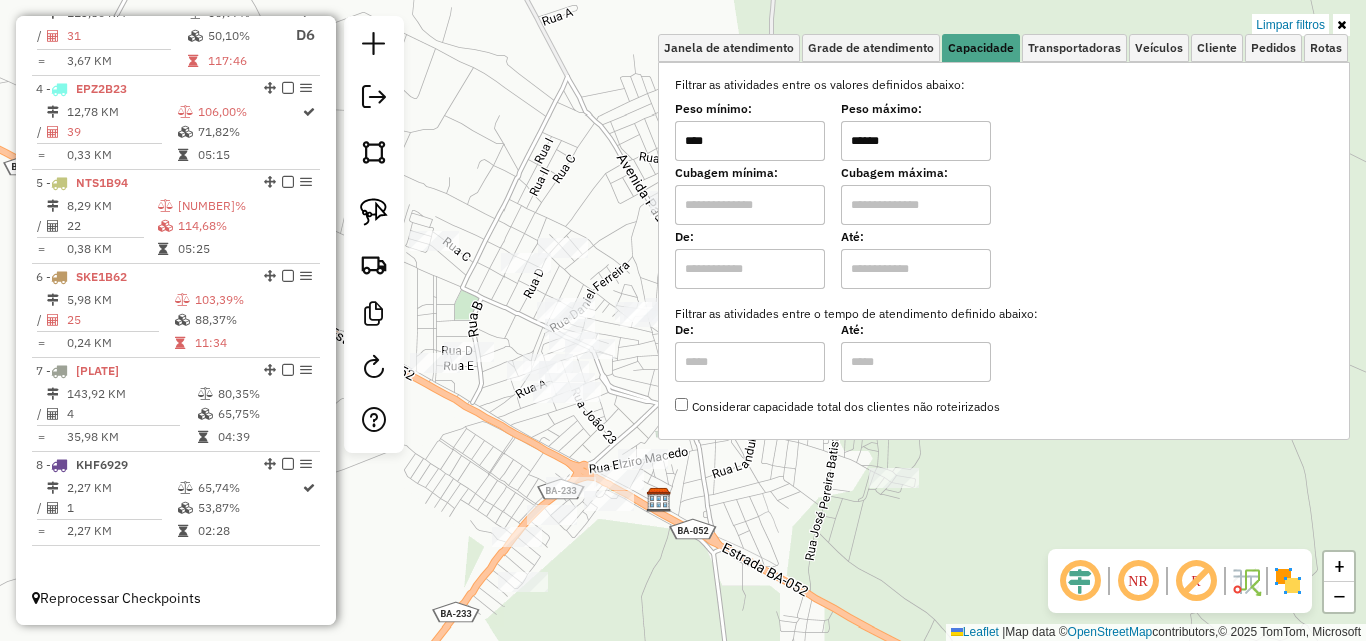 click on "Limpar filtros Janela de atendimento Grade de atendimento Capacidade Transportadoras Veículos Cliente Pedidos  Rotas Selecione os dias de semana para filtrar as janelas de atendimento  Seg   Ter   Qua   Qui   Sex   Sáb   Dom  Informe o período da janela de atendimento: De: Até:  Filtrar exatamente a janela do cliente  Considerar janela de atendimento padrão  Selecione os dias de semana para filtrar as grades de atendimento  Seg   Ter   Qua   Qui   Sex   Sáb   Dom   Considerar clientes sem dia de atendimento cadastrado  Clientes fora do dia de atendimento selecionado Filtrar as atividades entre os valores definidos abaixo:  Peso mínimo:  ****  Peso máximo:  ******  Cubagem mínima:   Cubagem máxima:   De:   Até:  Filtrar as atividades entre o tempo de atendimento definido abaixo:  De:   Até:   Considerar capacidade total dos clientes não roteirizados Transportadora: Selecione um ou mais itens Tipo de veículo: Selecione um ou mais itens Veículo: Selecione um ou mais itens Motorista: Nome: Rótulo:" at bounding box center (1004, 237) 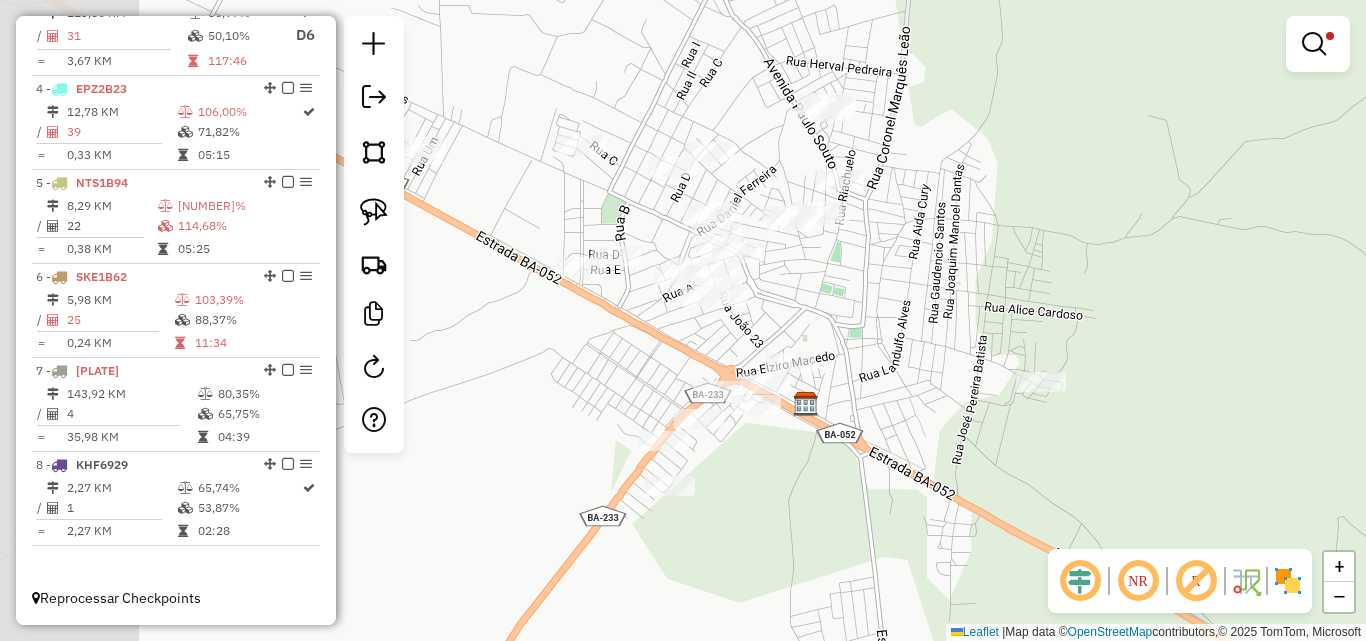 drag, startPoint x: 972, startPoint y: 473, endPoint x: 1119, endPoint y: 378, distance: 175.02571 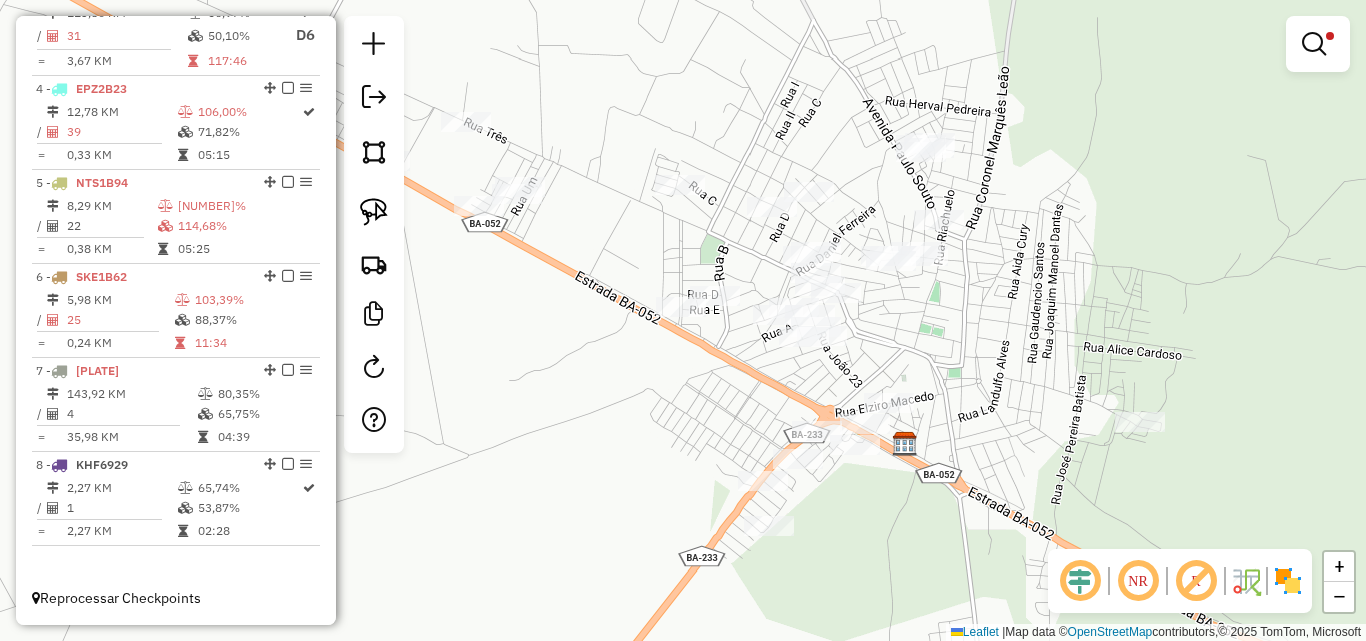 drag, startPoint x: 825, startPoint y: 272, endPoint x: 922, endPoint y: 312, distance: 104.92378 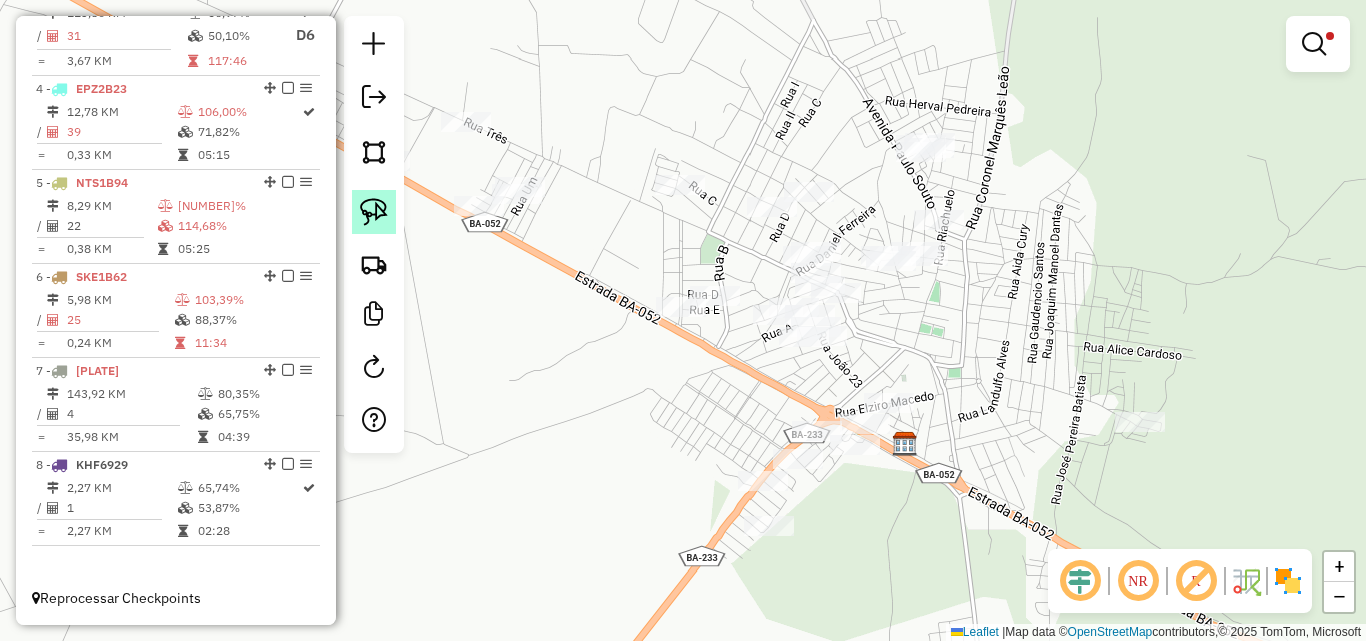 click 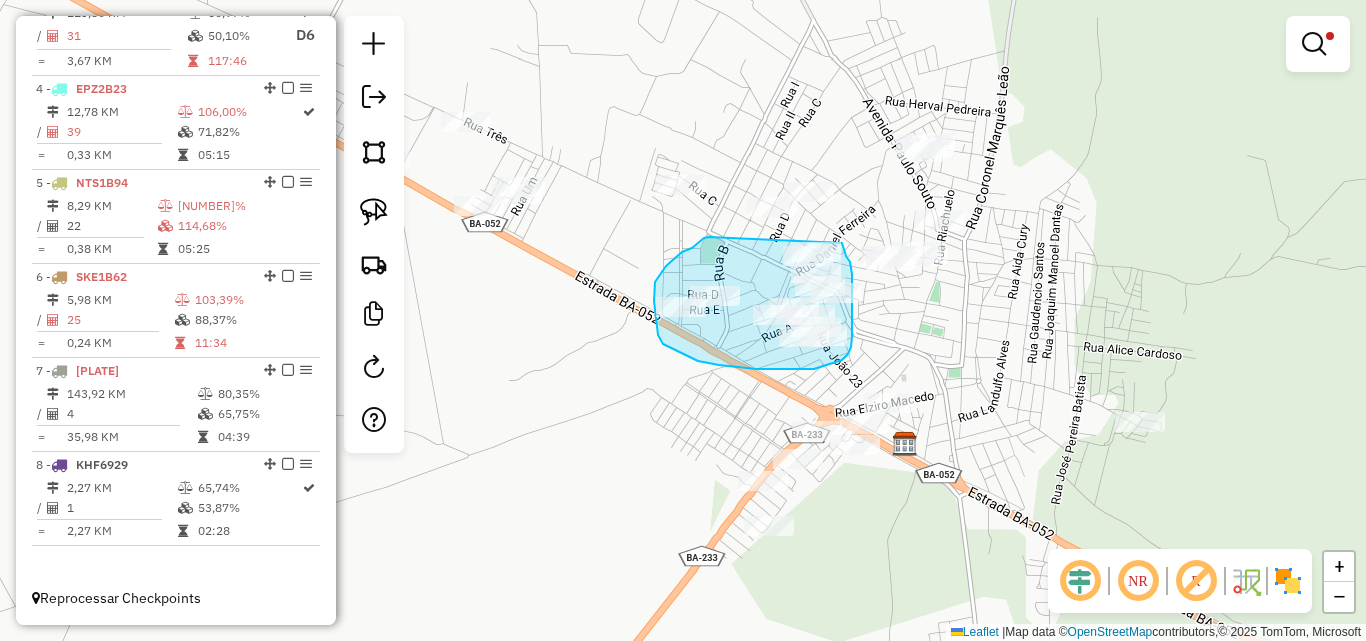 drag, startPoint x: 709, startPoint y: 237, endPoint x: 842, endPoint y: 243, distance: 133.13527 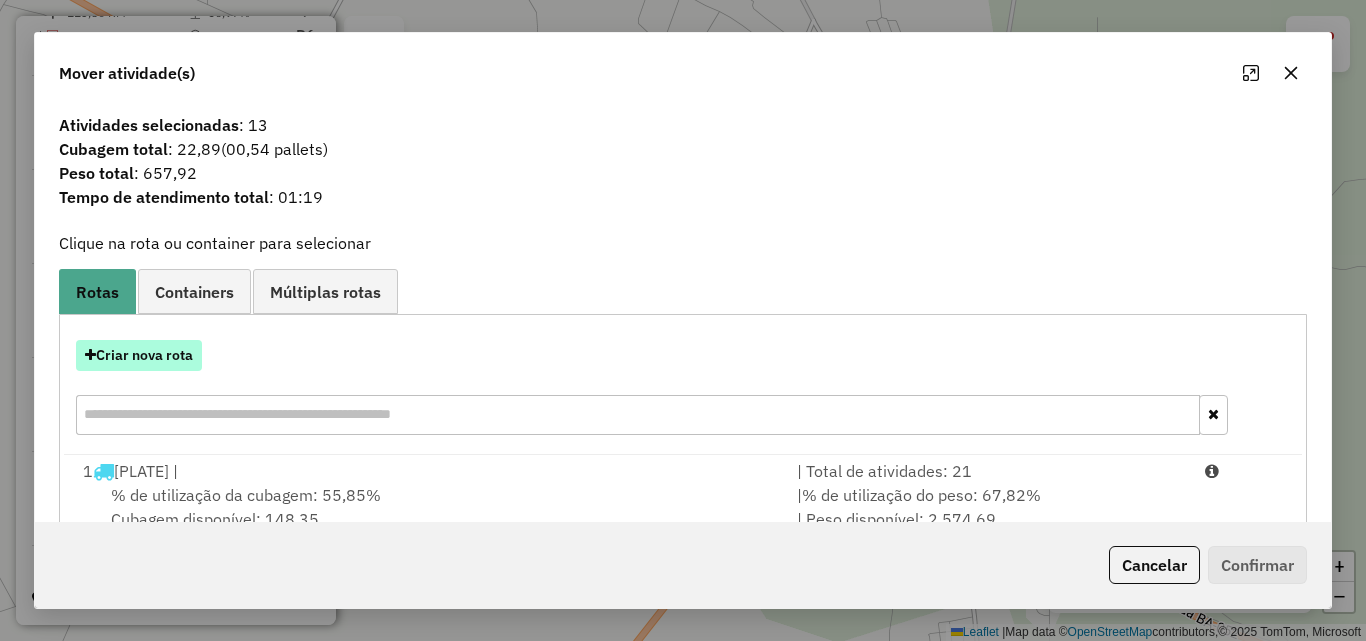 click on "Criar nova rota" at bounding box center [139, 355] 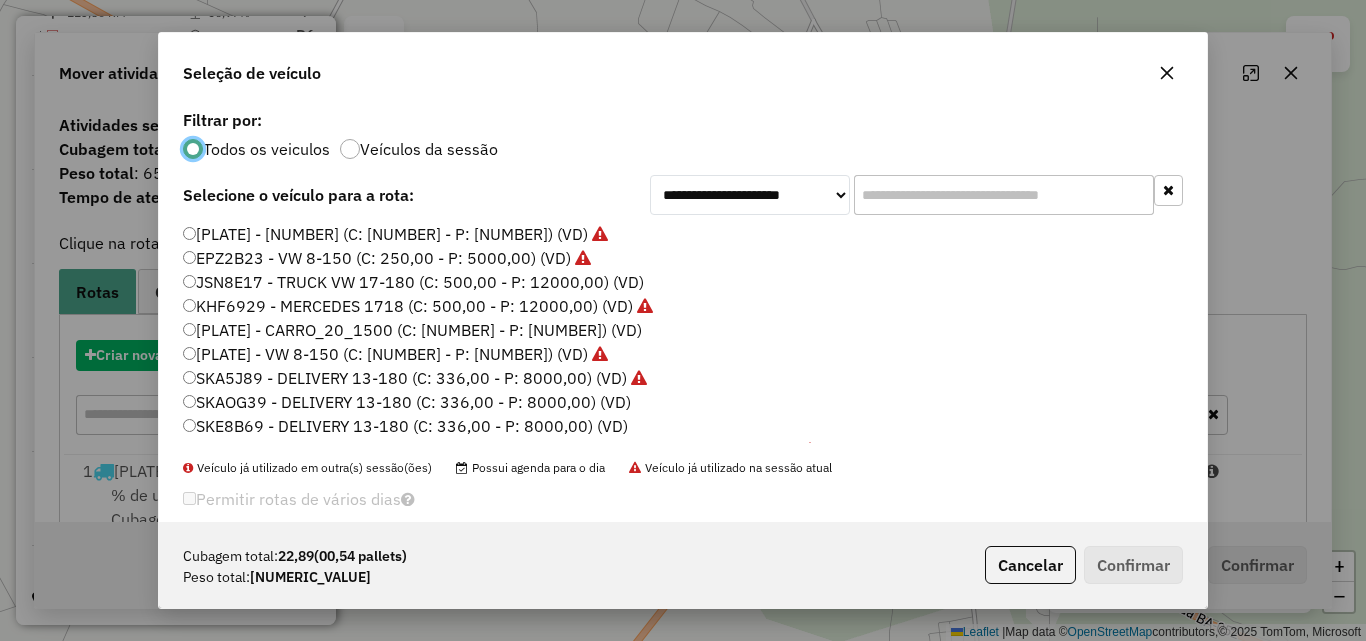scroll, scrollTop: 11, scrollLeft: 6, axis: both 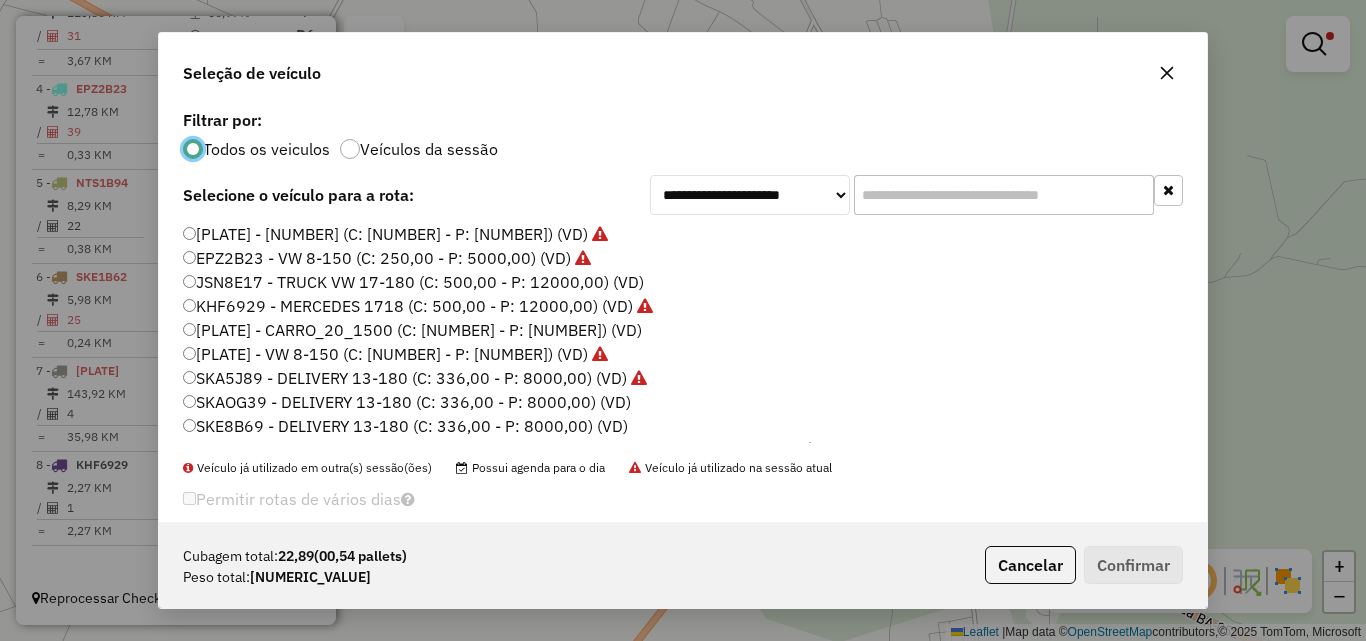 click on "[PLATE] - CARRO_20_1500 (C: [NUMBER] - P: [NUMBER]) (VD)" 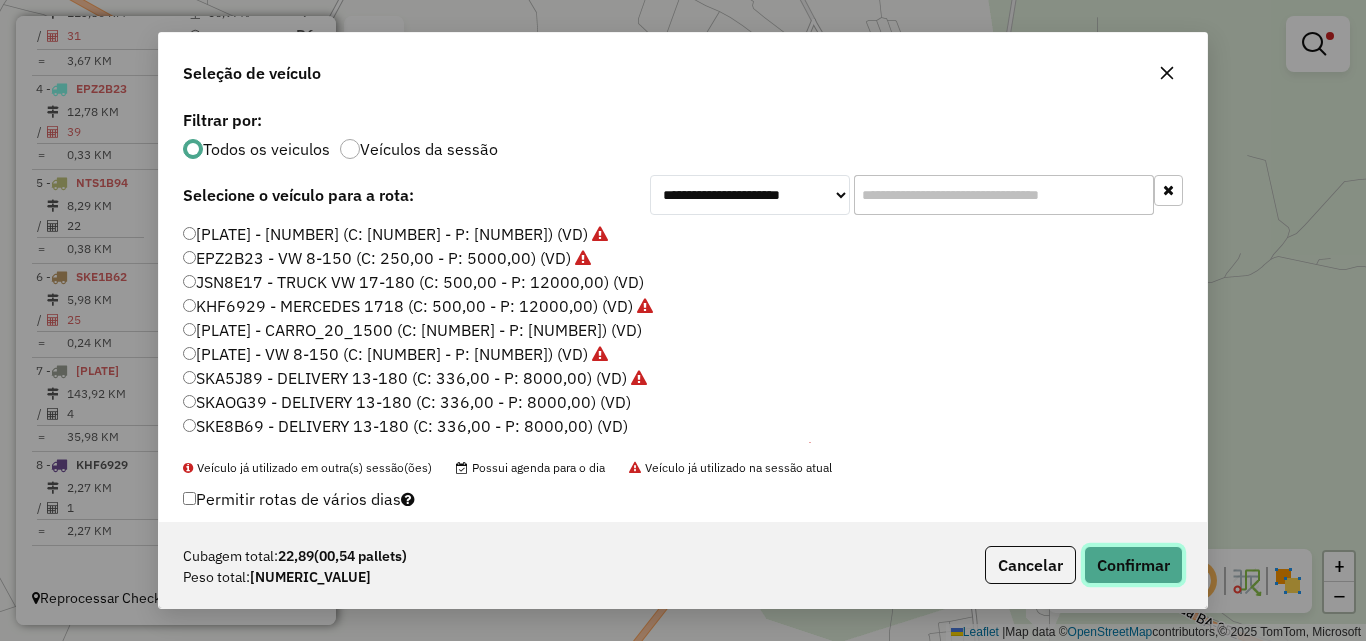 click on "Confirmar" 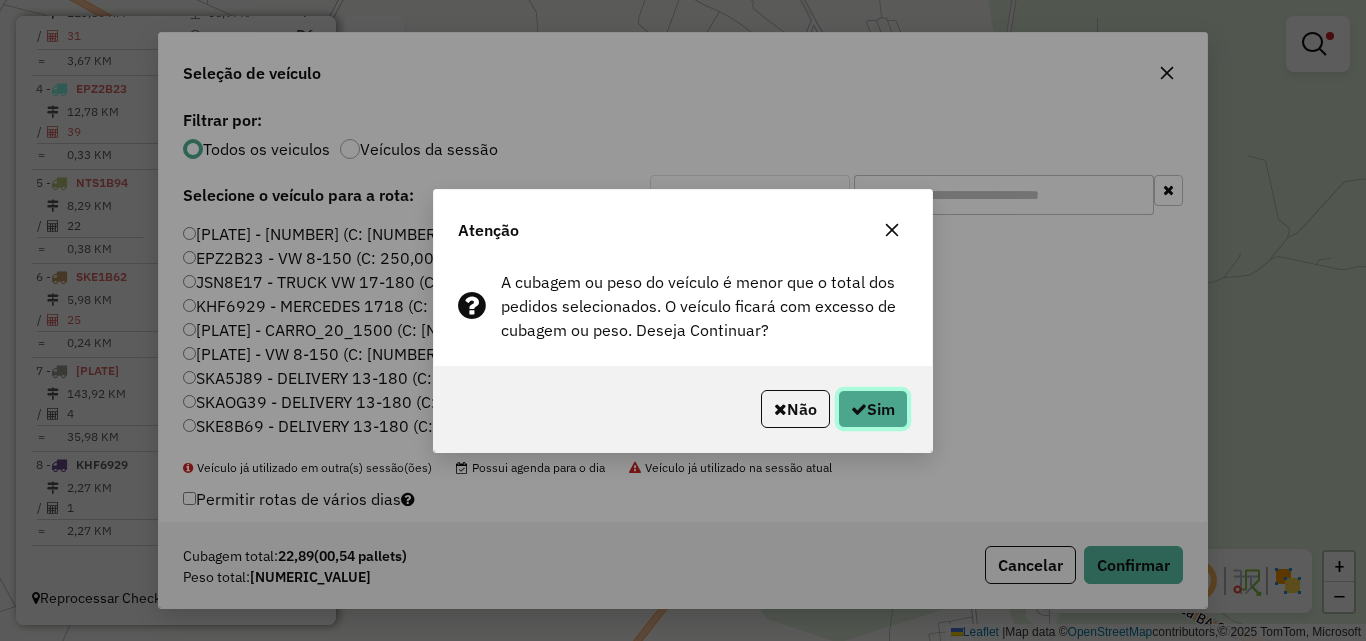 click 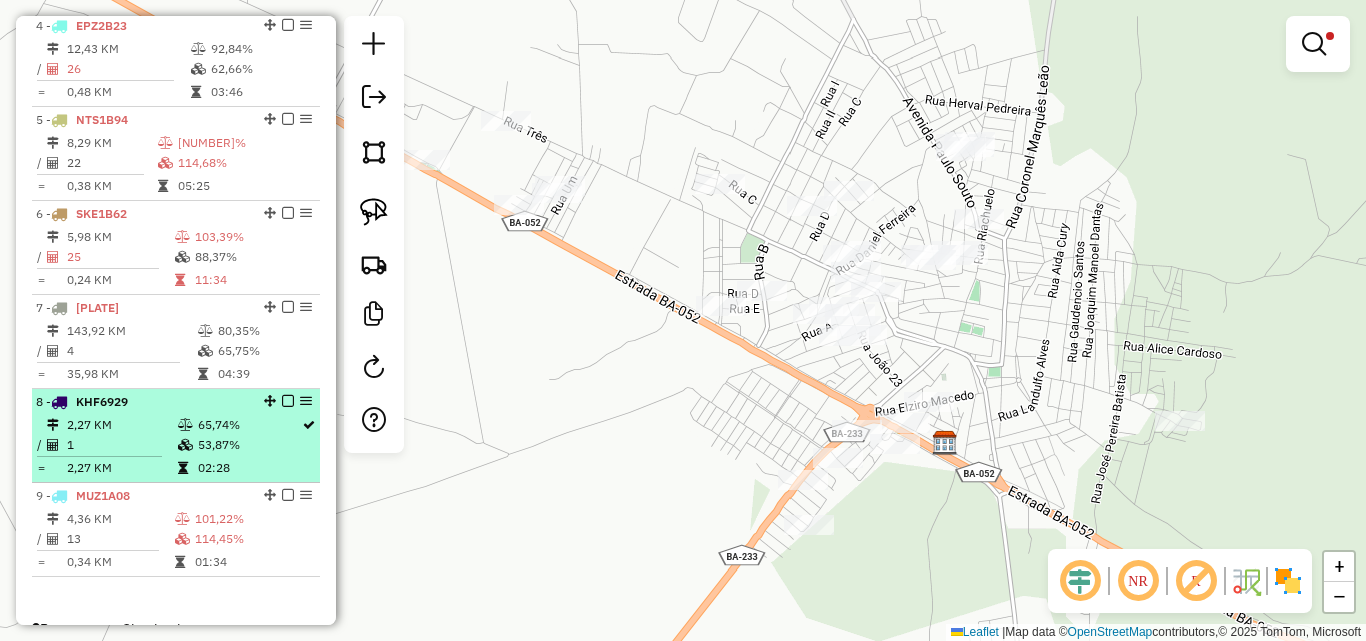 scroll, scrollTop: 1095, scrollLeft: 0, axis: vertical 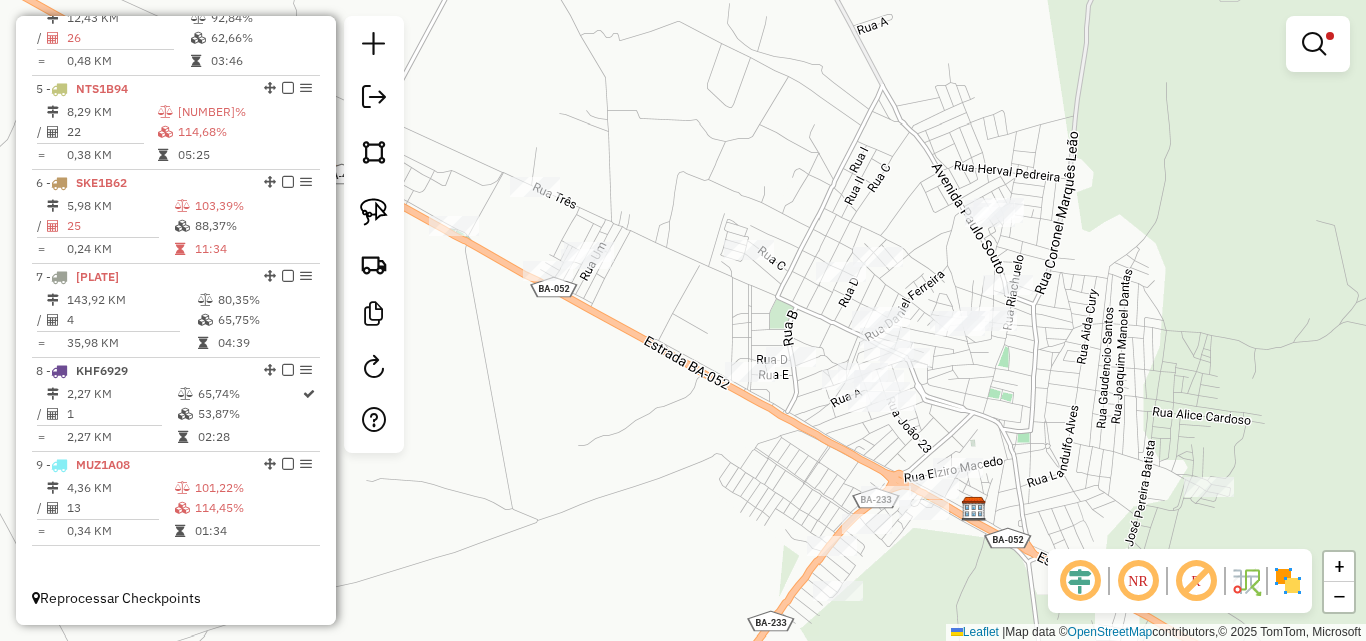 drag, startPoint x: 612, startPoint y: 417, endPoint x: 643, endPoint y: 488, distance: 77.47257 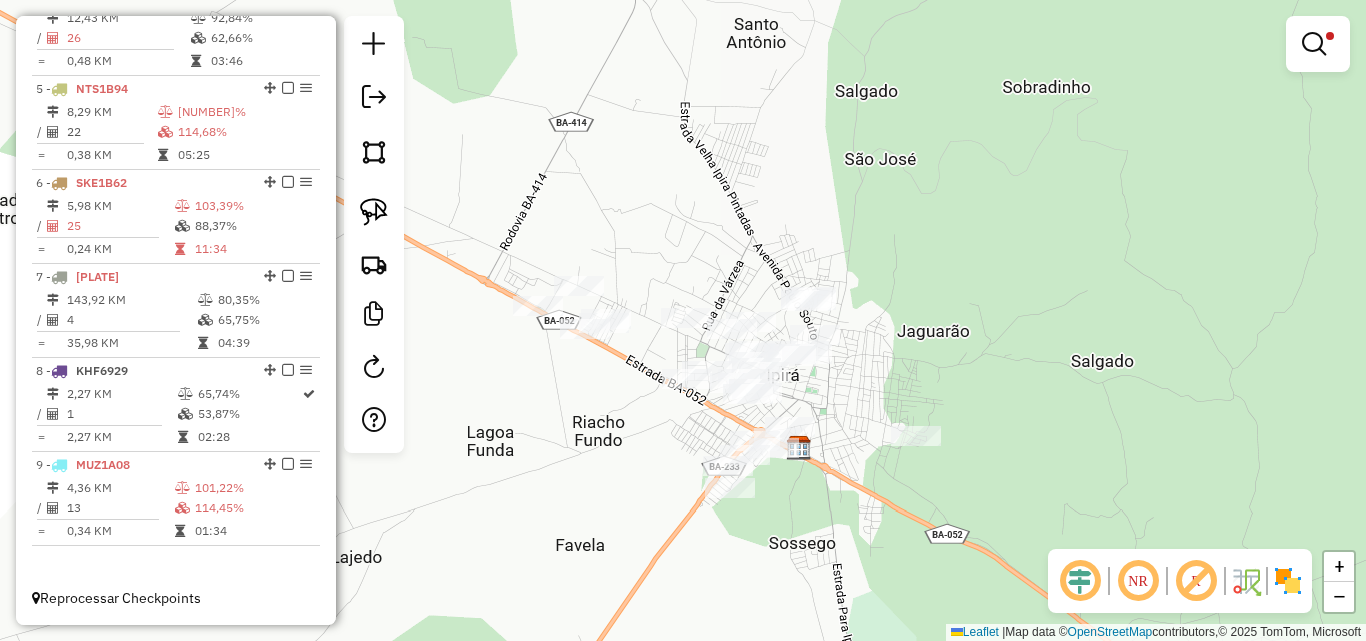 click on "Limpar filtros Janela de atendimento Grade de atendimento Capacidade Transportadoras Veículos Cliente Pedidos  Rotas Selecione os dias de semana para filtrar as janelas de atendimento  Seg   Ter   Qua   Qui   Sex   Sáb   Dom  Informe o período da janela de atendimento: De: Até:  Filtrar exatamente a janela do cliente  Considerar janela de atendimento padrão  Selecione os dias de semana para filtrar as grades de atendimento  Seg   Ter   Qua   Qui   Sex   Sáb   Dom   Considerar clientes sem dia de atendimento cadastrado  Clientes fora do dia de atendimento selecionado Filtrar as atividades entre os valores definidos abaixo:  Peso mínimo:  ****  Peso máximo:  ******  Cubagem mínima:   Cubagem máxima:   De:   Até:  Filtrar as atividades entre o tempo de atendimento definido abaixo:  De:   Até:   Considerar capacidade total dos clientes não roteirizados Transportadora: Selecione um ou mais itens Tipo de veículo: Selecione um ou mais itens Veículo: Selecione um ou mais itens Motorista: Nome: Rótulo:" 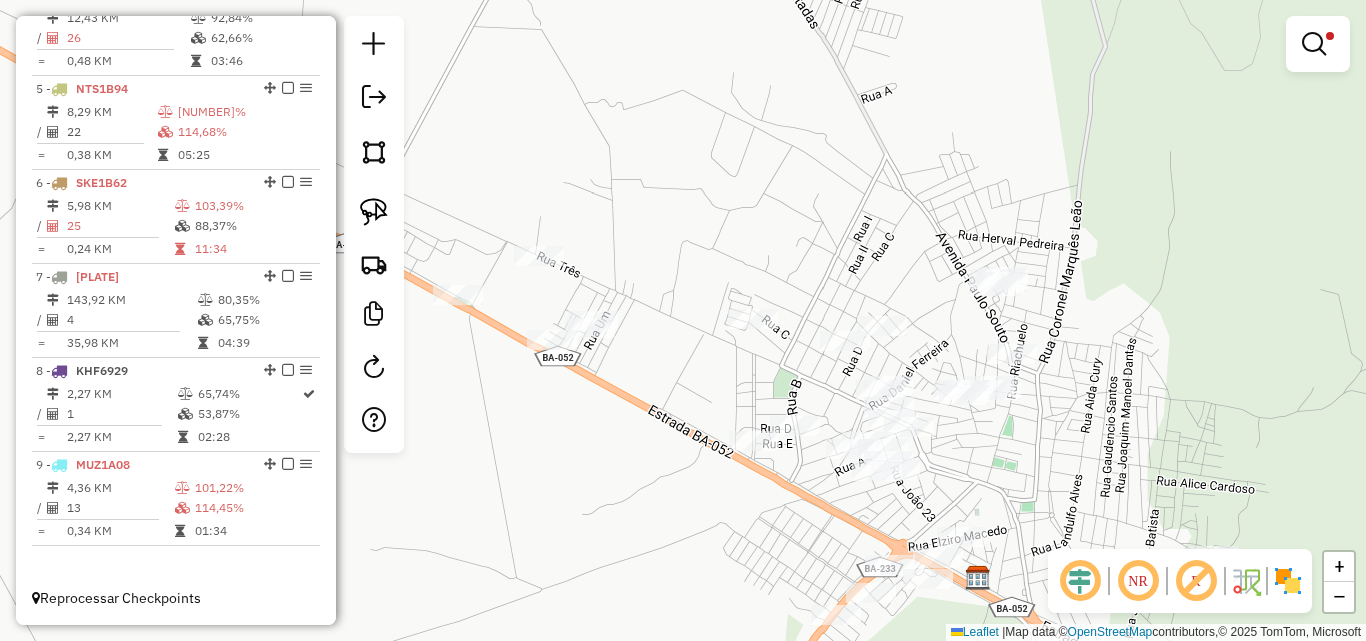 drag, startPoint x: 681, startPoint y: 352, endPoint x: 711, endPoint y: 379, distance: 40.36087 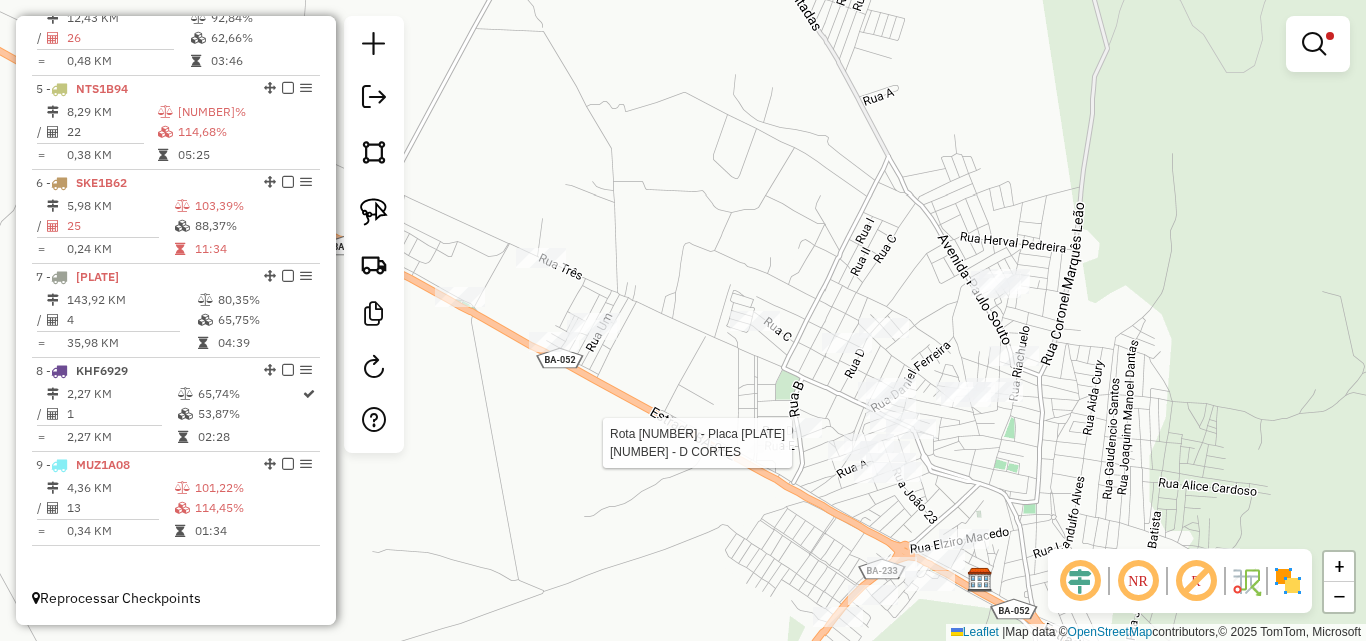 select on "*********" 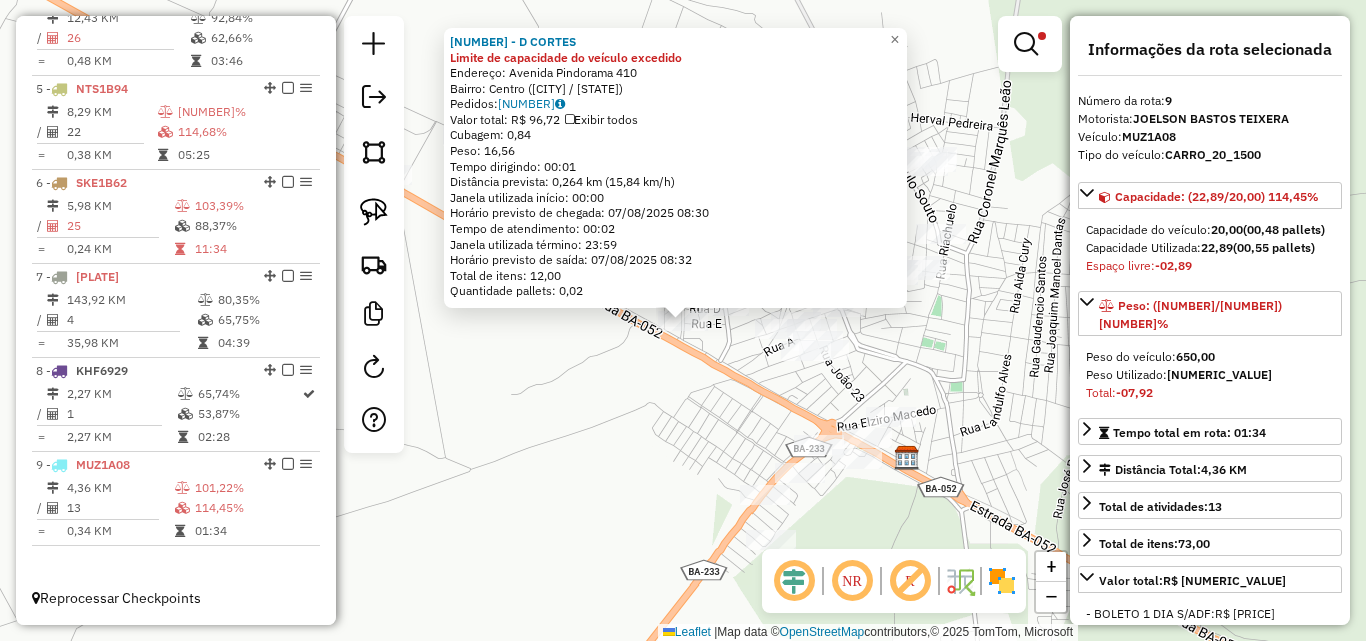 click on "1698 - D CORTES Limite de capacidade do veículo excedido Endereço: Avenida Pindorama 410 Bairro: Centro (IPIRA / BA) Pedidos: 06075210 Valor total: R$ 96,72 Exibir todos Cubagem: 0,84 Peso: 16,56 Tempo dirigindo: 00:01 Distância prevista: 0,264 km (15,84 km/h) Janela utilizada início: 00:00 Horário previsto de chegada: 07/08/2025 08:30 Tempo de atendimento: 00:02 Janela utilizada término: 23:59 Horário previsto de saída: 07/08/2025 08:32 Total de itens: 12,00 Quantidade pallets: 0,02 × Limpar filtros Janela de atendimento Grade de atendimento Capacidade Transportadoras Veículos Cliente Pedidos Rotas Selecione os dias de semana para filtrar as janelas de atendimento Seg Ter Qua Qui Sex Sáb Dom Informe o período da janela de atendimento: De: Até: Filtrar exatamente a janela do cliente Considerar janela de atendimento padrão Selecione os dias de semana para filtrar as grades de atendimento Seg Ter Qua Qui Sex Sáb Dom Peso mínimo: +" 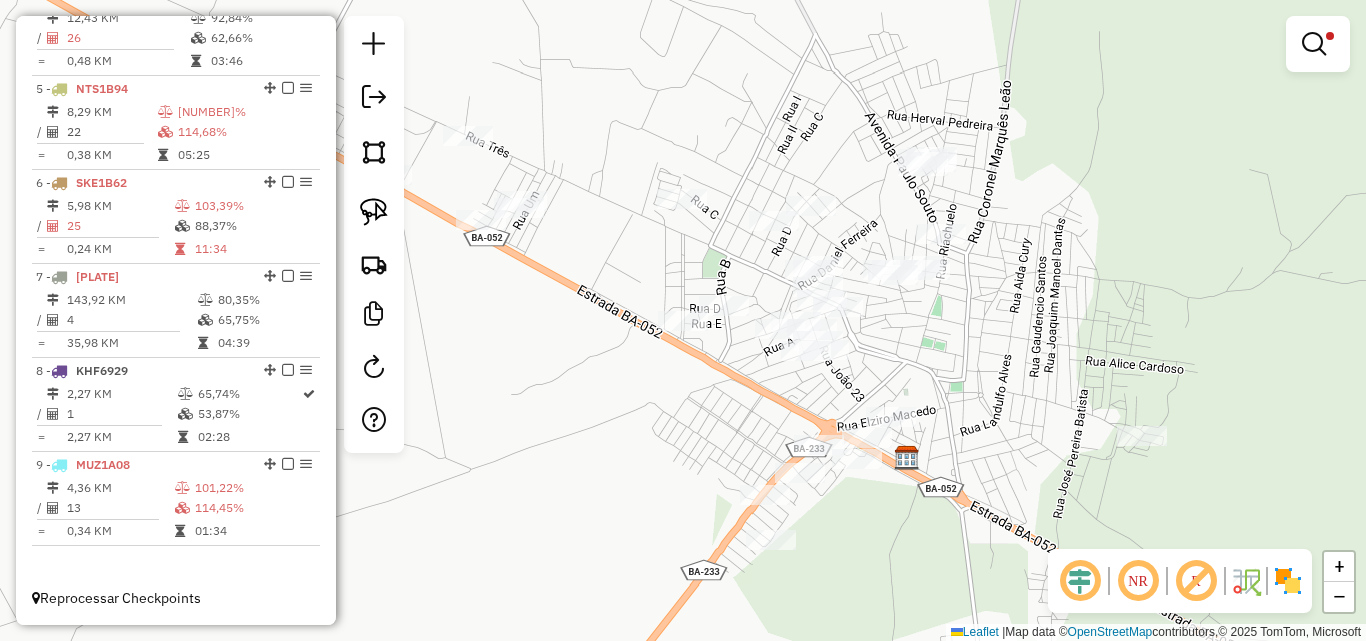 click on "Rota 9 - Placa [PLATE]  1698 - D CORTES Limpar filtros Janela de atendimento Grade de atendimento Capacidade Transportadoras Veículos Cliente Pedidos  Rotas Selecione os dias de semana para filtrar as janelas de atendimento  Seg   Ter   Qua   Qui   Sex   Sáb   Dom  Informe o período da janela de atendimento: De: Até:  Filtrar exatamente a janela do cliente  Considerar janela de atendimento padrão  Selecione os dias de semana para filtrar as grades de atendimento  Seg   Ter   Qua   Qui   Sex   Sáb   Dom   Considerar clientes sem dia de atendimento cadastrado  Clientes fora do dia de atendimento selecionado Filtrar as atividades entre os valores definidos abaixo:  Peso mínimo:  ****  Peso máximo:  ******  Cubagem mínima:   Cubagem máxima:   De:   Até:  Filtrar as atividades entre o tempo de atendimento definido abaixo:  De:   Até:   Considerar capacidade total dos clientes não roteirizados Transportadora: Selecione um ou mais itens Tipo de veículo: Selecione um ou mais itens Veículo: Motorista: +" 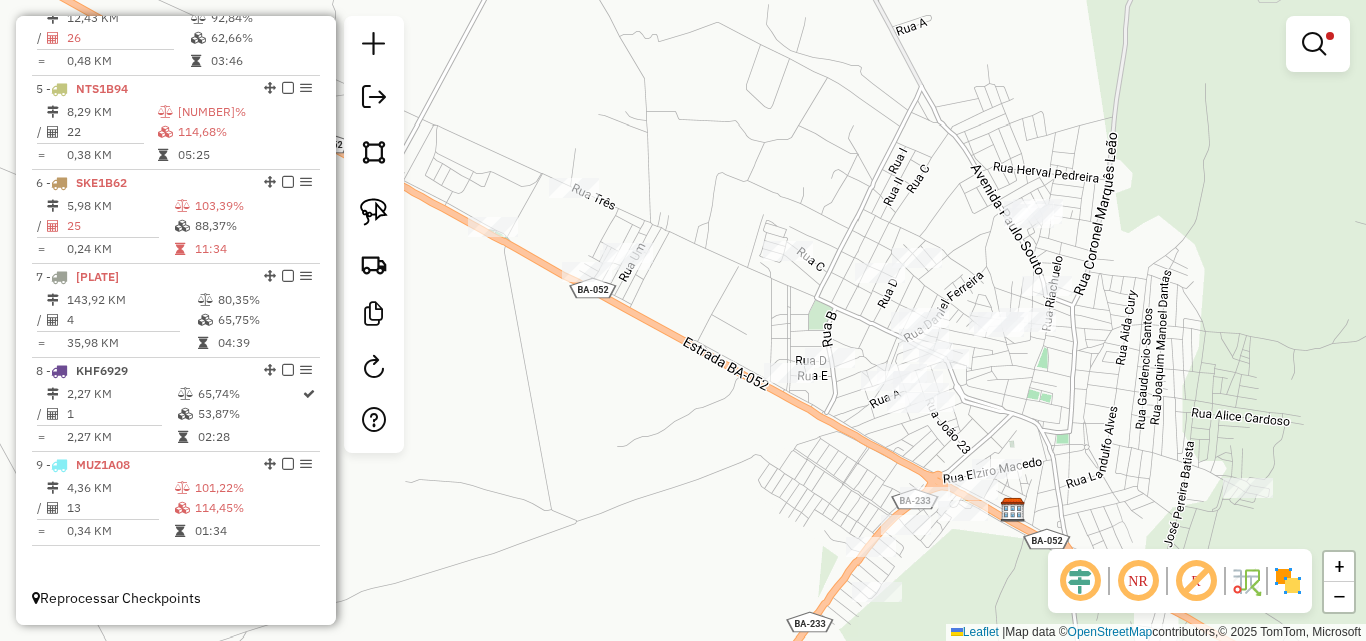drag, startPoint x: 708, startPoint y: 428, endPoint x: 814, endPoint y: 480, distance: 118.06778 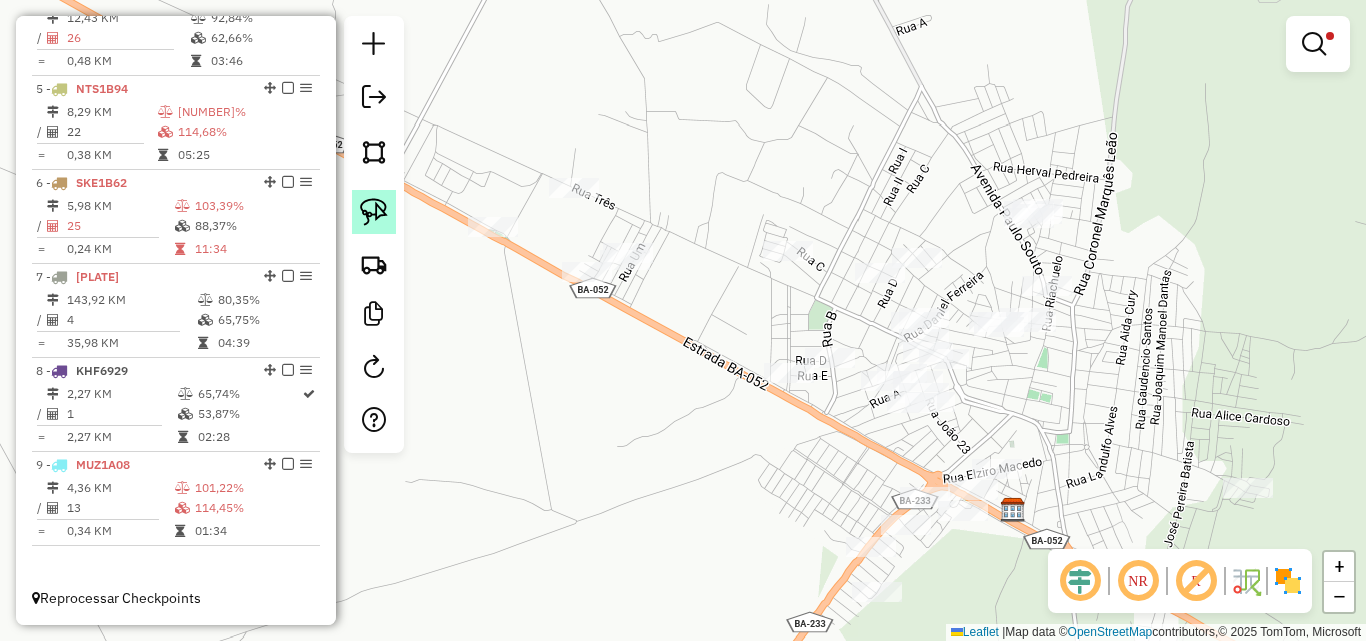 click 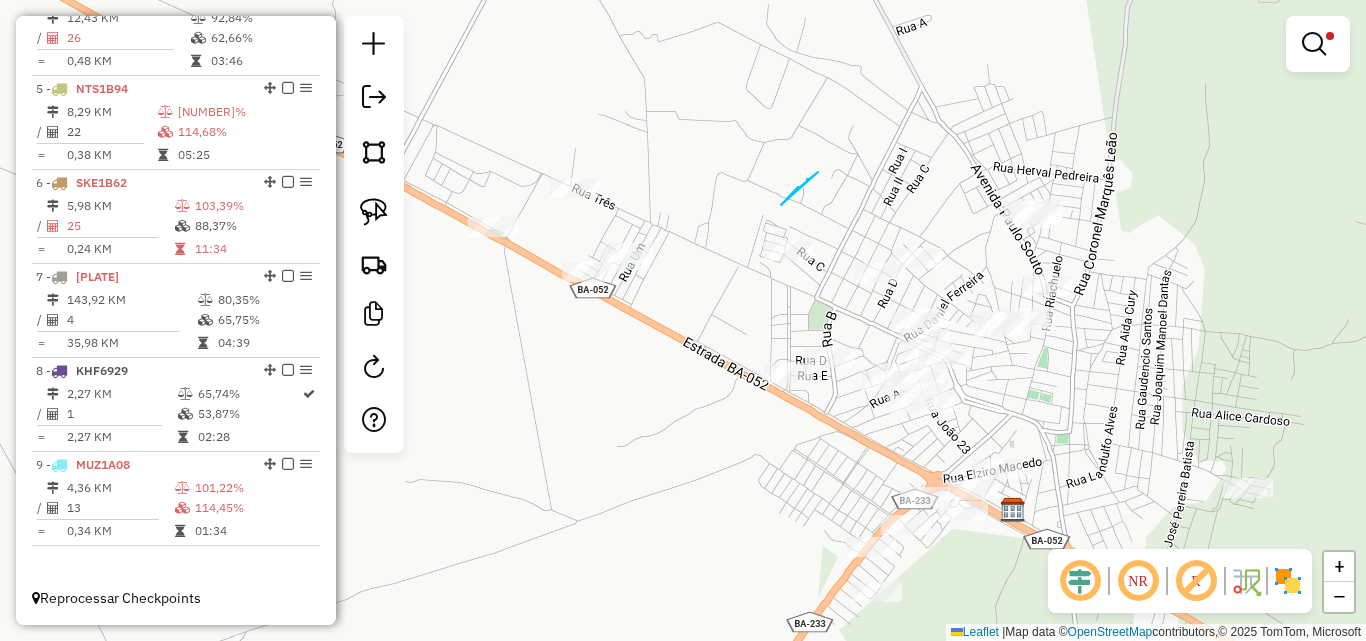 drag, startPoint x: 810, startPoint y: 178, endPoint x: 781, endPoint y: 205, distance: 39.623226 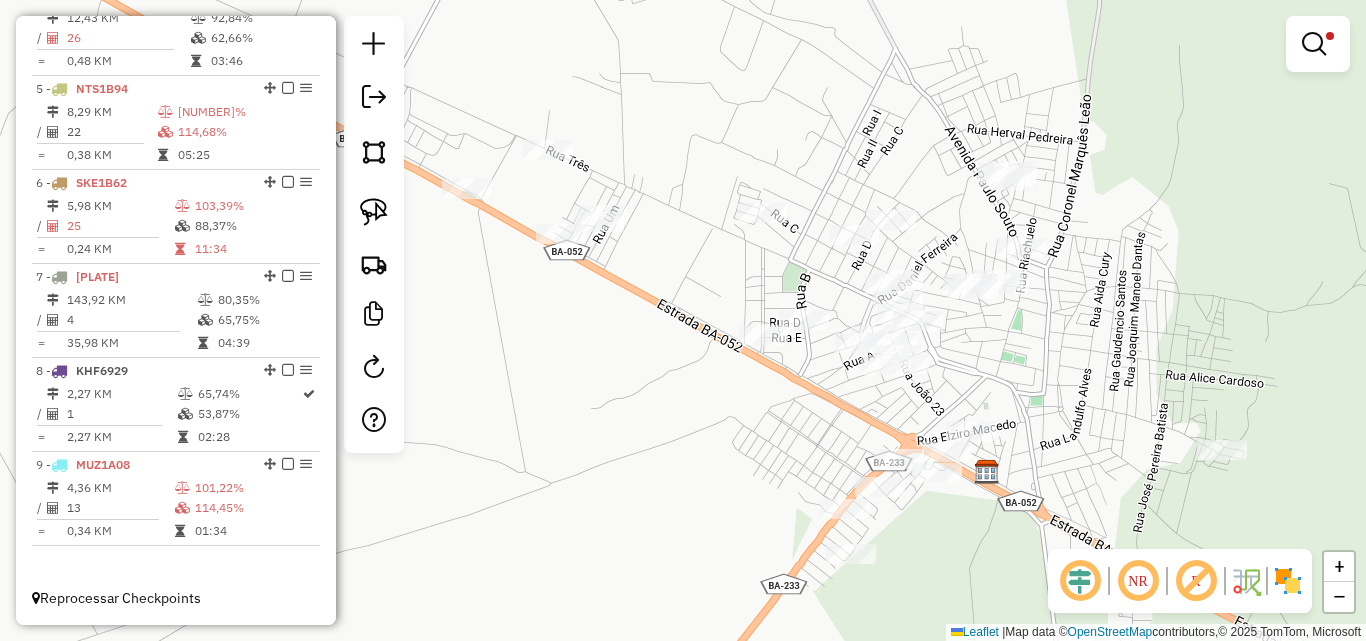 drag, startPoint x: 1133, startPoint y: 363, endPoint x: 1107, endPoint y: 325, distance: 46.043457 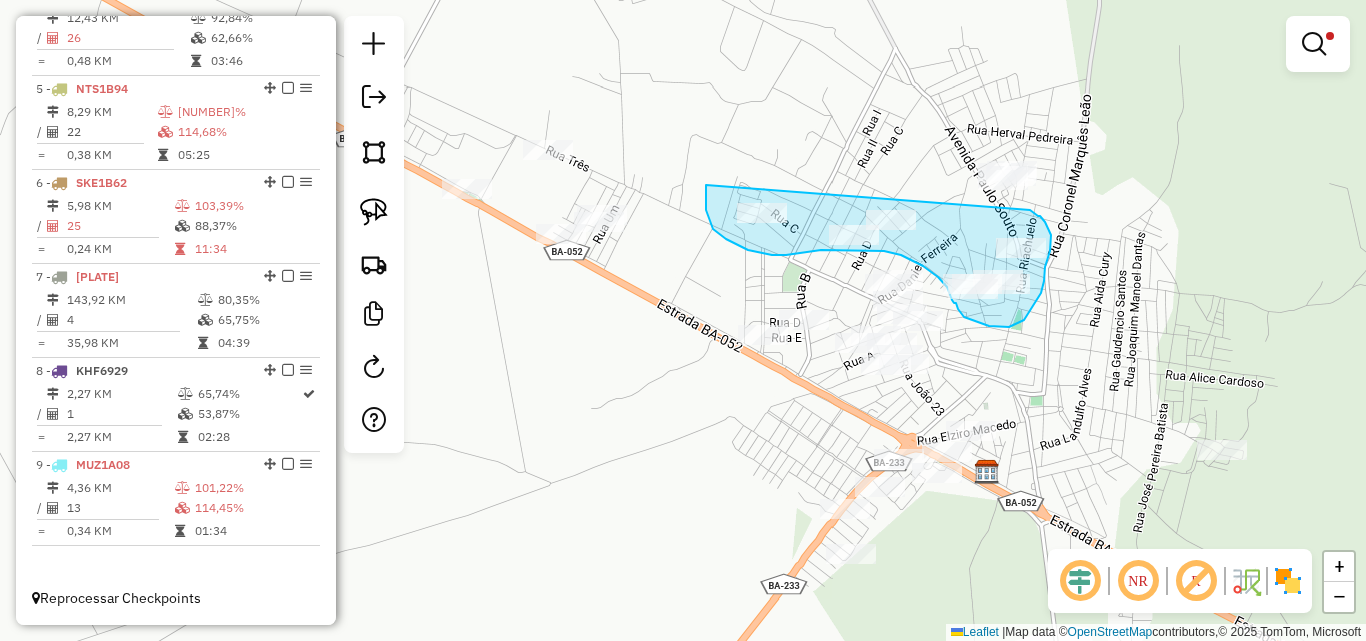 drag, startPoint x: 706, startPoint y: 185, endPoint x: 1030, endPoint y: 210, distance: 324.96307 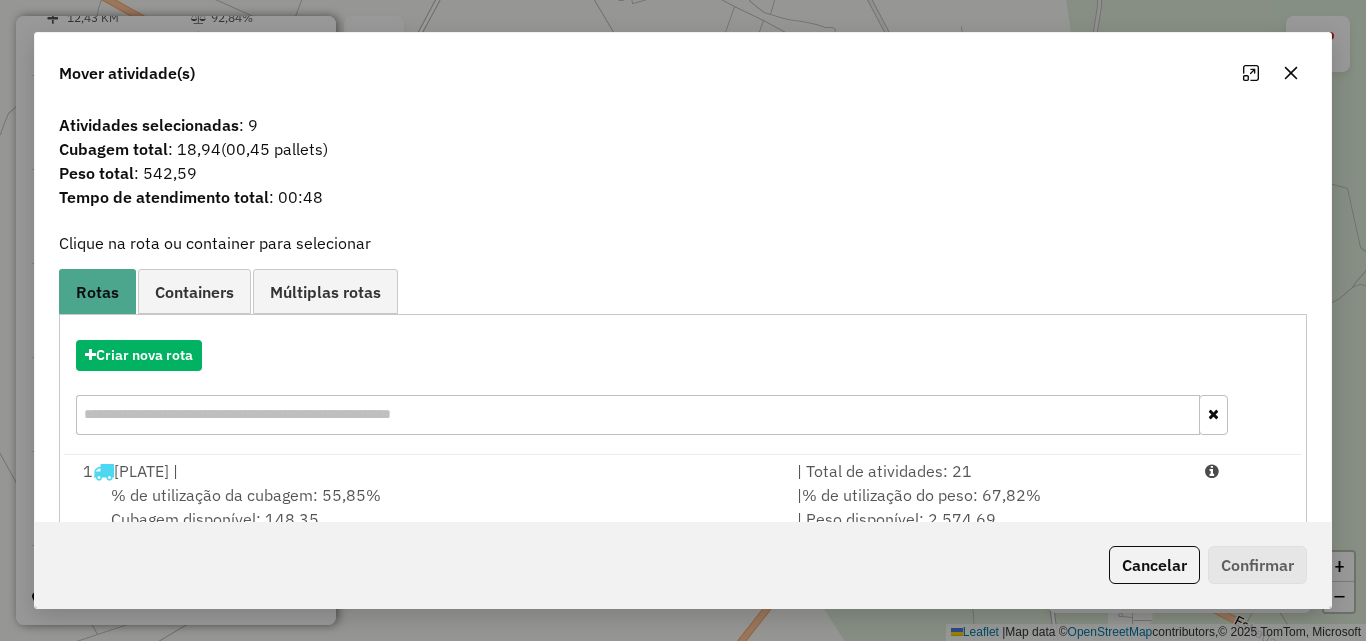 click 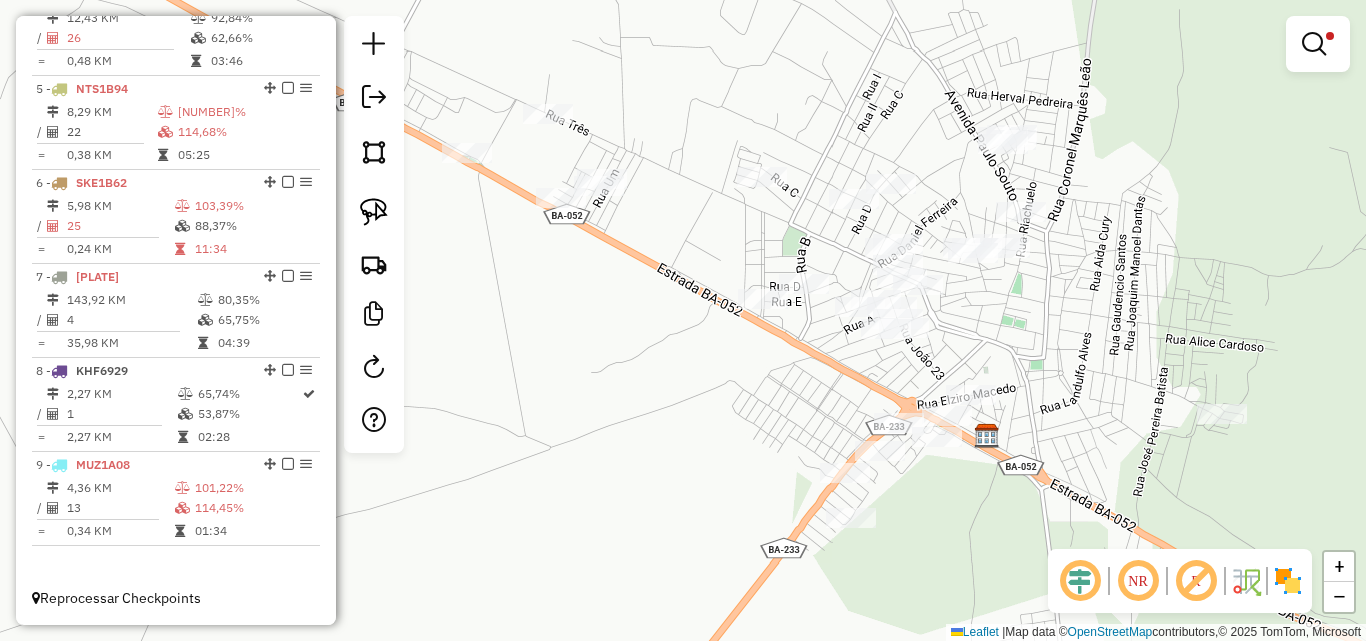 drag, startPoint x: 1090, startPoint y: 388, endPoint x: 1090, endPoint y: 352, distance: 36 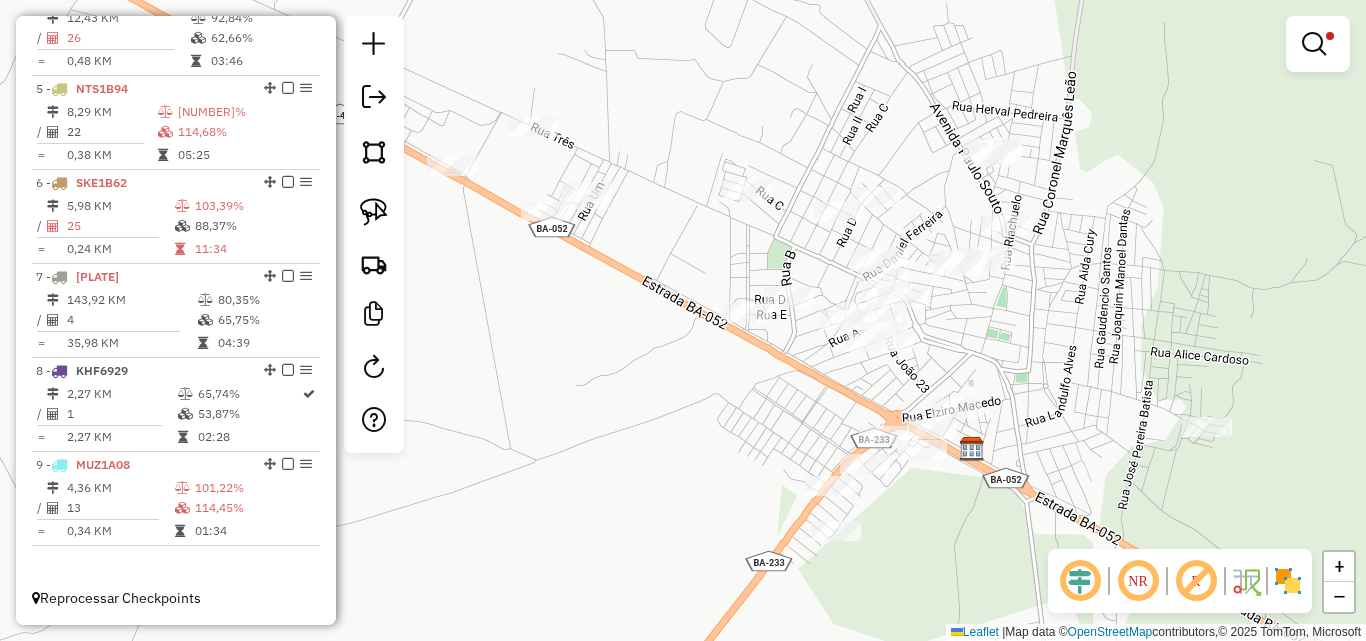 drag, startPoint x: 848, startPoint y: 350, endPoint x: 833, endPoint y: 363, distance: 19.849434 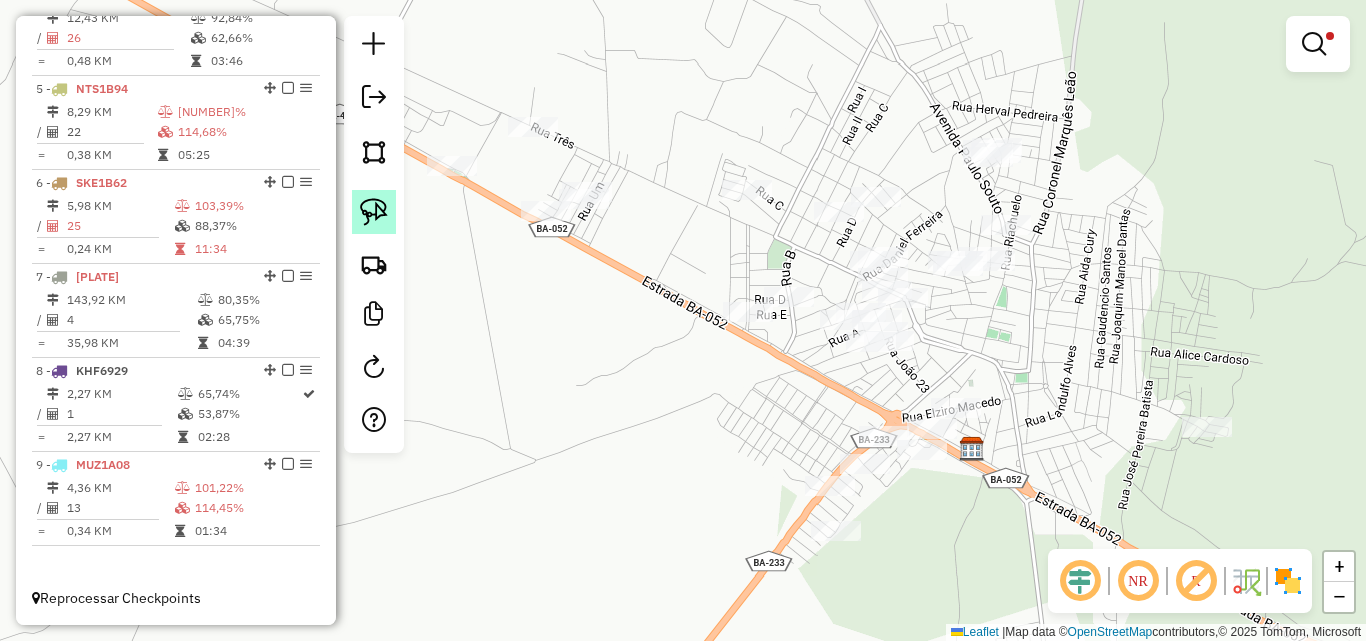 click 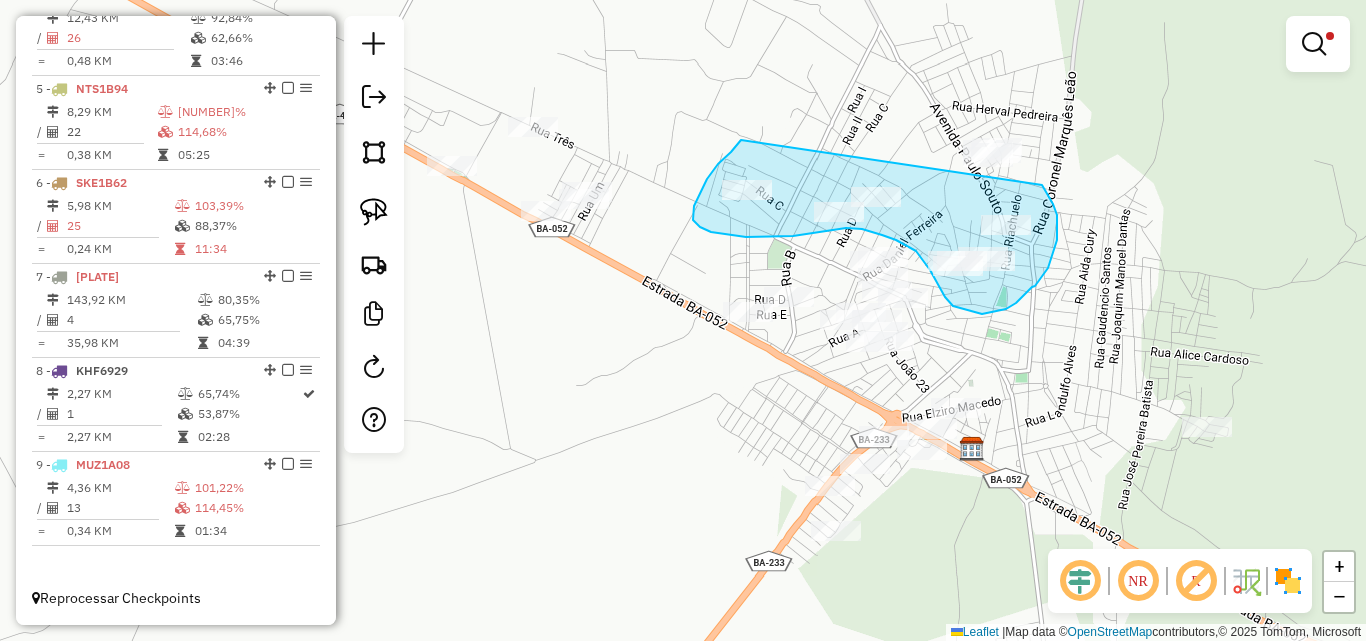 drag, startPoint x: 741, startPoint y: 140, endPoint x: 1039, endPoint y: 183, distance: 301.08636 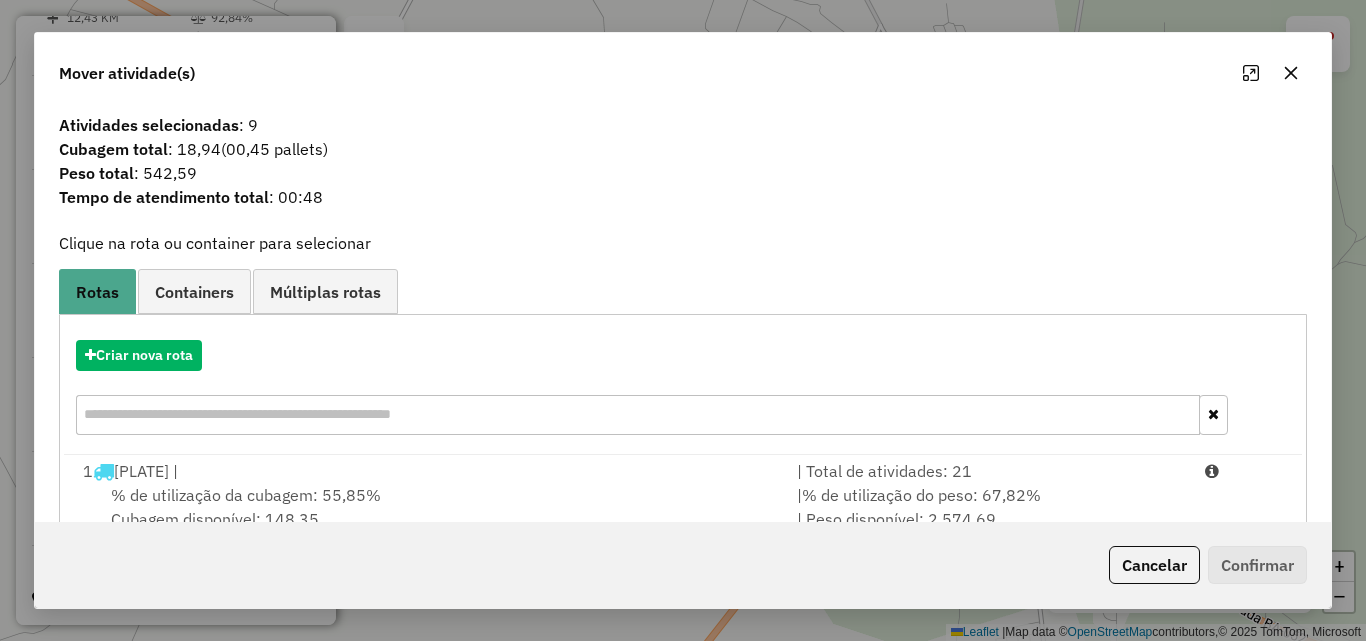 click 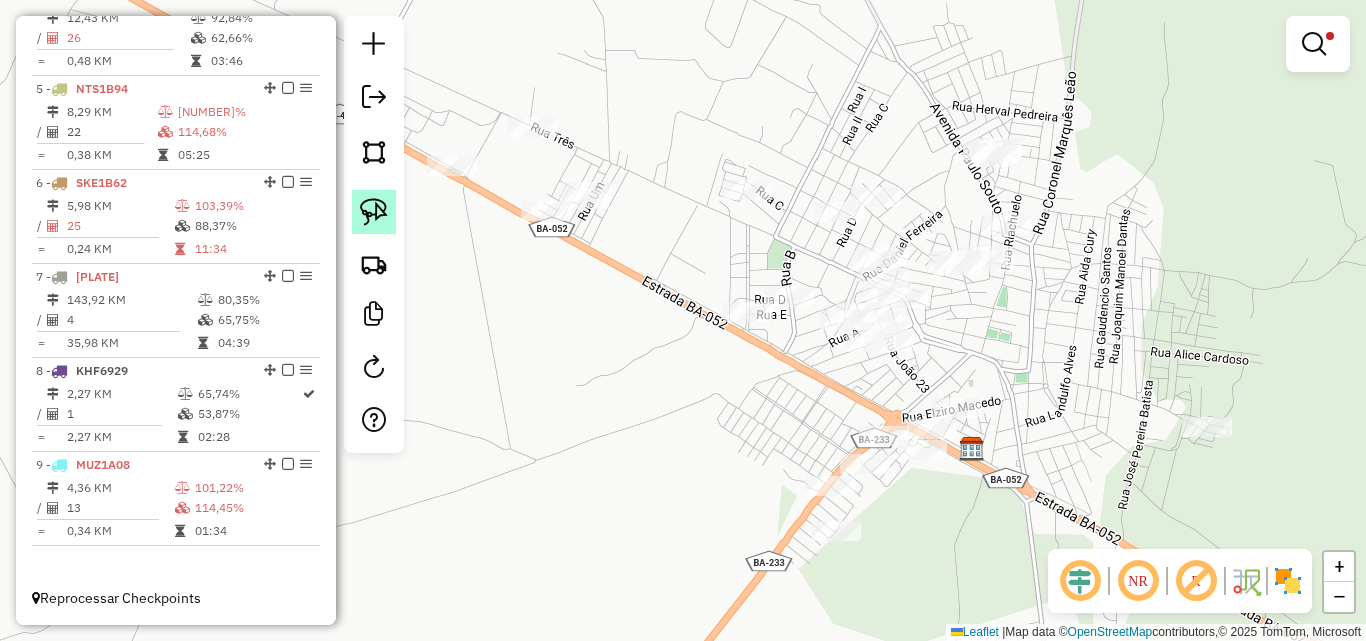 click 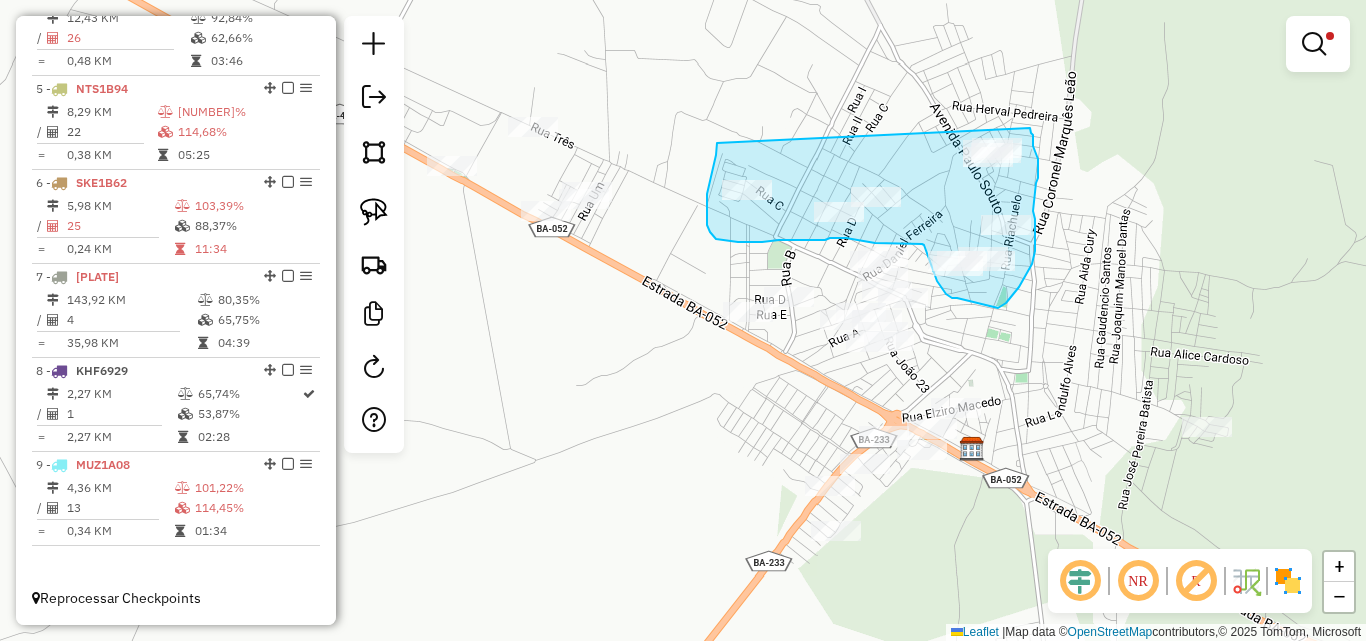 drag, startPoint x: 713, startPoint y: 168, endPoint x: 1030, endPoint y: 128, distance: 319.5137 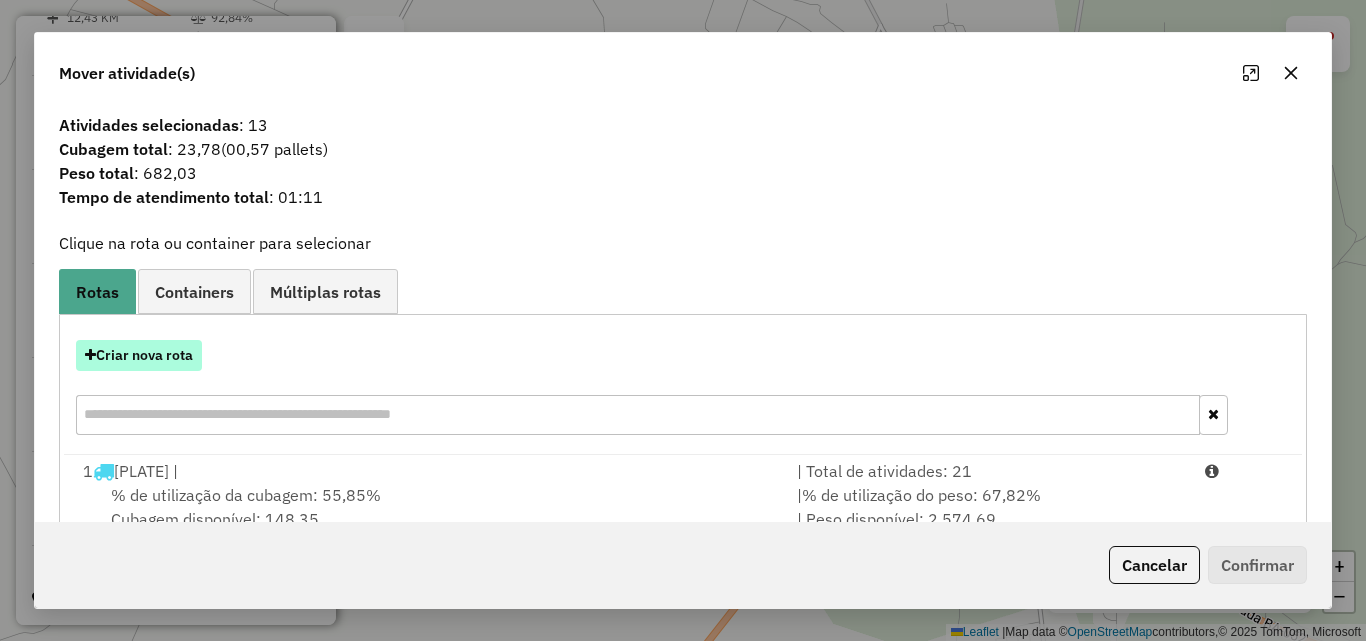 click on "Criar nova rota" at bounding box center [139, 355] 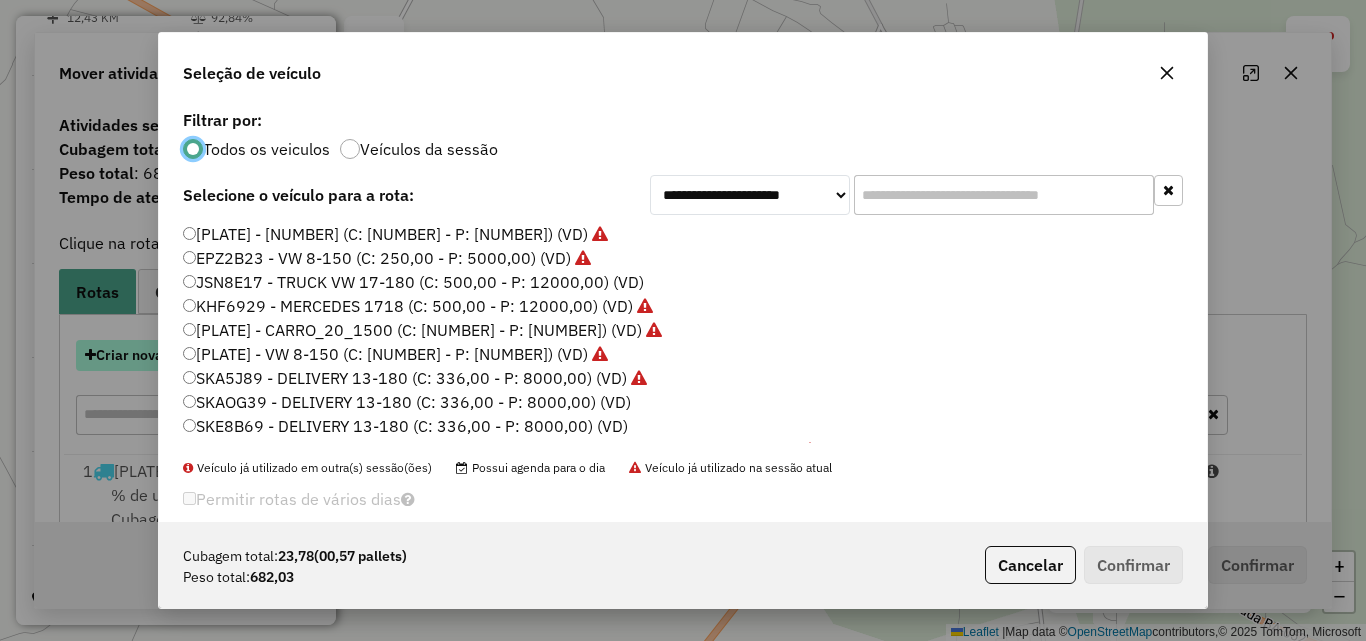 scroll, scrollTop: 11, scrollLeft: 6, axis: both 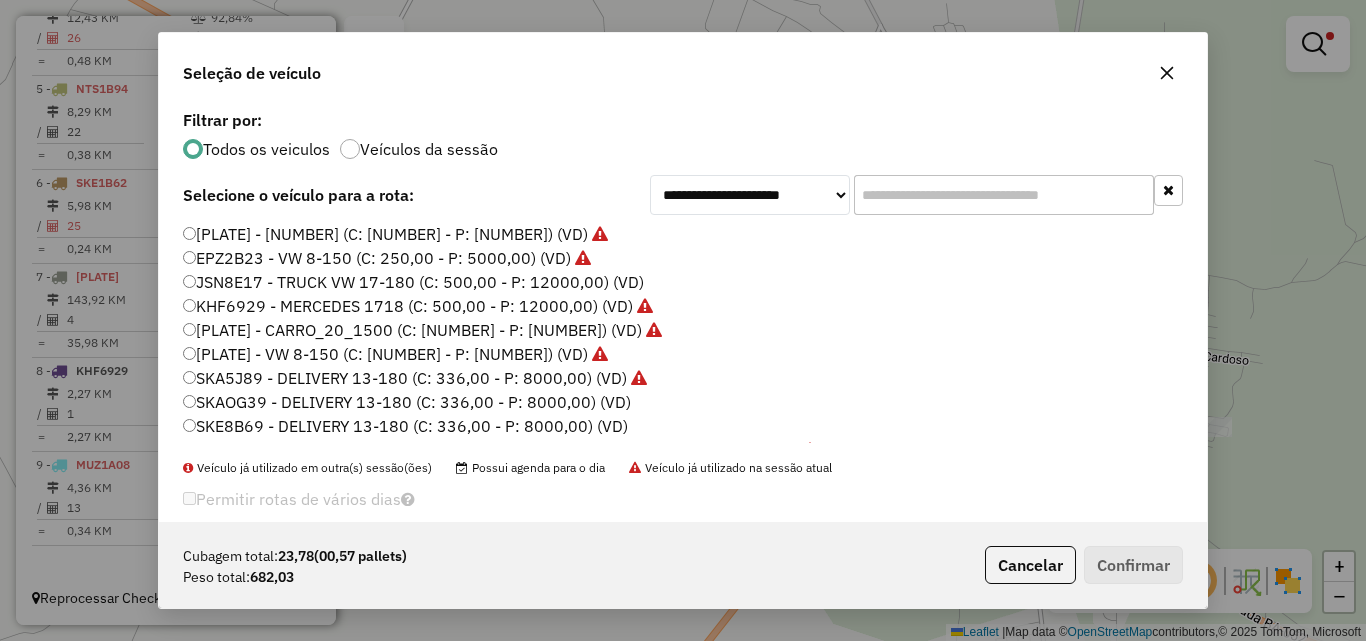 click on "[PLATE] - CARRO_20_1500 (C: [NUMBER] - P: [NUMBER]) (VD)" 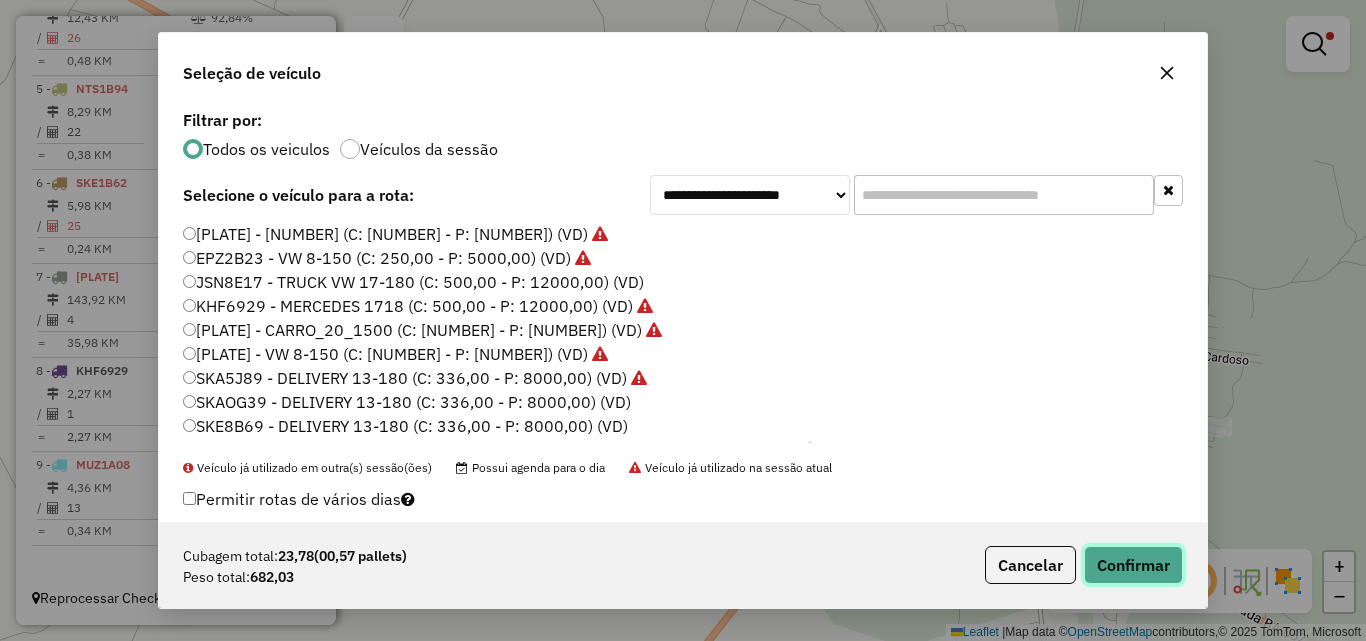 click on "Confirmar" 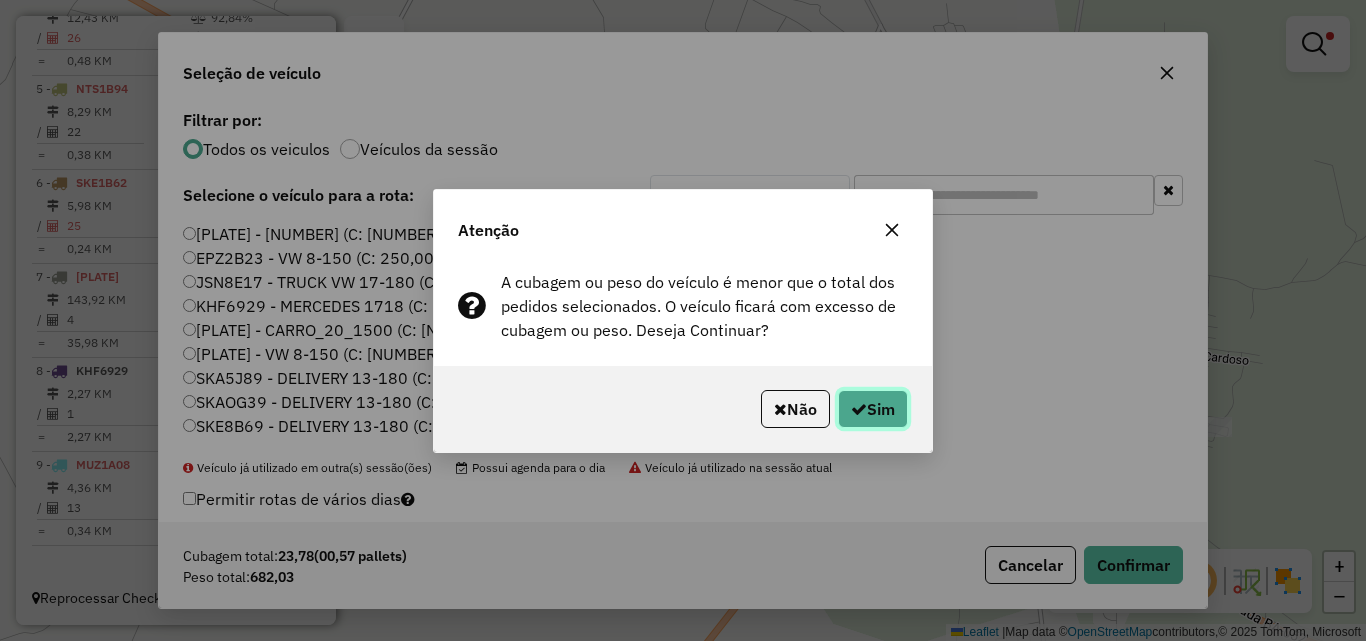 click on "Sim" 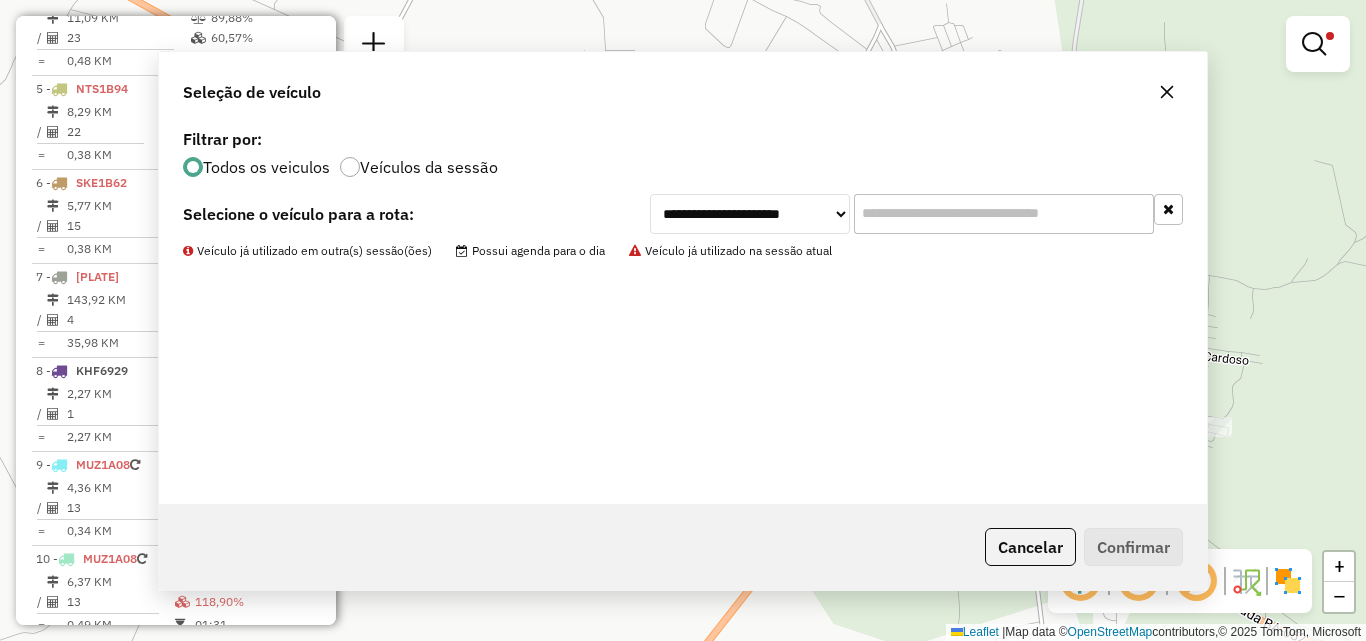 scroll, scrollTop: 1001, scrollLeft: 0, axis: vertical 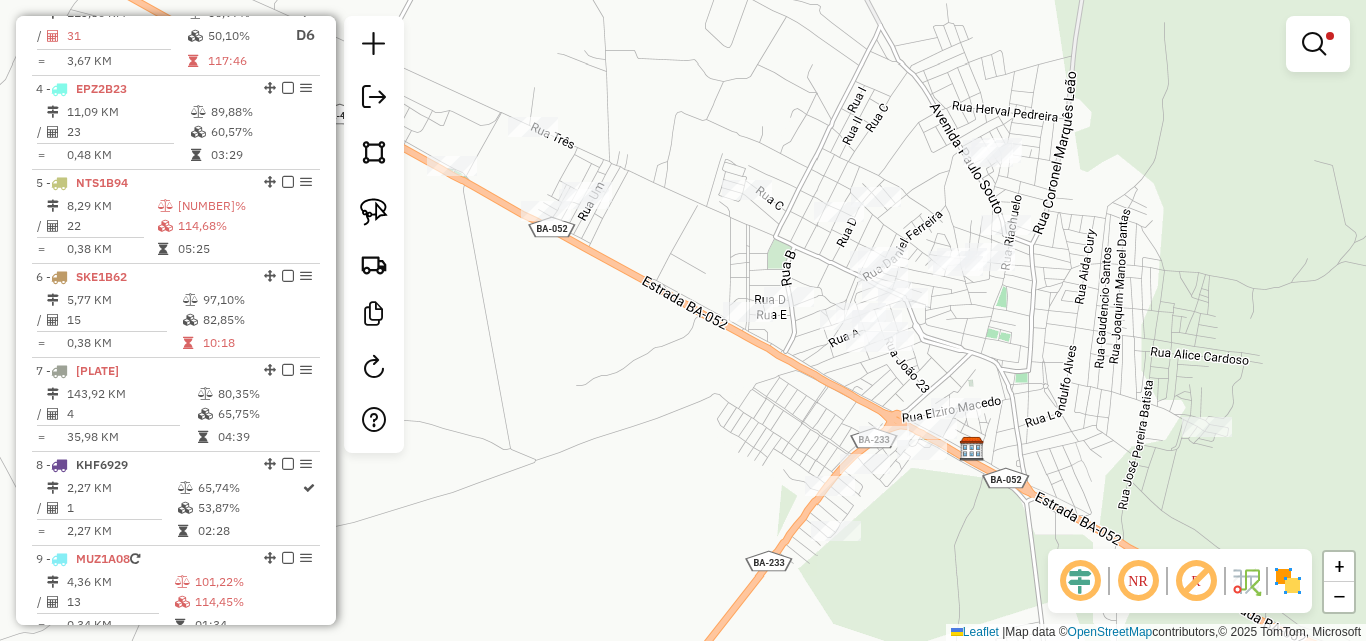 click on "Limpar filtros Janela de atendimento Grade de atendimento Capacidade Transportadoras Veículos Cliente Pedidos  Rotas Selecione os dias de semana para filtrar as janelas de atendimento  Seg   Ter   Qua   Qui   Sex   Sáb   Dom  Informe o período da janela de atendimento: De: Até:  Filtrar exatamente a janela do cliente  Considerar janela de atendimento padrão  Selecione os dias de semana para filtrar as grades de atendimento  Seg   Ter   Qua   Qui   Sex   Sáb   Dom   Considerar clientes sem dia de atendimento cadastrado  Clientes fora do dia de atendimento selecionado Filtrar as atividades entre os valores definidos abaixo:  Peso mínimo:  ****  Peso máximo:  ******  Cubagem mínima:   Cubagem máxima:   De:   Até:  Filtrar as atividades entre o tempo de atendimento definido abaixo:  De:   Até:   Considerar capacidade total dos clientes não roteirizados Transportadora: Selecione um ou mais itens Tipo de veículo: Selecione um ou mais itens Veículo: Selecione um ou mais itens Motorista: Nome: Rótulo:" 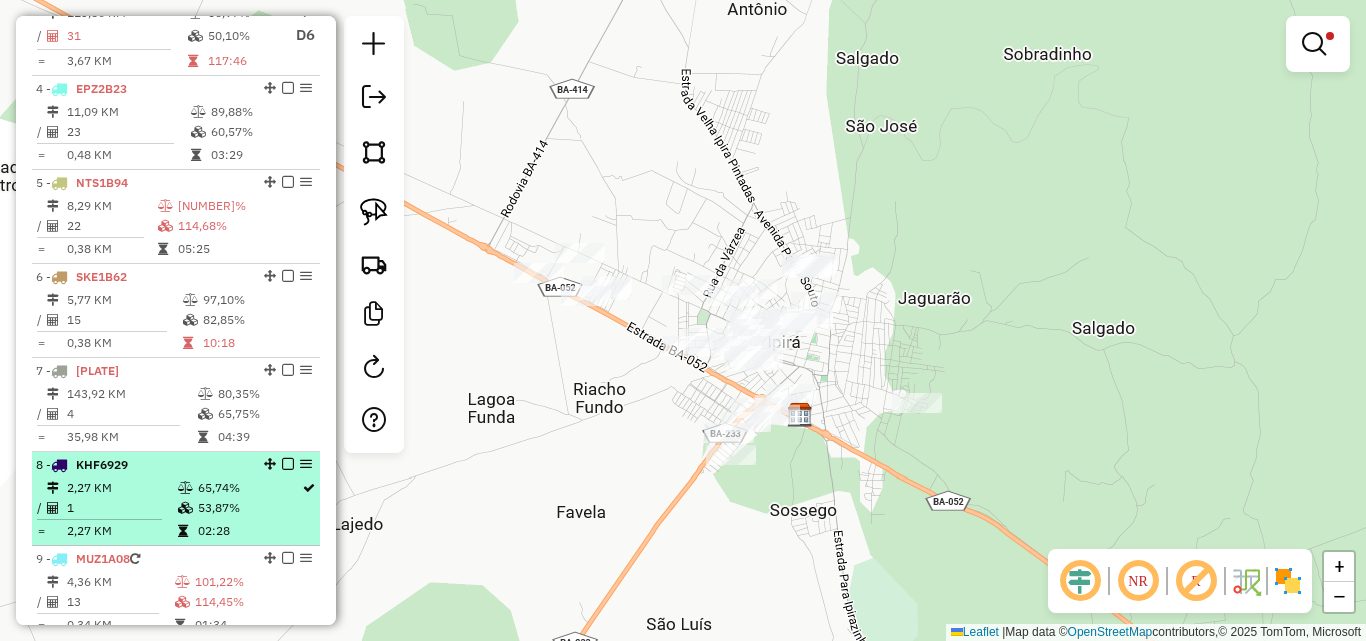 scroll, scrollTop: 1189, scrollLeft: 0, axis: vertical 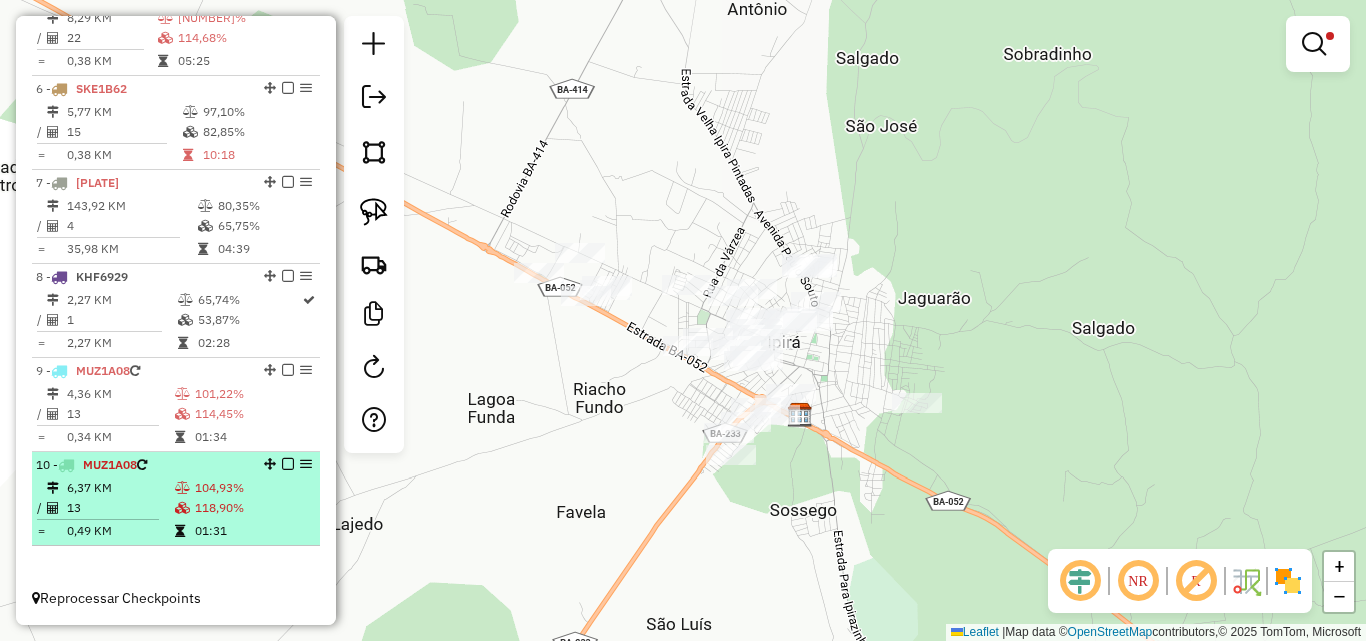 click on "0,49 KM" at bounding box center [120, 531] 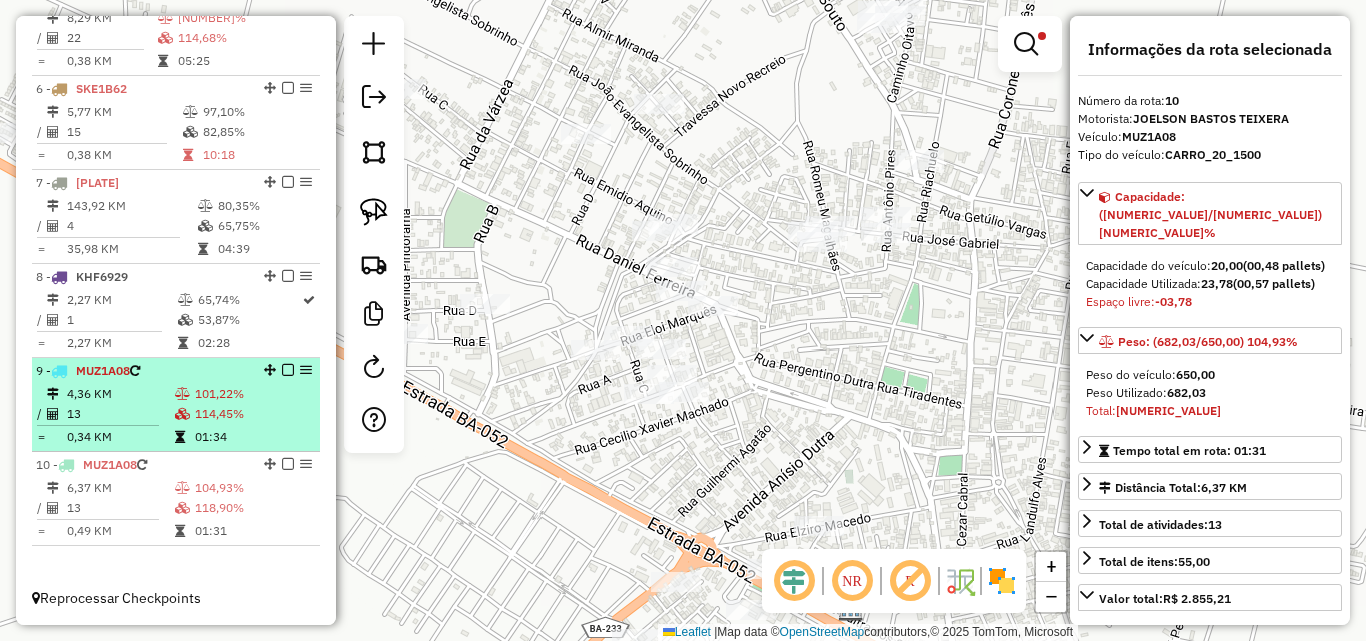 click on "13" at bounding box center (120, 414) 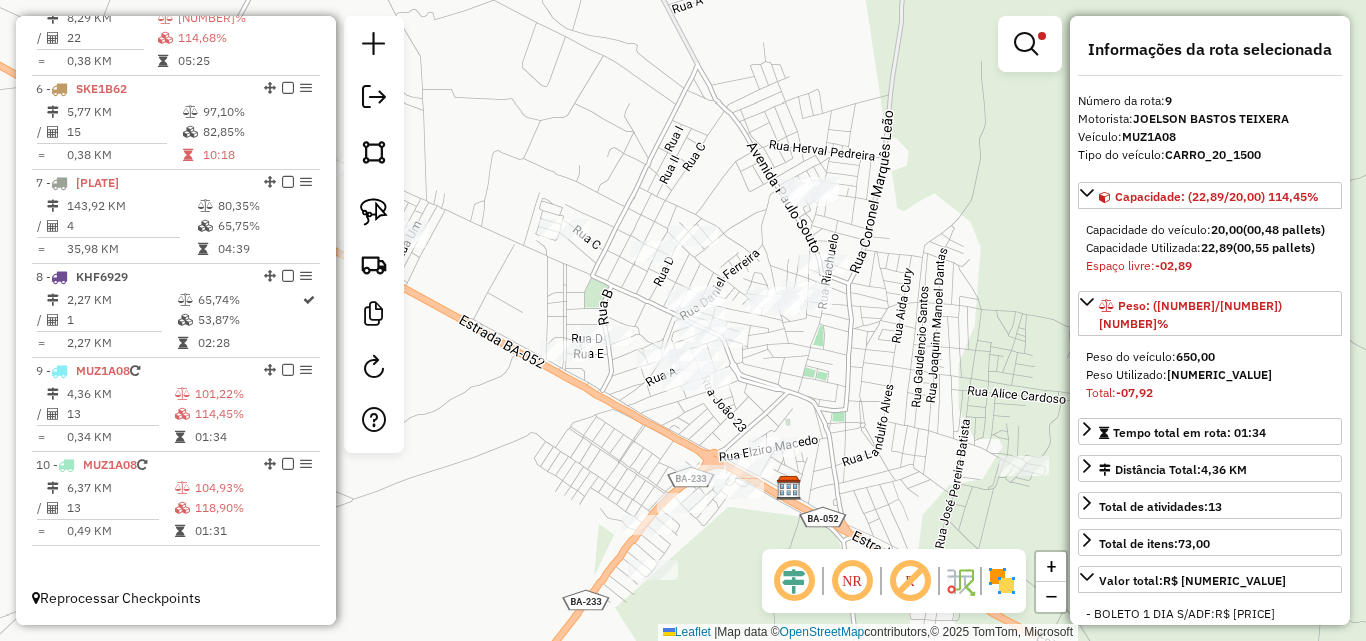 drag, startPoint x: 756, startPoint y: 380, endPoint x: 868, endPoint y: 406, distance: 114.97826 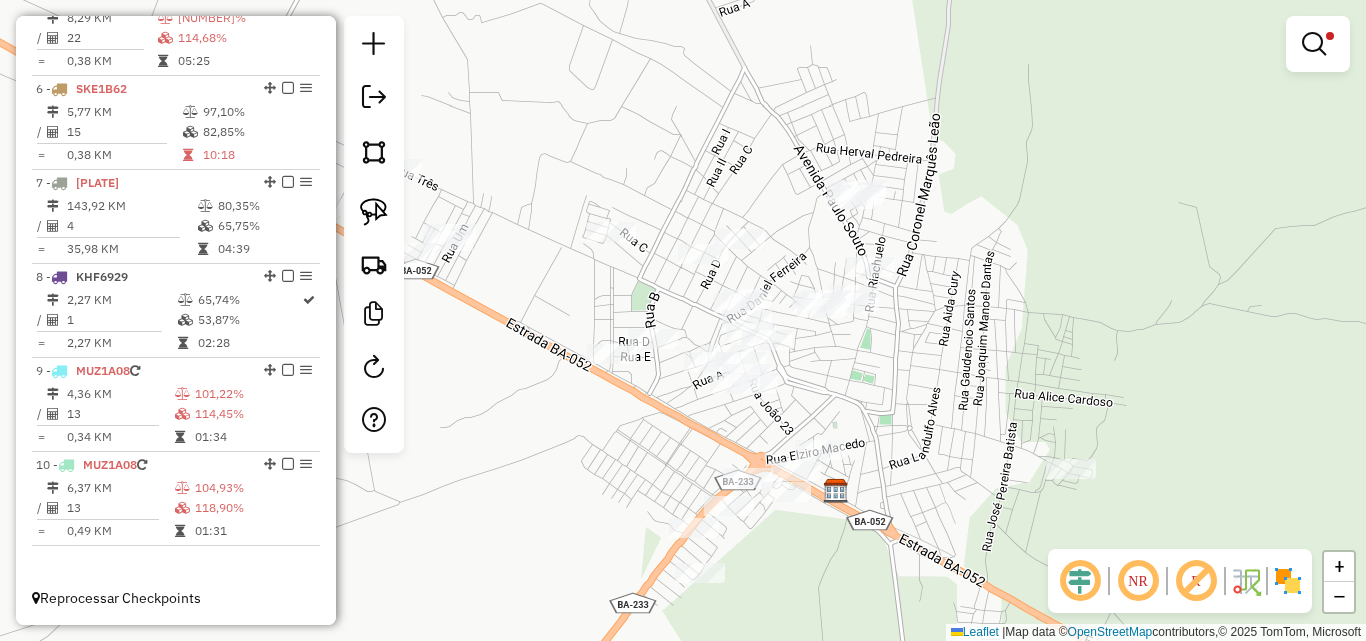 click on "Limpar filtros Janela de atendimento Grade de atendimento Capacidade Transportadoras Veículos Cliente Pedidos  Rotas Selecione os dias de semana para filtrar as janelas de atendimento  Seg   Ter   Qua   Qui   Sex   Sáb   Dom  Informe o período da janela de atendimento: De: Até:  Filtrar exatamente a janela do cliente  Considerar janela de atendimento padrão  Selecione os dias de semana para filtrar as grades de atendimento  Seg   Ter   Qua   Qui   Sex   Sáb   Dom   Considerar clientes sem dia de atendimento cadastrado  Clientes fora do dia de atendimento selecionado Filtrar as atividades entre os valores definidos abaixo:  Peso mínimo:  ****  Peso máximo:  ******  Cubagem mínima:   Cubagem máxima:   De:   Até:  Filtrar as atividades entre o tempo de atendimento definido abaixo:  De:   Até:   Considerar capacidade total dos clientes não roteirizados Transportadora: Selecione um ou mais itens Tipo de veículo: Selecione um ou mais itens Veículo: Selecione um ou mais itens Motorista: Nome: Rótulo:" 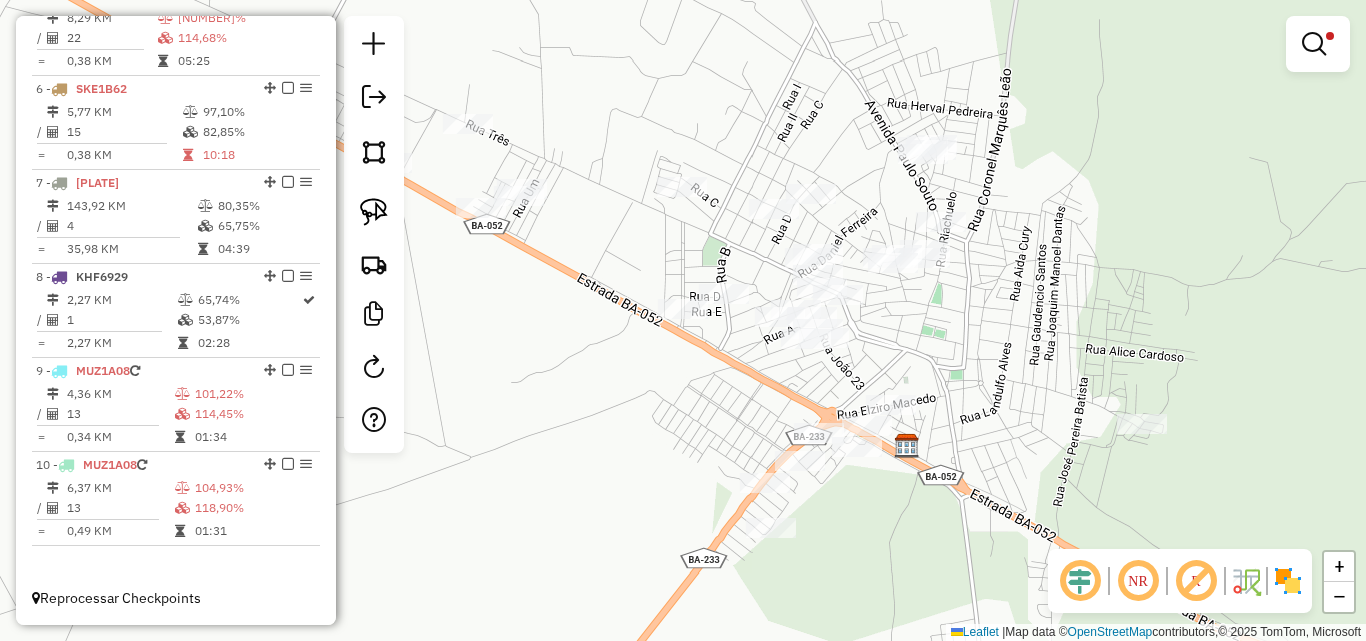 drag, startPoint x: 866, startPoint y: 422, endPoint x: 937, endPoint y: 376, distance: 84.59905 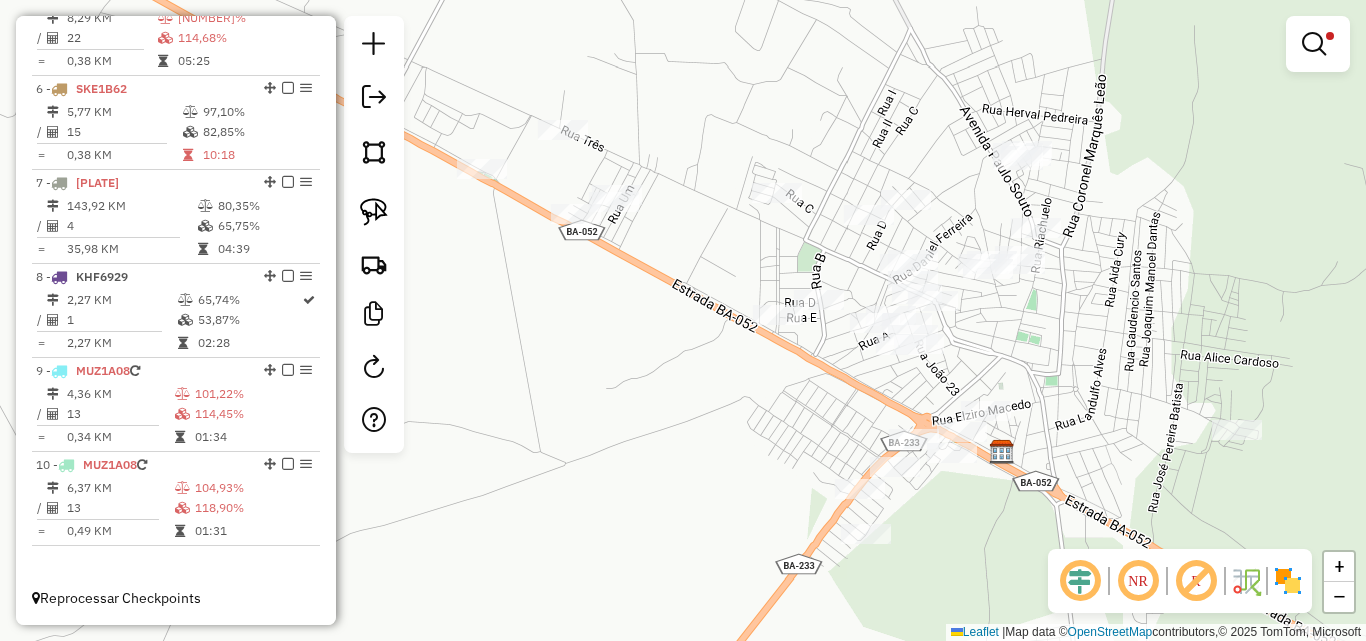 drag, startPoint x: 588, startPoint y: 384, endPoint x: 682, endPoint y: 391, distance: 94.26028 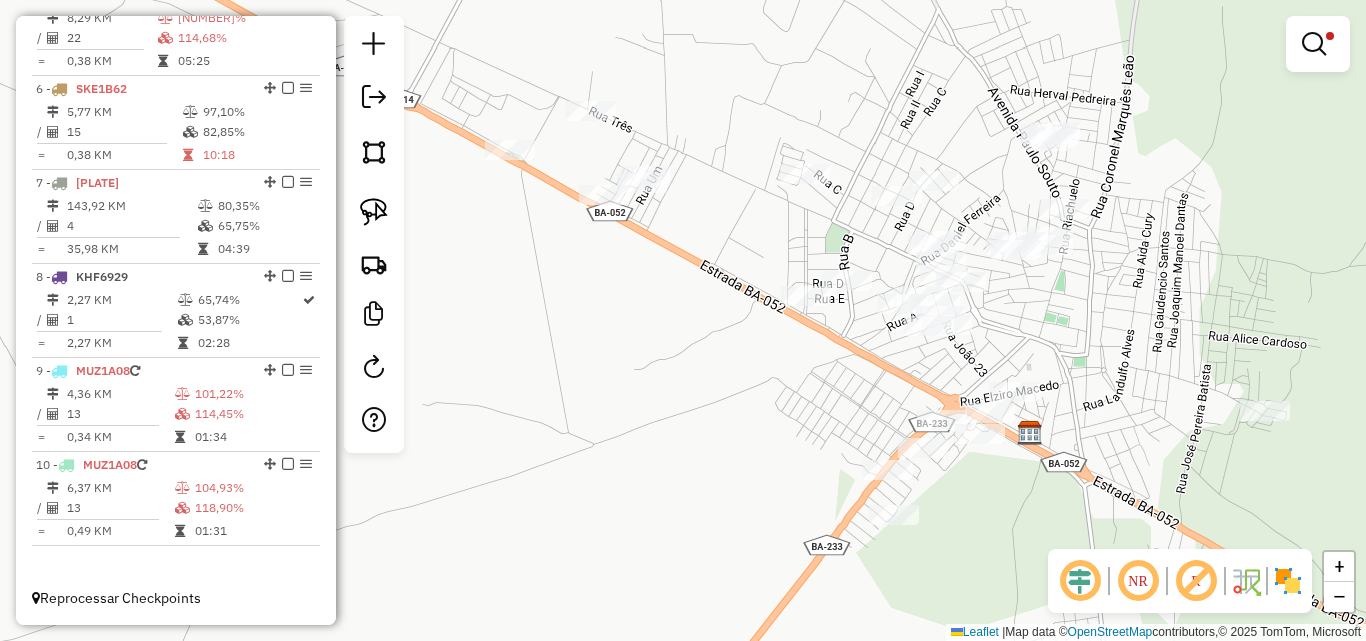 drag, startPoint x: 717, startPoint y: 470, endPoint x: 745, endPoint y: 451, distance: 33.83785 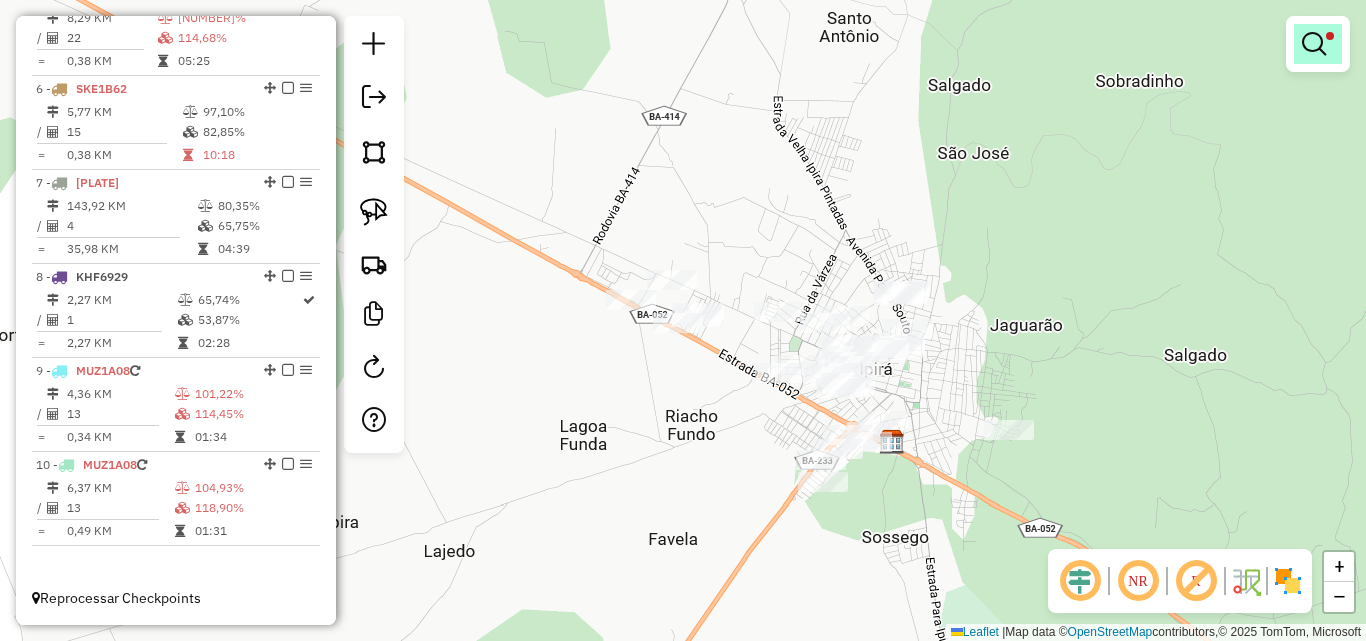 click at bounding box center [1314, 44] 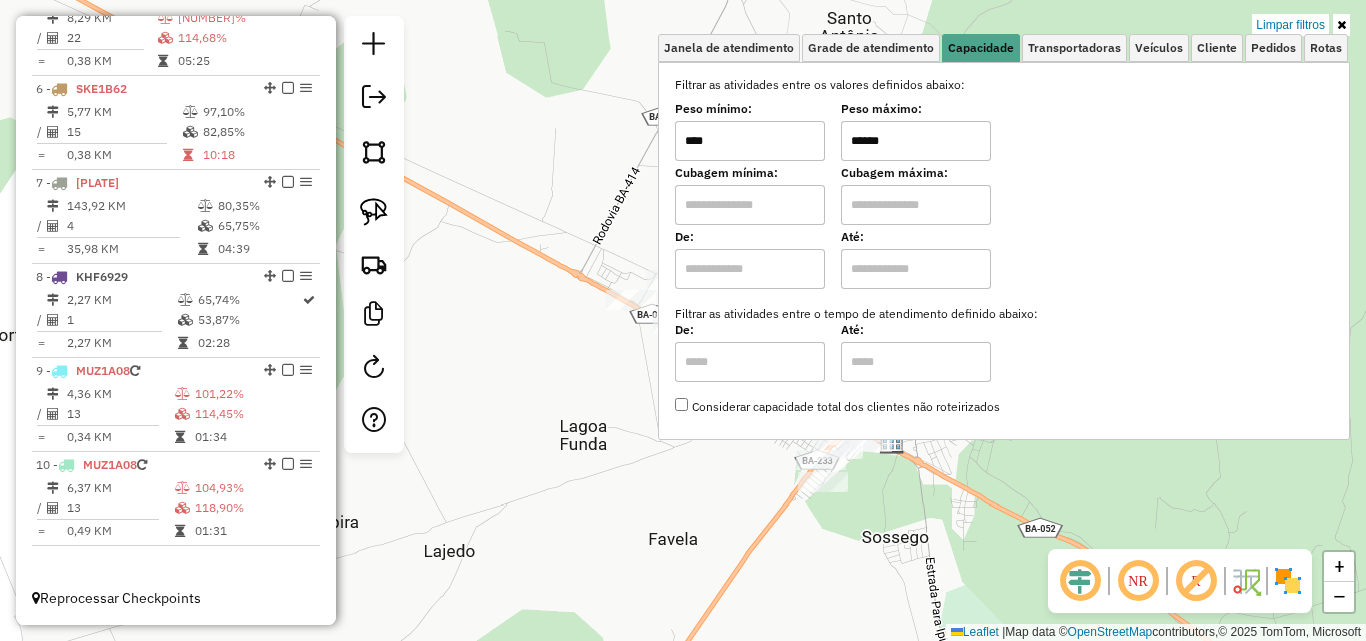 click on "****" at bounding box center [750, 141] 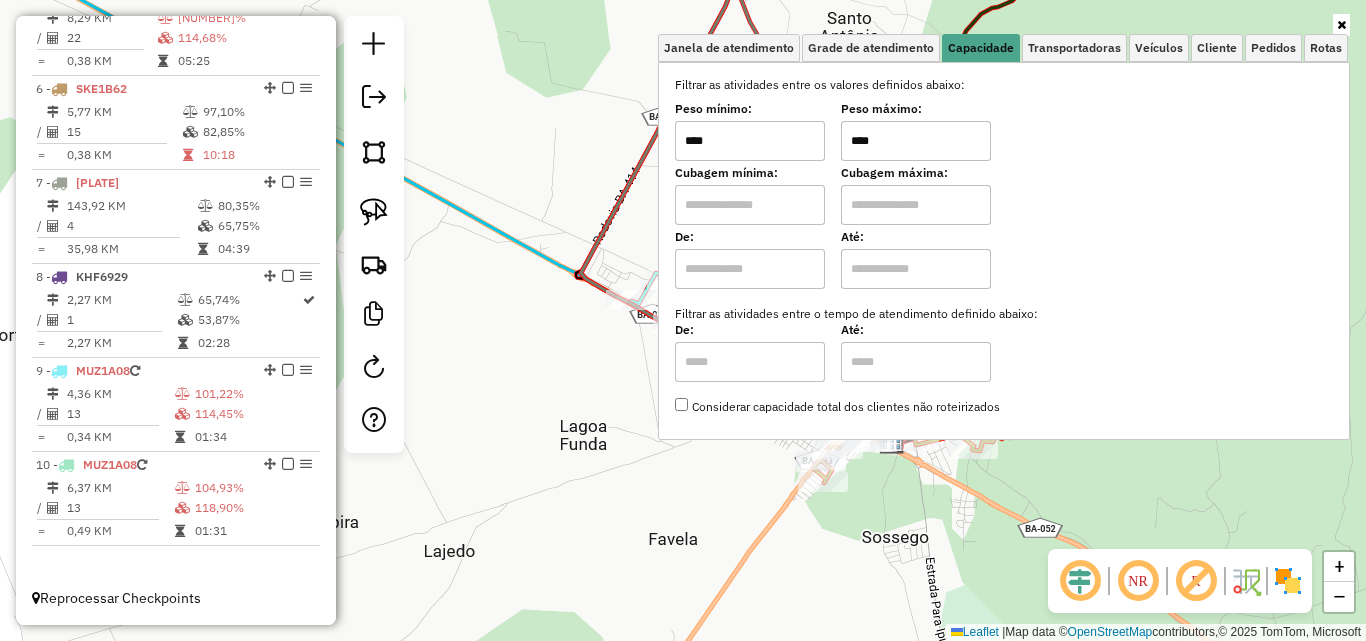 type on "****" 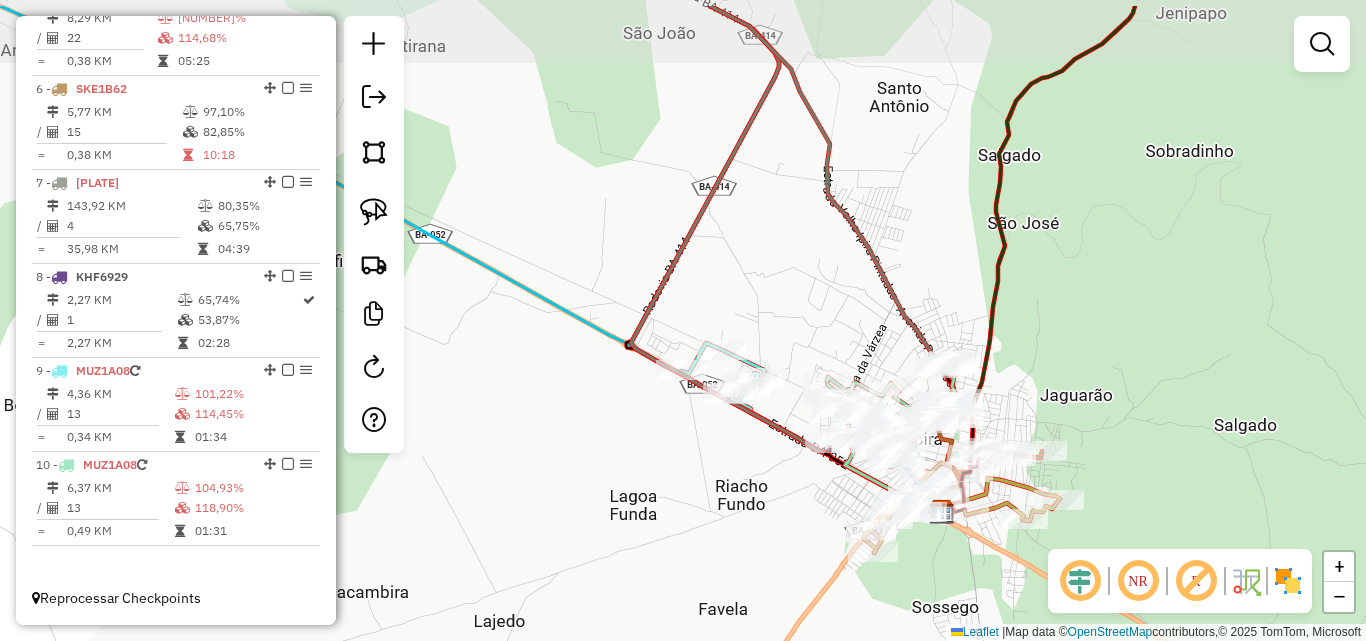 drag, startPoint x: 814, startPoint y: 218, endPoint x: 869, endPoint y: 296, distance: 95.44108 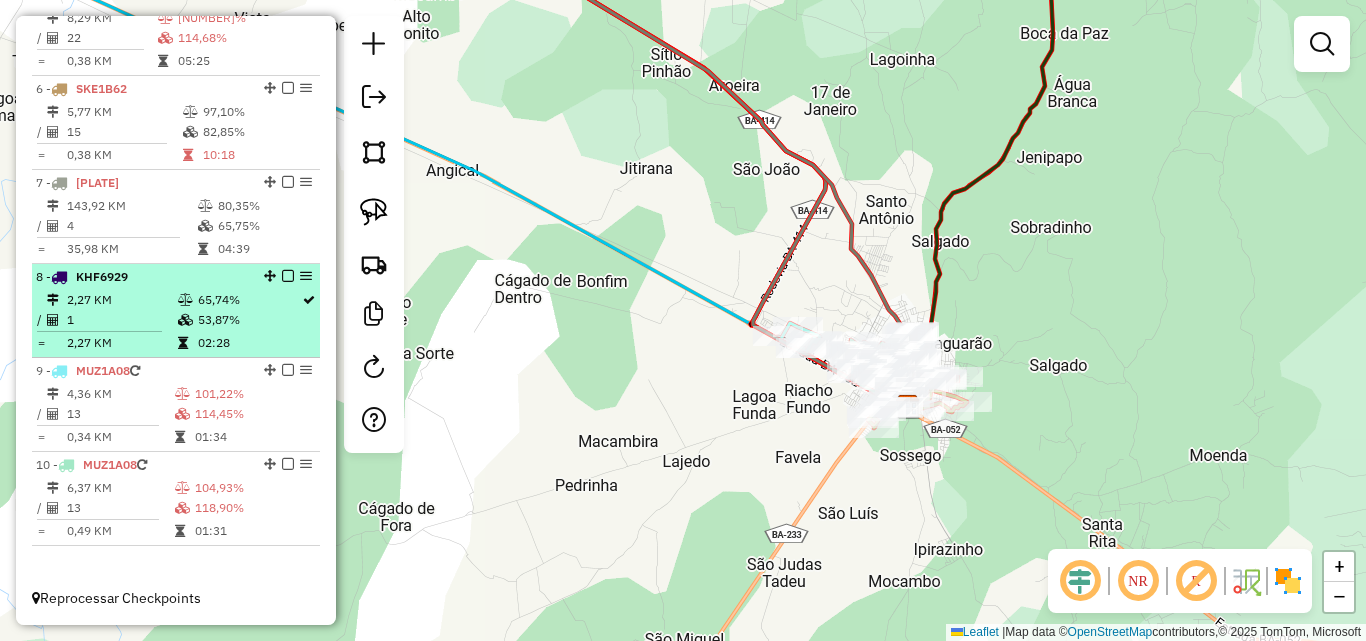 click on "2,27 KM" at bounding box center (121, 300) 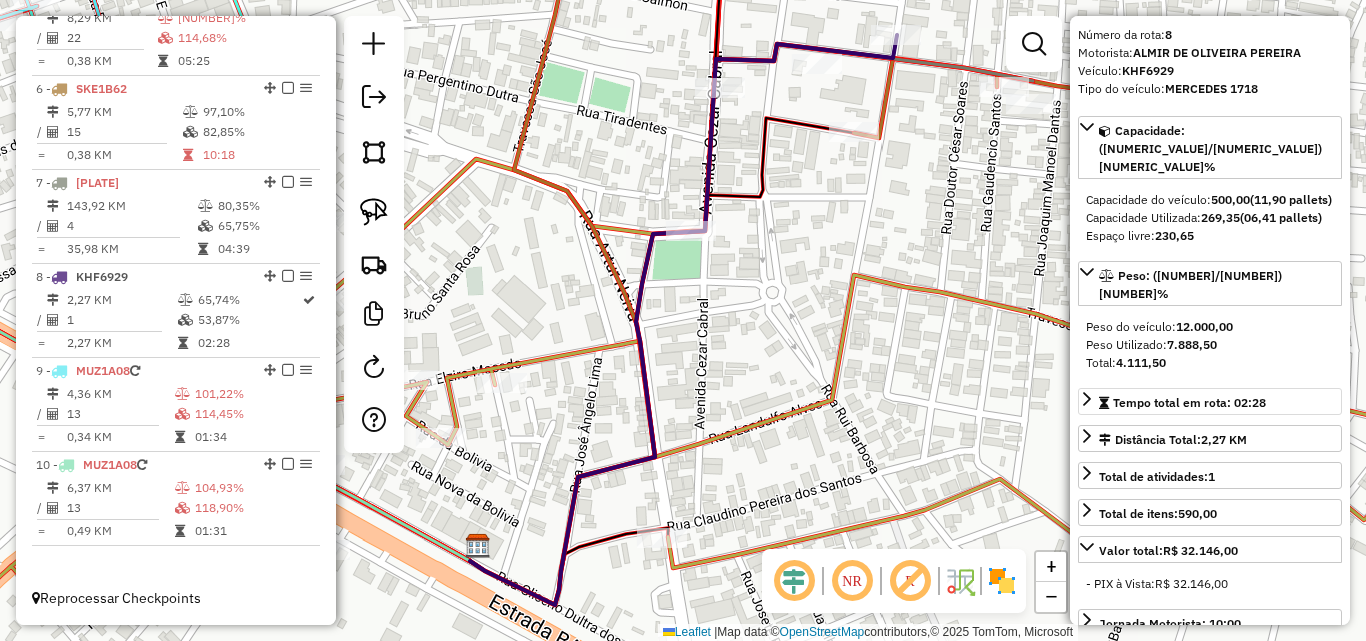 scroll, scrollTop: 100, scrollLeft: 0, axis: vertical 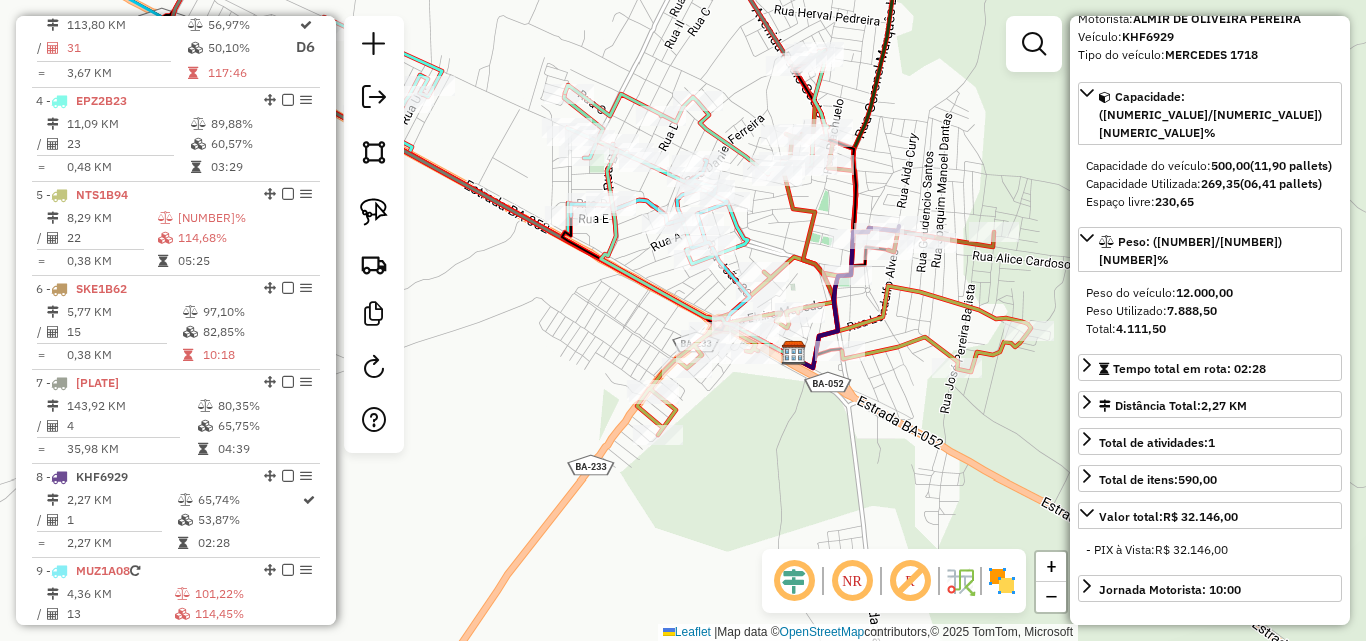 drag, startPoint x: 897, startPoint y: 439, endPoint x: 921, endPoint y: 478, distance: 45.79301 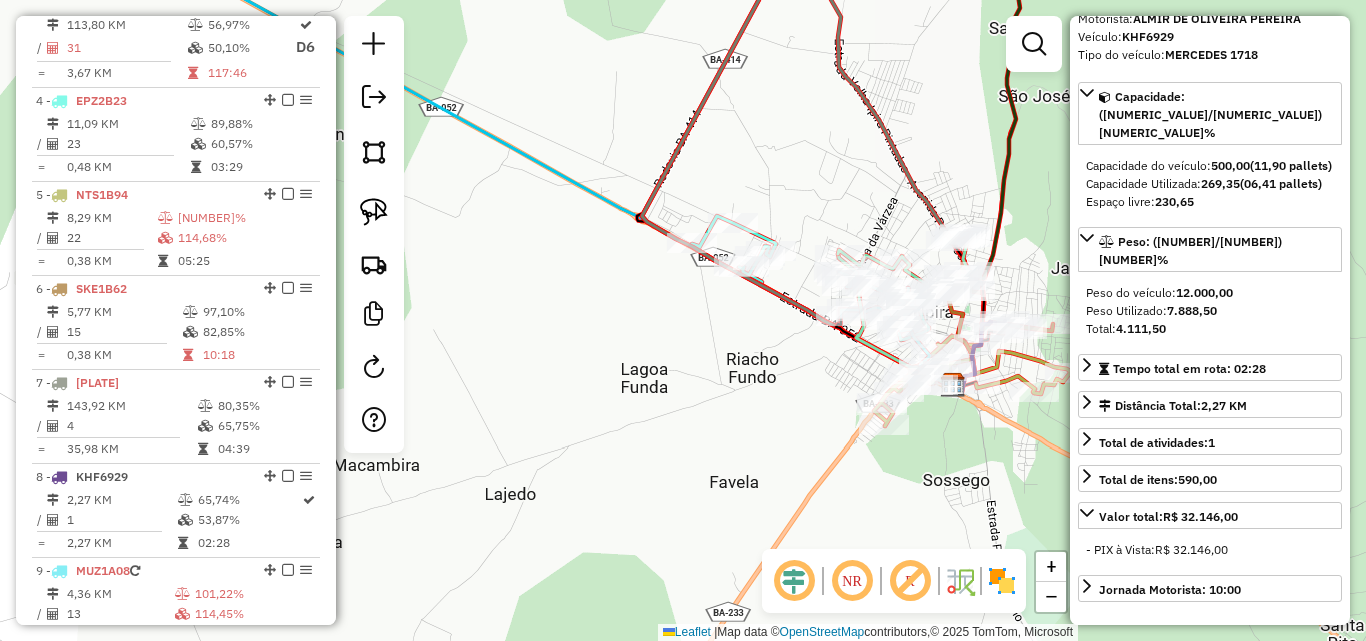 drag, startPoint x: 705, startPoint y: 382, endPoint x: 719, endPoint y: 372, distance: 17.20465 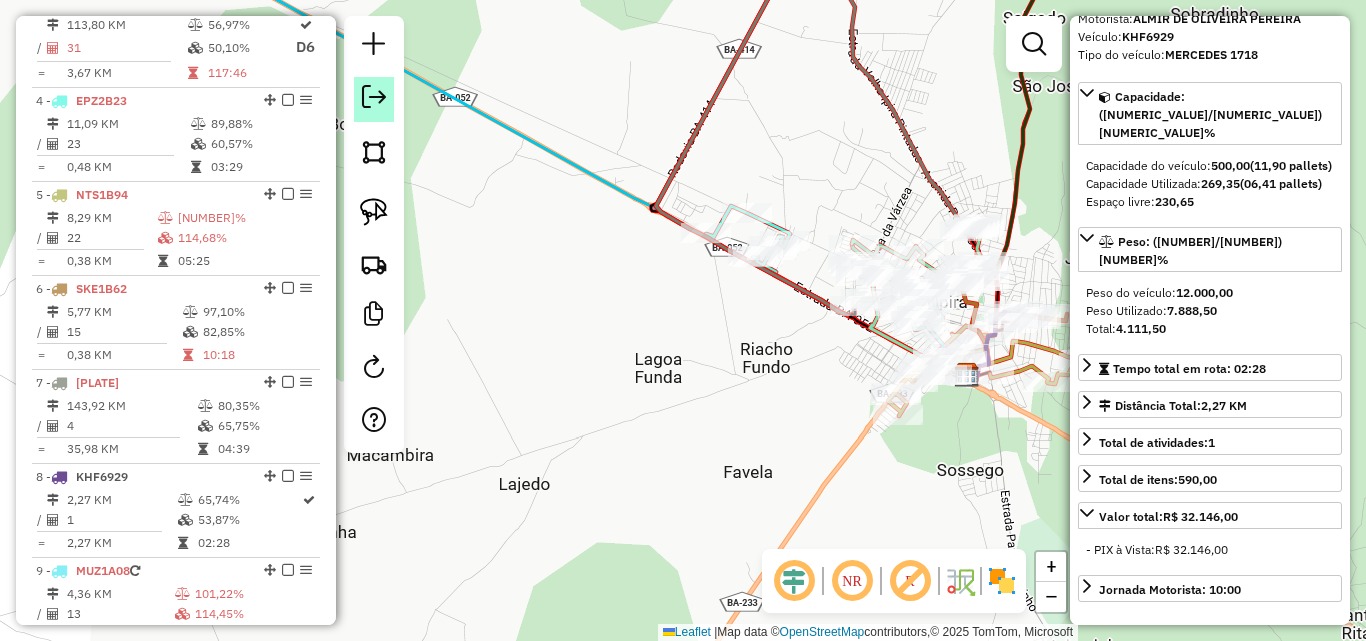 click 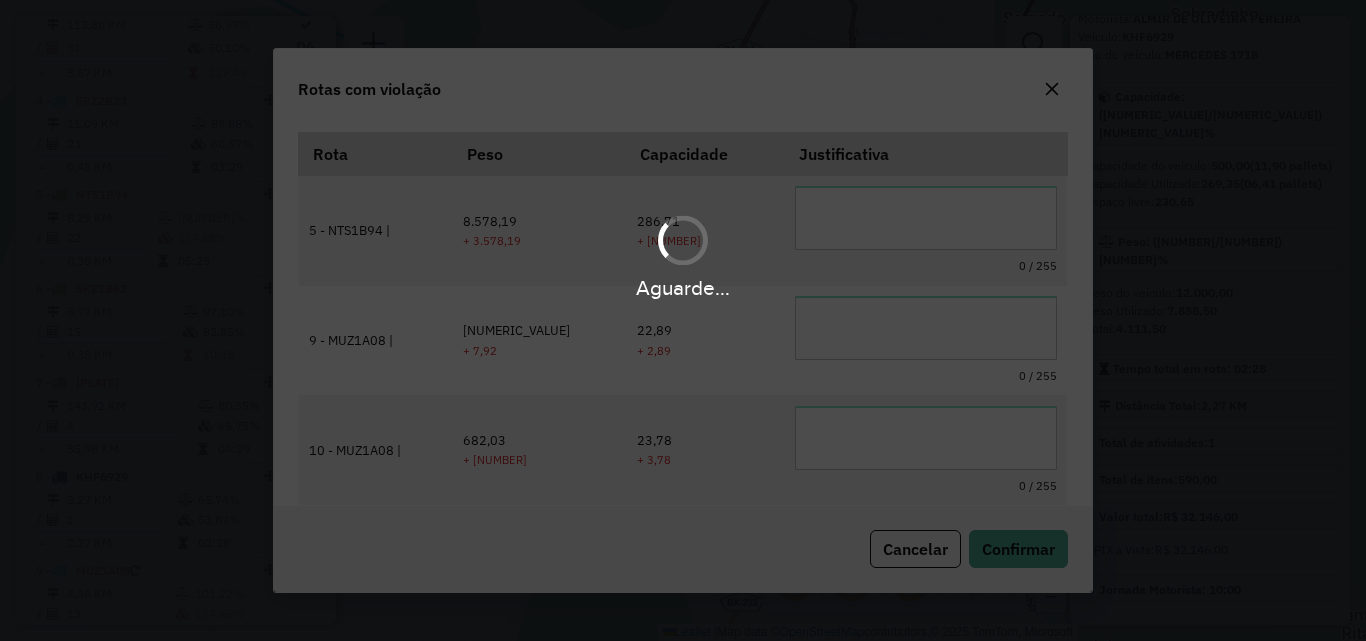 scroll, scrollTop: 37, scrollLeft: 0, axis: vertical 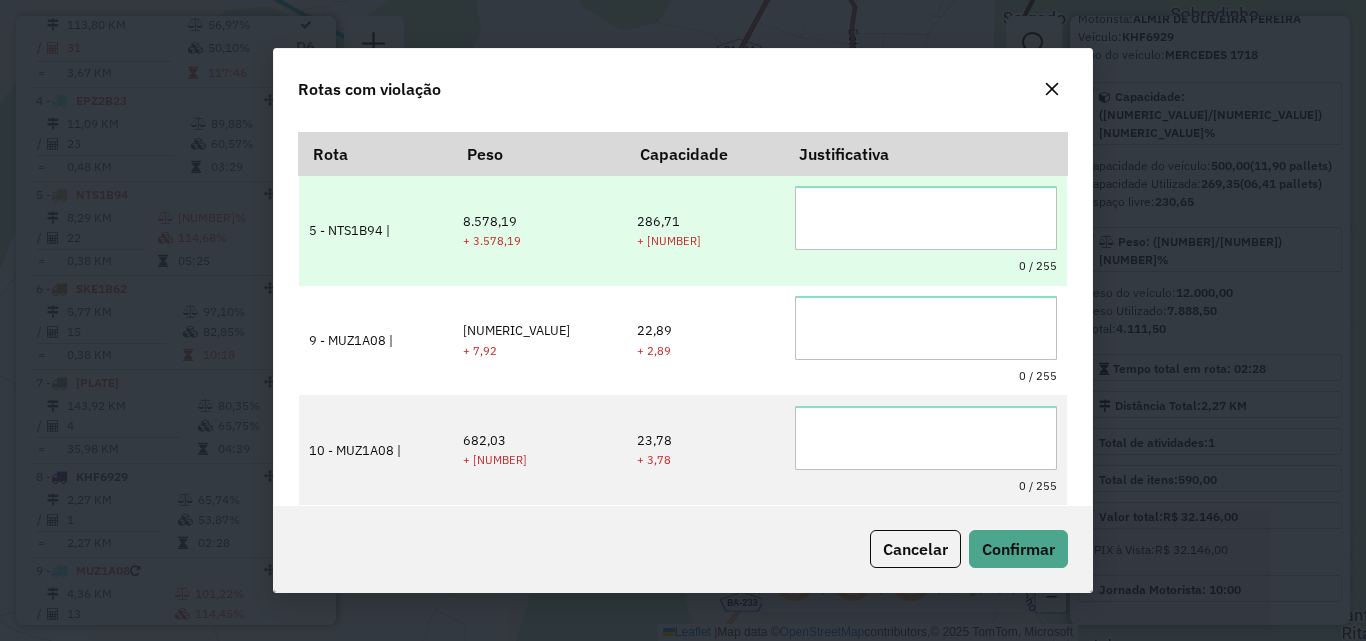 click at bounding box center [926, 218] 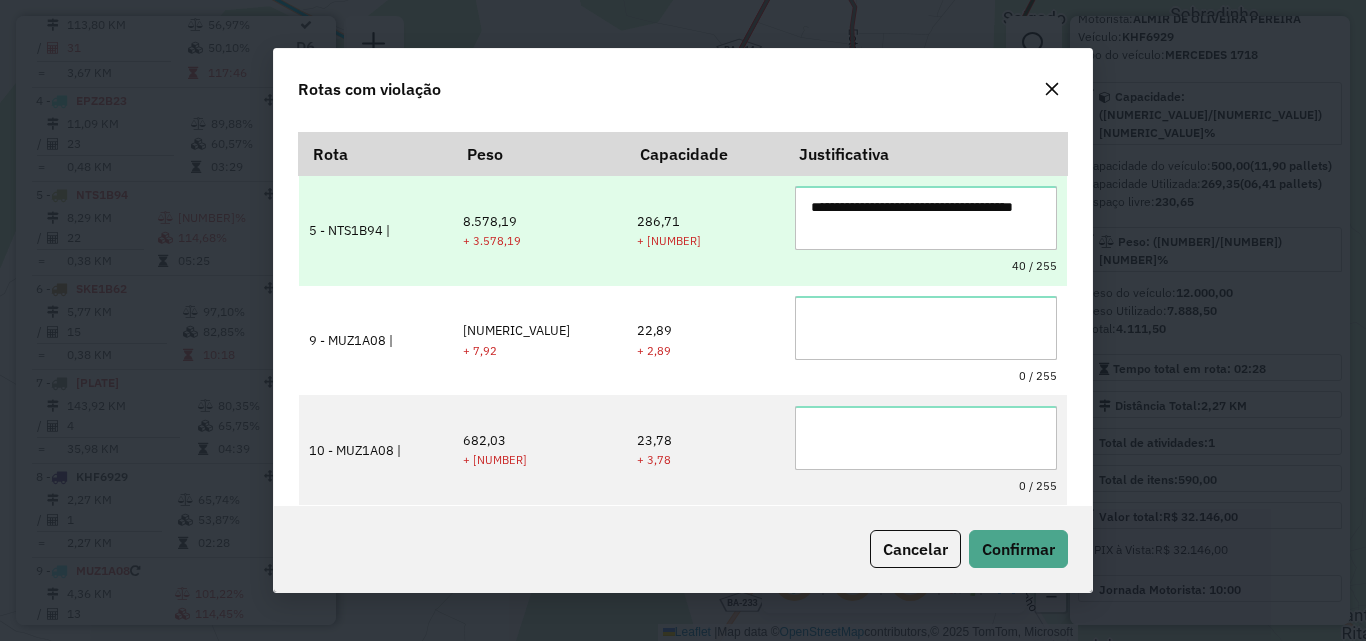 drag, startPoint x: 854, startPoint y: 228, endPoint x: 768, endPoint y: 204, distance: 89.28606 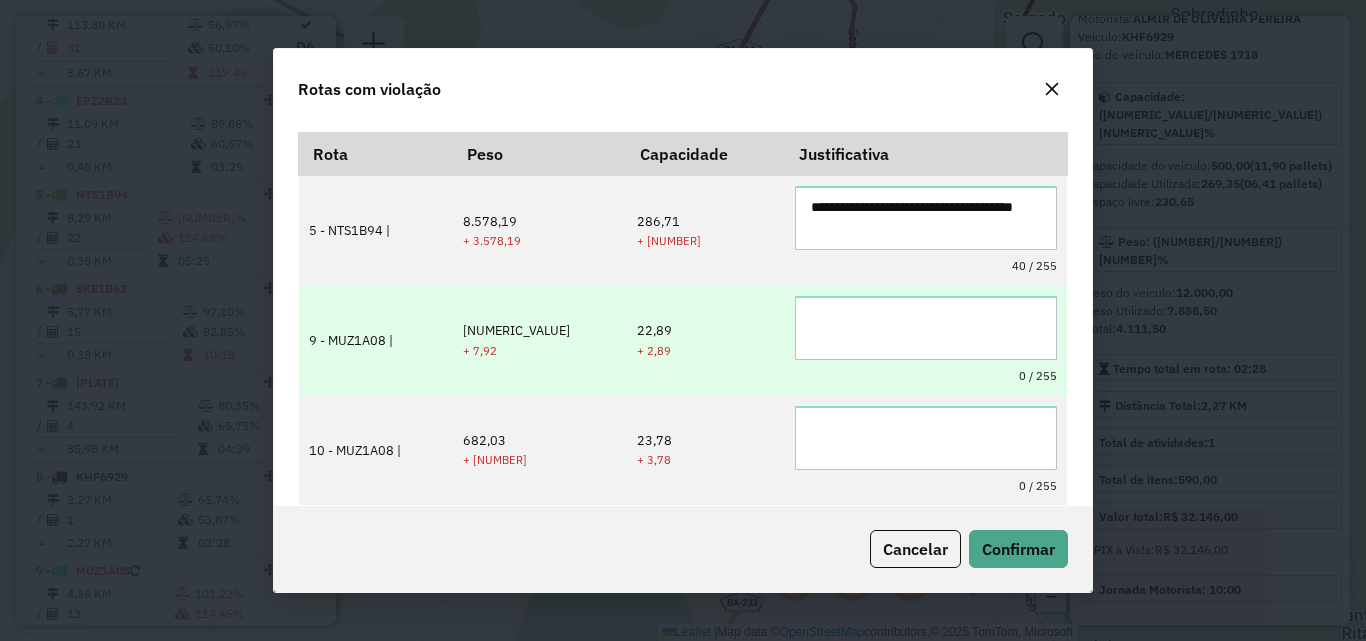 type on "**********" 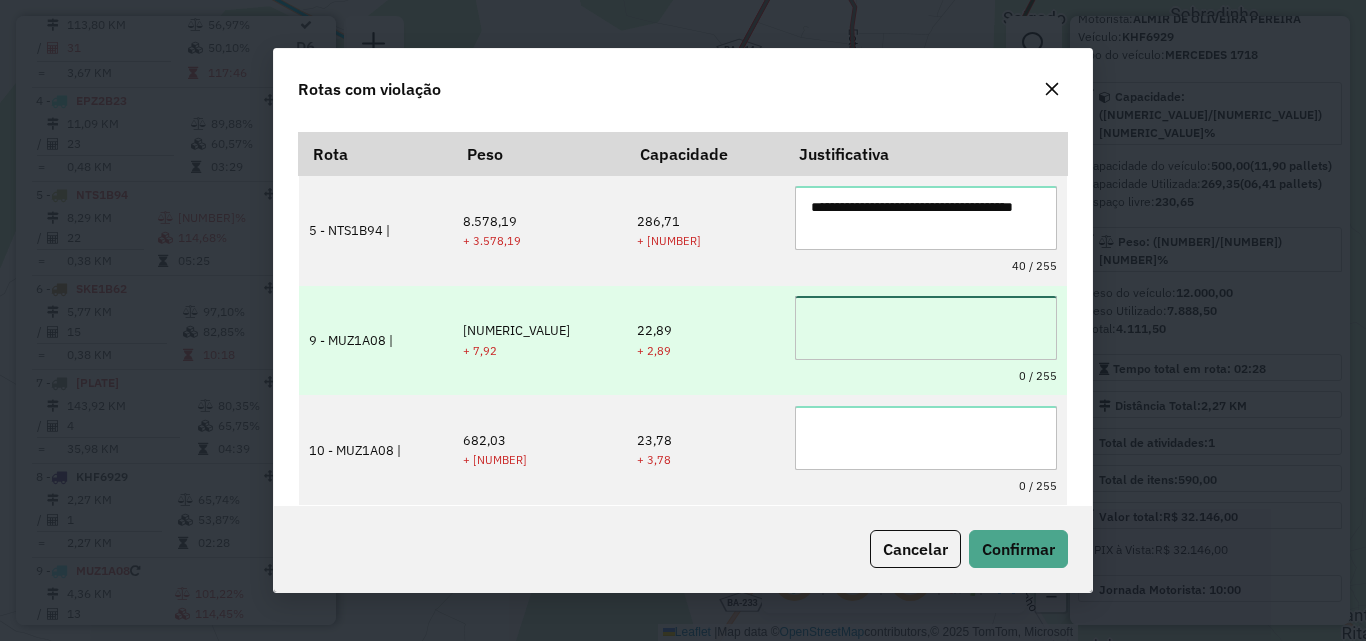 click at bounding box center [926, 328] 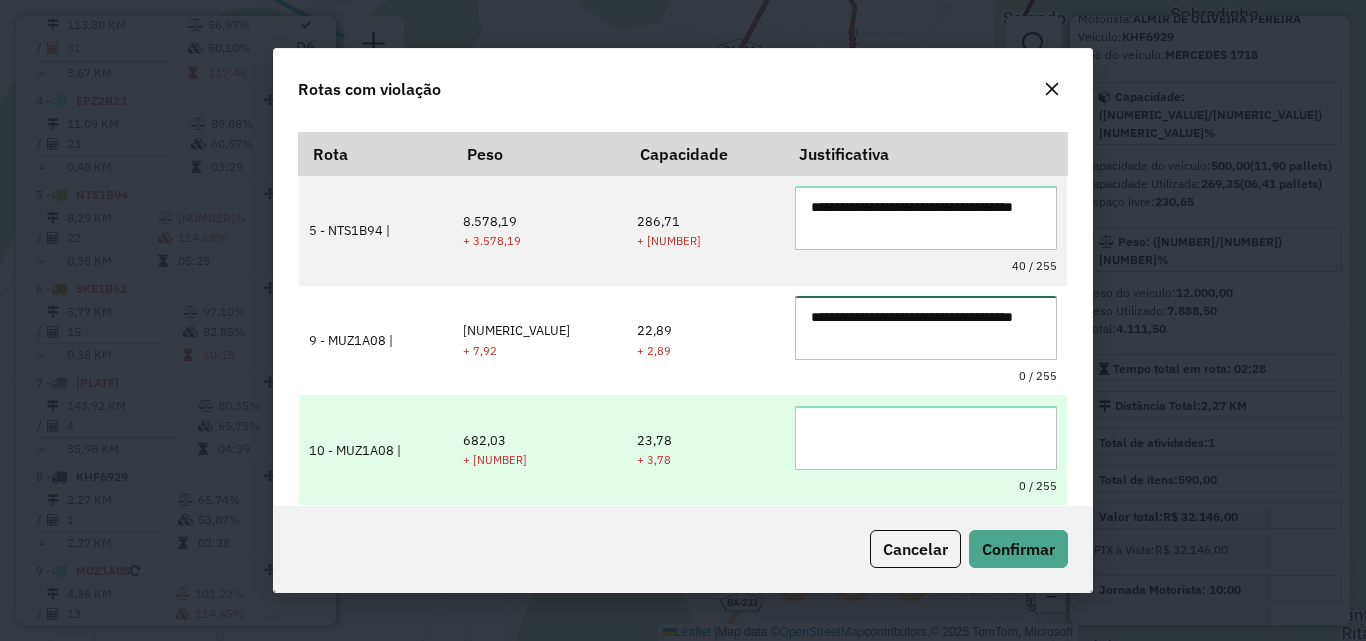 type on "**********" 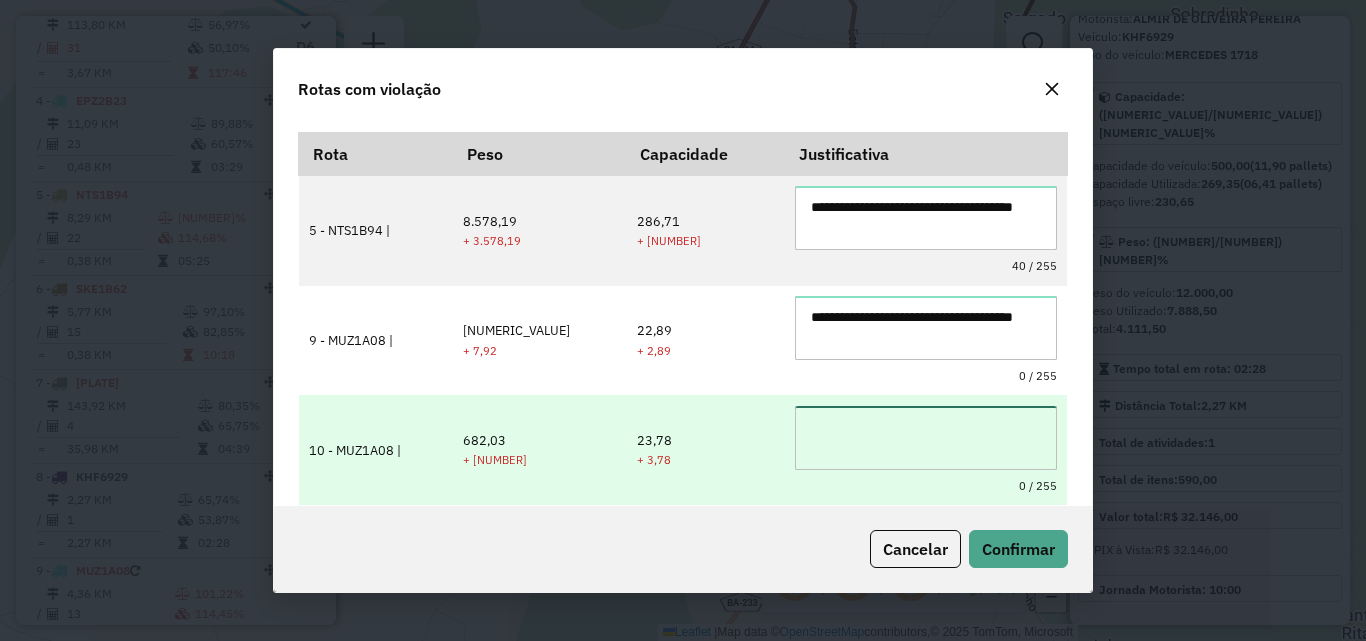 click at bounding box center [926, 438] 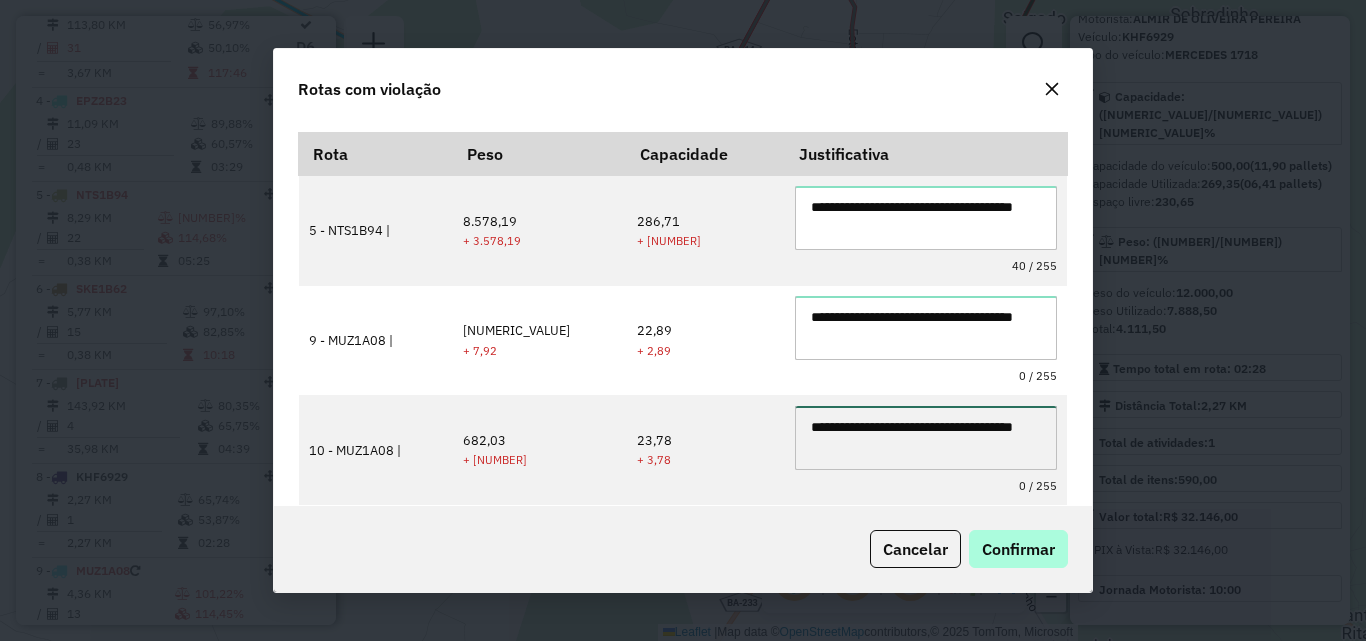 type on "**********" 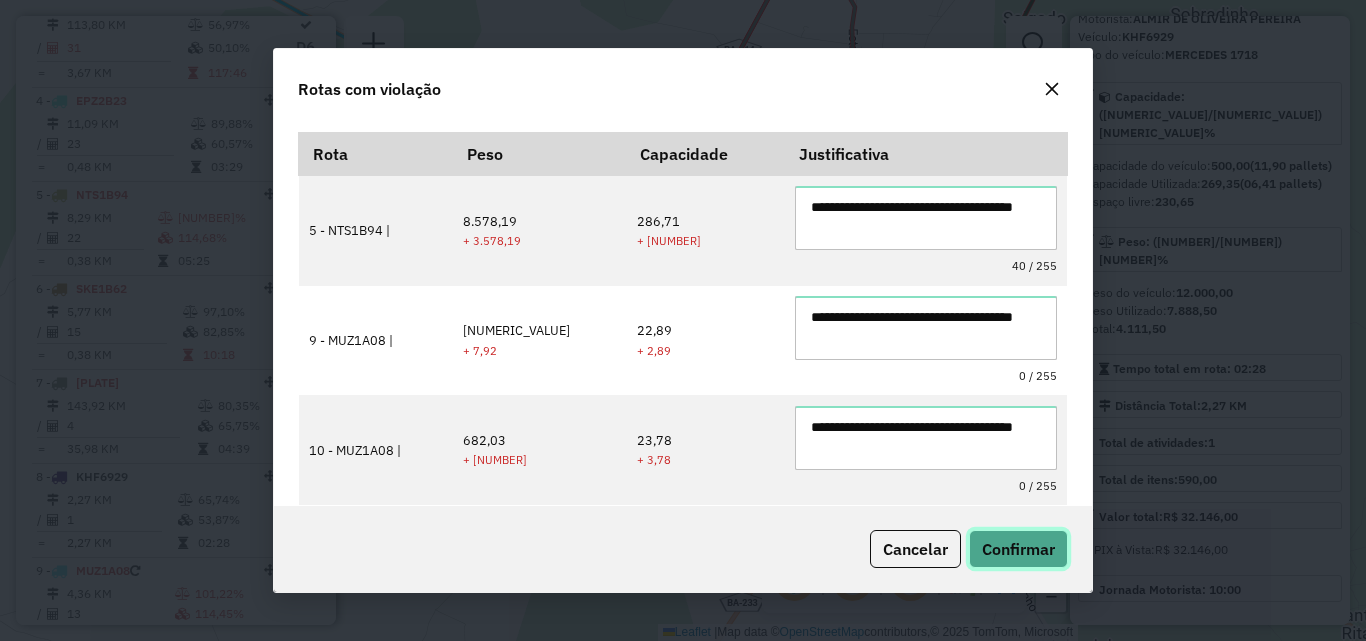 click on "Confirmar" 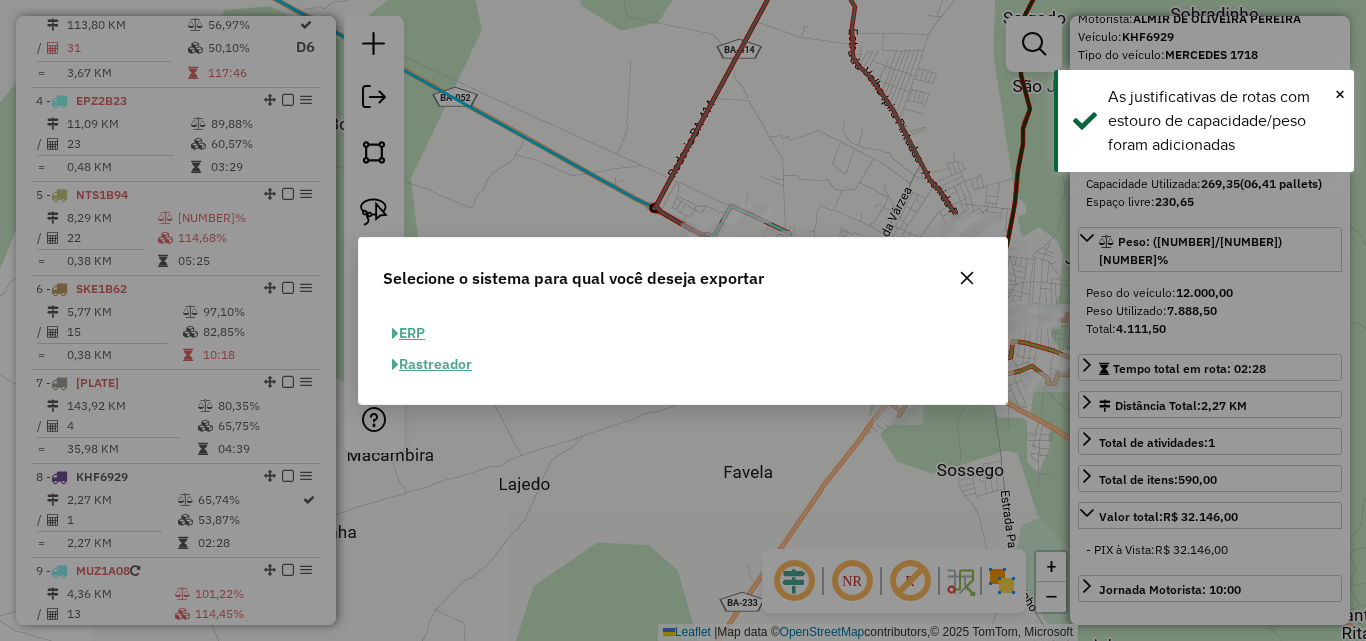 click on "ERP" 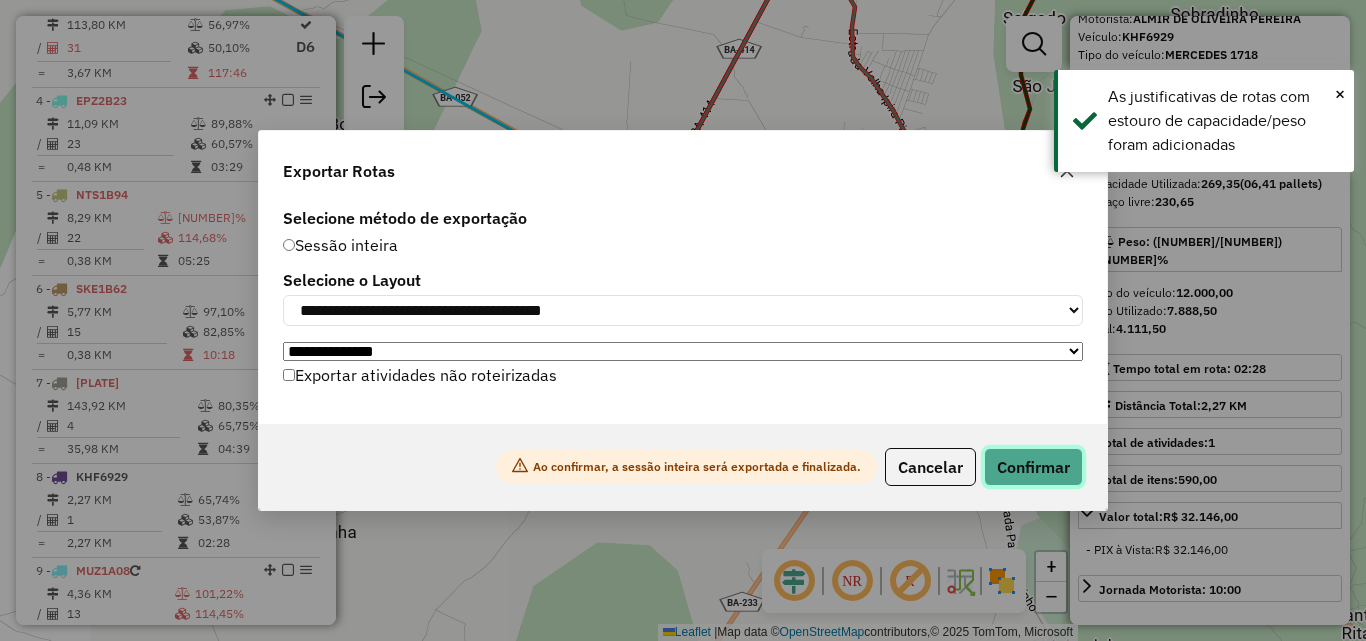 click on "Confirmar" 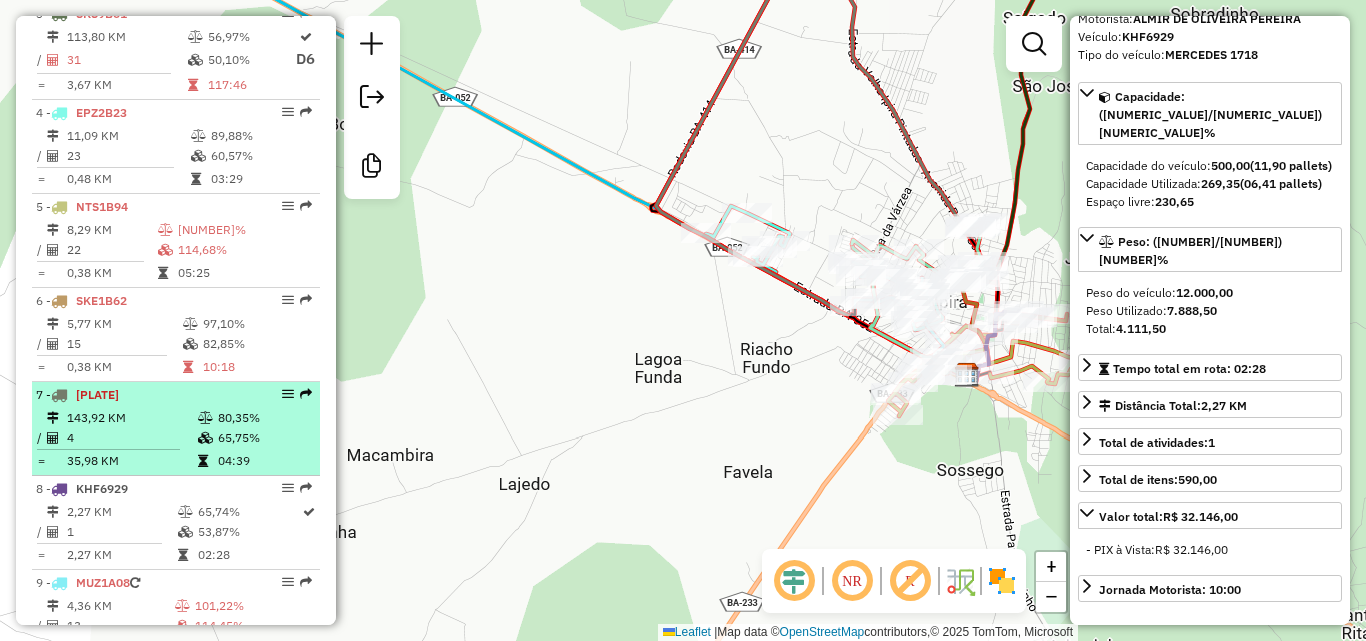 scroll, scrollTop: 1000, scrollLeft: 0, axis: vertical 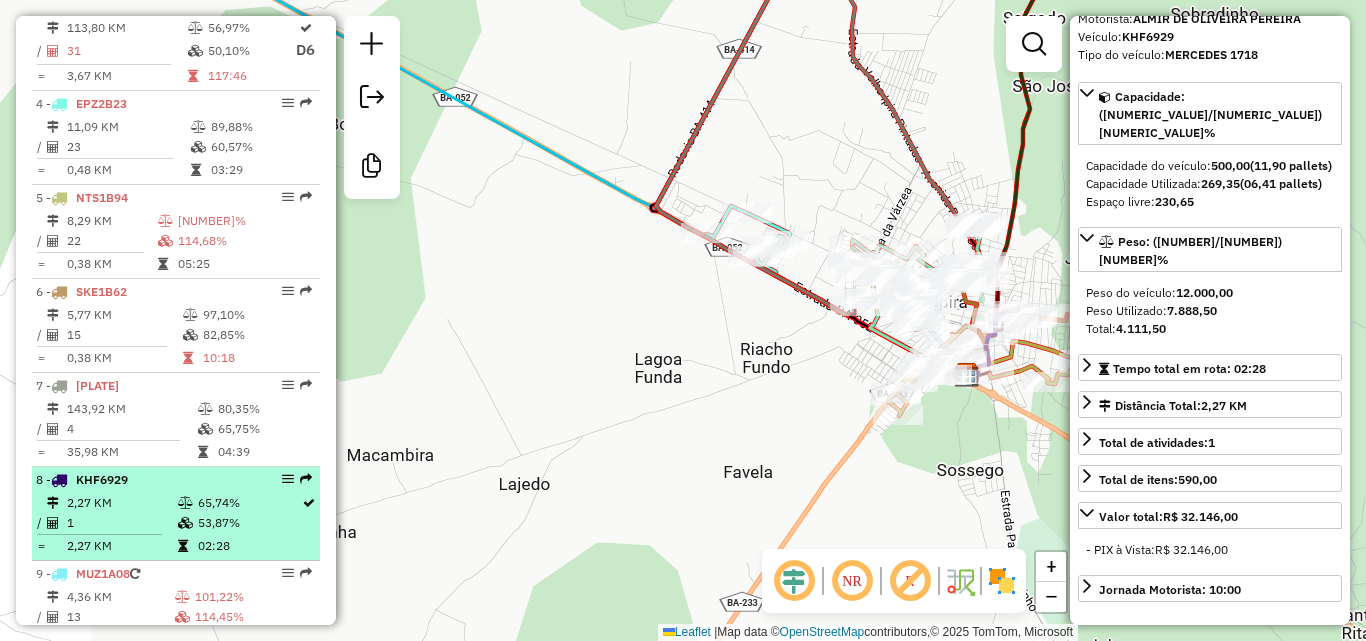 click on "1" at bounding box center [121, 523] 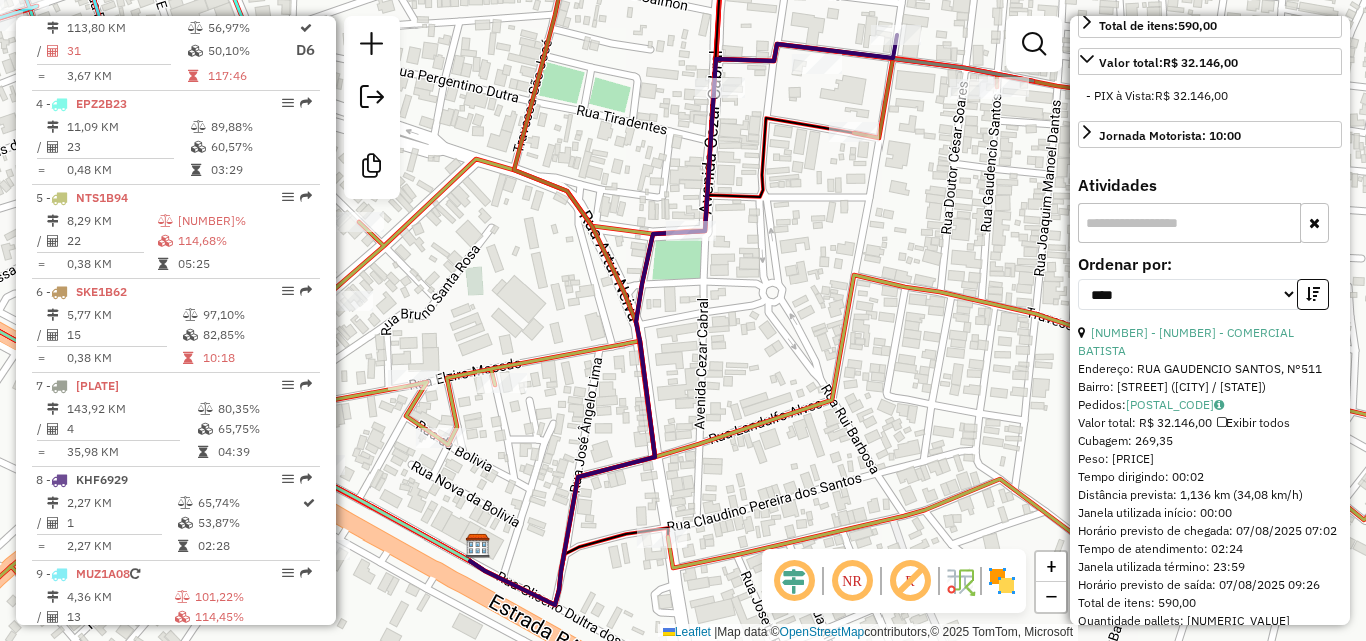 scroll, scrollTop: 557, scrollLeft: 0, axis: vertical 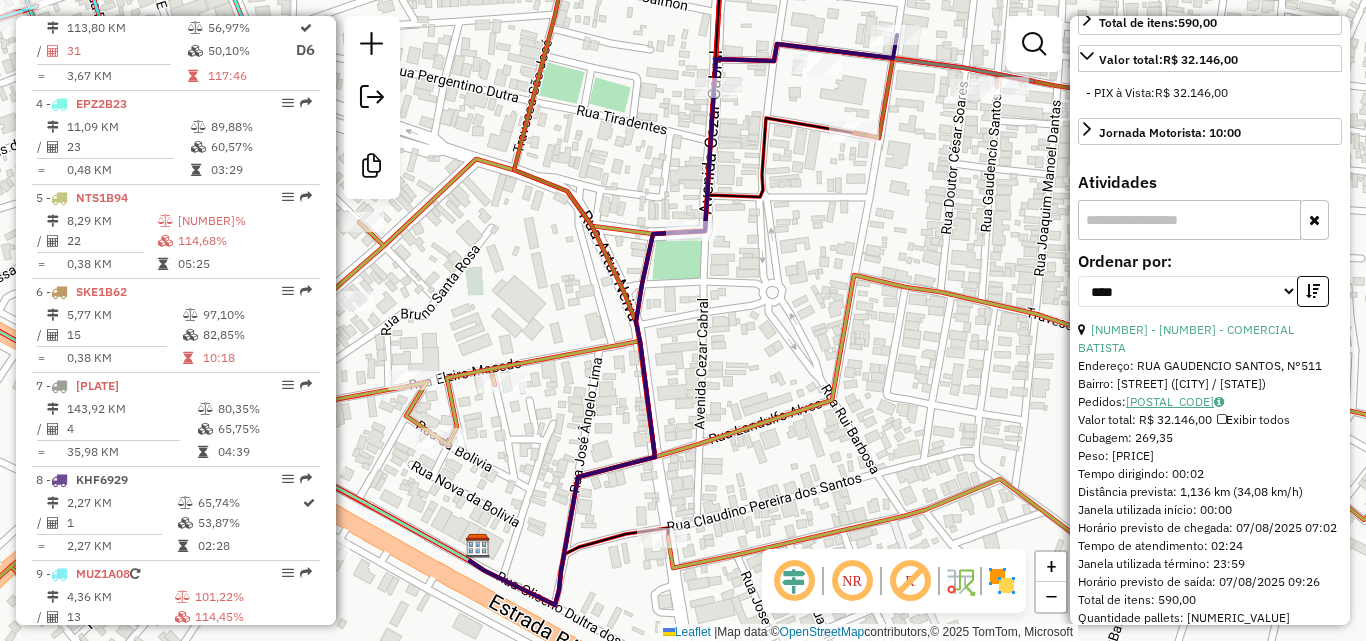 click on "[POSTAL_CODE]" at bounding box center [1175, 401] 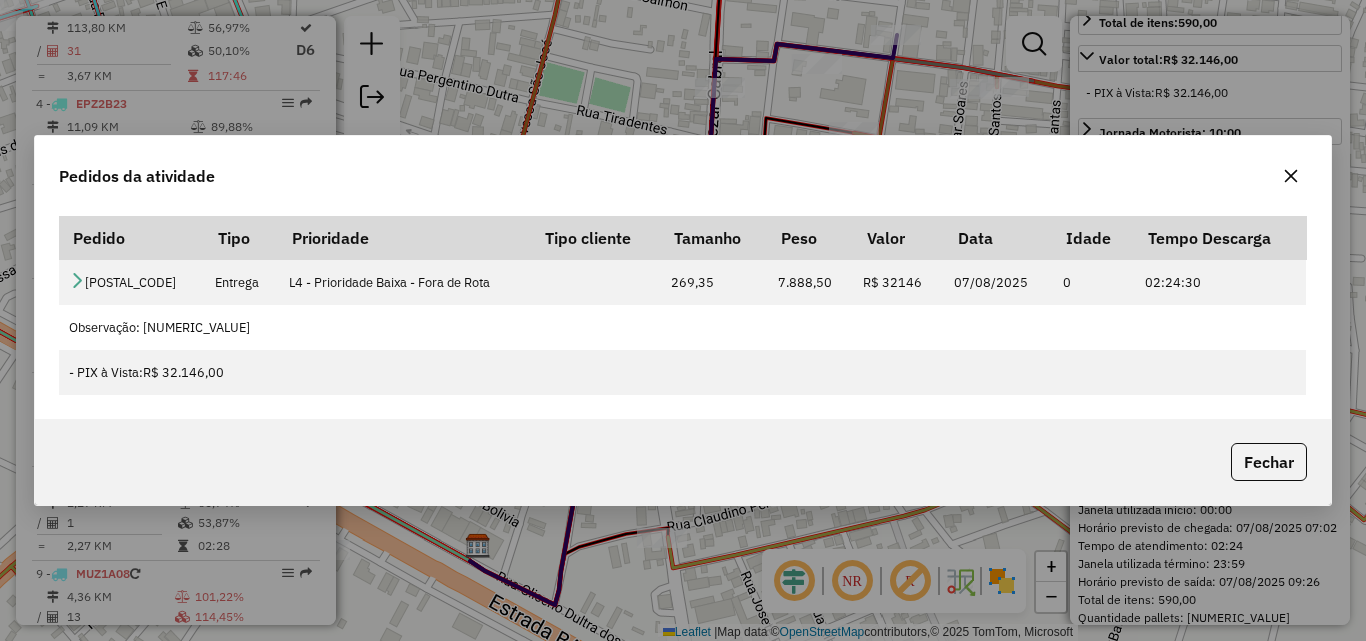 click 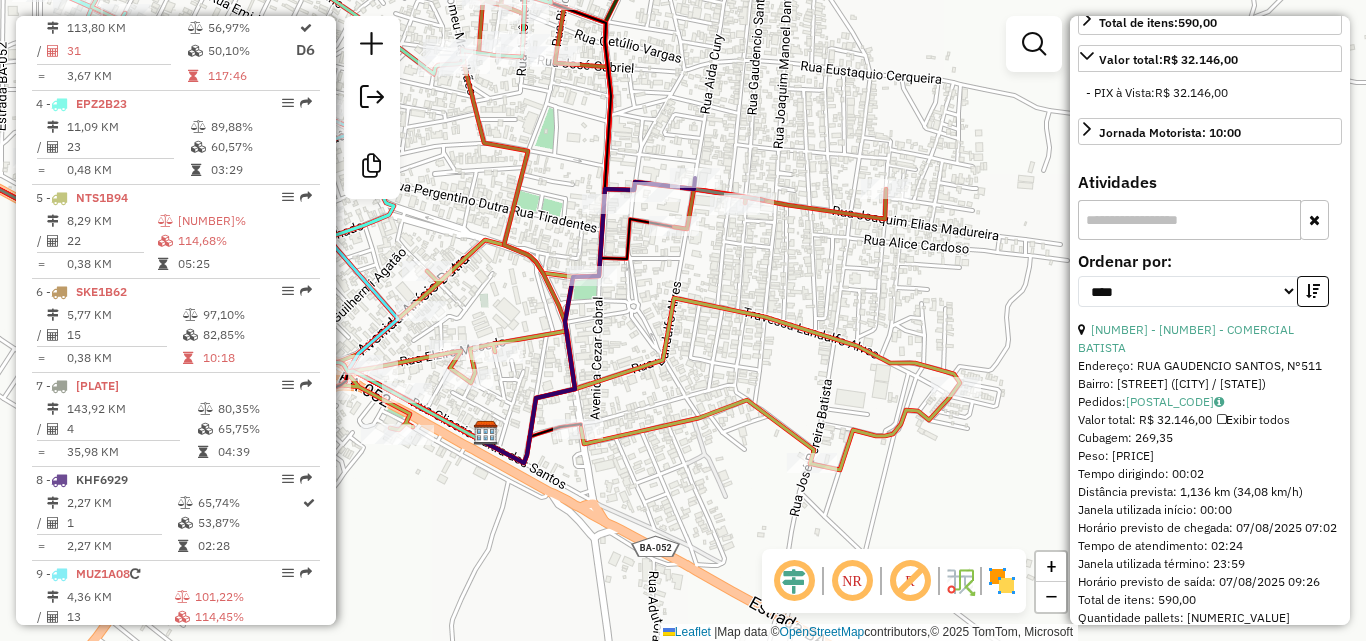 click on "Janela de atendimento Grade de atendimento Capacidade Transportadoras Veículos Cliente Pedidos  Rotas Selecione os dias de semana para filtrar as janelas de atendimento  Seg   Ter   Qua   Qui   Sex   Sáb   Dom  Informe o período da janela de atendimento: De: Até:  Filtrar exatamente a janela do cliente  Considerar janela de atendimento padrão  Selecione os dias de semana para filtrar as grades de atendimento  Seg   Ter   Qua   Qui   Sex   Sáb   Dom   Considerar clientes sem dia de atendimento cadastrado  Clientes fora do dia de atendimento selecionado Filtrar as atividades entre os valores definidos abaixo:  Peso mínimo:  ****  Peso máximo:  ****  Cubagem mínima:   Cubagem máxima:   De:   Até:  Filtrar as atividades entre o tempo de atendimento definido abaixo:  De:   Até:   Considerar capacidade total dos clientes não roteirizados Transportadora: Selecione um ou mais itens Tipo de veículo: Selecione um ou mais itens Veículo: Selecione um ou mais itens Motorista: Selecione um ou mais itens De:" 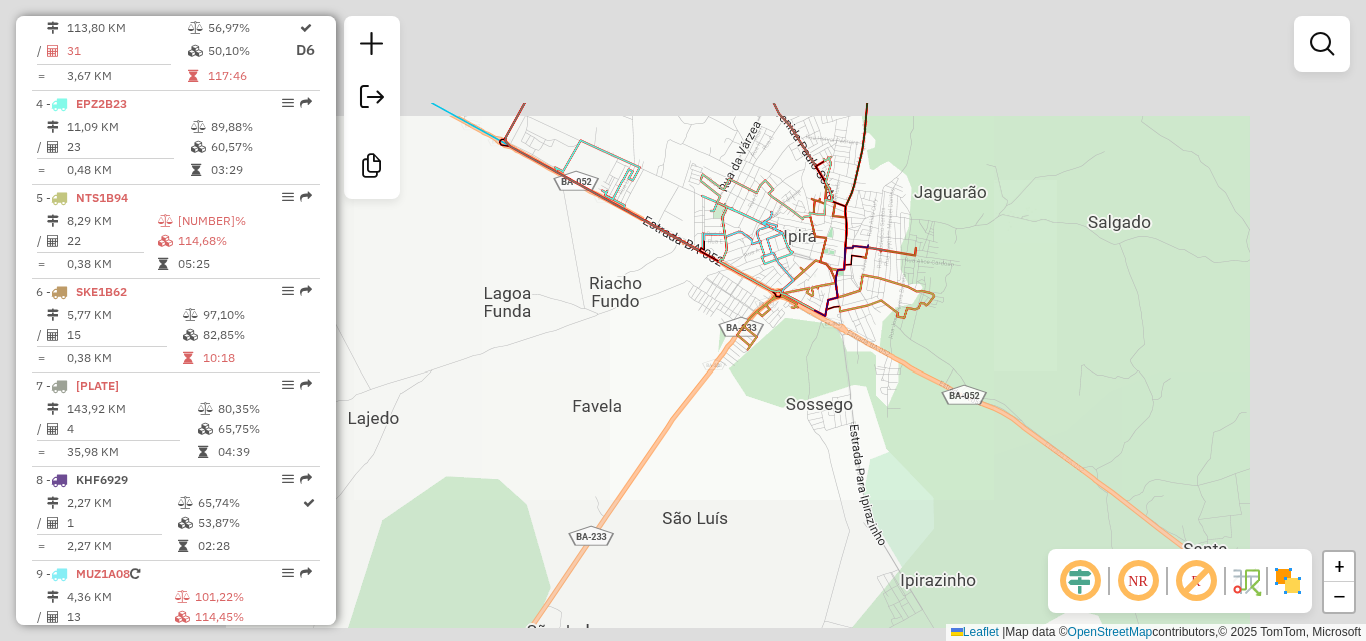 drag, startPoint x: 977, startPoint y: 317, endPoint x: 1004, endPoint y: 349, distance: 41.868843 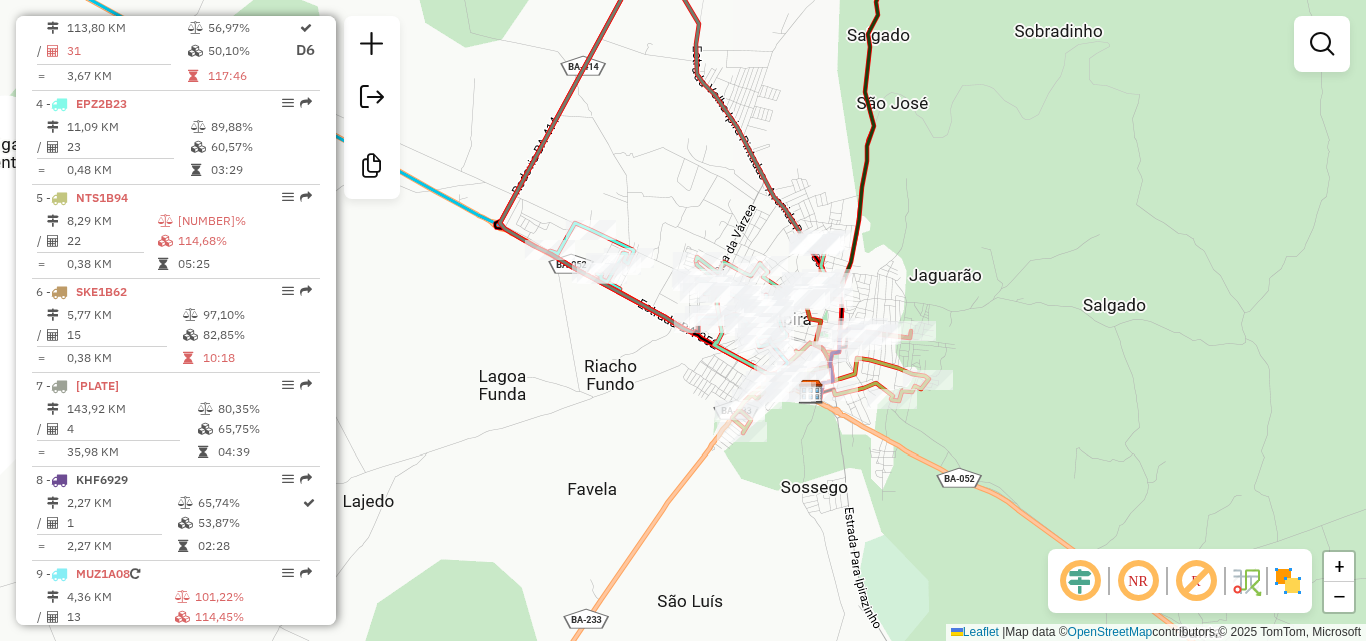 drag, startPoint x: 542, startPoint y: 358, endPoint x: 648, endPoint y: 382, distance: 108.68302 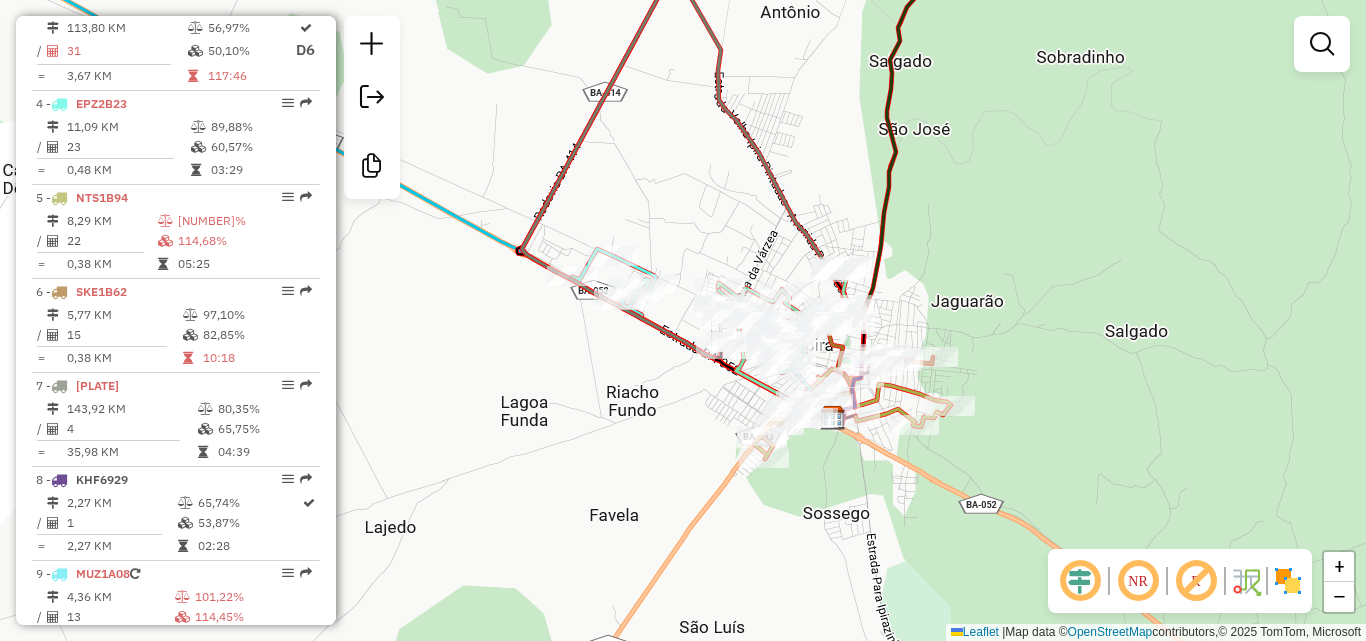 drag, startPoint x: 580, startPoint y: 389, endPoint x: 594, endPoint y: 421, distance: 34.928497 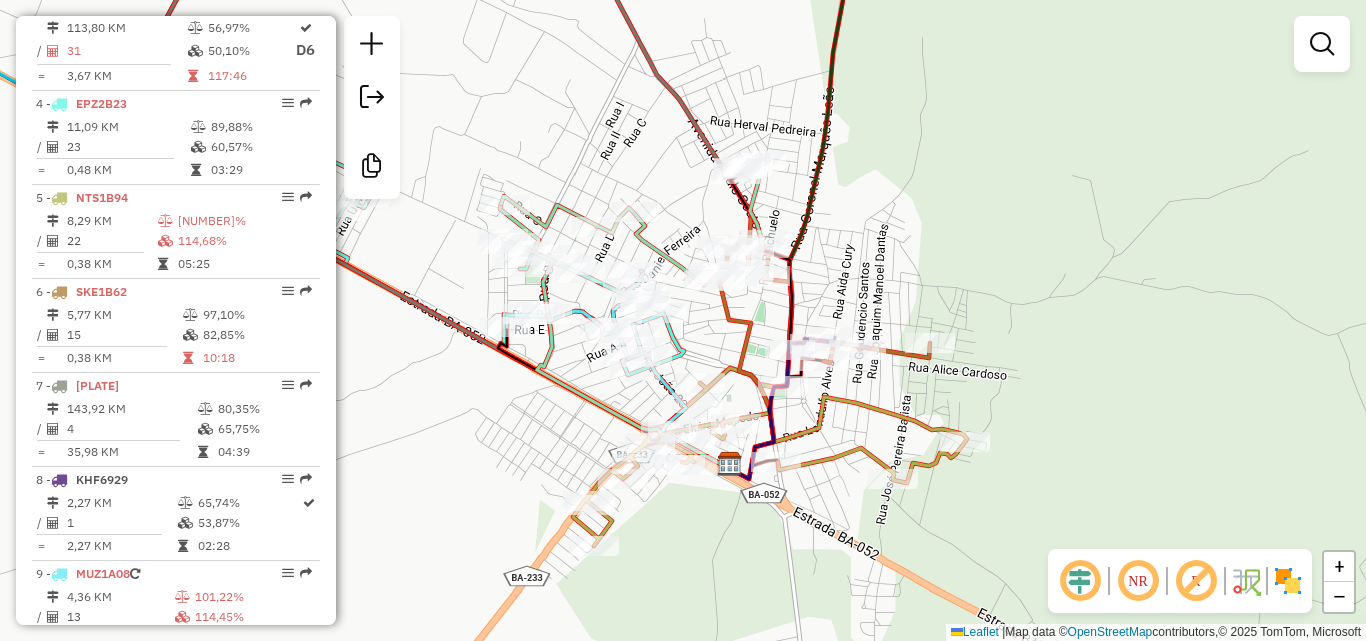 click on "Janela de atendimento Grade de atendimento Capacidade Transportadoras Veículos Cliente Pedidos  Rotas Selecione os dias de semana para filtrar as janelas de atendimento  Seg   Ter   Qua   Qui   Sex   Sáb   Dom  Informe o período da janela de atendimento: De: Até:  Filtrar exatamente a janela do cliente  Considerar janela de atendimento padrão  Selecione os dias de semana para filtrar as grades de atendimento  Seg   Ter   Qua   Qui   Sex   Sáb   Dom   Considerar clientes sem dia de atendimento cadastrado  Clientes fora do dia de atendimento selecionado Filtrar as atividades entre os valores definidos abaixo:  Peso mínimo:  ****  Peso máximo:  ****  Cubagem mínima:   Cubagem máxima:   De:   Até:  Filtrar as atividades entre o tempo de atendimento definido abaixo:  De:   Até:   Considerar capacidade total dos clientes não roteirizados Transportadora: Selecione um ou mais itens Tipo de veículo: Selecione um ou mais itens Veículo: Selecione um ou mais itens Motorista: Selecione um ou mais itens De:" 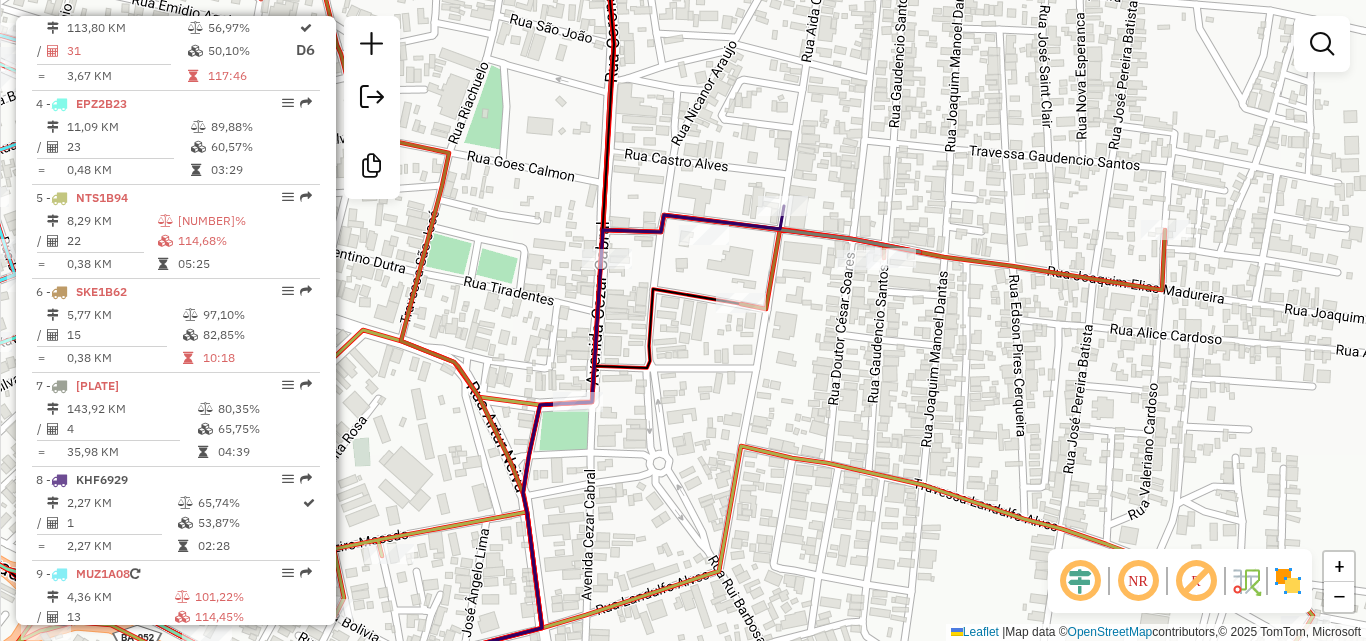 drag, startPoint x: 809, startPoint y: 372, endPoint x: 872, endPoint y: 404, distance: 70.66116 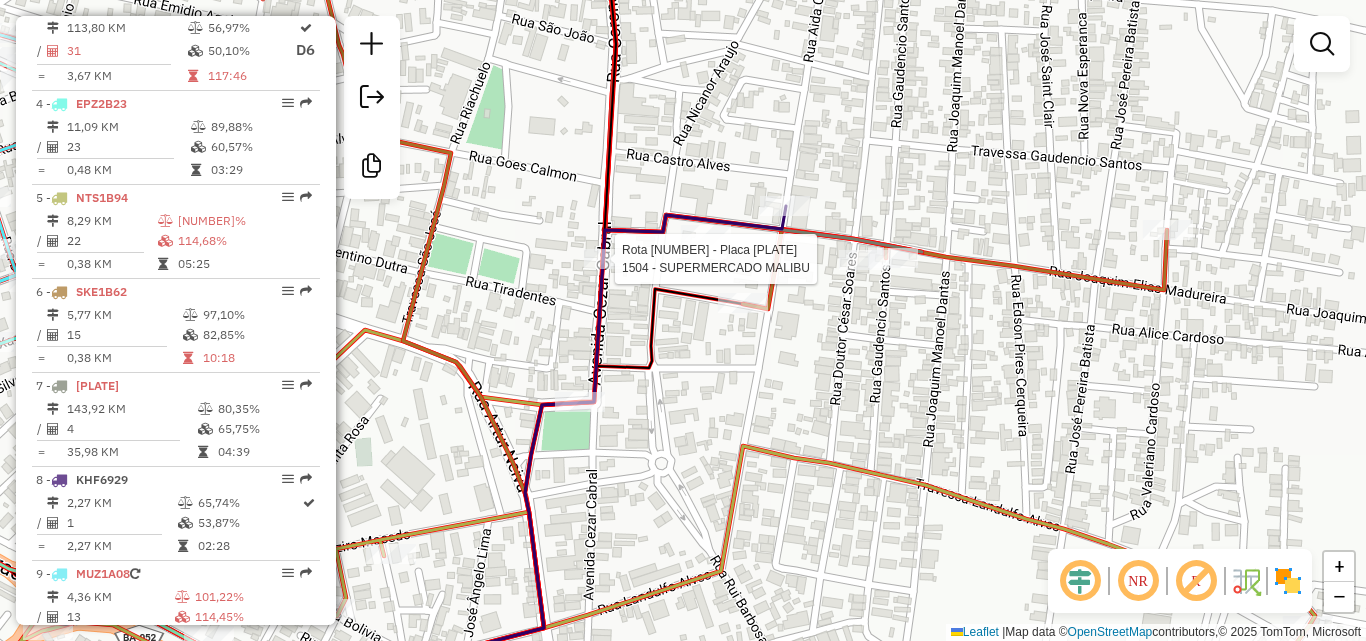 select on "*********" 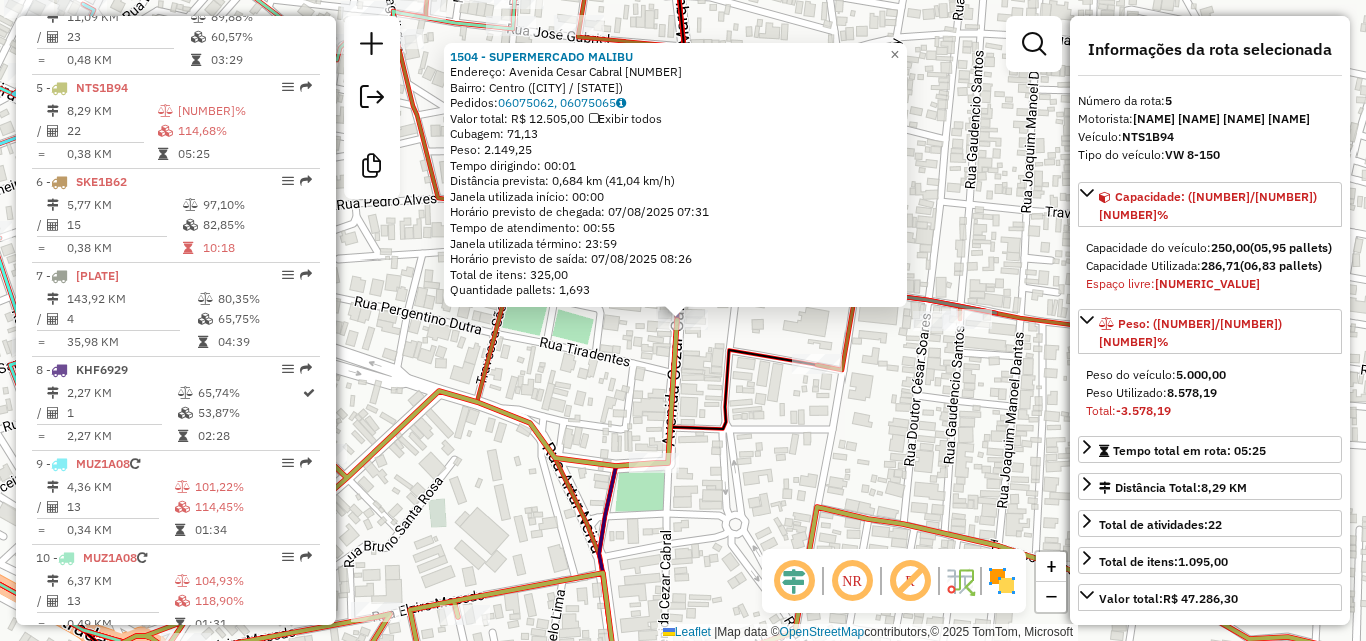 scroll, scrollTop: 1158, scrollLeft: 0, axis: vertical 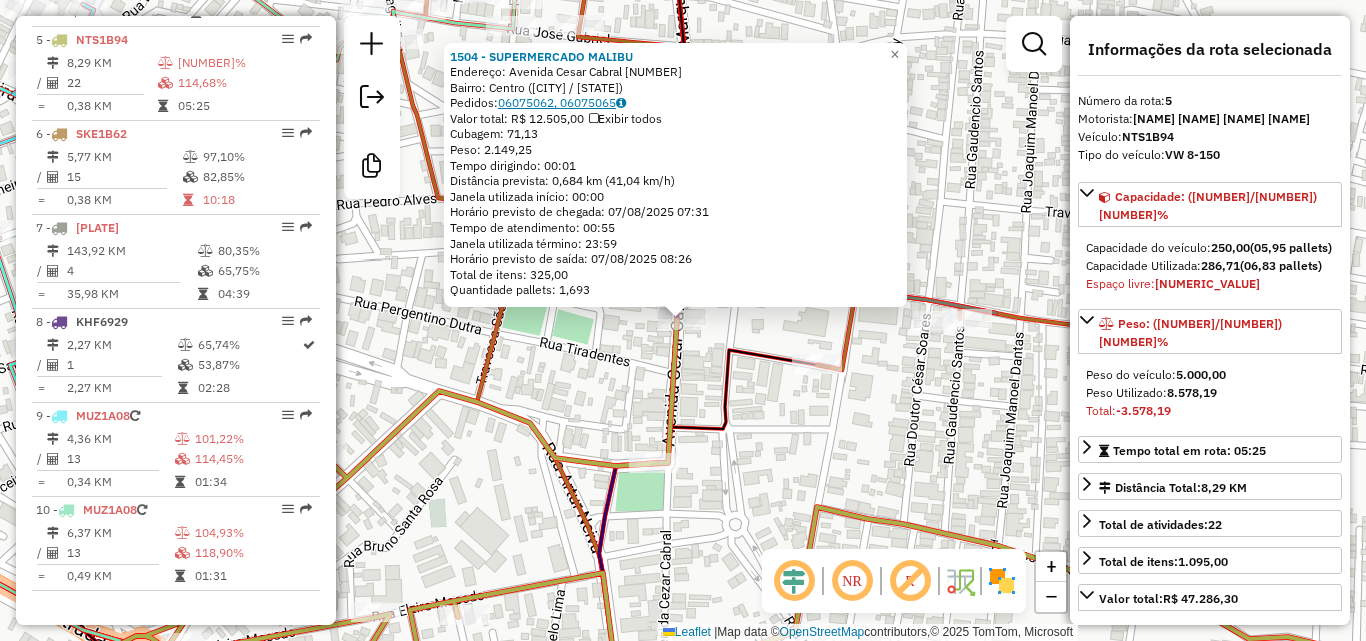 click on "06075062, 06075065" 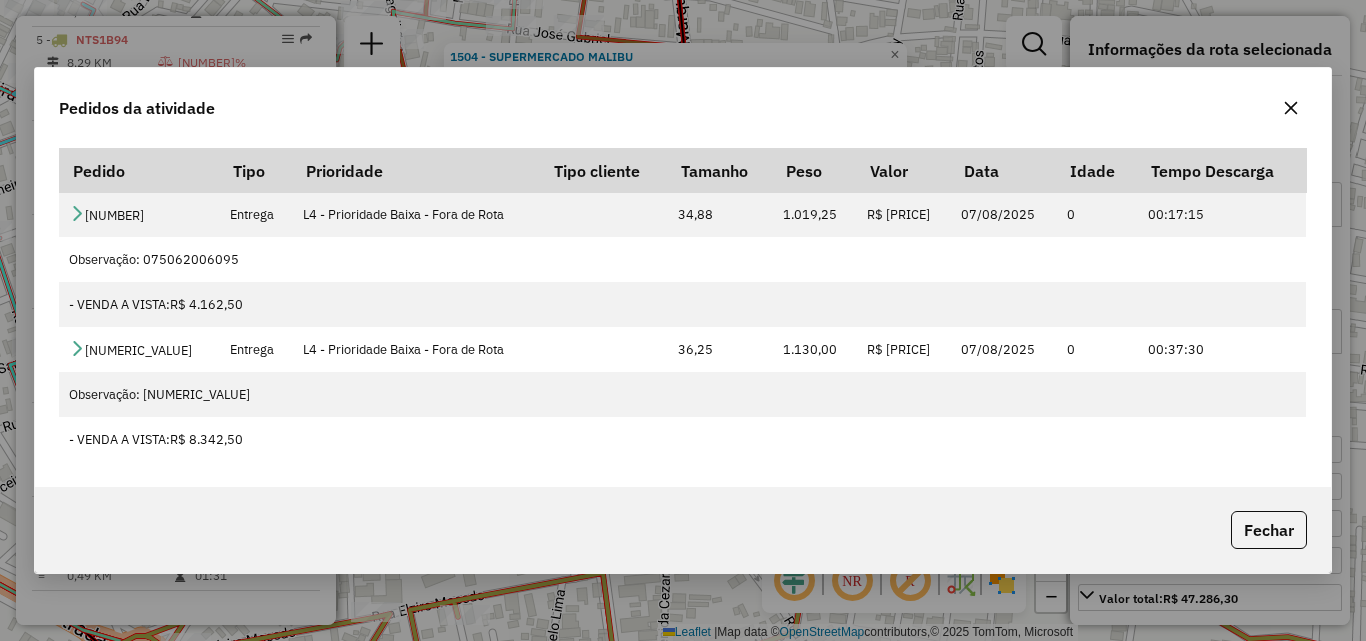 click on "Pedidos da atividade Pedido Tipo Prioridade Tipo cliente Tamanho Peso Valor Data Idade Tempo Descarga  [ORDER_ID]  Entrega  L4 - Prioridade Baixa - Fora de Rota  34,88 1.019,25 R$ 4162.5 07/08/2025 0 00:17:15  Observação: 075062006095   - VENDA A VISTA:  R$ 4.162,50   [ORDER_ID]  Entrega  L4 - Prioridade Baixa - Fora de Rota  36,25 1.130,00 R$ 8342.5 07/08/2025 0 00:37:30  Observação: 075065006095   - VENDA A VISTA:  R$ 8.342,50   Fechar" 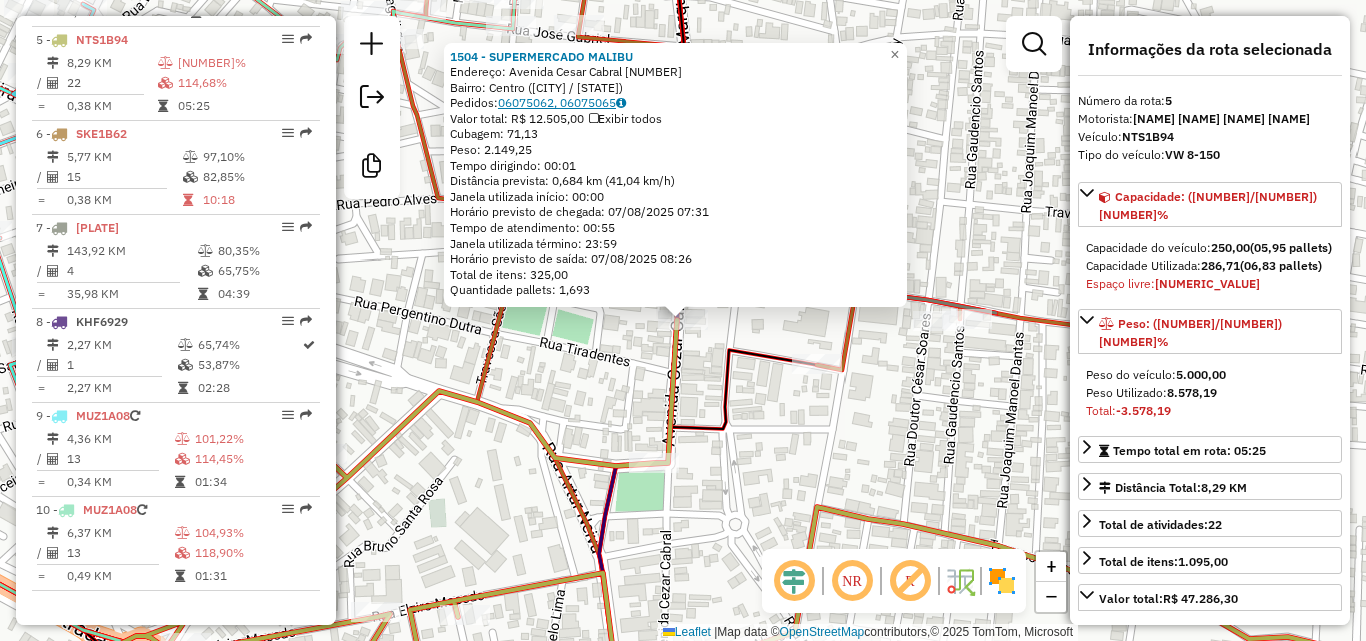 click on "06075062, 06075065" 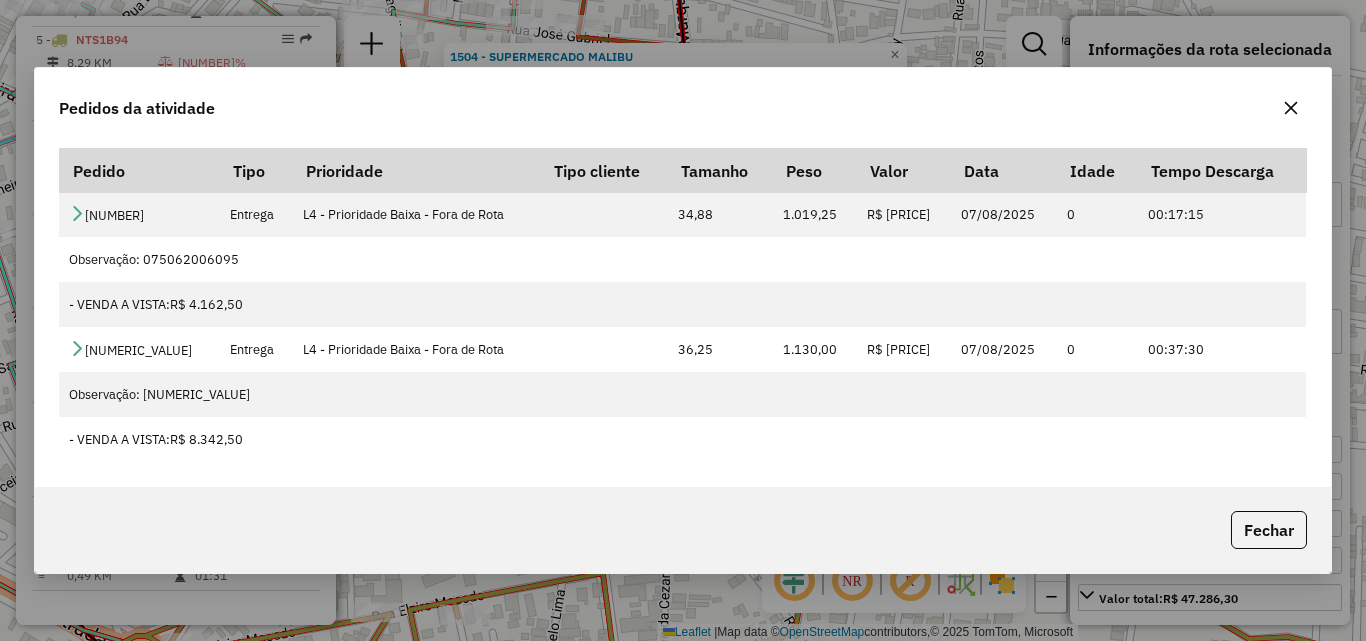 click on "Pedidos da atividade Pedido Tipo Prioridade Tipo cliente Tamanho Peso Valor Data Idade Tempo Descarga  [ORDER_ID]  Entrega  L4 - Prioridade Baixa - Fora de Rota  34,88 1.019,25 R$ 4162.5 07/08/2025 0 00:17:15  Observação: 075062006095   - VENDA A VISTA:  R$ 4.162,50   [ORDER_ID]  Entrega  L4 - Prioridade Baixa - Fora de Rota  36,25 1.130,00 R$ 8342.5 07/08/2025 0 00:37:30  Observação: 075065006095   - VENDA A VISTA:  R$ 8.342,50   Fechar" 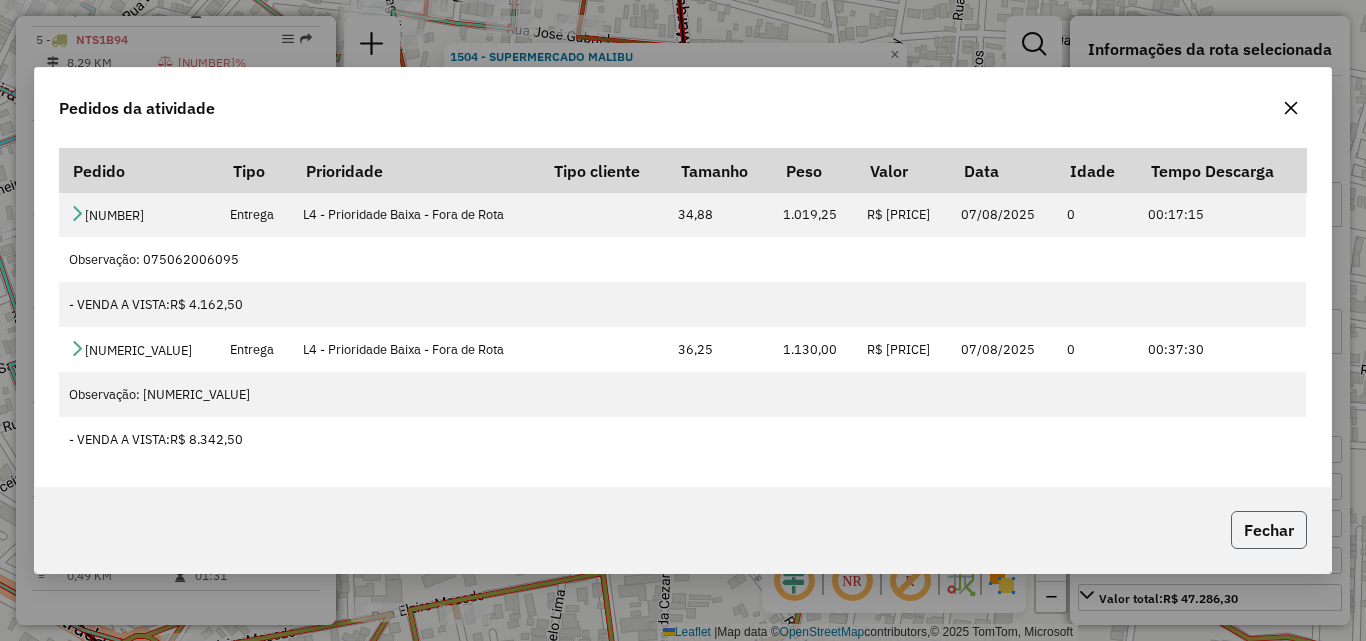 click on "Fechar" 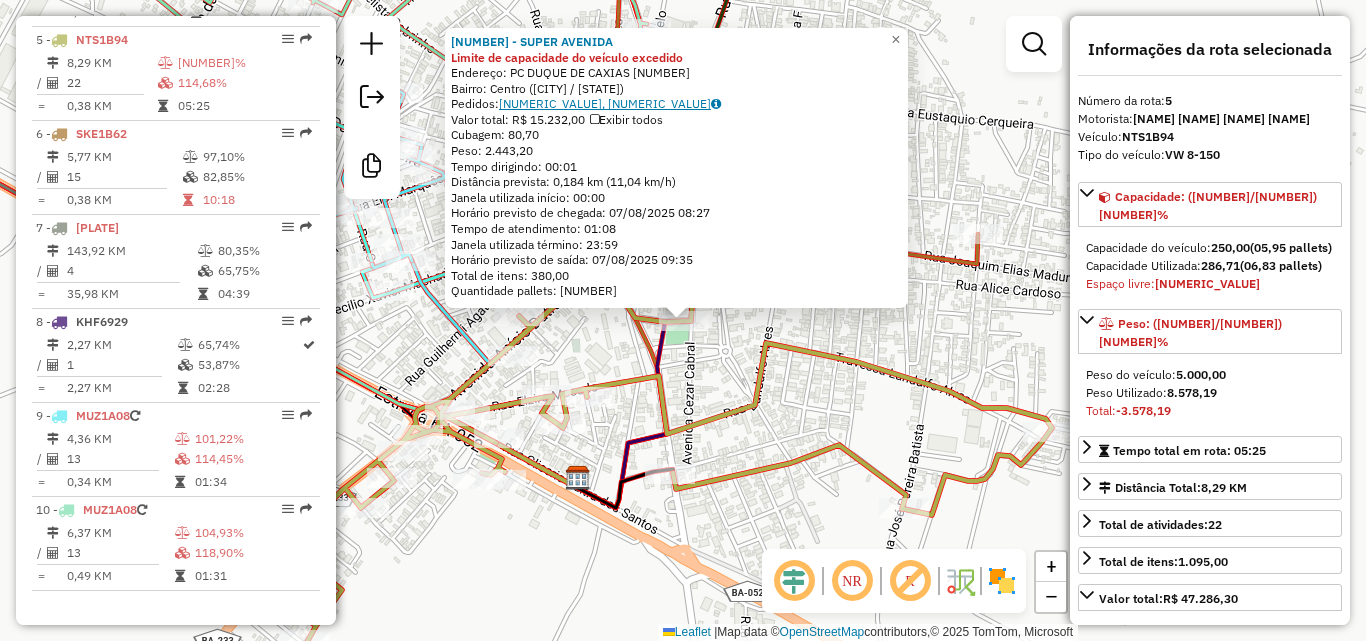 click on "[NUMERIC_VALUE], [NUMERIC_VALUE]" 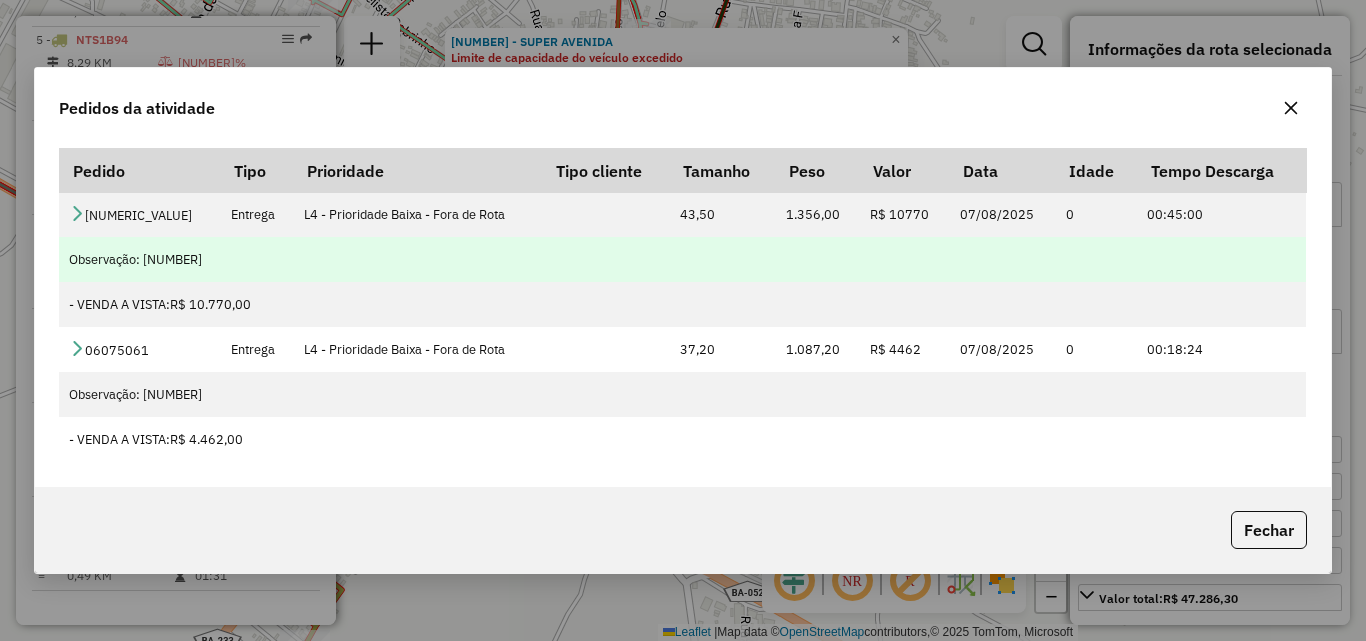 click on "Observação: [NUMBER]" at bounding box center (682, 259) 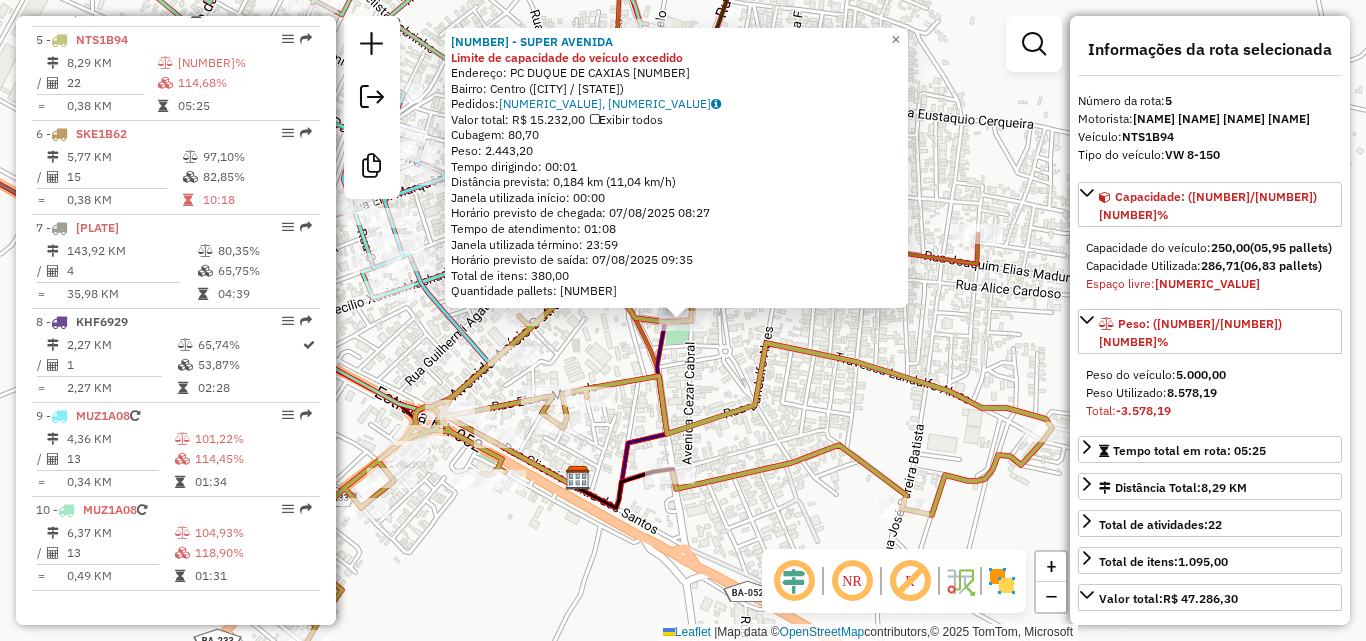 click on "[NUMBER] - SUPER AVENIDA Limite de capacidade do veículo excedido Endereço: PC DUQUE DE CAXIAS [NUMBER] Bairro: Centro ([CITY] / [STATE]) Pedidos: [NUMBER], [NUMBER] Valor total: R$ [PRICE] Exibir todos Cubagem: [NUMBER] Peso: [NUMBER] Tempo dirigindo: [TIME] Distância prevista: [NUMBER] km ([NUMBER] km/h) Janela utilizada início: [TIME] Horário previsto de chegada: [DATE] [TIME] Tempo de atendimento: [TIME] Janela utilizada término: [TIME] Horário previsto de saída: [DATE] [TIME] Total de itens: [NUMBER] Quantidade pallets: [NUMBER] × Janela de atendimento Grade de atendimento Capacidade Transportadoras Veículos Cliente Pedidos Rotas Selecione os dias de semana para filtrar as janelas de atendimento Seg Ter Qua Qui Sex Sáb Dom Informe o período da janela de atendimento: De: Até: Filtrar exatamente a janela do cliente Considerar janela de atendimento padrão Selecione os dias de semana para filtrar as grades de atendimento Seg Ter Qua Qui Sex Sáb Dom **** +" 